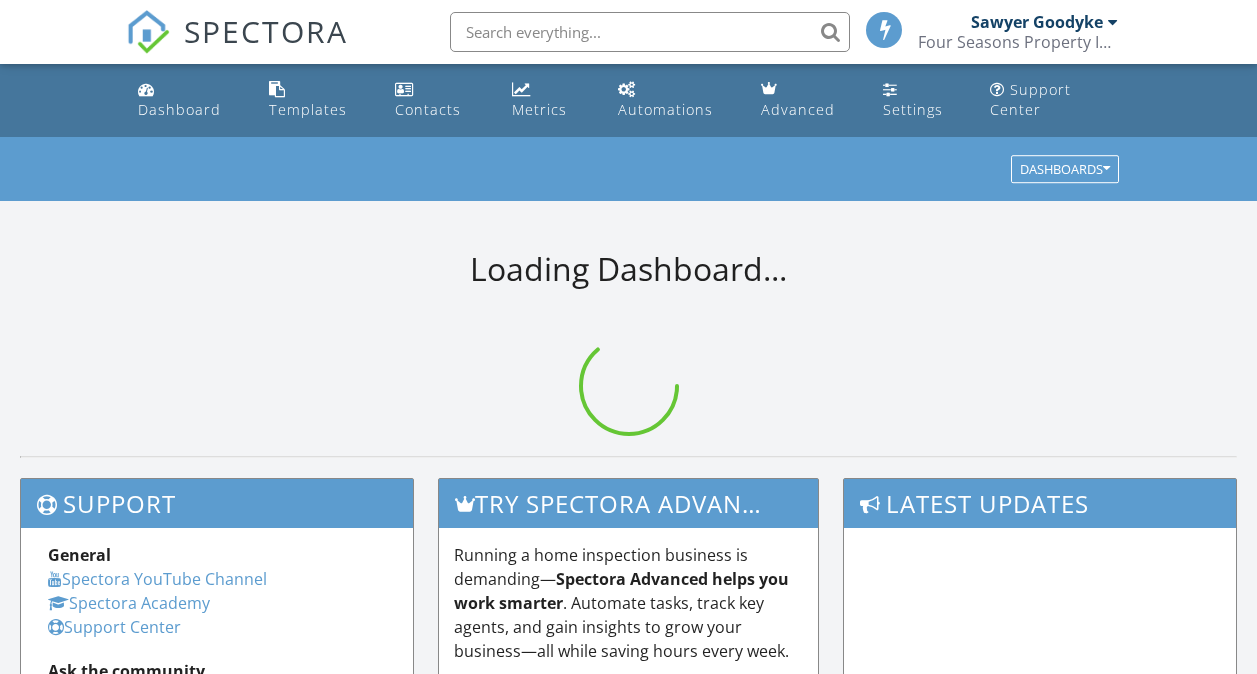 scroll, scrollTop: 0, scrollLeft: 0, axis: both 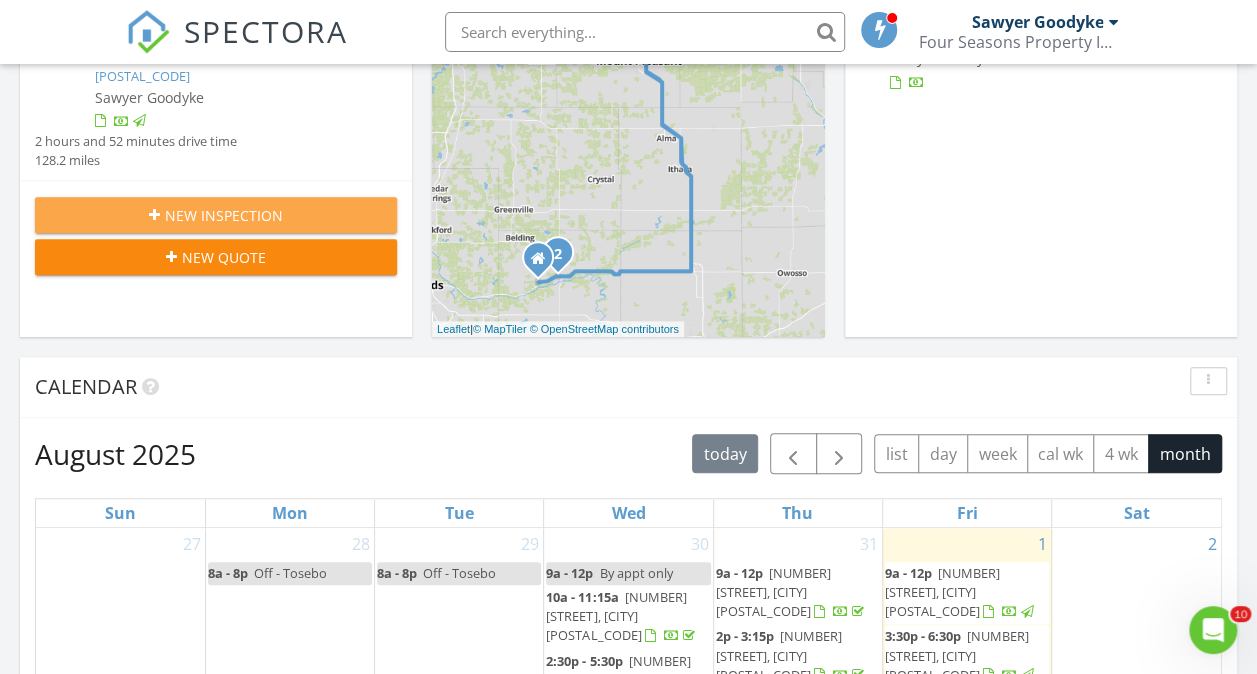 click on "New Inspection" at bounding box center [216, 215] 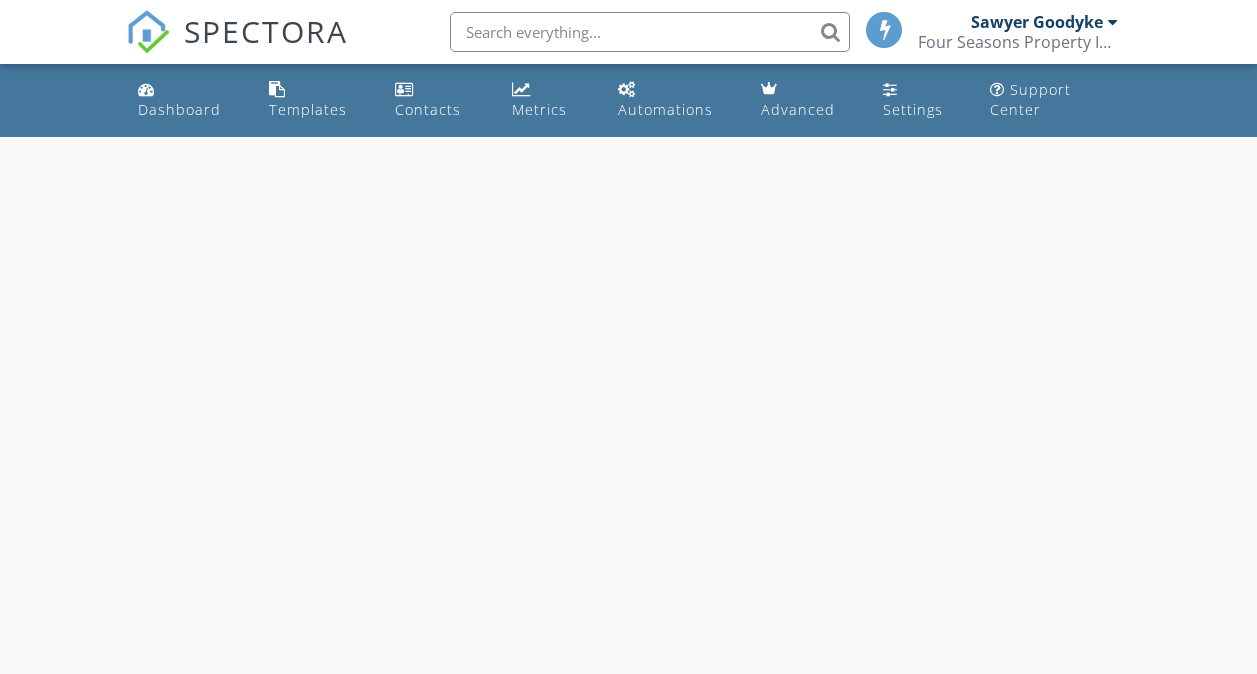 scroll, scrollTop: 0, scrollLeft: 0, axis: both 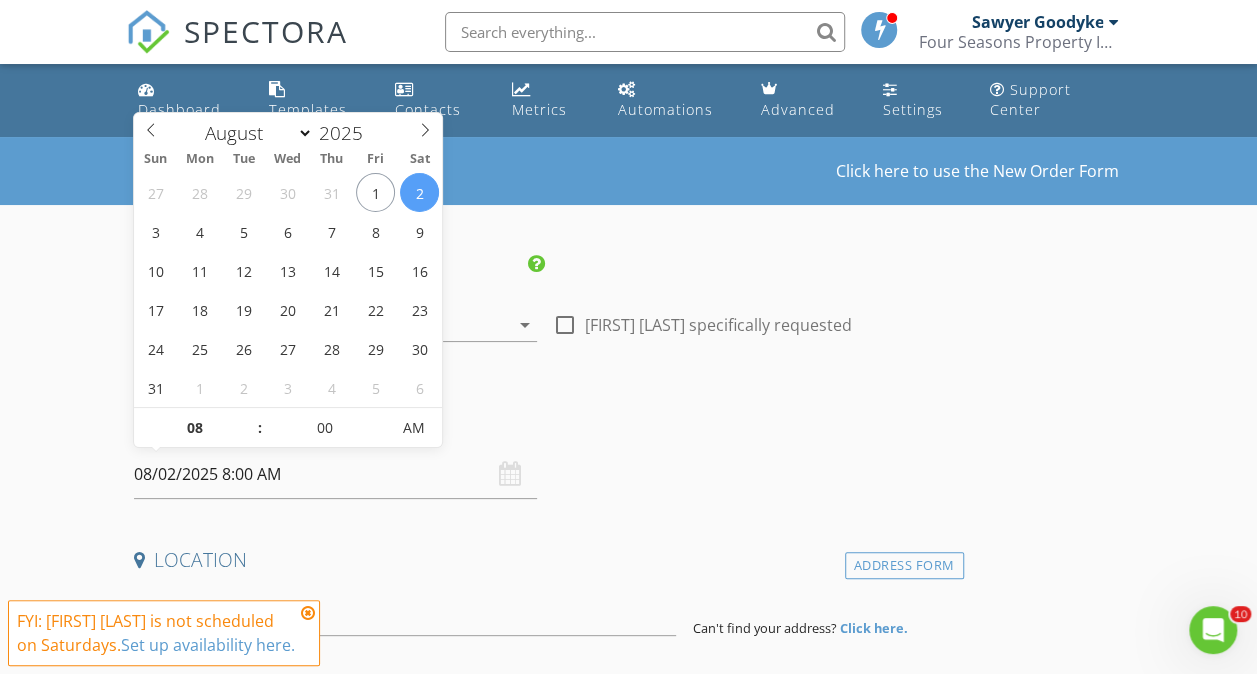 click on "08/02/2025 8:00 AM" at bounding box center [335, 474] 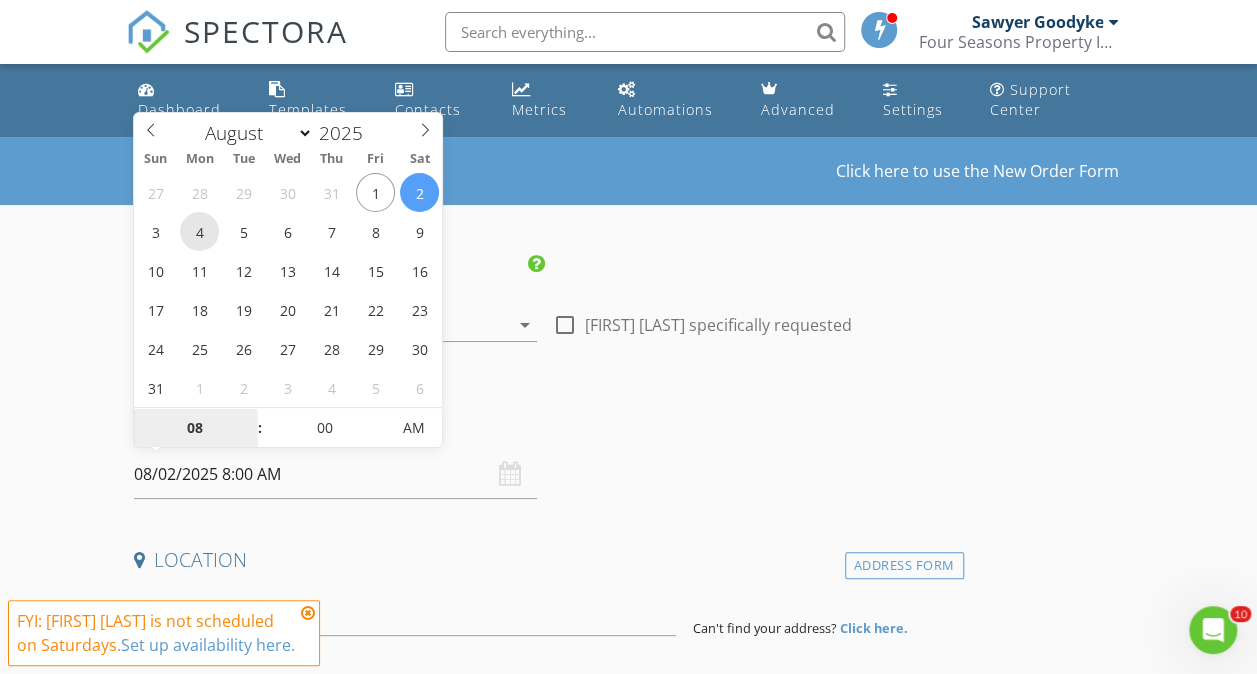type on "08/04/2025 8:00 AM" 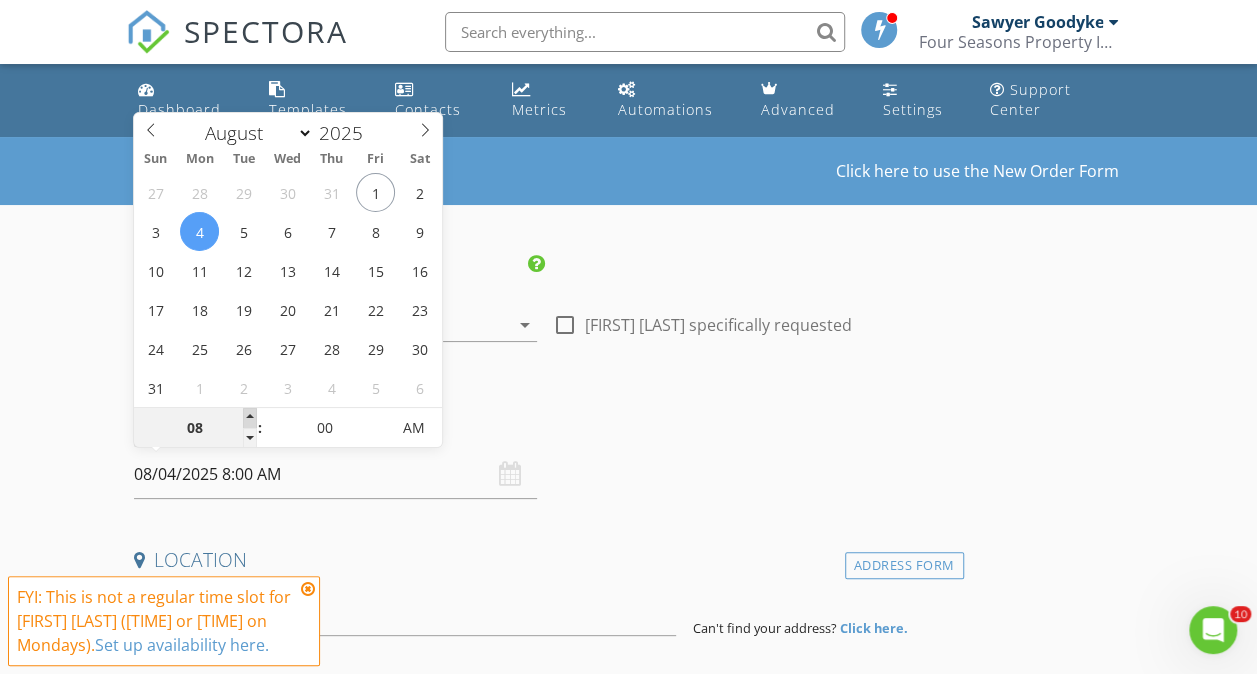 type on "09" 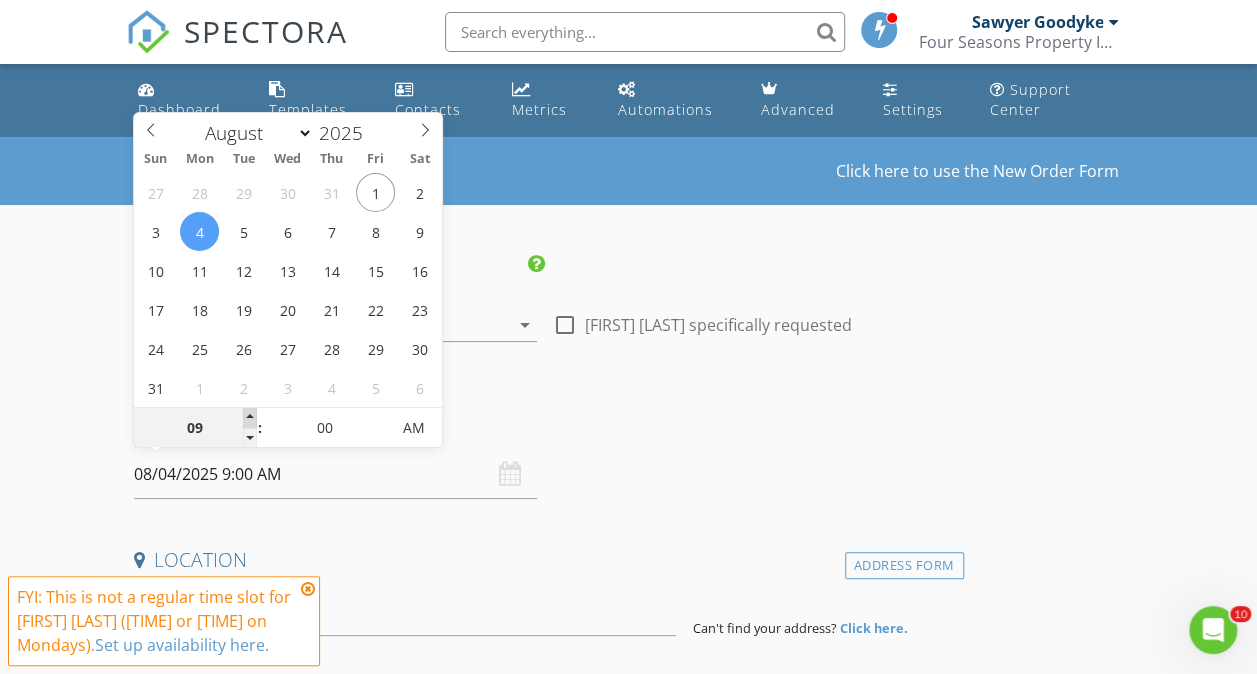click at bounding box center [250, 418] 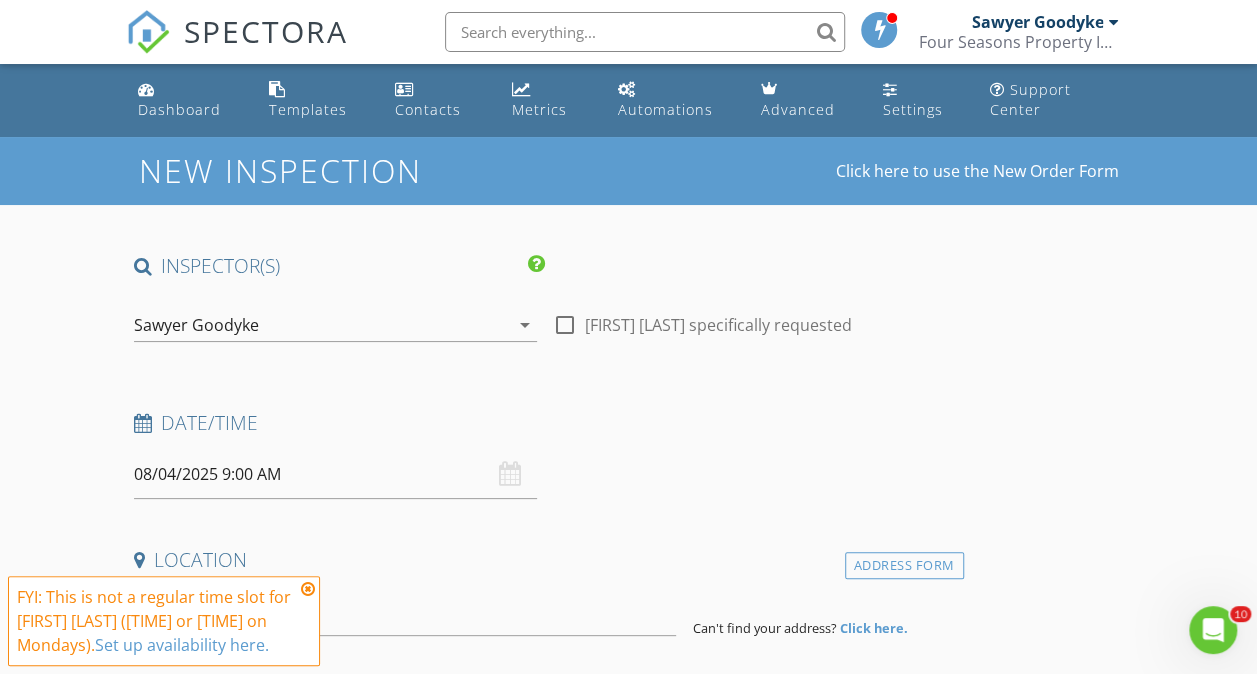 click on "Date/Time
08/04/2025 9:00 AM" at bounding box center (545, 454) 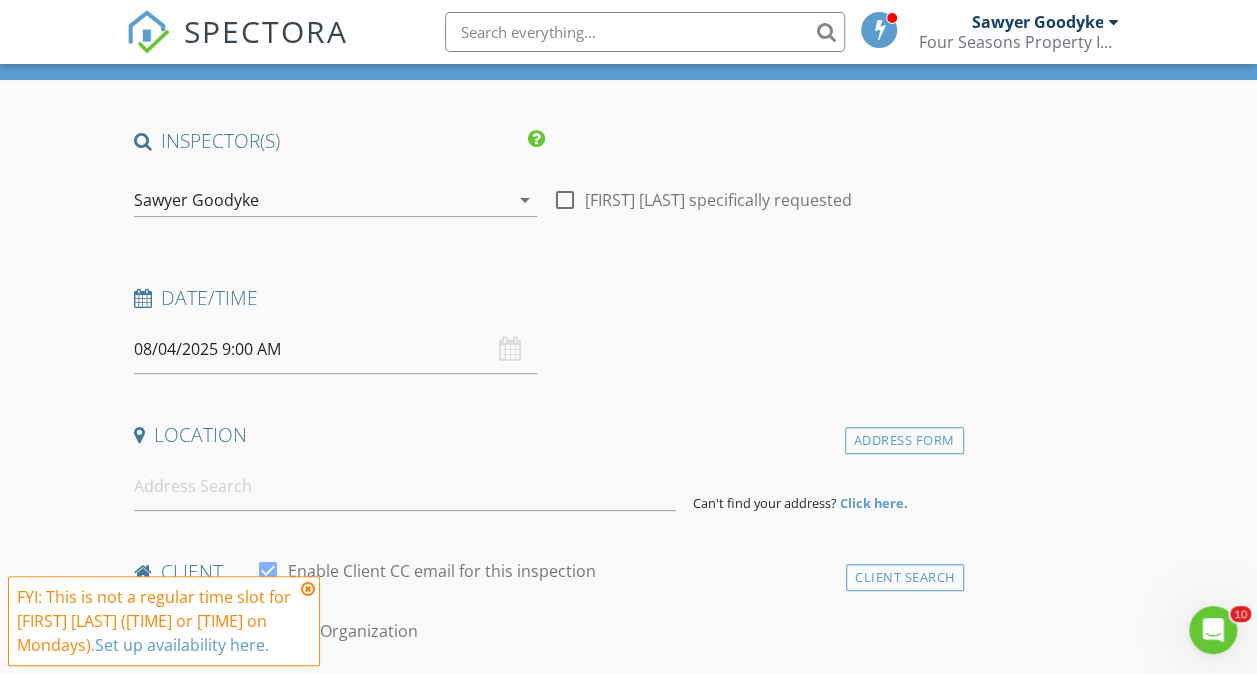 scroll, scrollTop: 126, scrollLeft: 0, axis: vertical 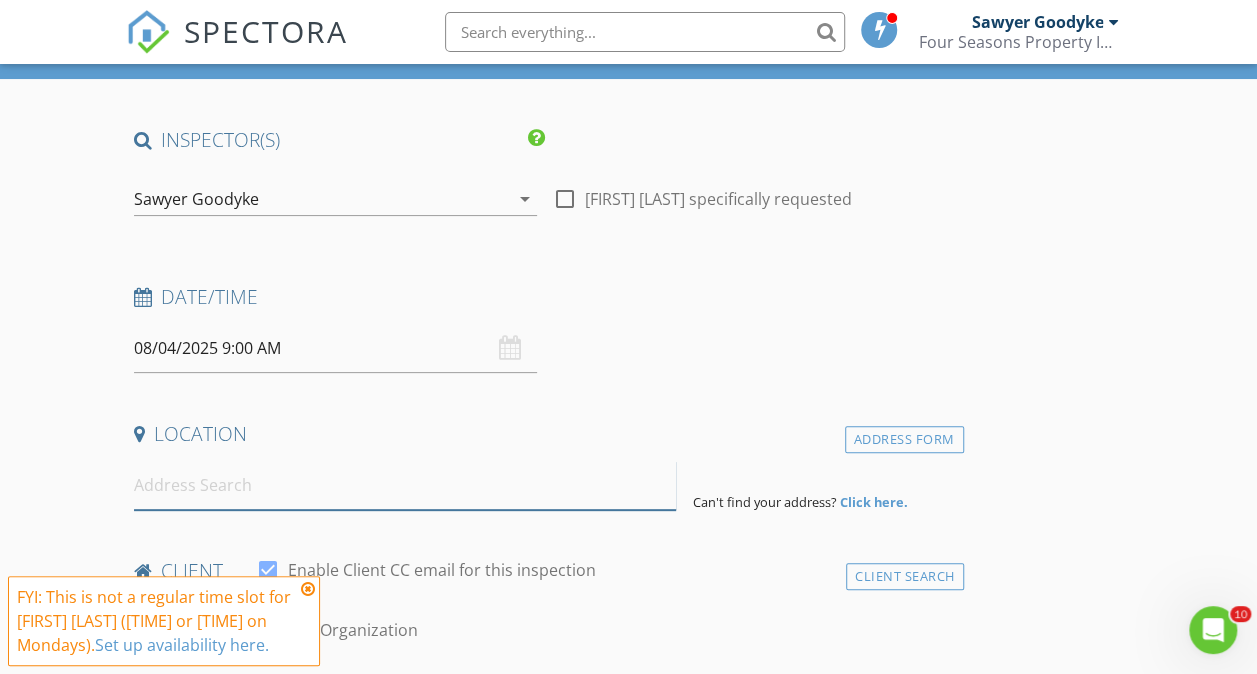 click at bounding box center [405, 485] 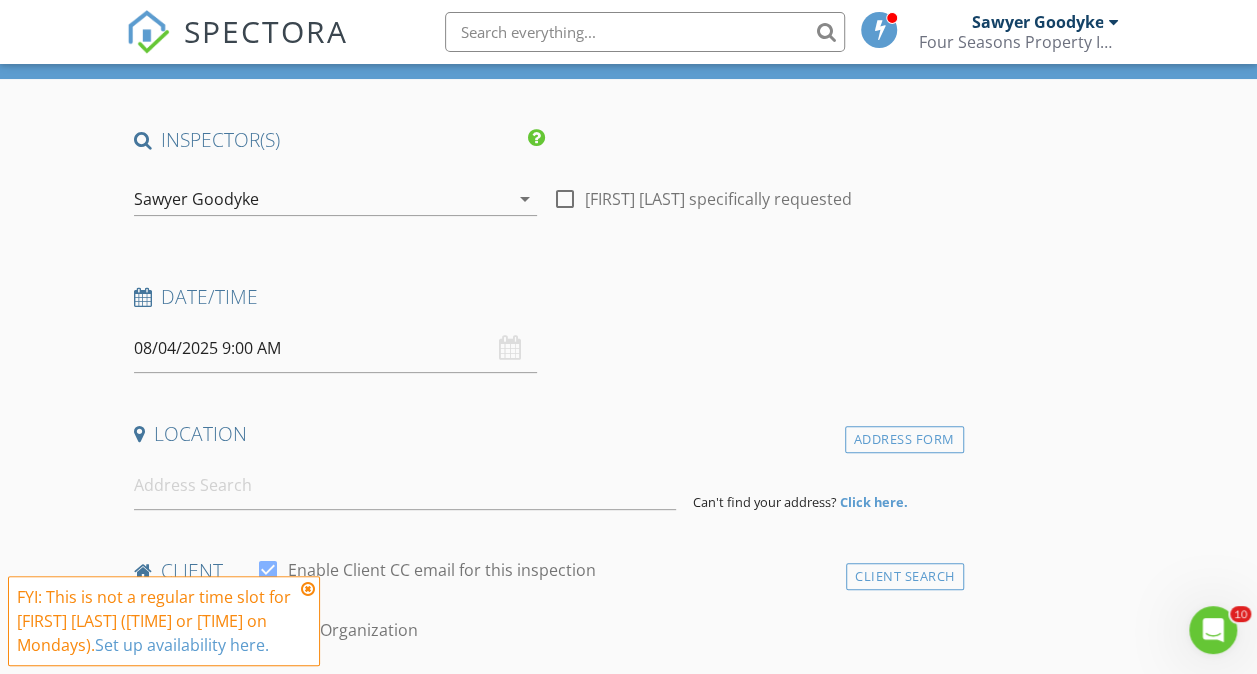 click at bounding box center [308, 589] 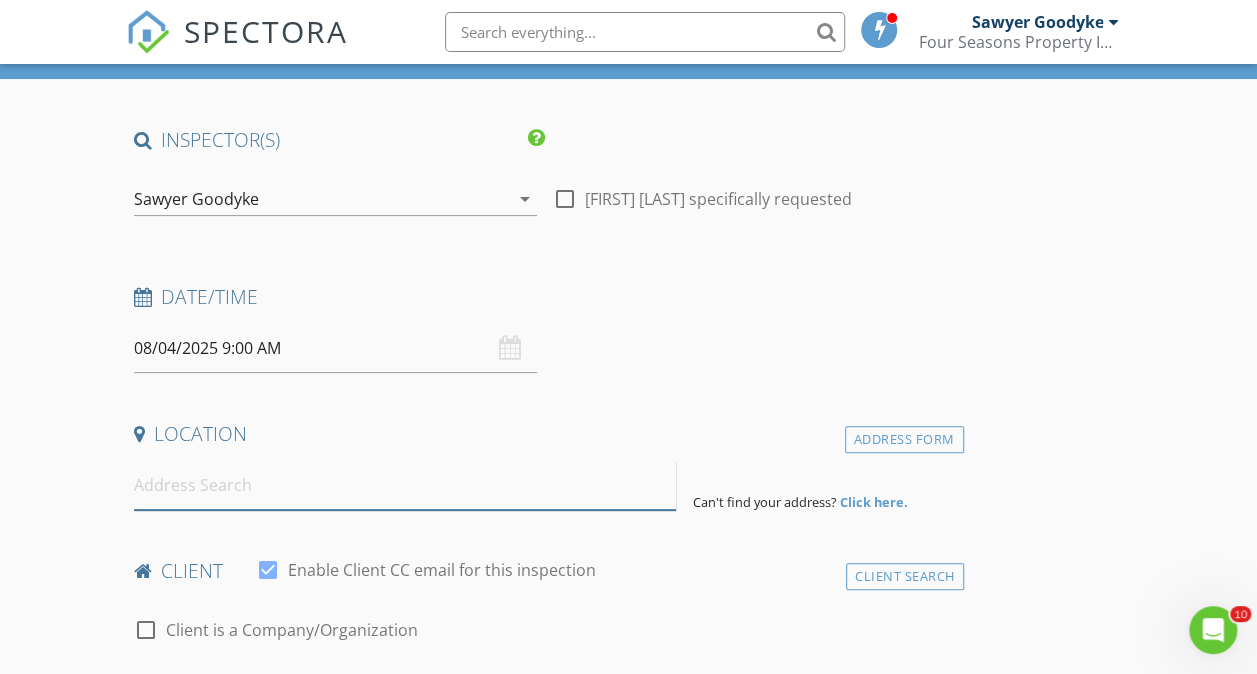 click at bounding box center [405, 485] 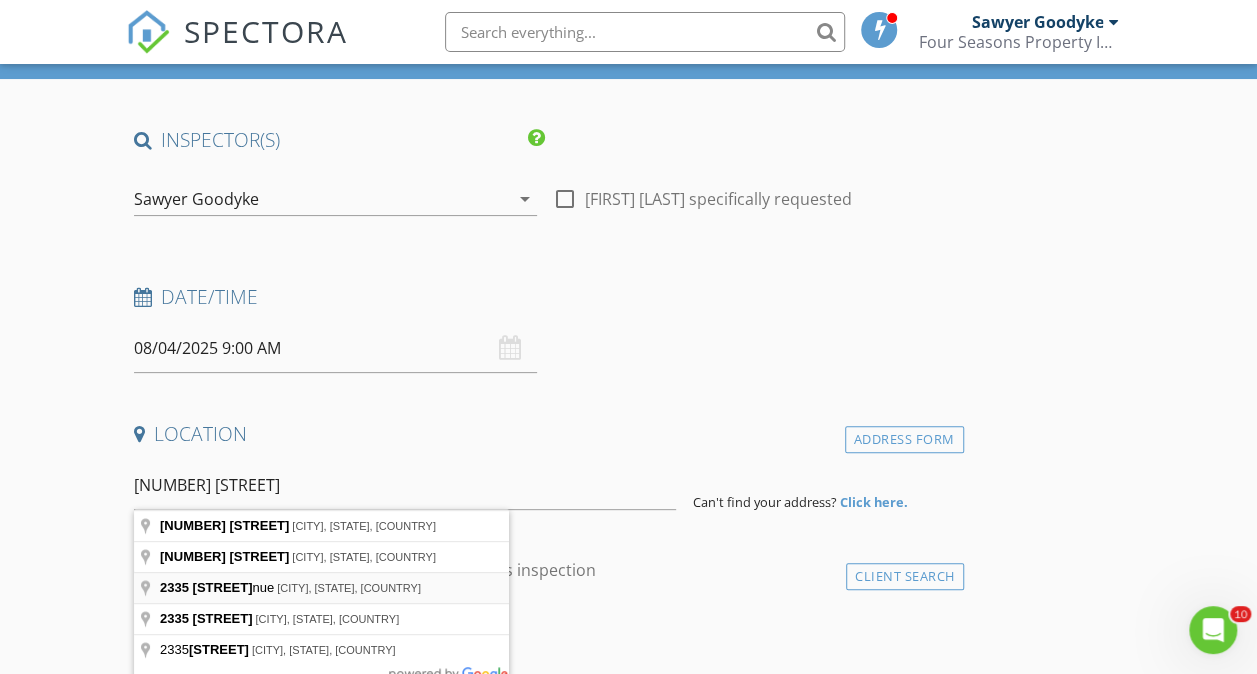 type on "2335 Harding Avenue, Lansing, MI, USA" 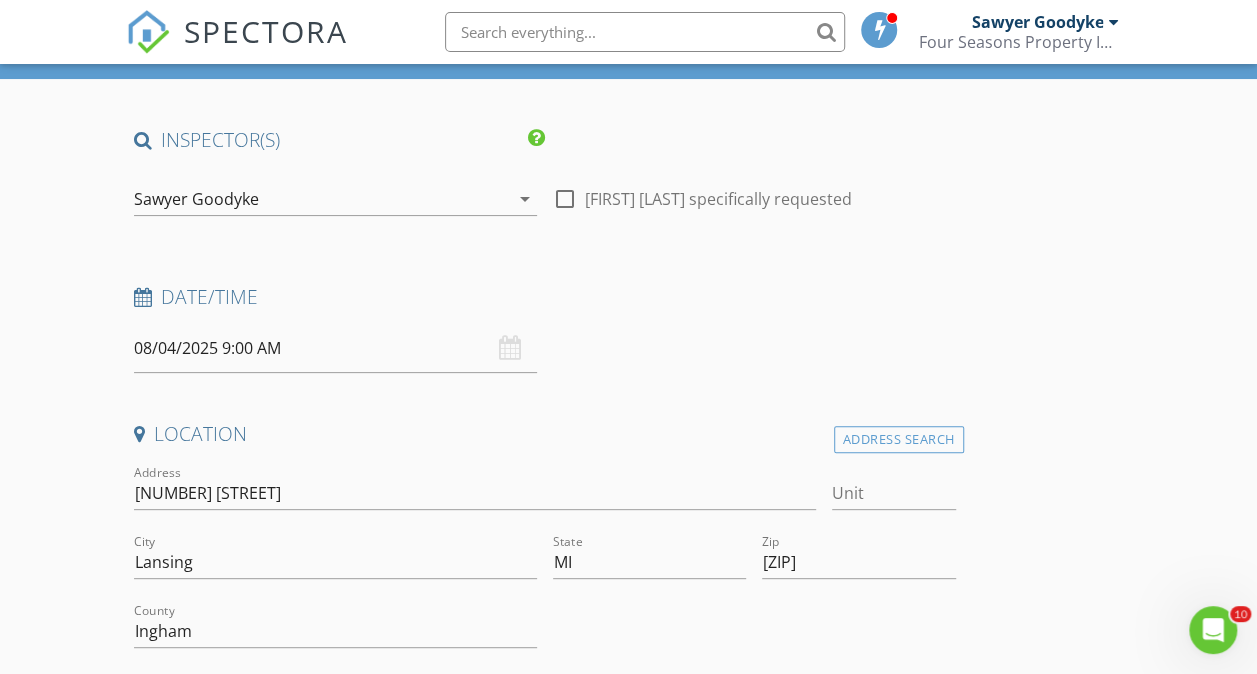 drag, startPoint x: 231, startPoint y: 582, endPoint x: 598, endPoint y: 600, distance: 367.44116 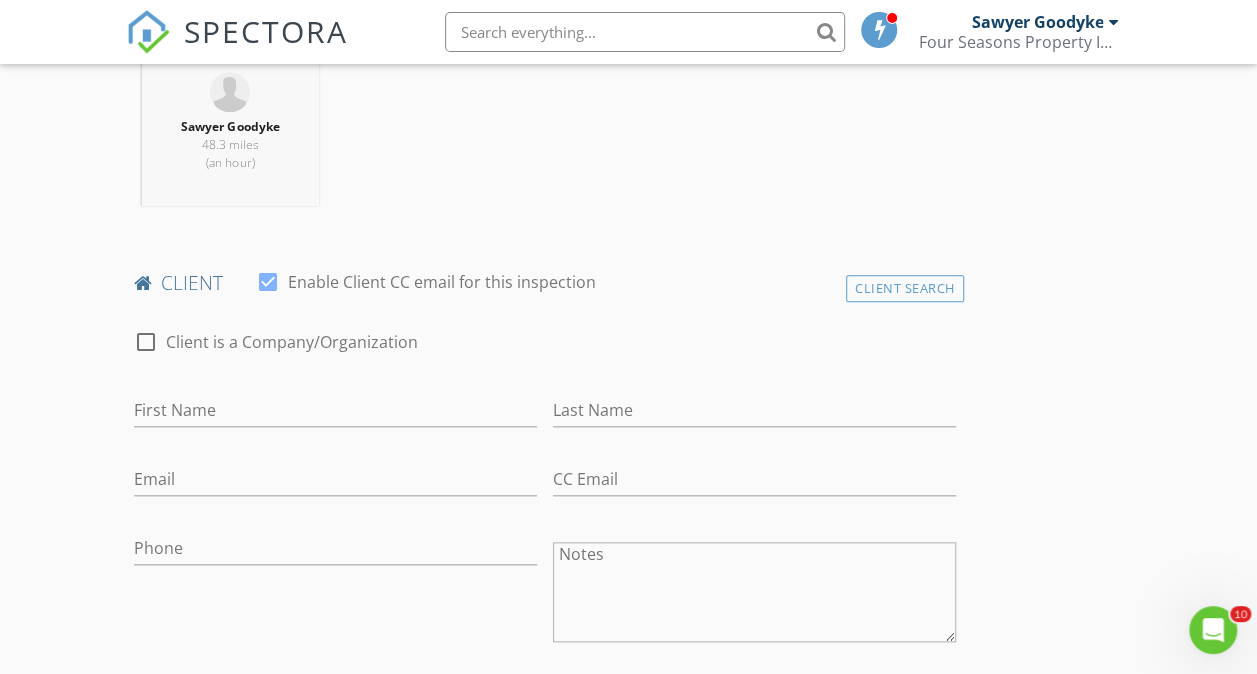 scroll, scrollTop: 841, scrollLeft: 0, axis: vertical 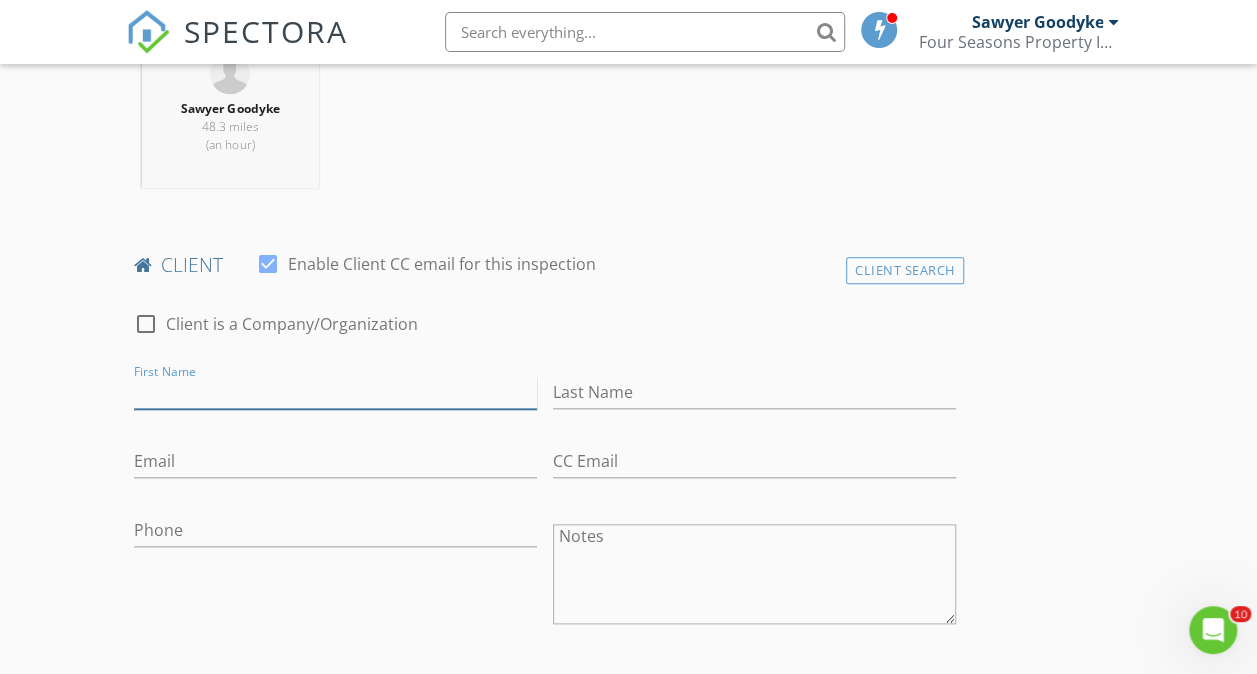 click on "First Name" at bounding box center [335, 392] 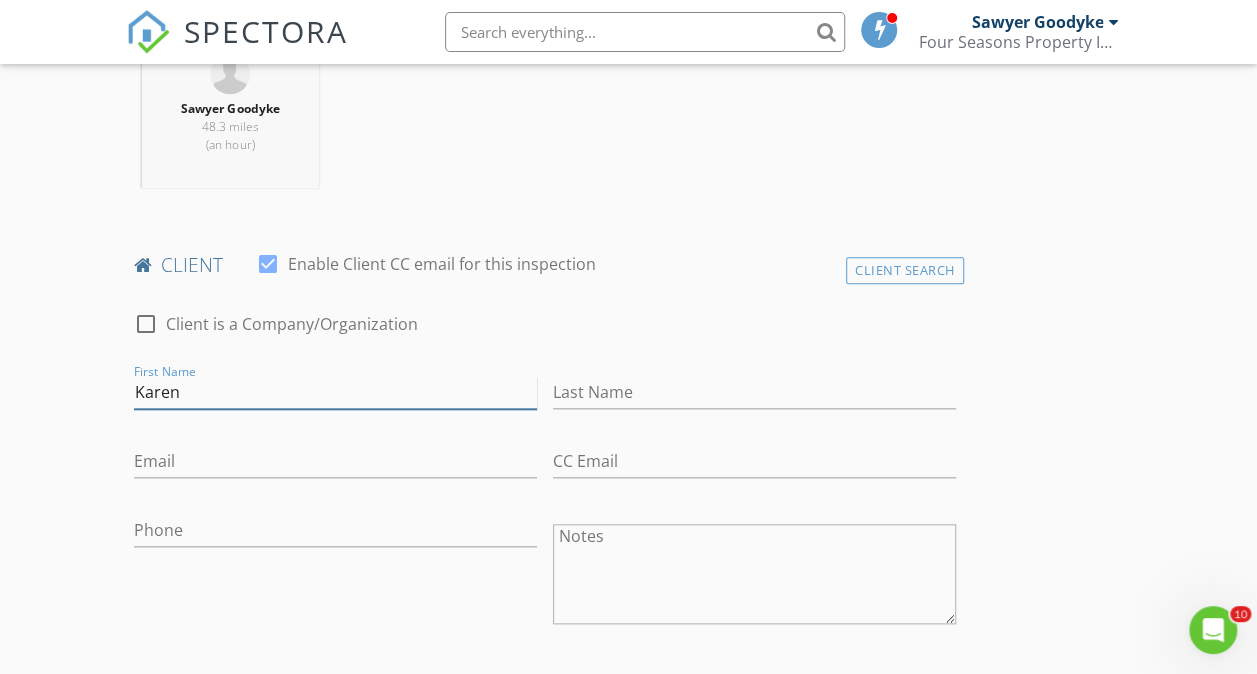 type on "Karen" 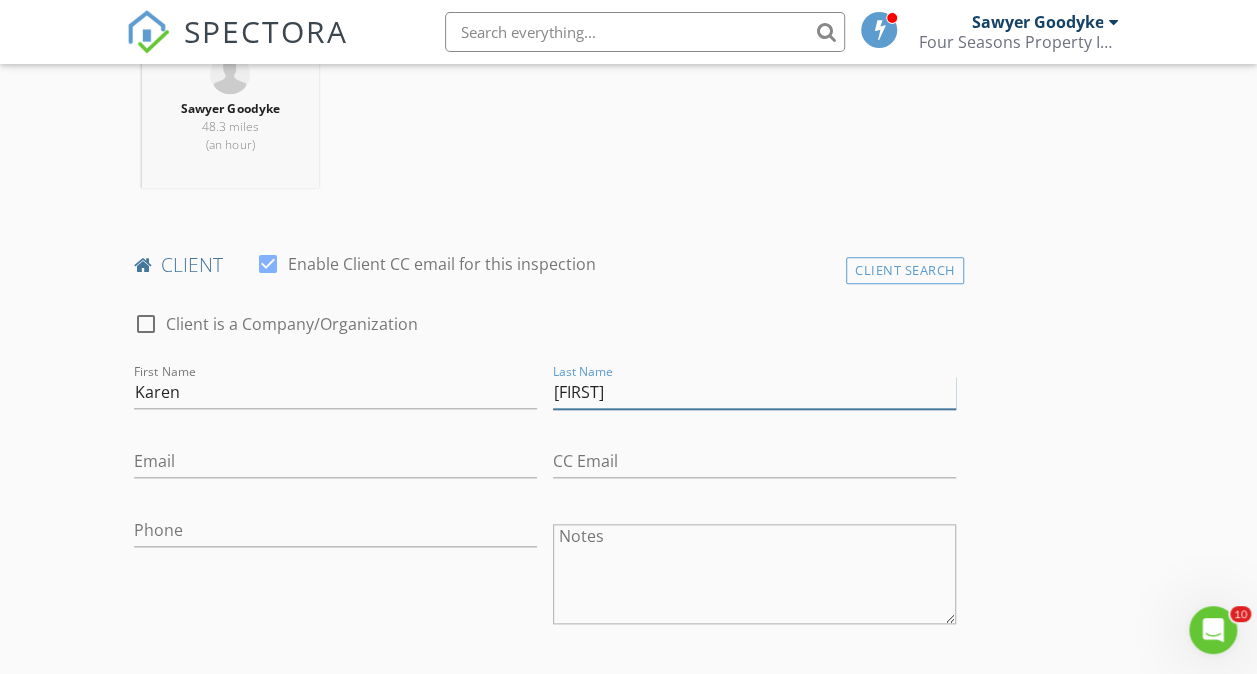 type on "Barney" 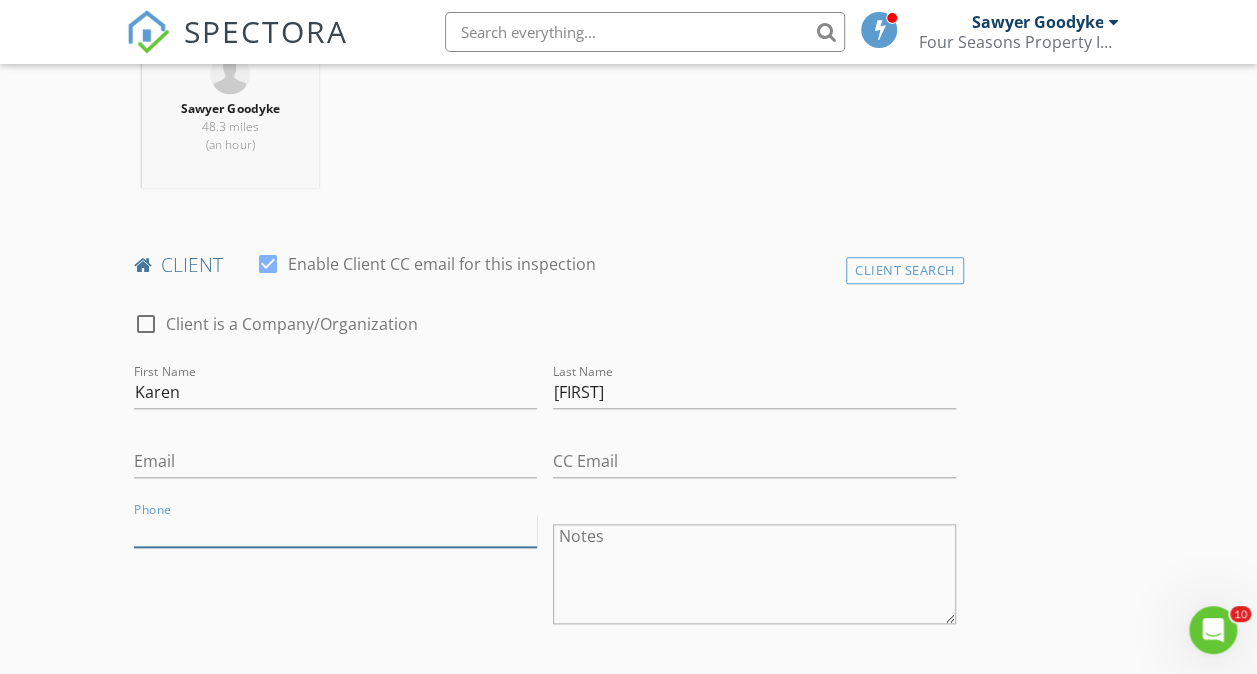 click on "Phone" at bounding box center (335, 530) 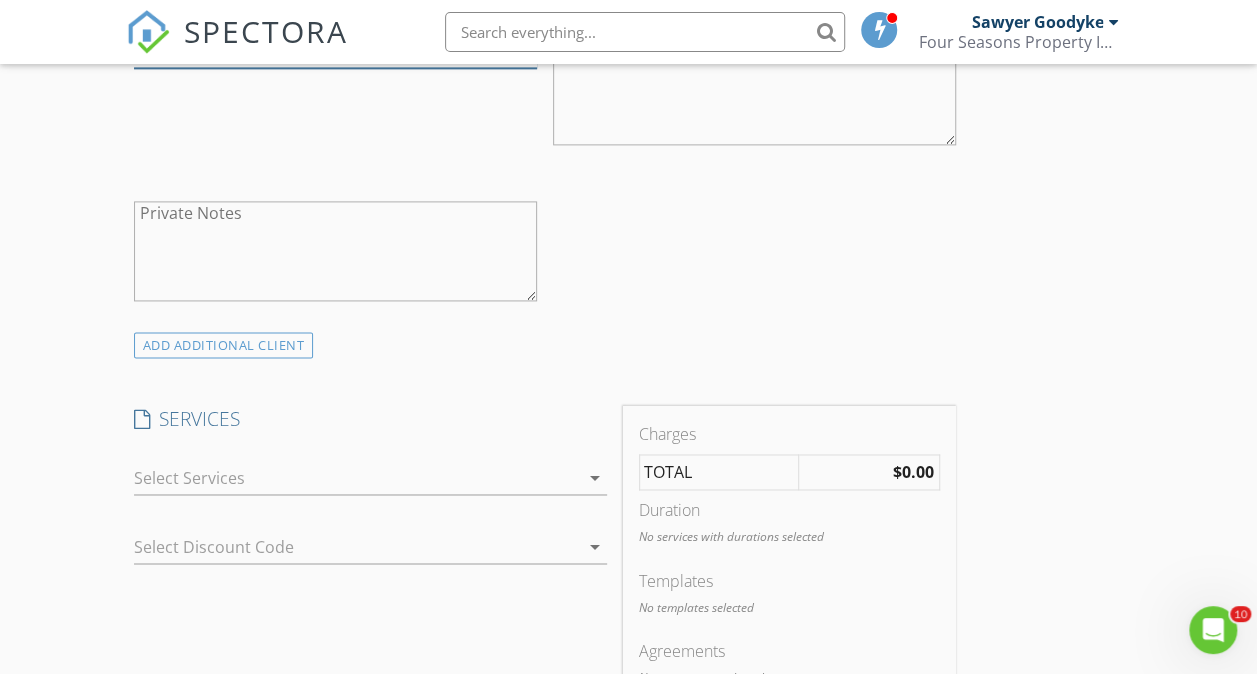 scroll, scrollTop: 1323, scrollLeft: 0, axis: vertical 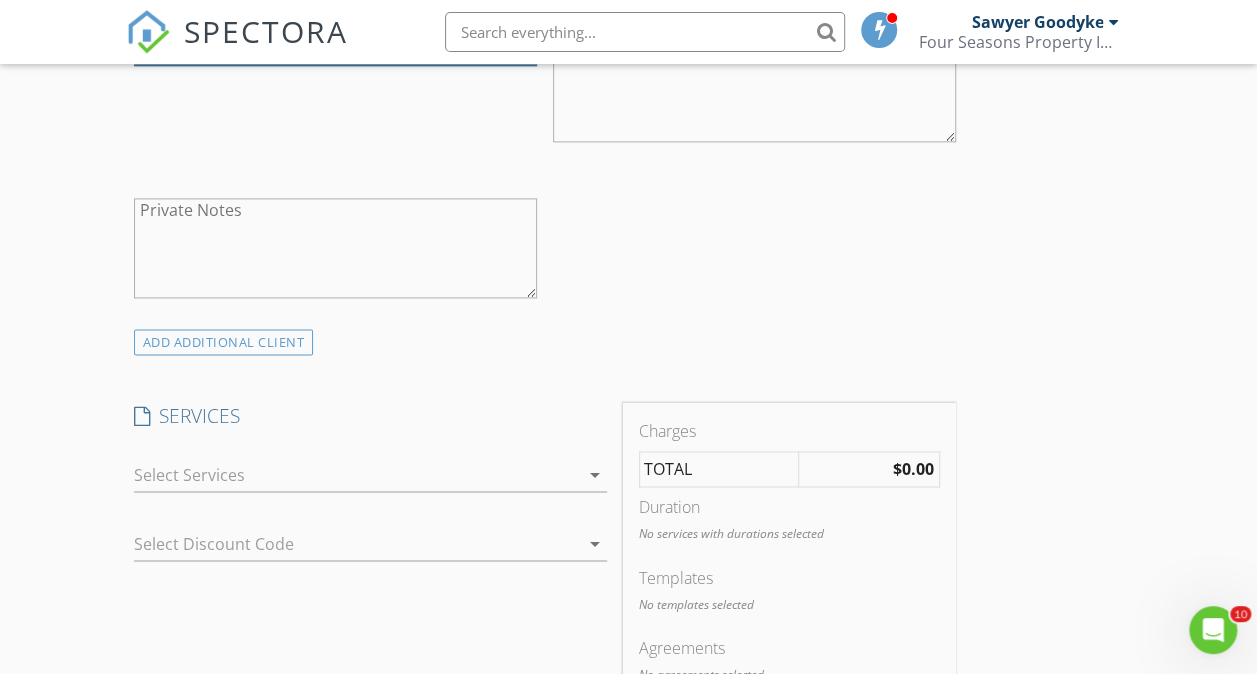 type on "616-264-5394" 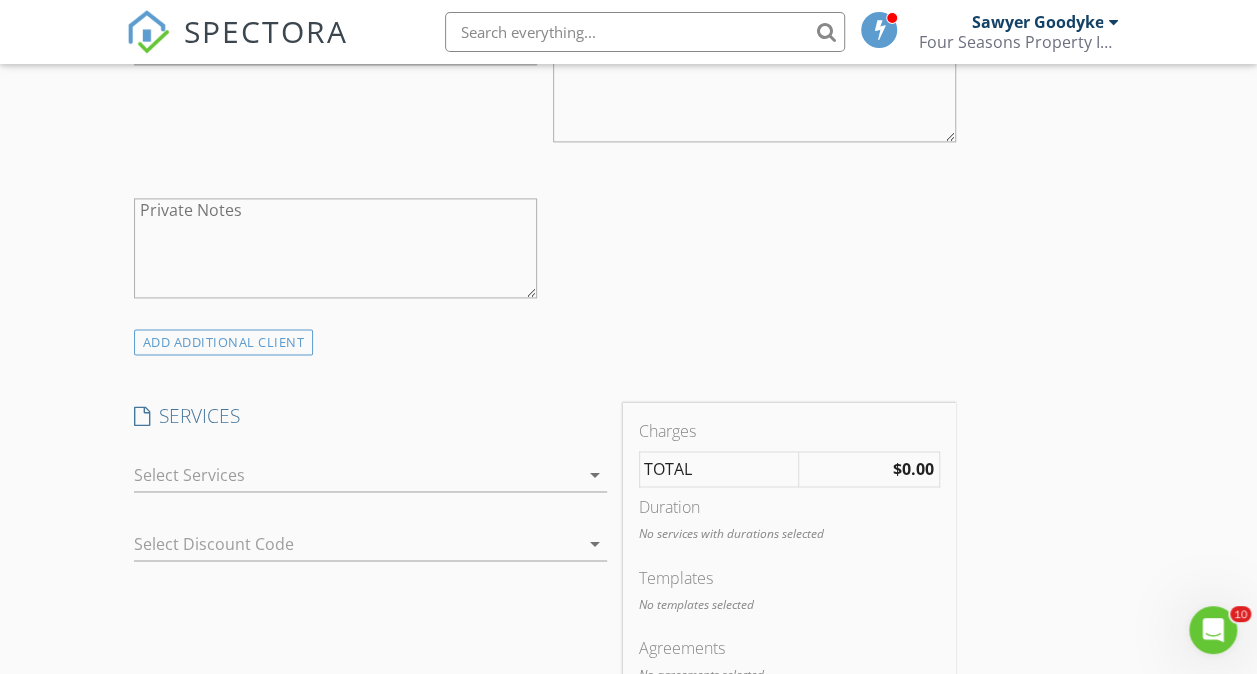 click on "arrow_drop_down" at bounding box center [593, 475] 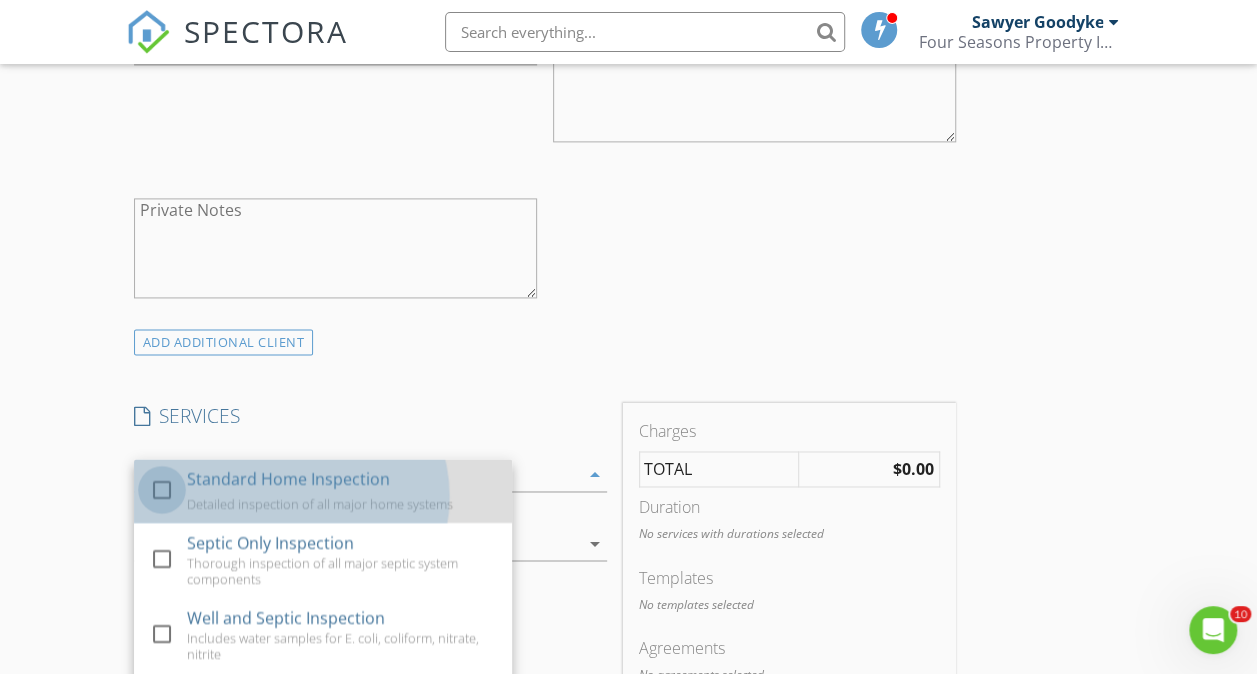 click at bounding box center [162, 490] 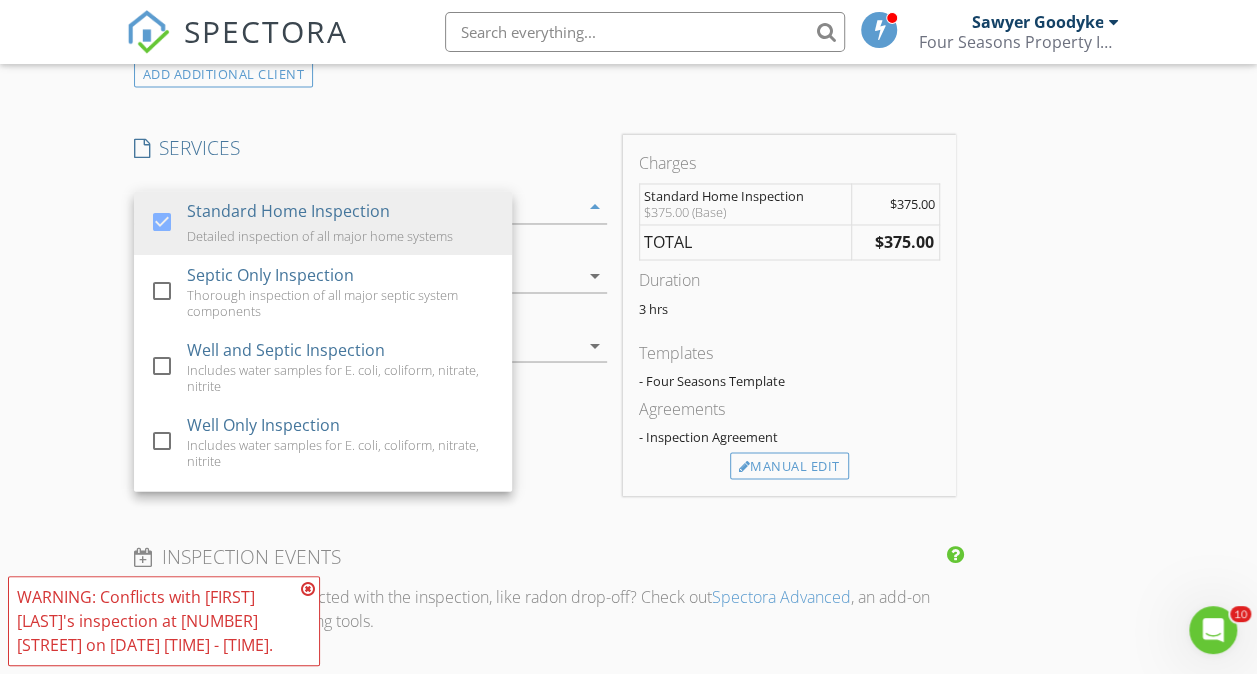 scroll, scrollTop: 1596, scrollLeft: 0, axis: vertical 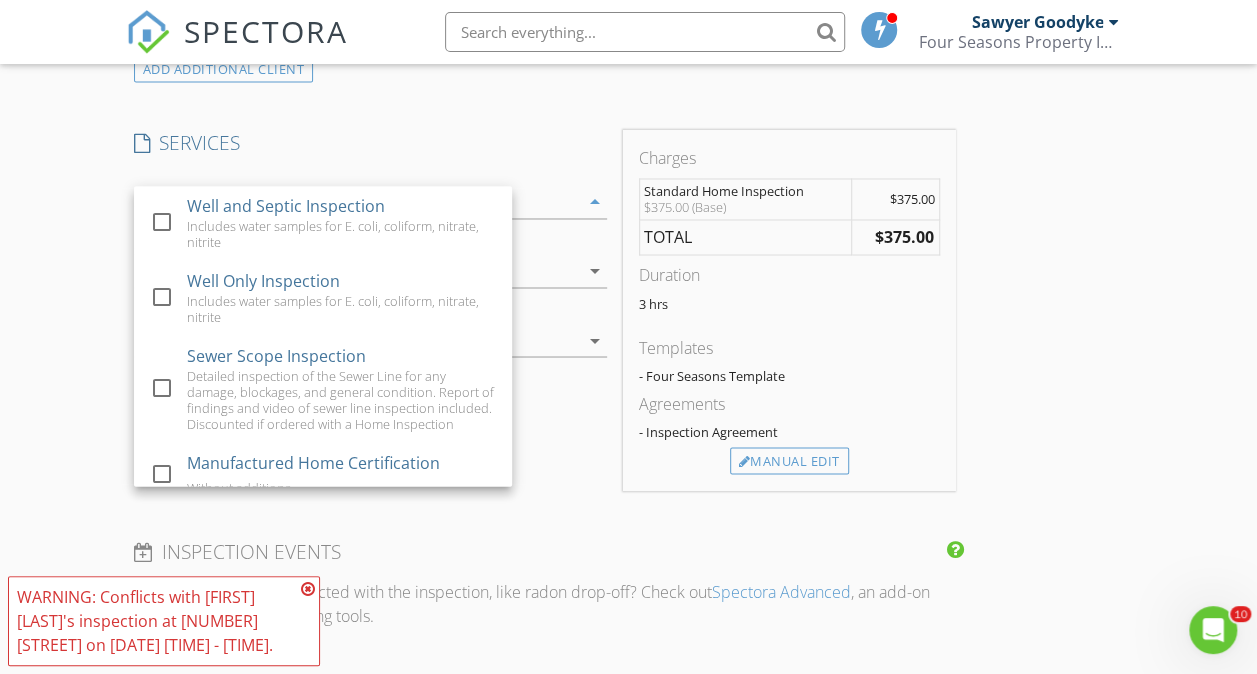 click on "Duration" at bounding box center (789, 275) 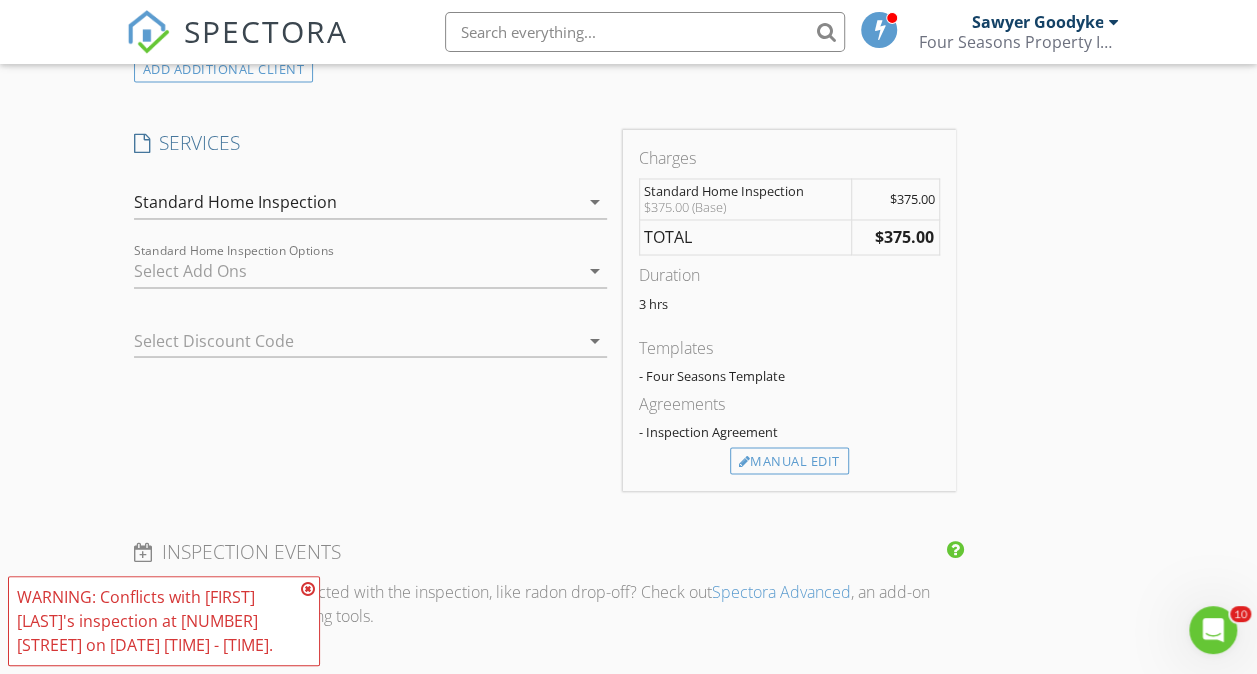 click on "arrow_drop_down" at bounding box center (595, 271) 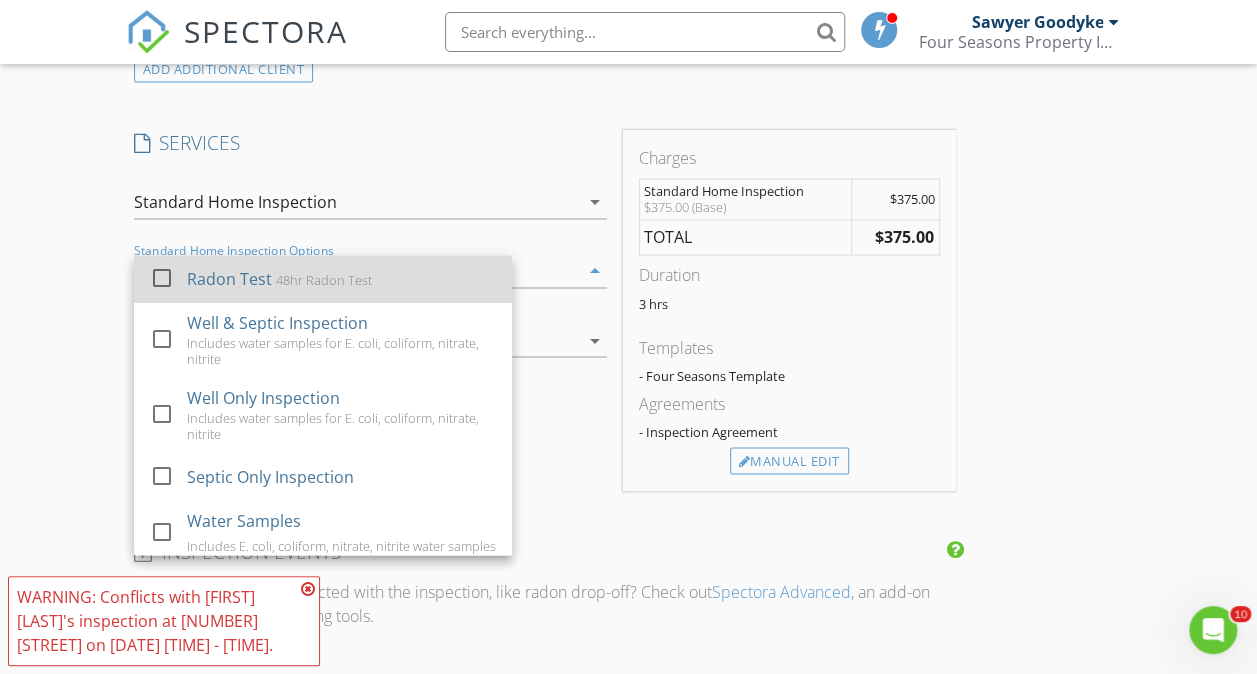 click at bounding box center (162, 278) 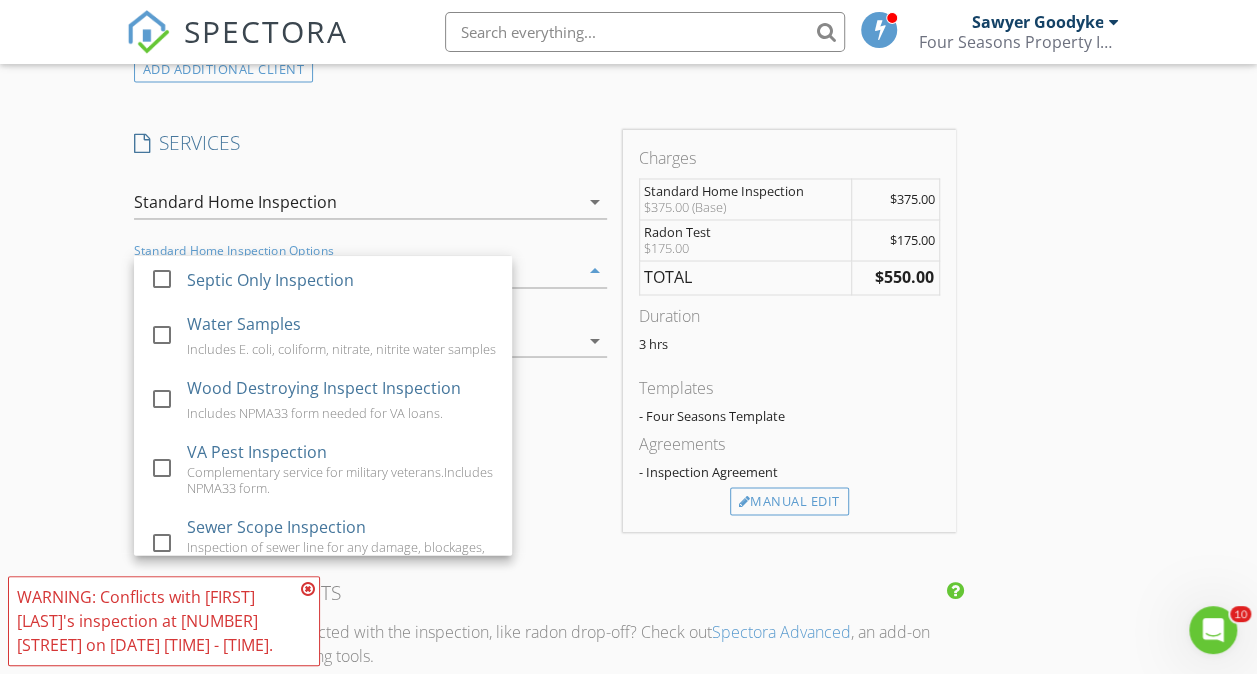 scroll, scrollTop: 268, scrollLeft: 0, axis: vertical 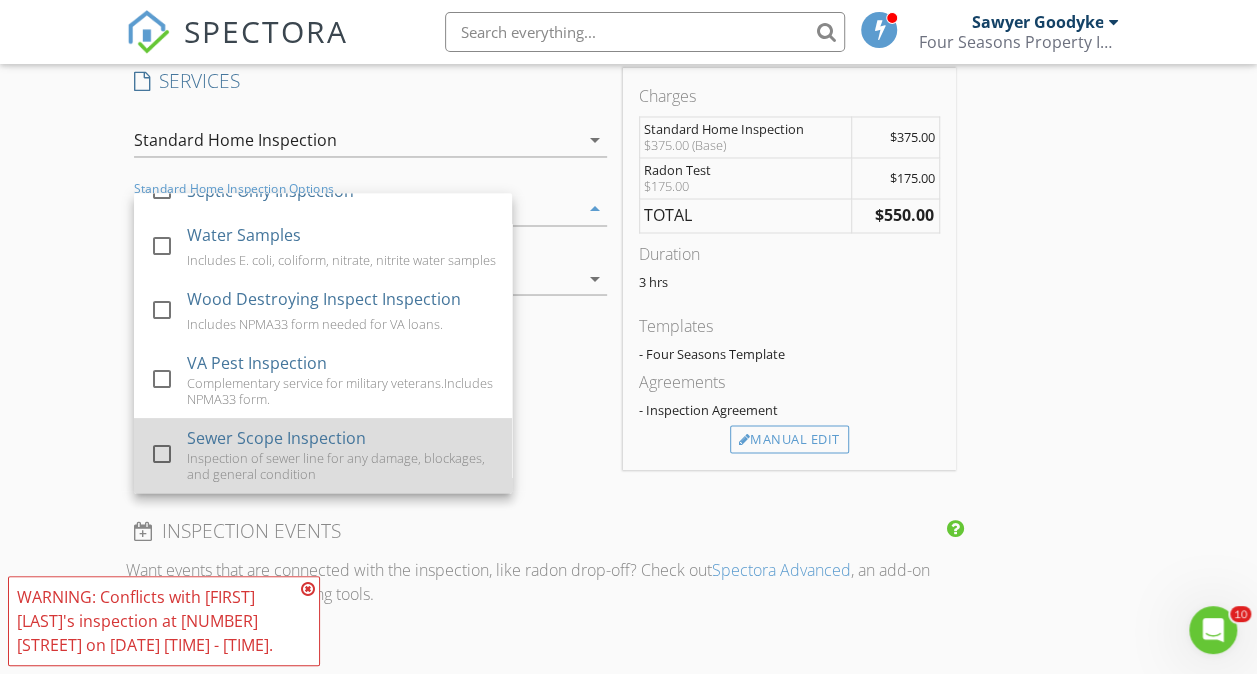 click at bounding box center [162, 454] 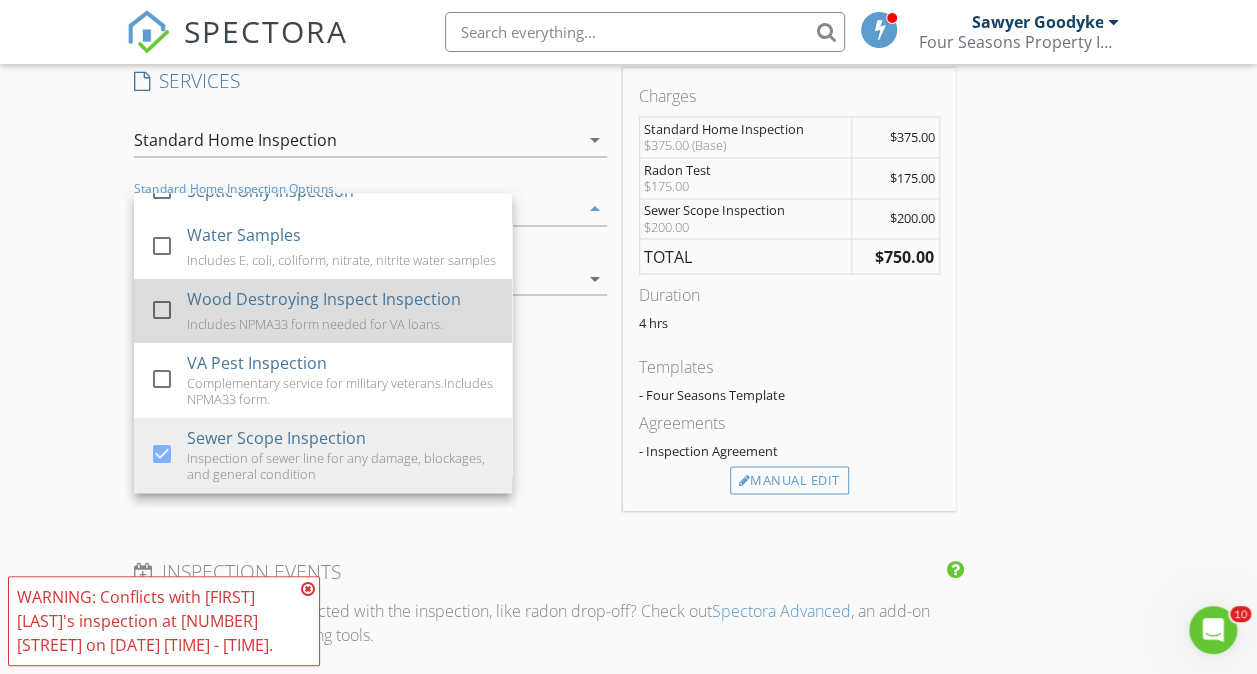 click at bounding box center (162, 310) 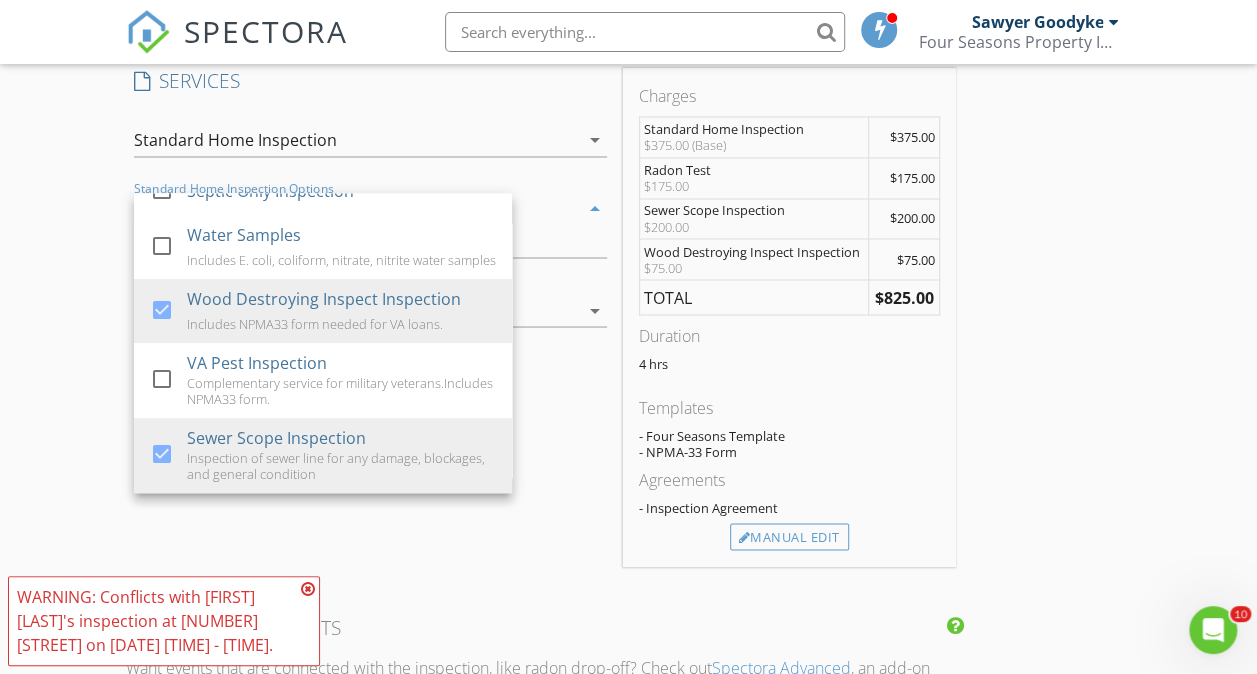 click on "INSPECTOR(S)
check_box   Sawyer Goodyke   PRIMARY   Sawyer Goodyke arrow_drop_down   check_box_outline_blank Sawyer Goodyke specifically requested
Date/Time
08/04/2025 9:00 AM
Location
Address Search       Address 2335 Harding Ave   Unit   City Lansing   State MI   Zip 48910   County Ingham     Square Feet 1023   Year Built 1937   Foundation arrow_drop_down     Sawyer Goodyke     48.3 miles     (an hour)
client
check_box Enable Client CC email for this inspection   Client Search     check_box_outline_blank Client is a Company/Organization     First Name Karen   Last Name Barney   Email   CC Email   Phone 616-264-5394           Notes   Private Notes
ADD ADDITIONAL client
SERVICES
check_box   Standard Home Inspection   Detailed inspection of all major home systems" at bounding box center (629, 310) 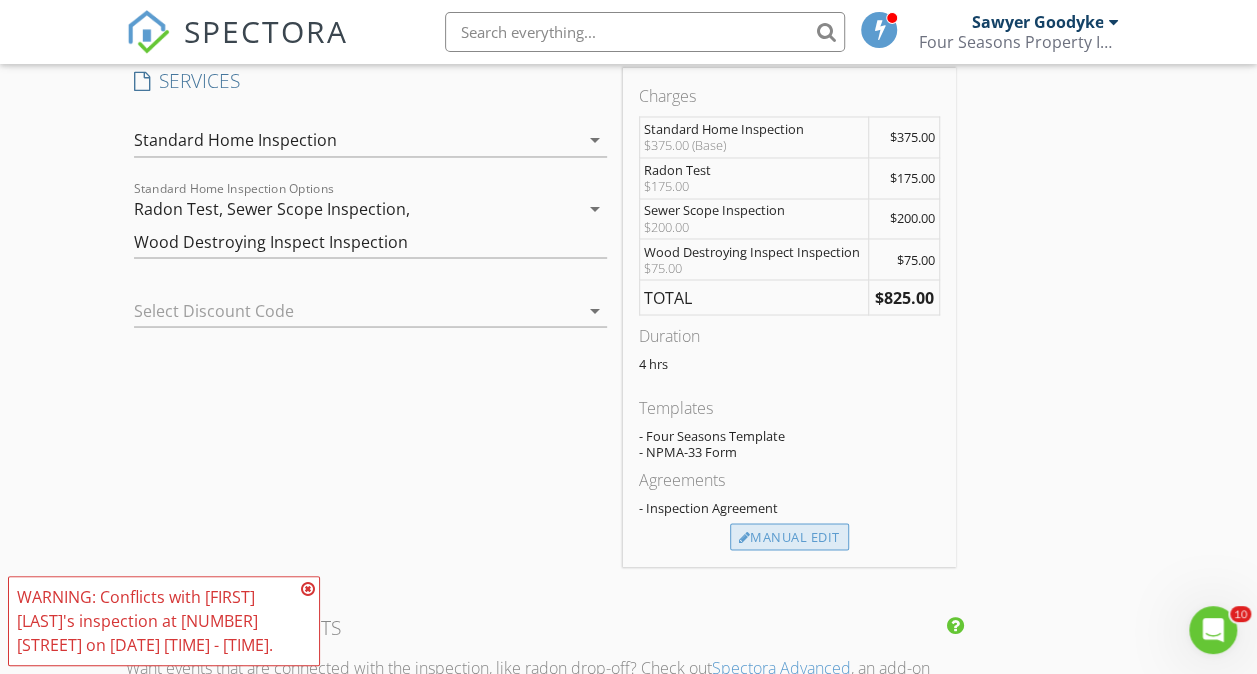 click at bounding box center [745, 537] 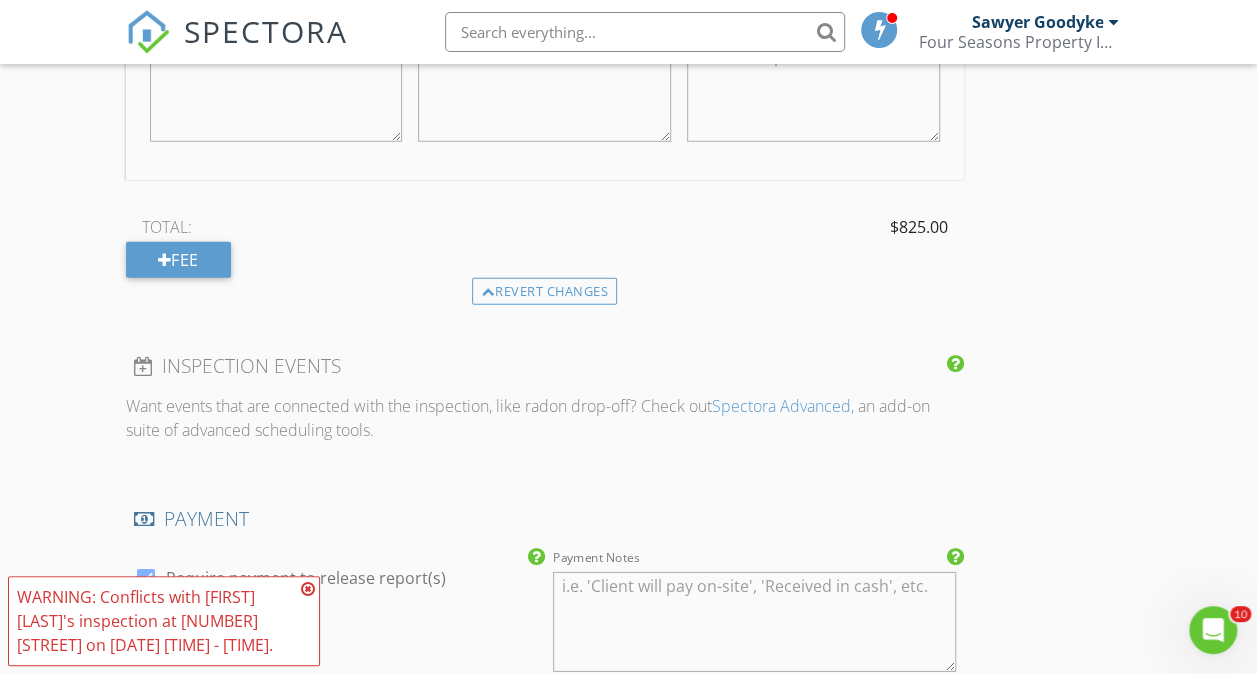 scroll, scrollTop: 2808, scrollLeft: 0, axis: vertical 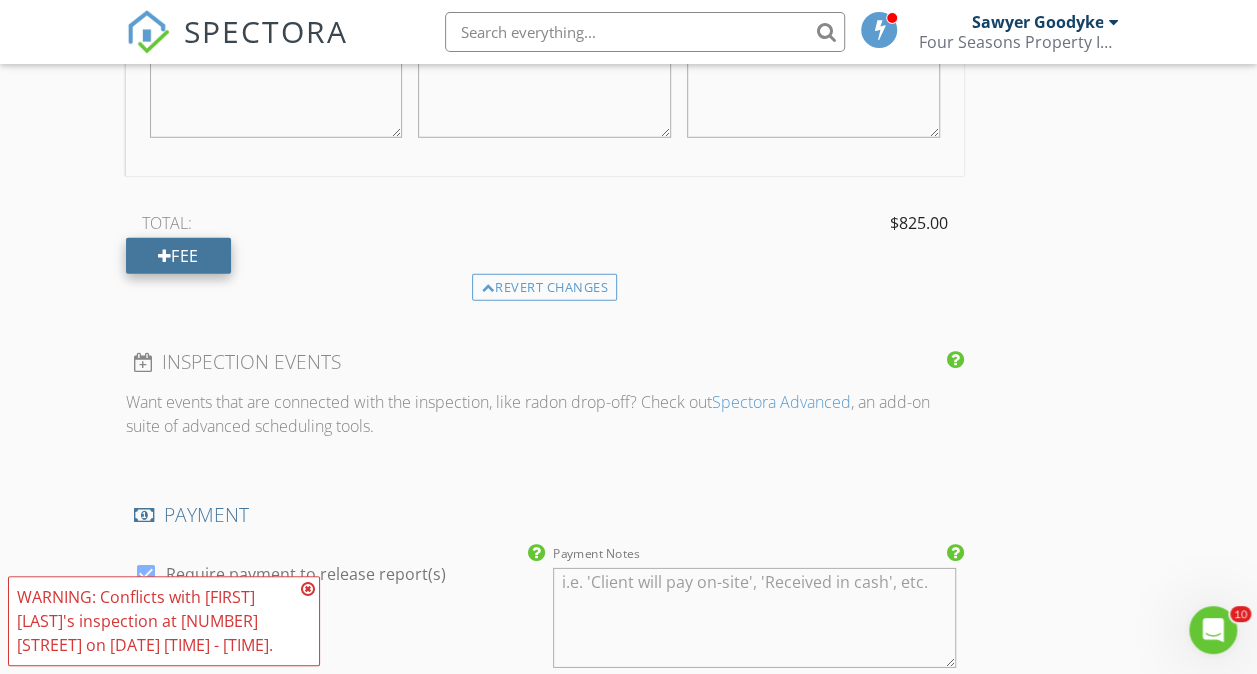 click on "Fee" at bounding box center [178, 256] 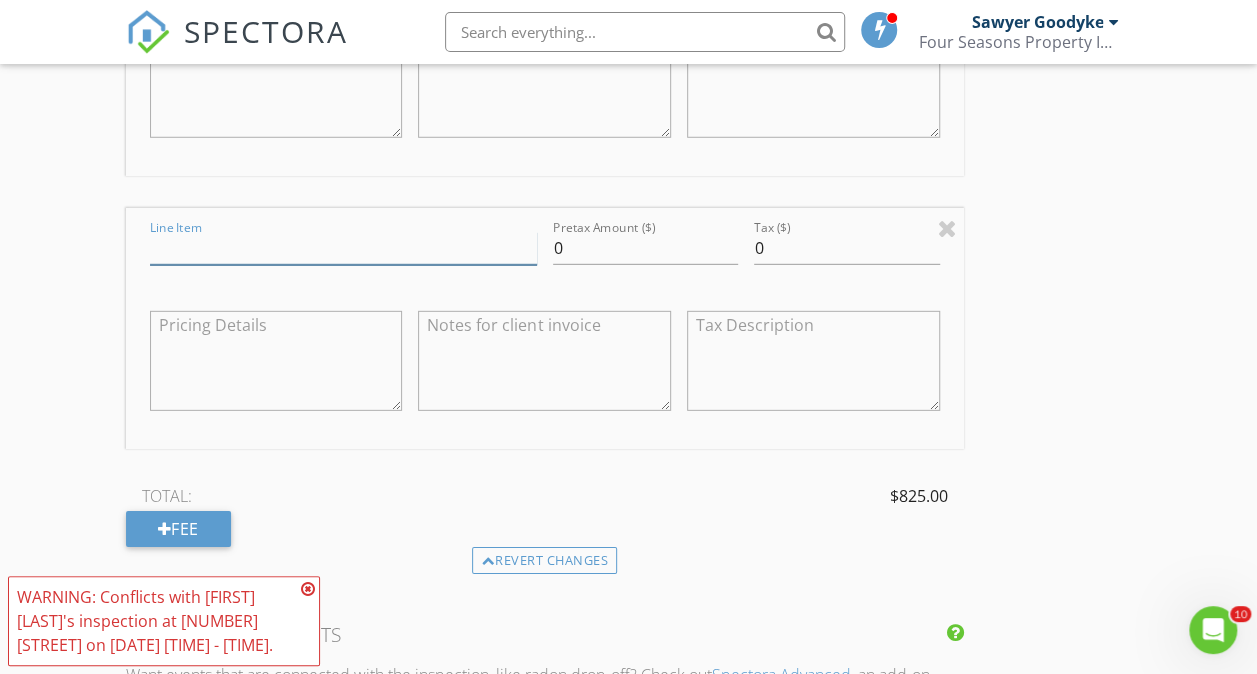 click on "Line Item" at bounding box center (343, 248) 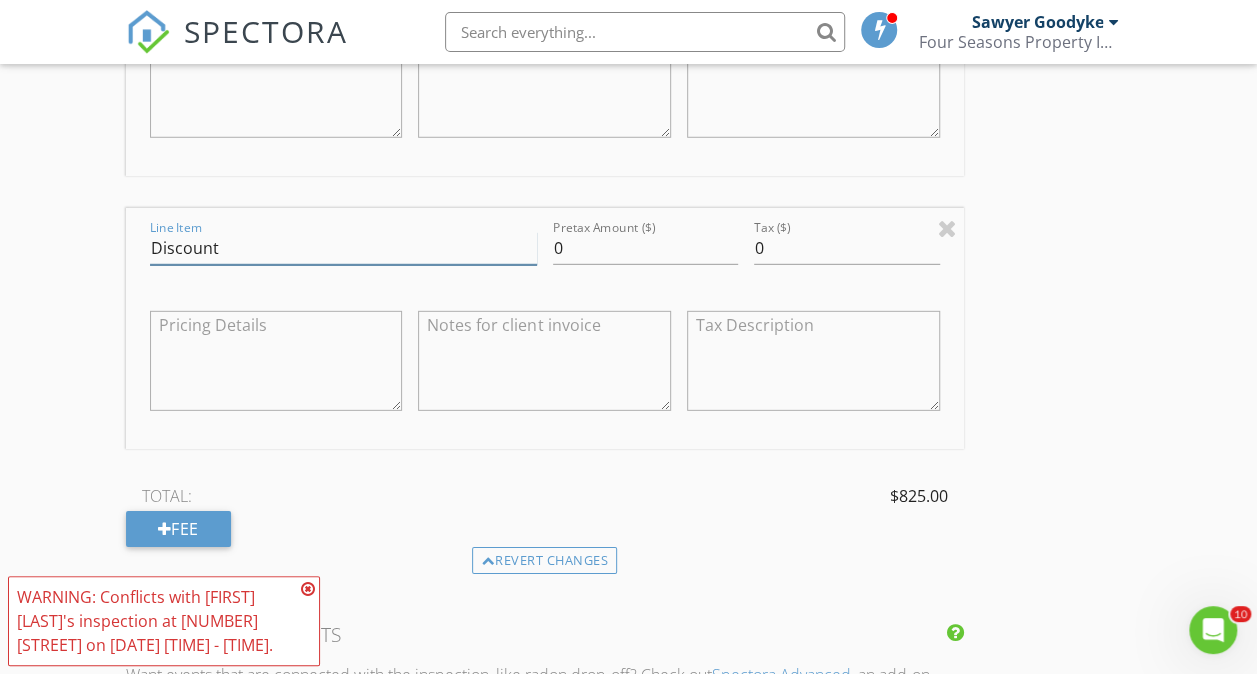 type on "Discount" 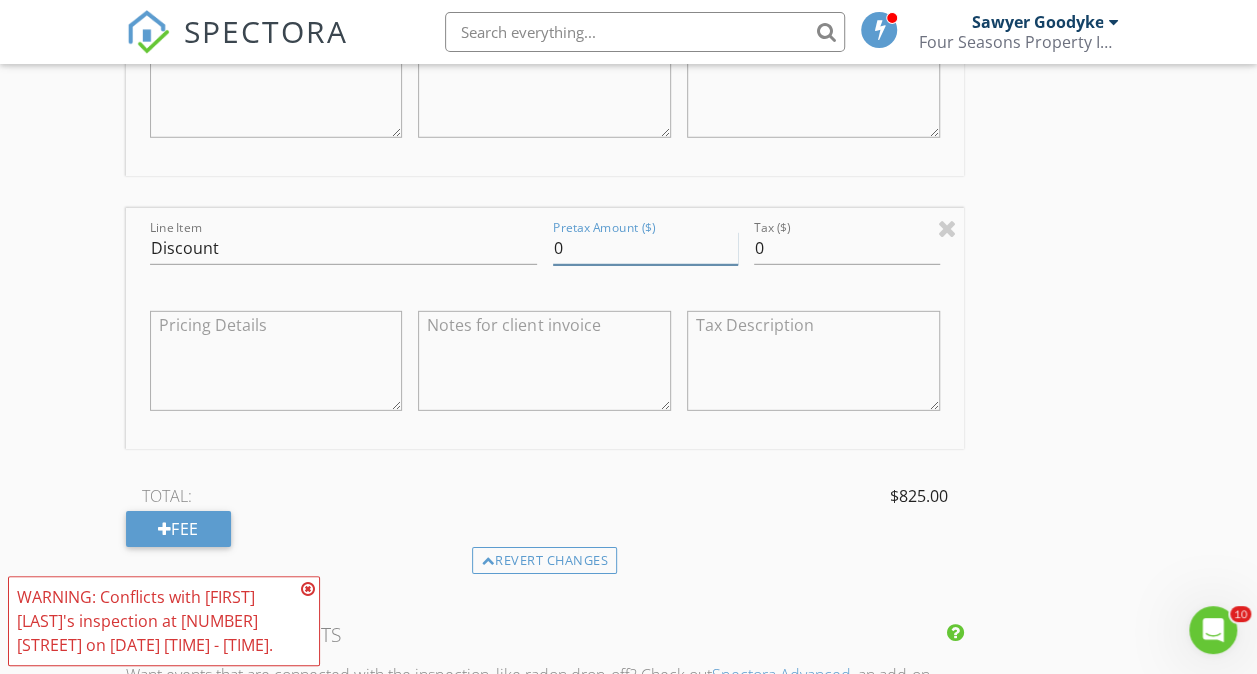 click on "0" at bounding box center (645, 248) 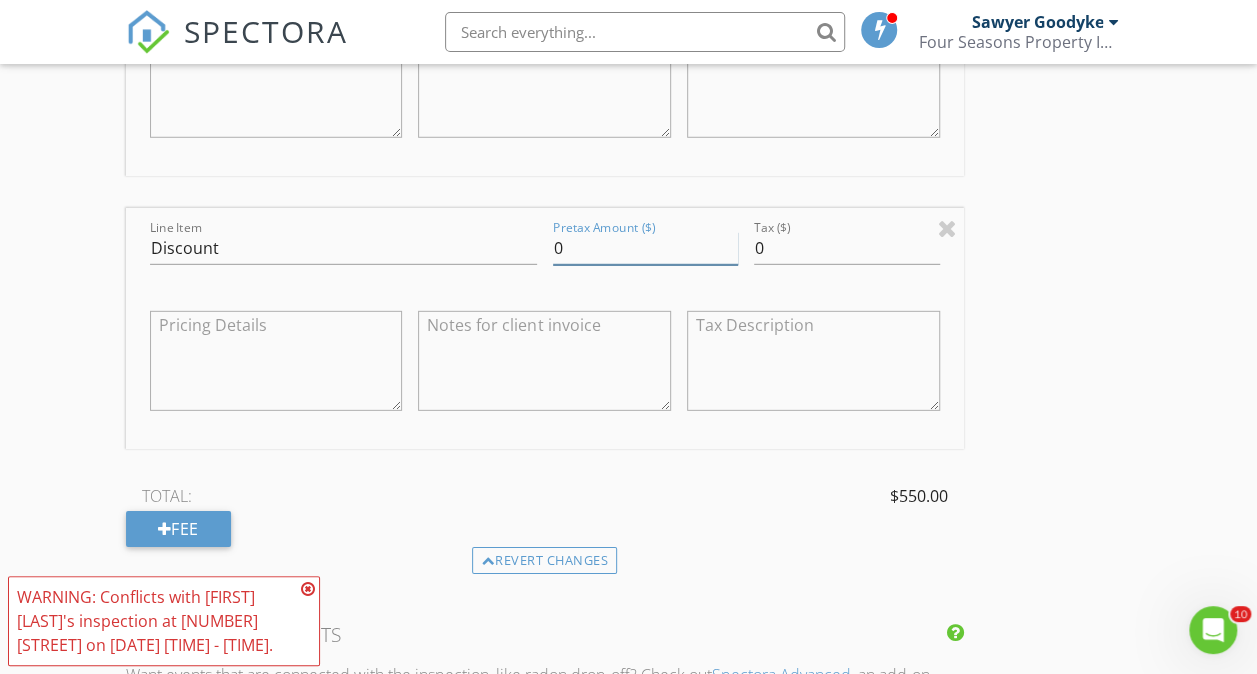 type on "-275" 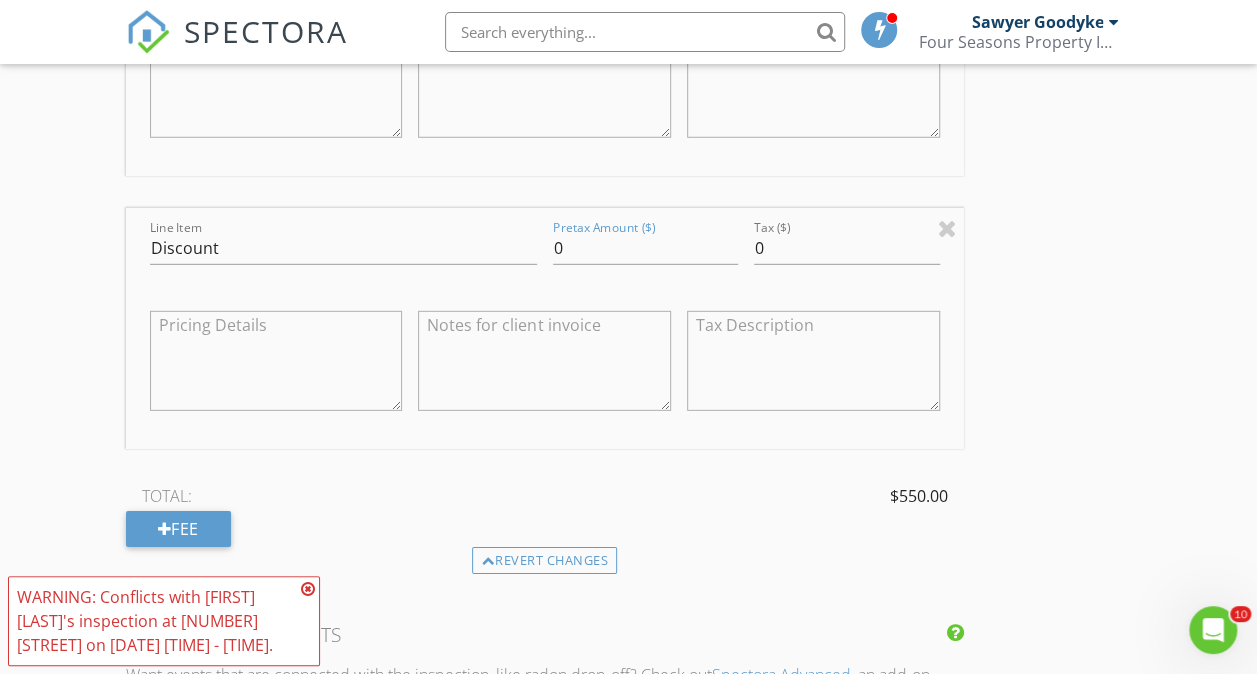 click on "INSPECTOR(S)
check_box   Sawyer Goodyke   PRIMARY   Sawyer Goodyke arrow_drop_down   check_box_outline_blank Sawyer Goodyke specifically requested
Date/Time
08/04/2025 9:00 AM
Location
Address Search       Address 2335 Harding Ave   Unit   City Lansing   State MI   Zip 48910   County Ingham     Square Feet 1023   Year Built 1937   Foundation arrow_drop_down     Sawyer Goodyke     48.3 miles     (an hour)
client
check_box Enable Client CC email for this inspection   Client Search     check_box_outline_blank Client is a Company/Organization     First Name Karen   Last Name Barney   Email   CC Email   Phone 616-264-5394           Notes   Private Notes
ADD ADDITIONAL client
SERVICES
check_box   Standard Home Inspection   Detailed inspection of all major home systems" at bounding box center (629, -261) 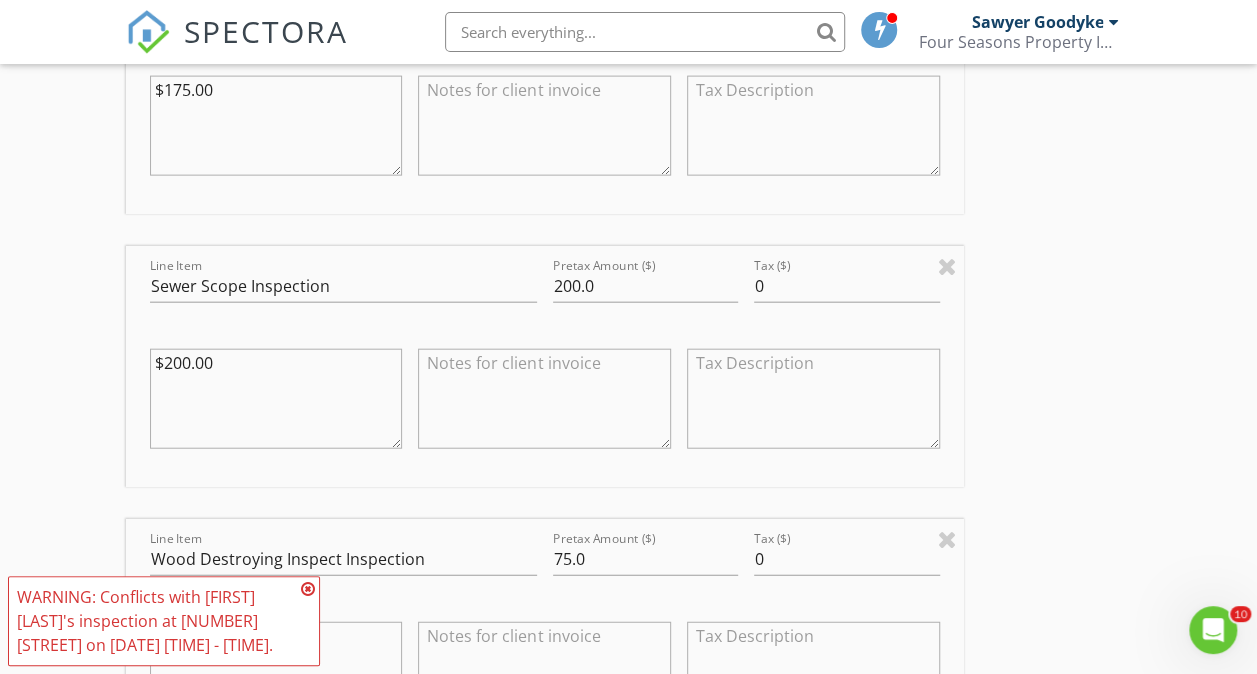 scroll, scrollTop: 2225, scrollLeft: 0, axis: vertical 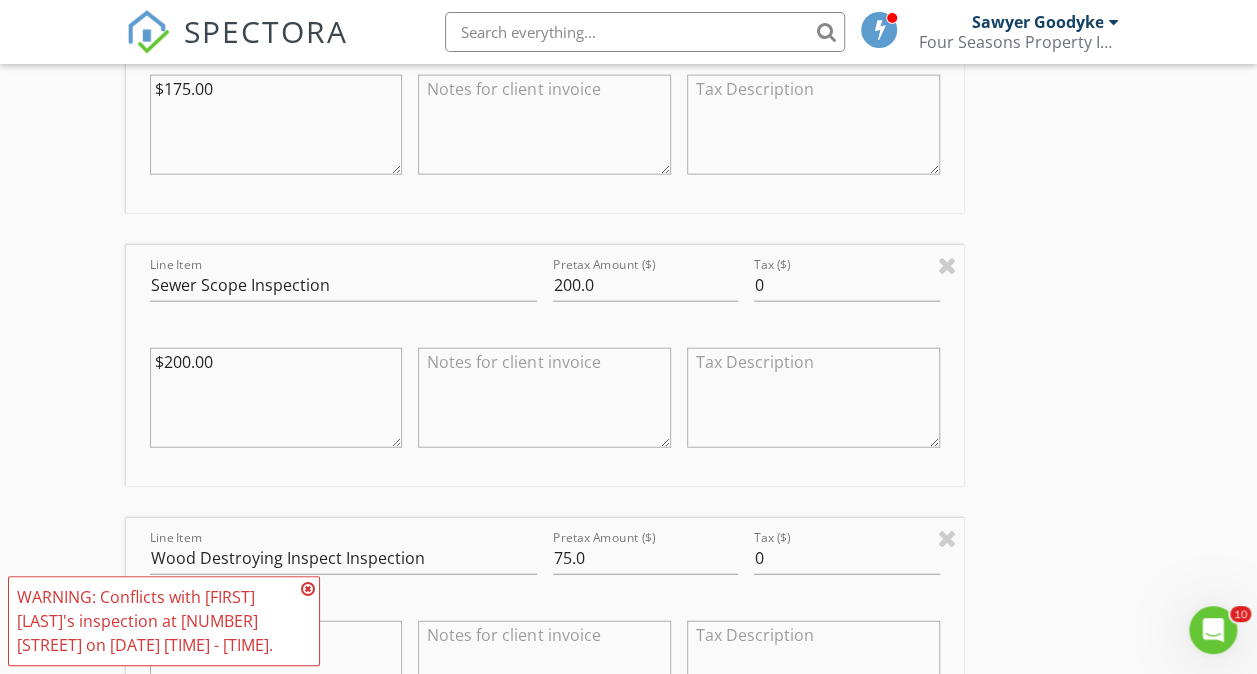 click at bounding box center (308, 589) 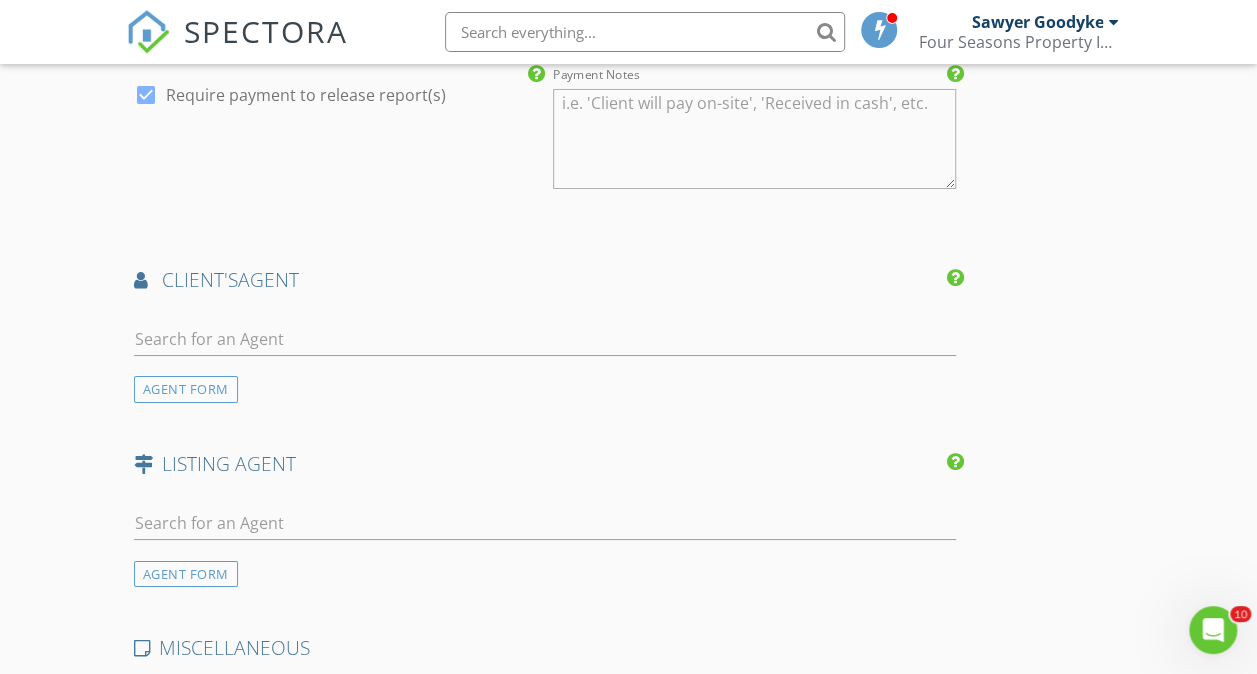 scroll, scrollTop: 3563, scrollLeft: 0, axis: vertical 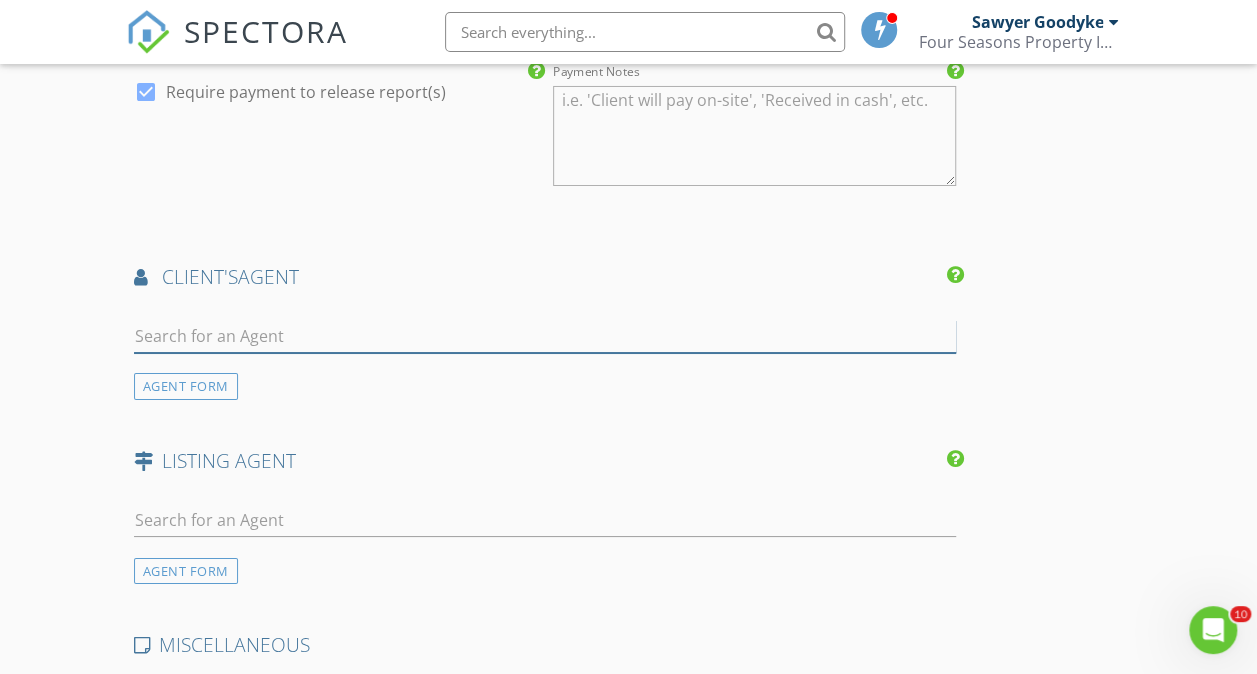 click at bounding box center [545, 336] 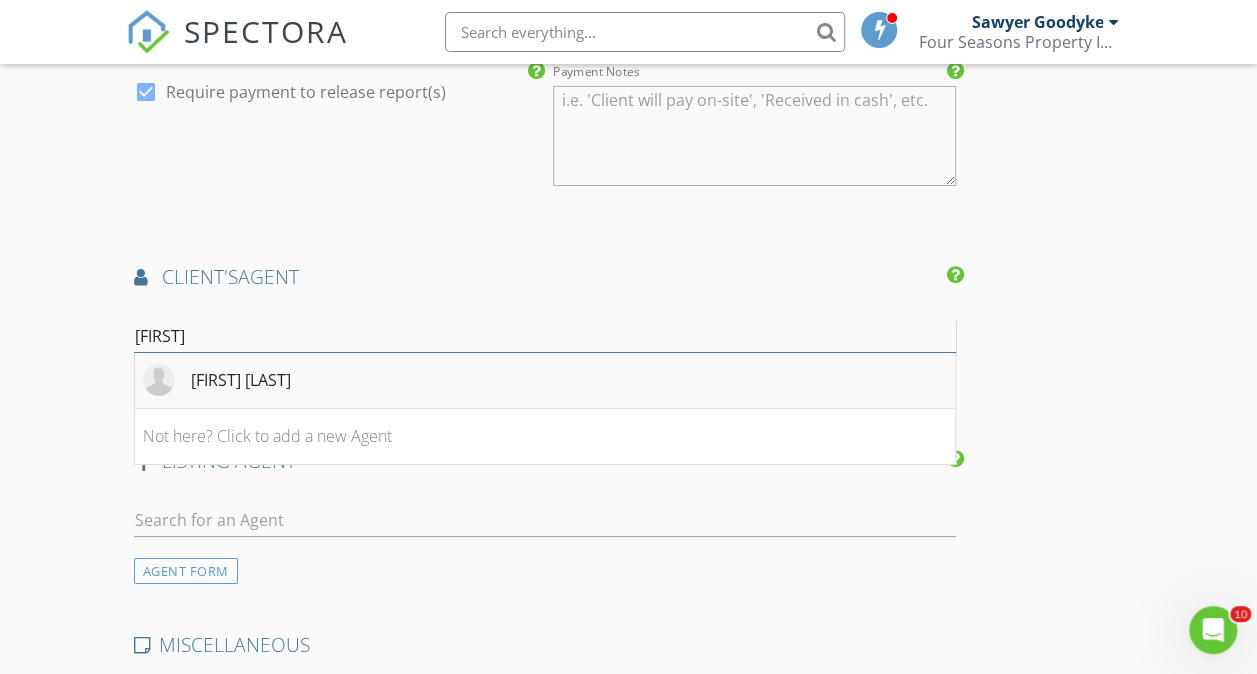 type on "betsy" 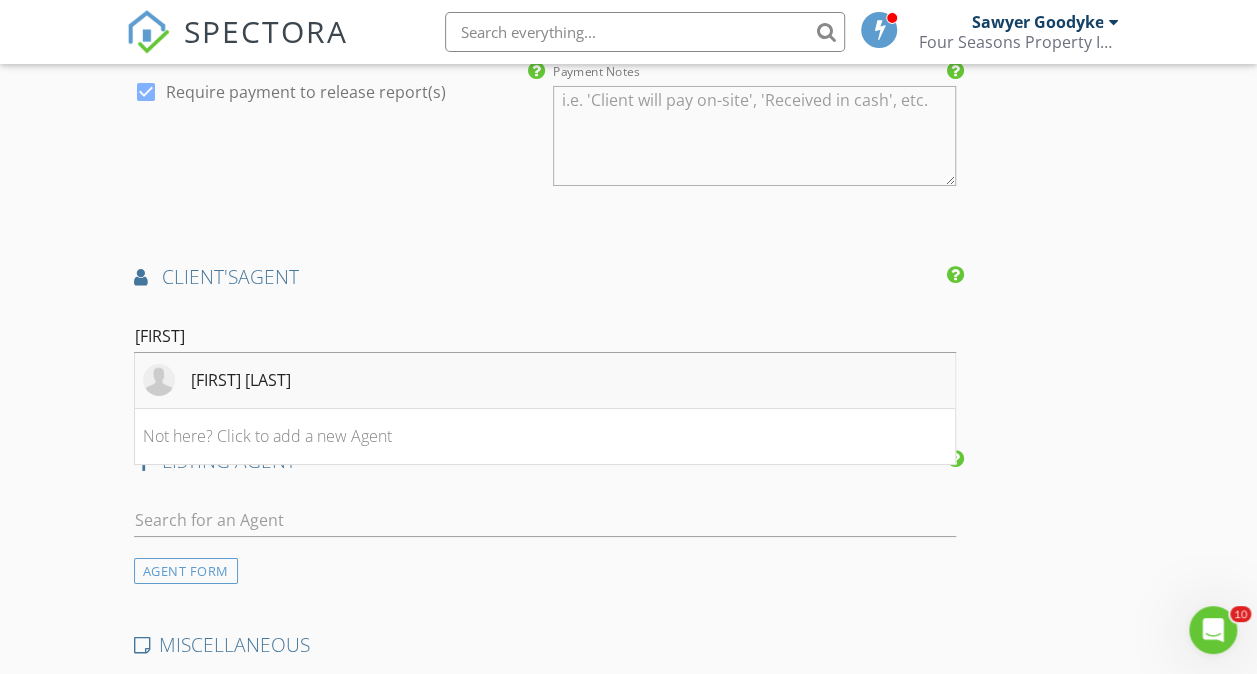 click on "Betsy Acker" at bounding box center [545, 381] 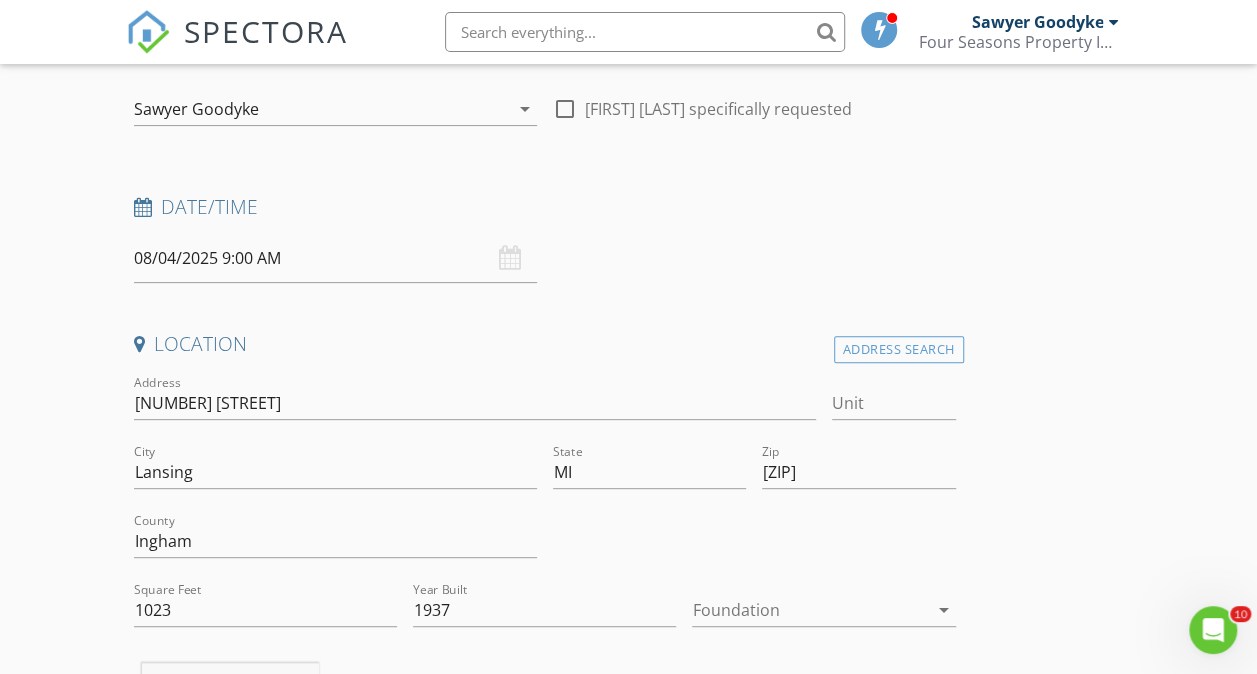 scroll, scrollTop: 0, scrollLeft: 0, axis: both 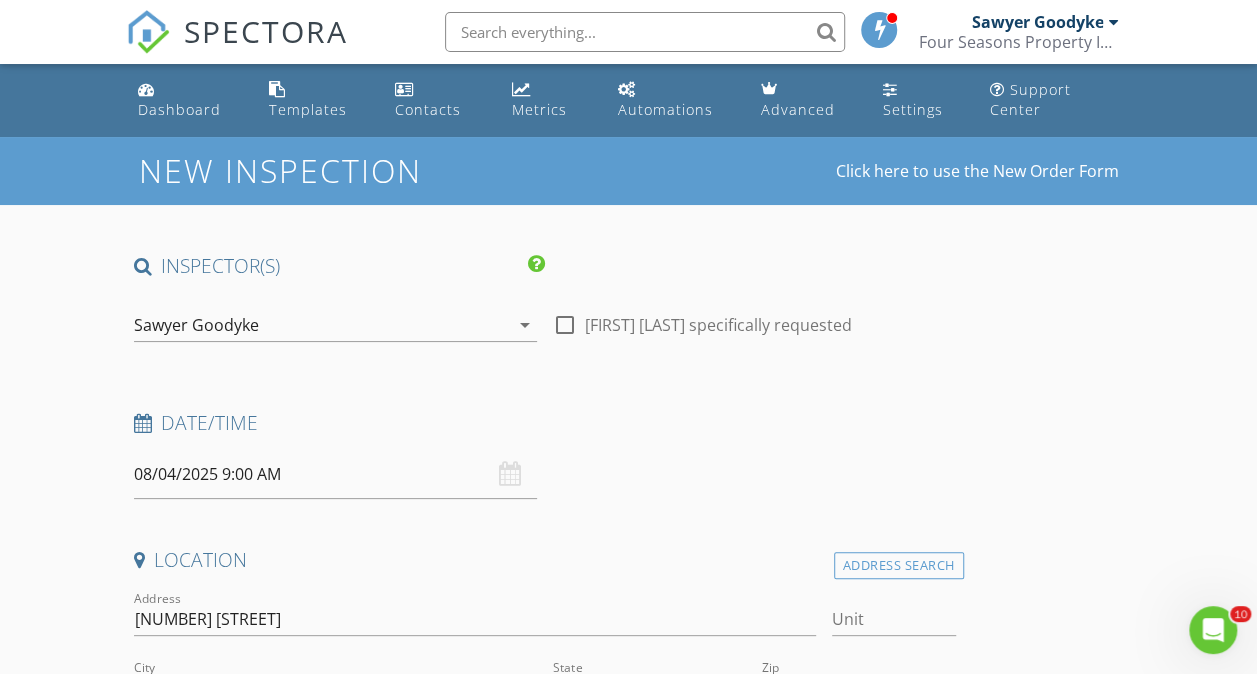 click on "INSPECTOR(S)
check_box   Sawyer Goodyke   PRIMARY   Sawyer Goodyke arrow_drop_down   check_box_outline_blank Sawyer Goodyke specifically requested
Date/Time
08/04/2025 9:00 AM
Location
Address Search       Address 2335 Harding Ave   Unit   City Lansing   State MI   Zip 48910   County Ingham     Square Feet 1023   Year Built 1937   Foundation arrow_drop_down     Sawyer Goodyke     48.3 miles     (an hour)
client
check_box Enable Client CC email for this inspection   Client Search     check_box_outline_blank Client is a Company/Organization     First Name Karen   Last Name Barney   Email   CC Email   Phone 616-264-5394           Notes   Private Notes
ADD ADDITIONAL client
SERVICES
check_box   Standard Home Inspection   Detailed inspection of all major home systems" at bounding box center [629, 2775] 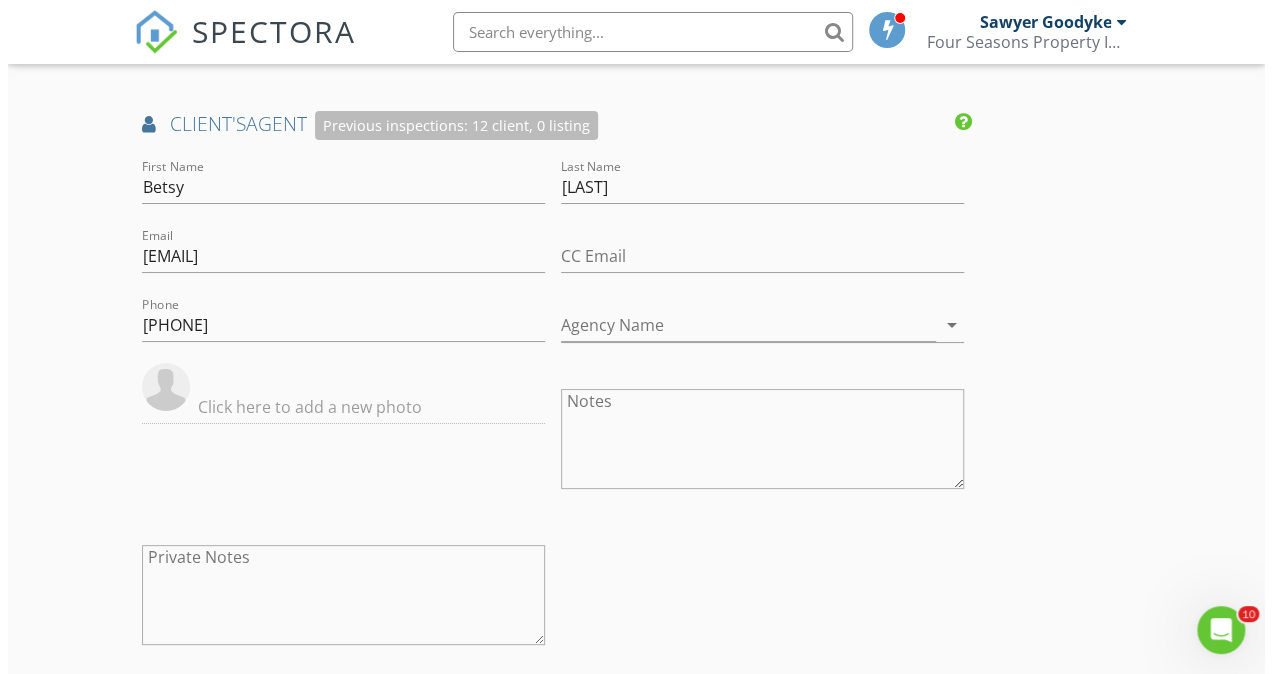 scroll, scrollTop: 4712, scrollLeft: 0, axis: vertical 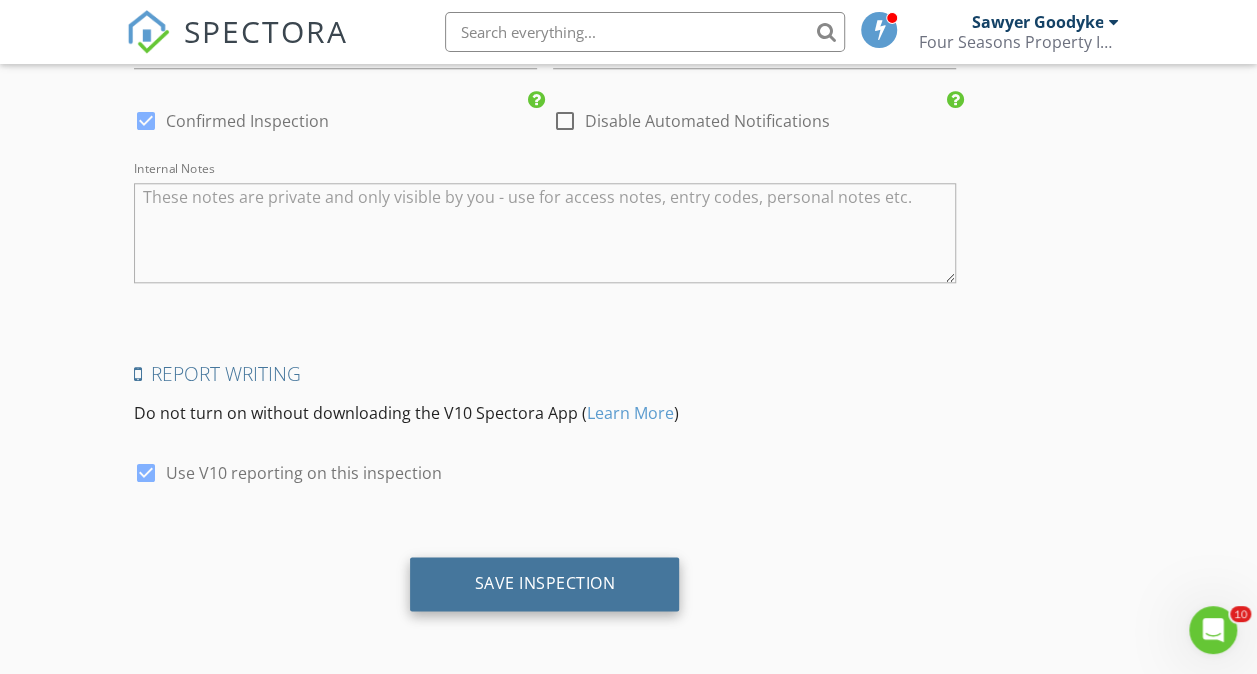 click on "Save Inspection" at bounding box center [544, 584] 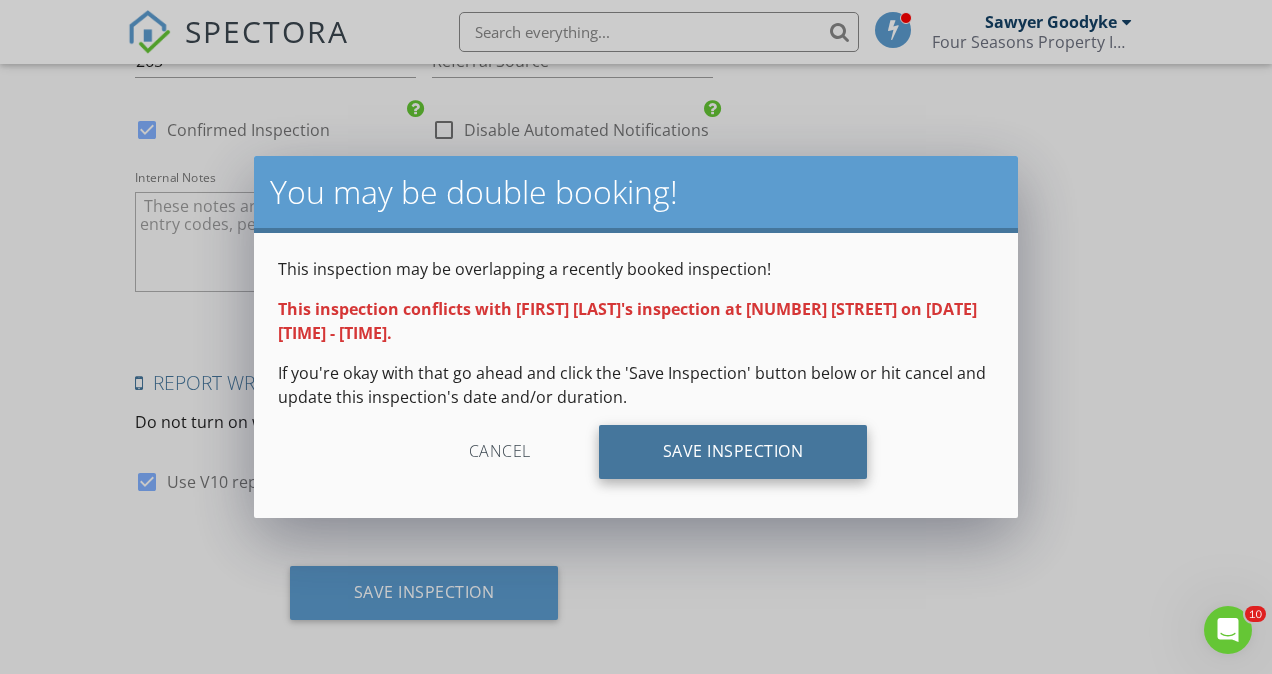 click on "Save Inspection" at bounding box center [733, 452] 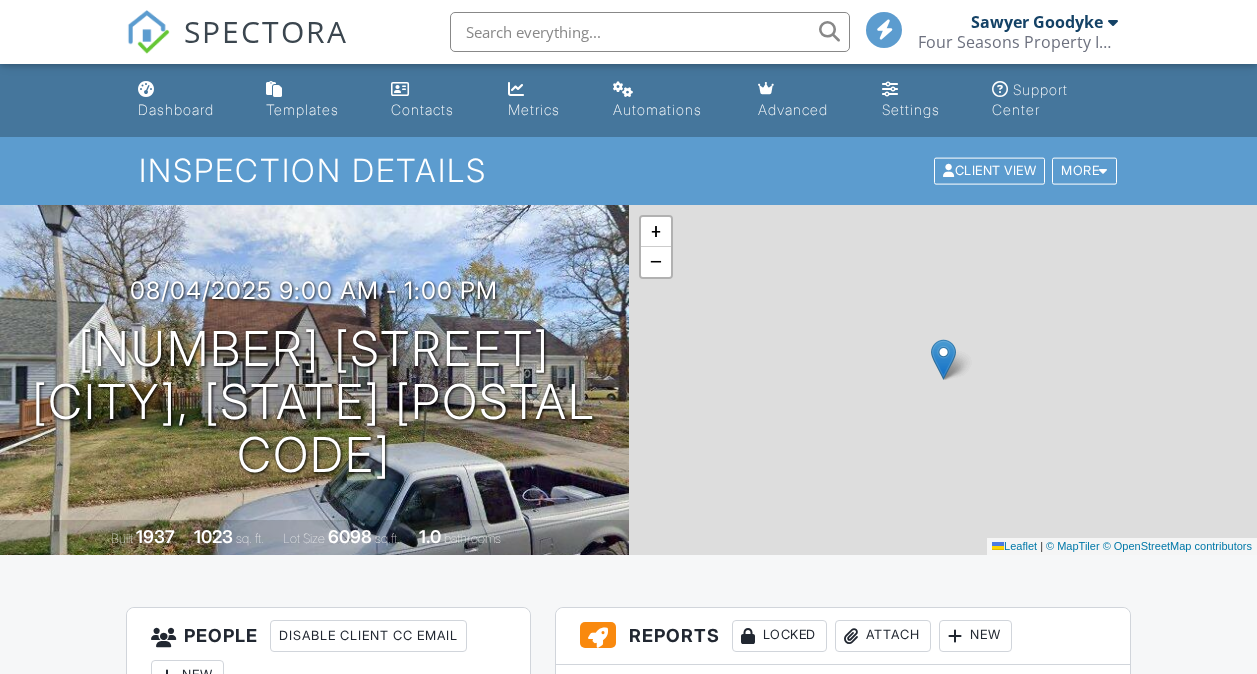 scroll, scrollTop: 0, scrollLeft: 0, axis: both 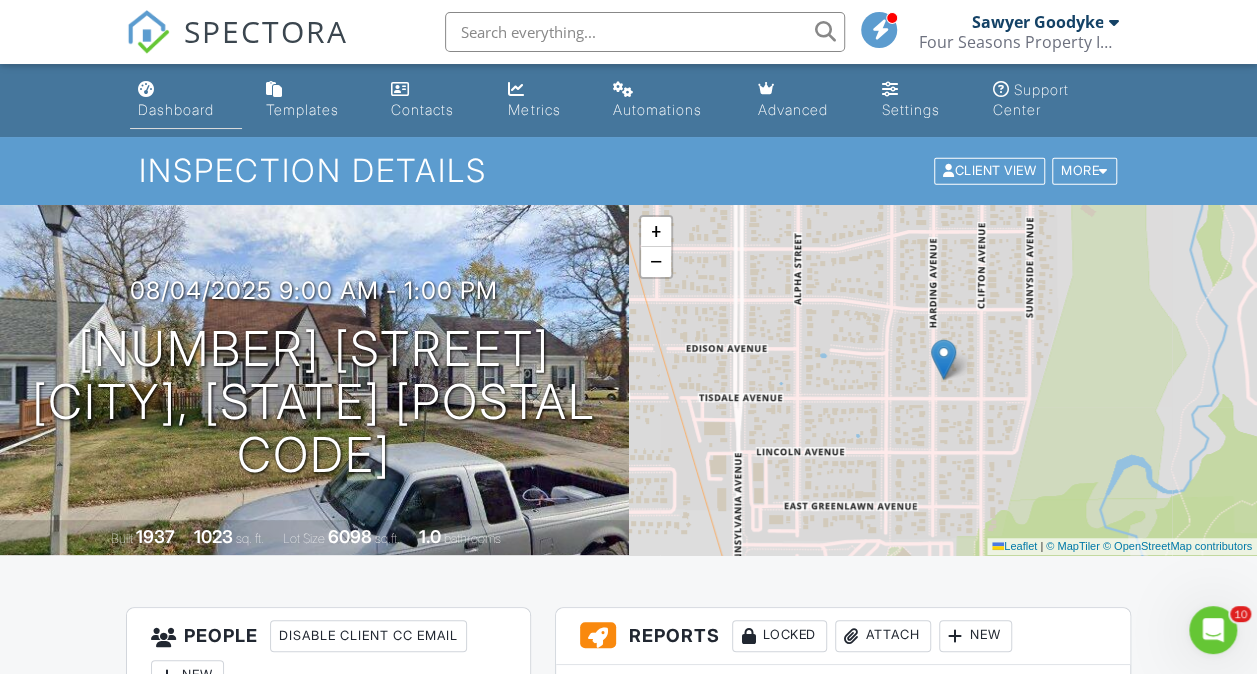 click on "Dashboard" at bounding box center (186, 100) 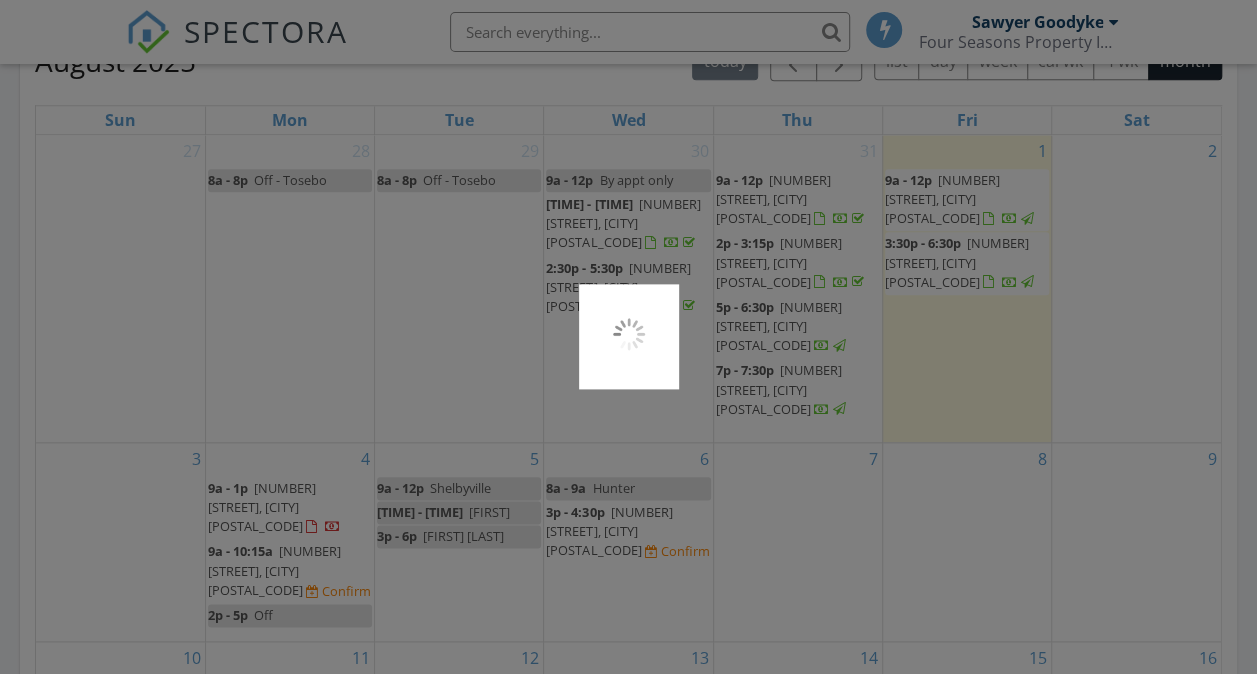scroll, scrollTop: 0, scrollLeft: 0, axis: both 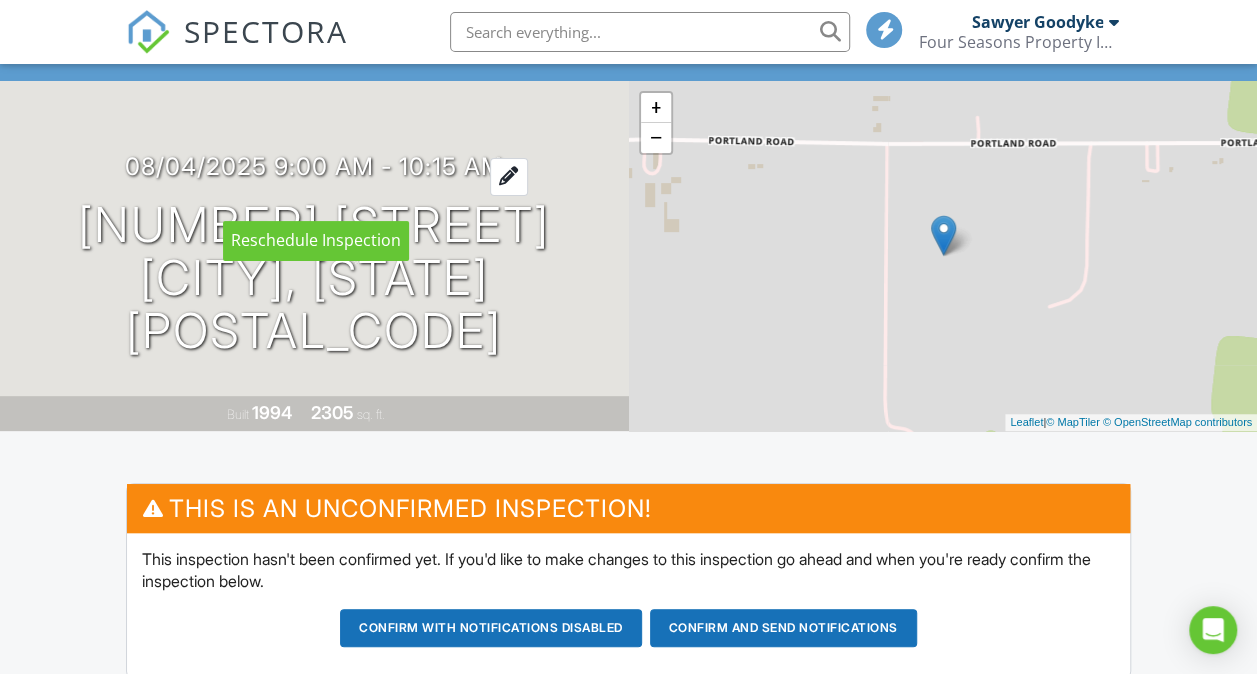 click at bounding box center (509, 176) 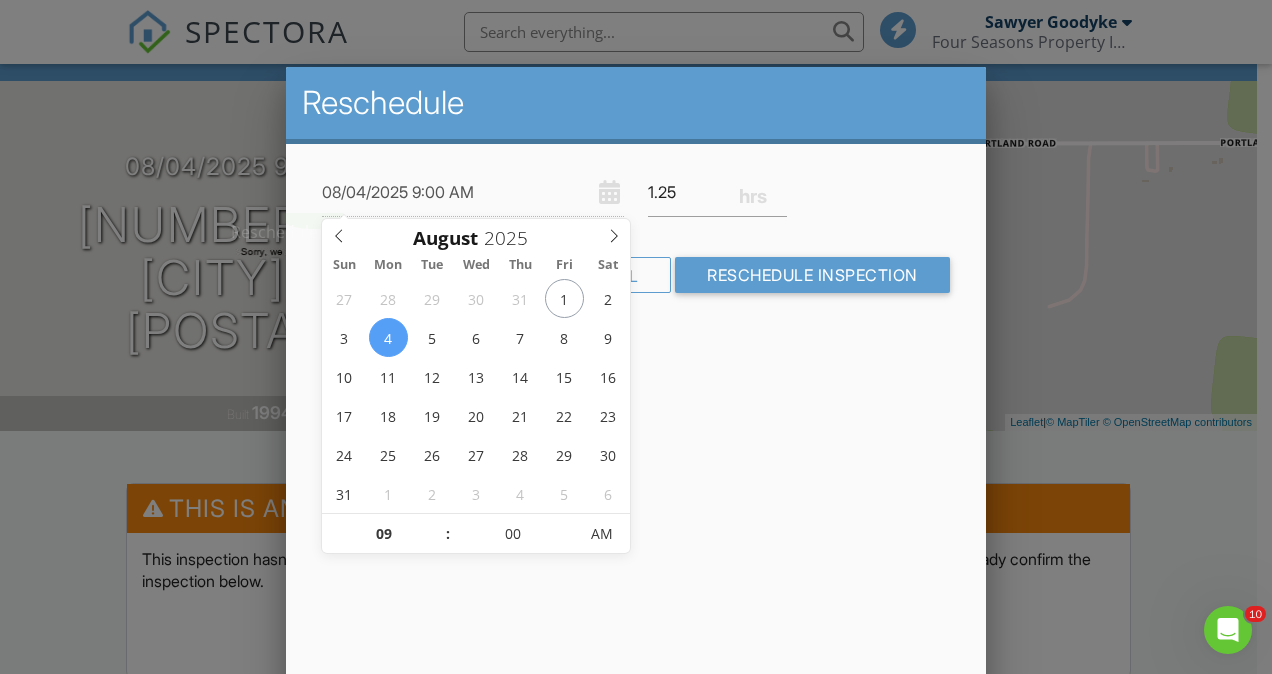 scroll, scrollTop: 0, scrollLeft: 0, axis: both 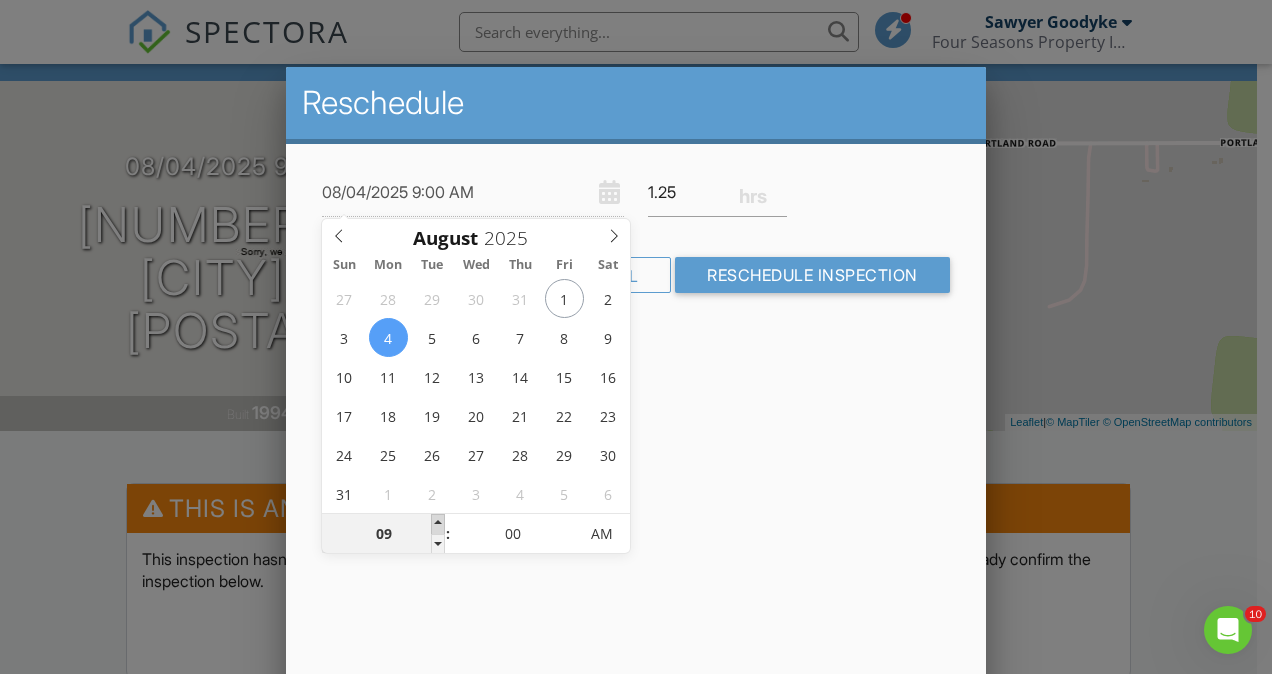 type on "08/04/2025 10:00 AM" 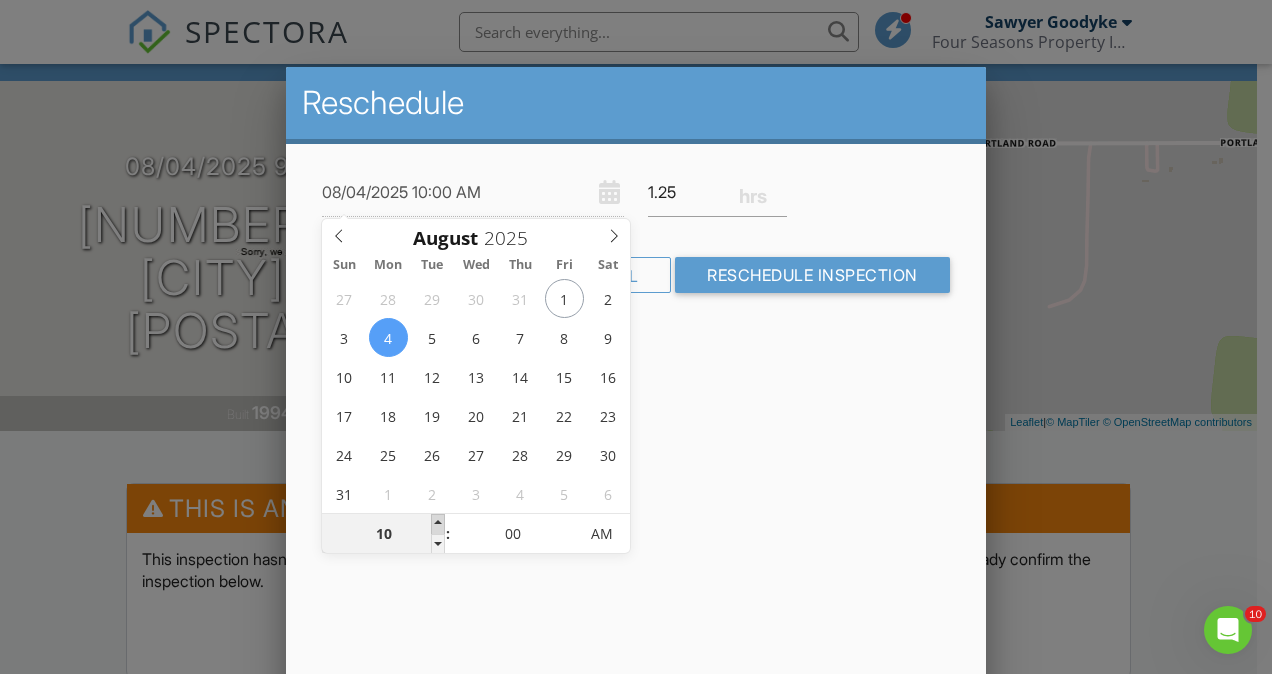 click at bounding box center [438, 524] 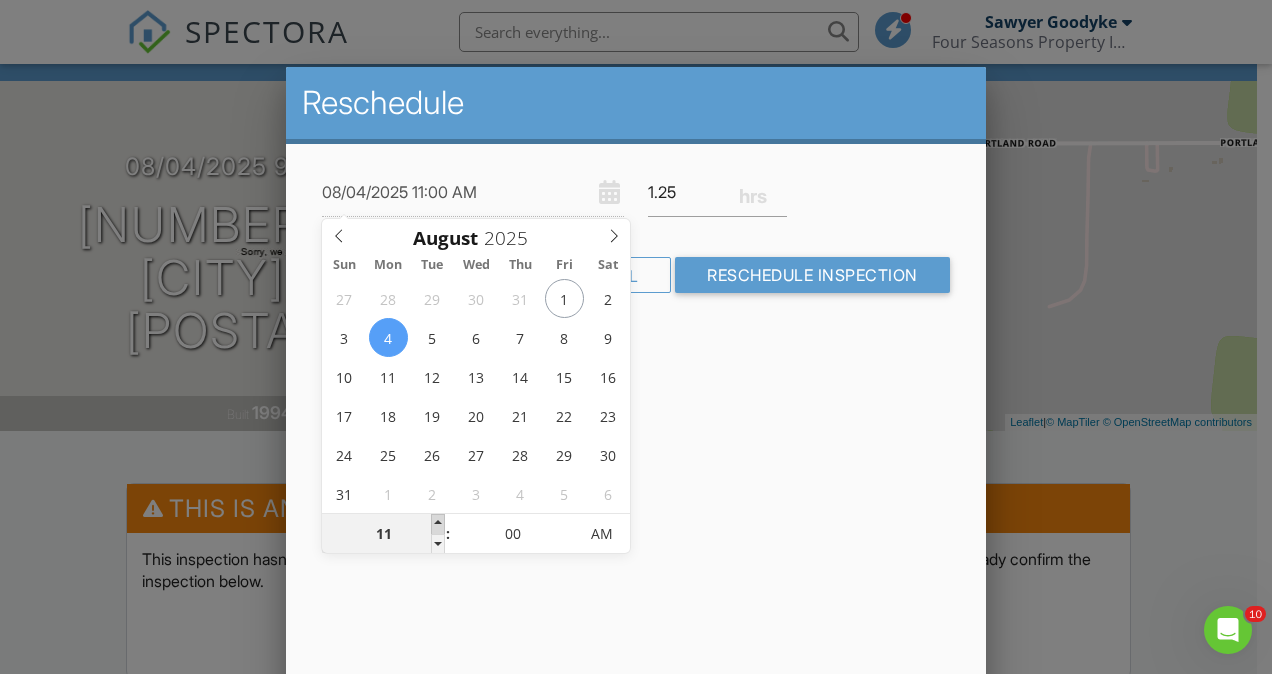click at bounding box center (438, 524) 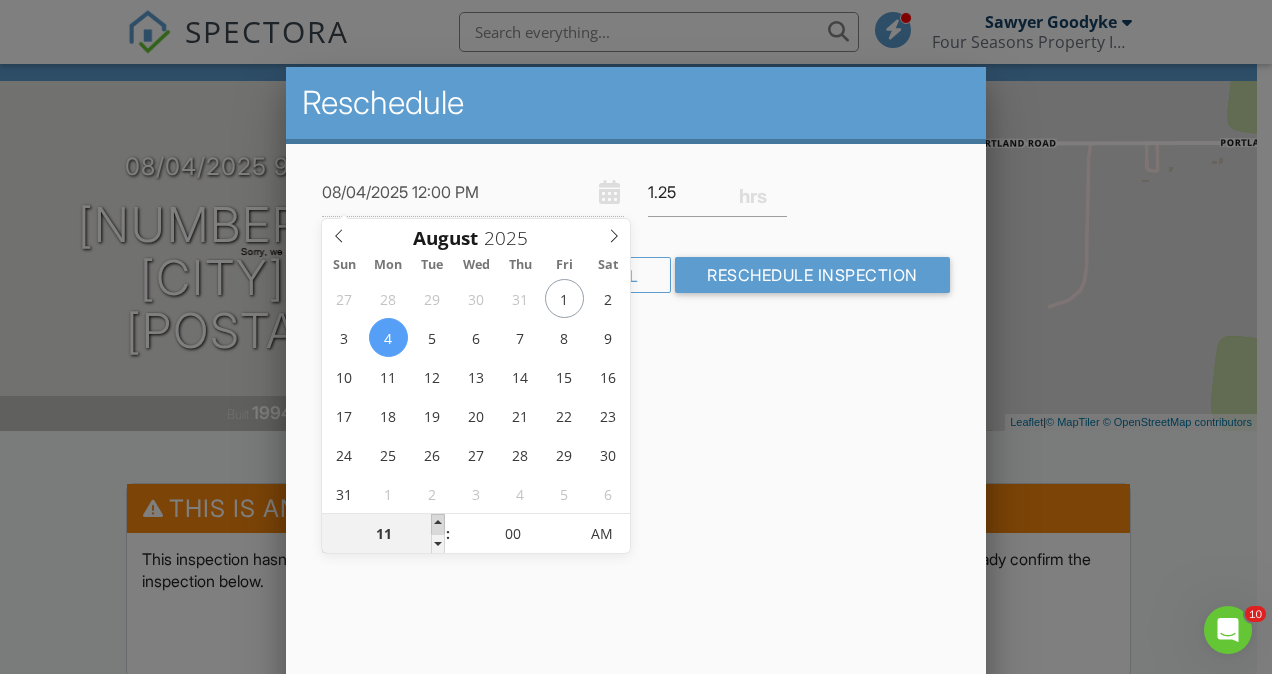 type on "12" 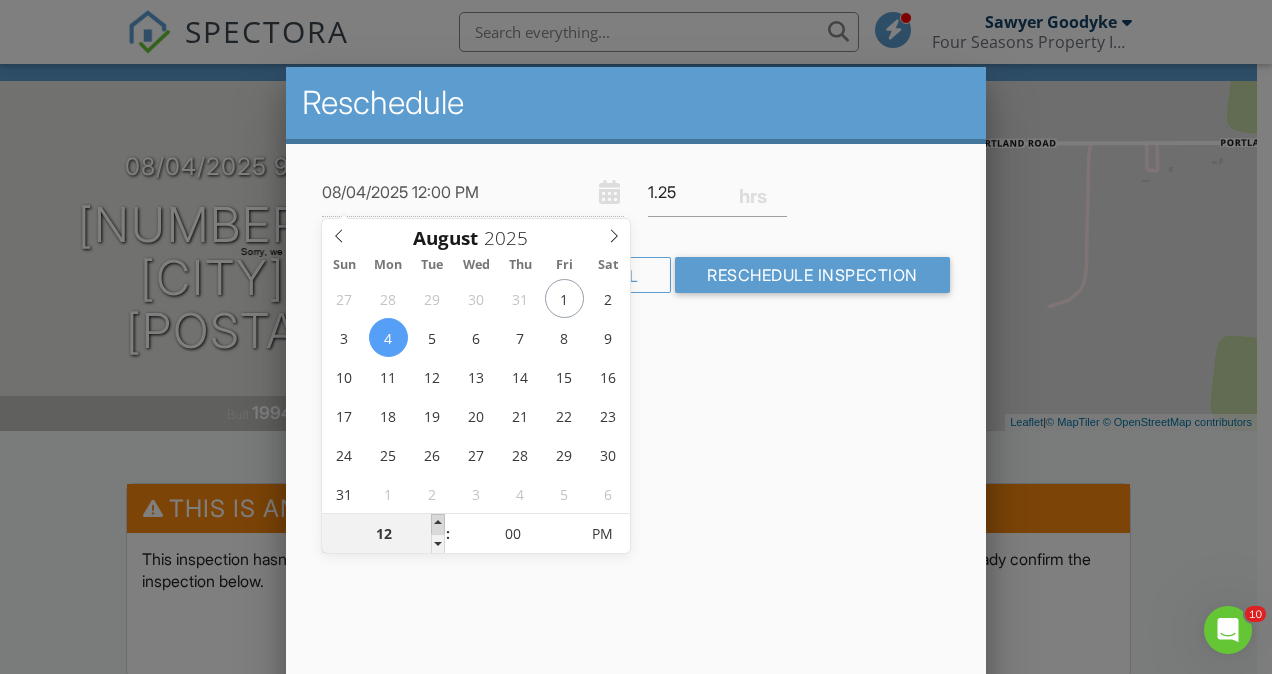 click at bounding box center [438, 524] 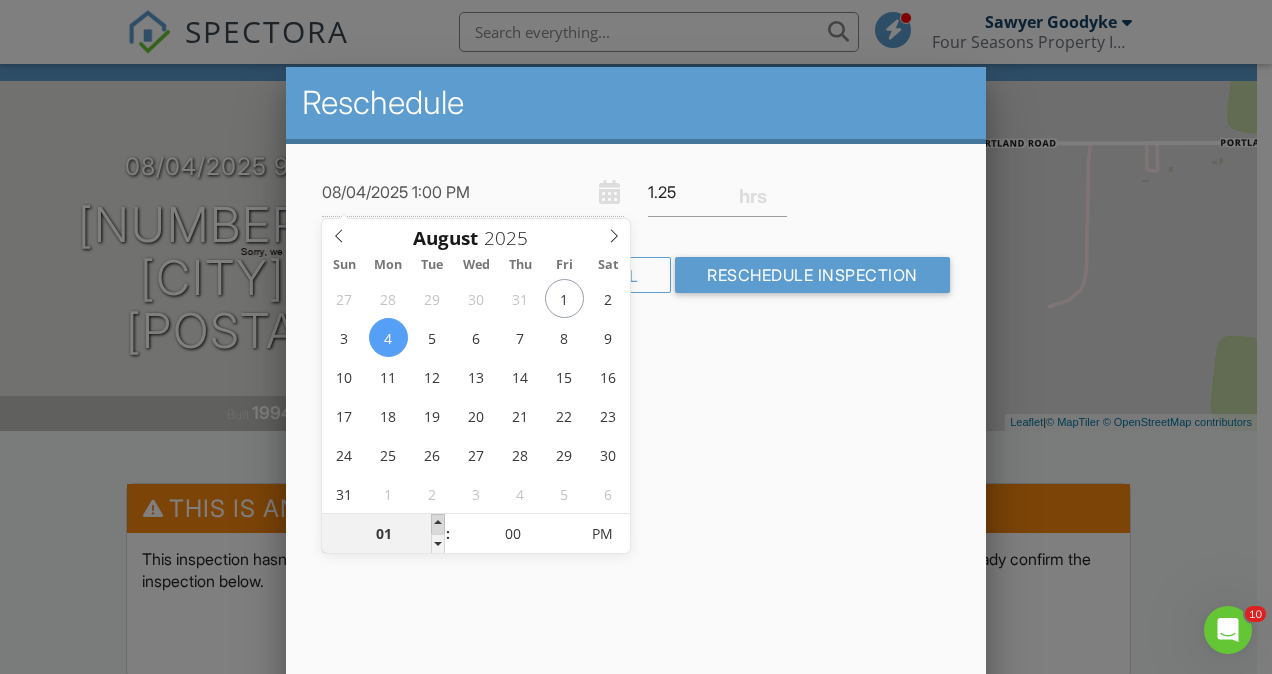 click at bounding box center (438, 524) 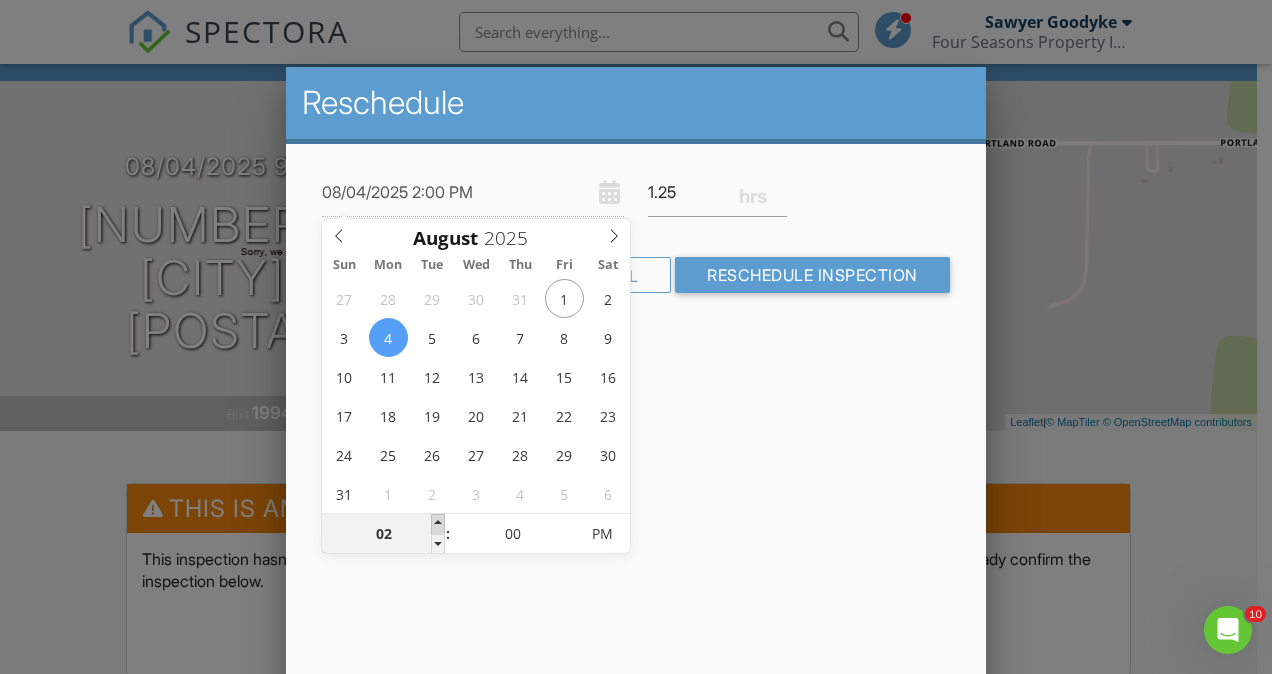 click at bounding box center [438, 524] 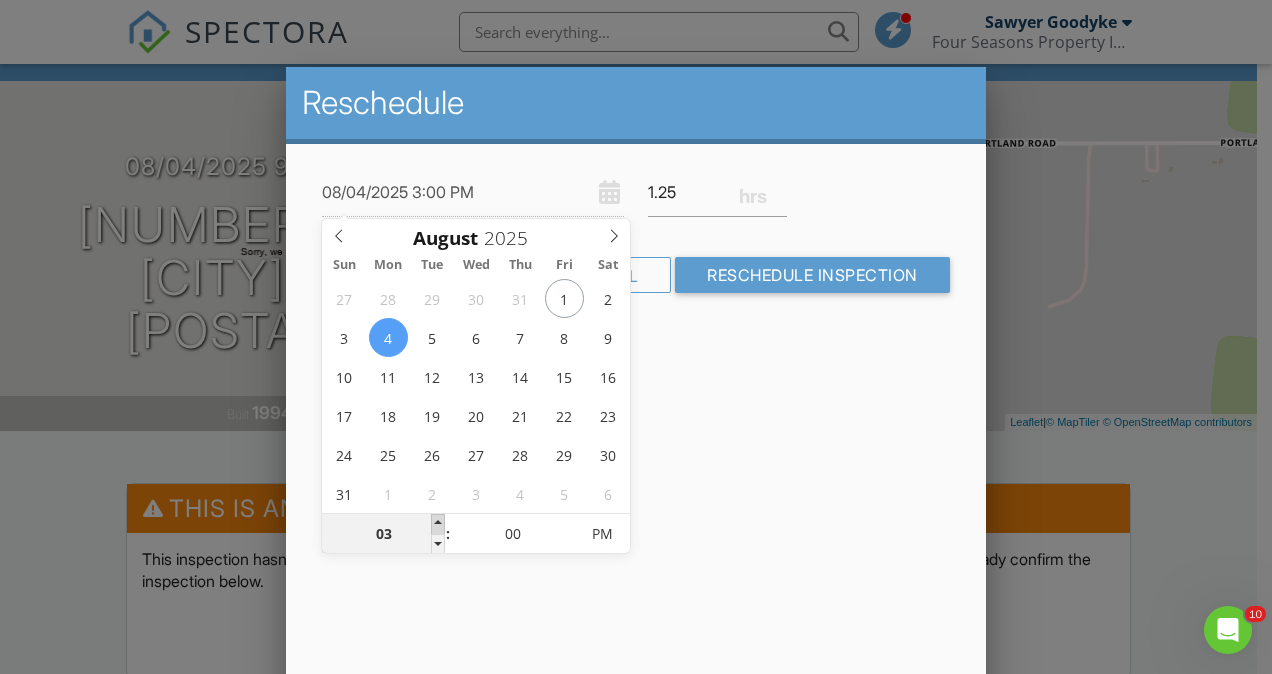 click at bounding box center [438, 524] 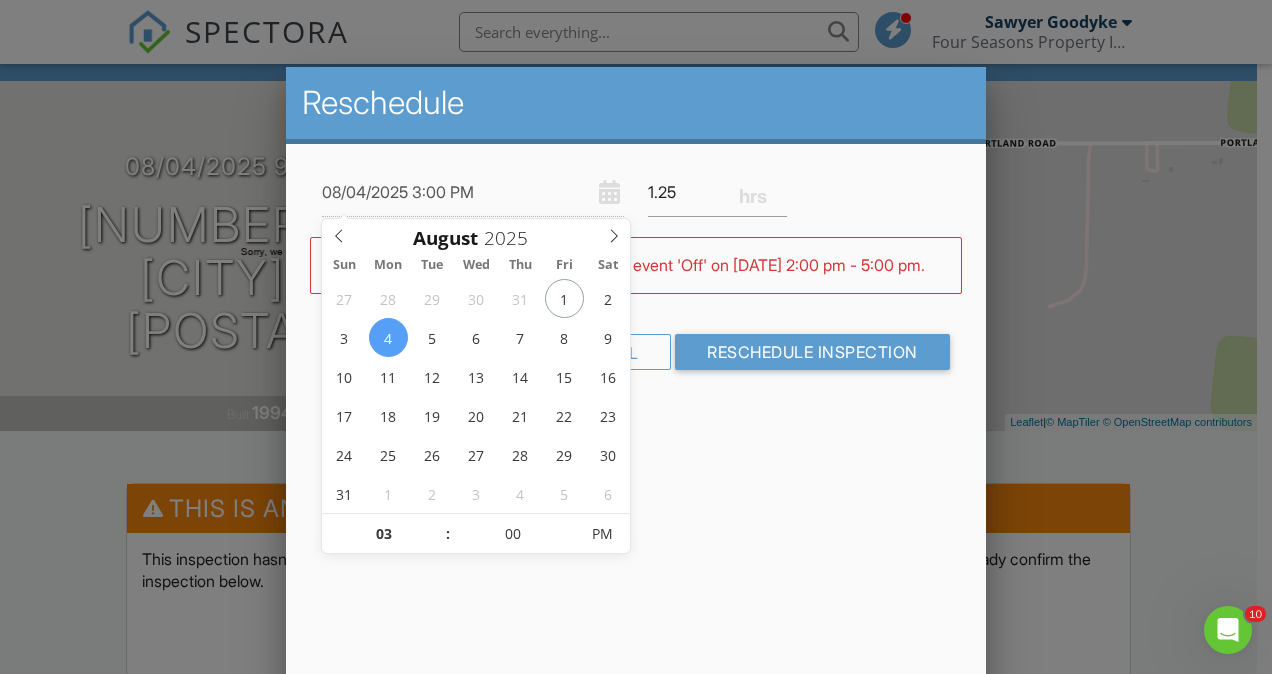 click on "Reschedule
08/04/2025 3:00 PM
1.25
Warning: this date/time is in the past.
WARNING: Conflicts with Sawyer Goodyke's event 'Off' on 08/04/2025  2:00 pm -  5:00 pm.
FYI: This is not a regular time slot for Sawyer Goodyke (03:00 PM or 09:00 AM on Mondays).  Set up availability here.
Cancel
Reschedule Inspection" at bounding box center [636, 417] 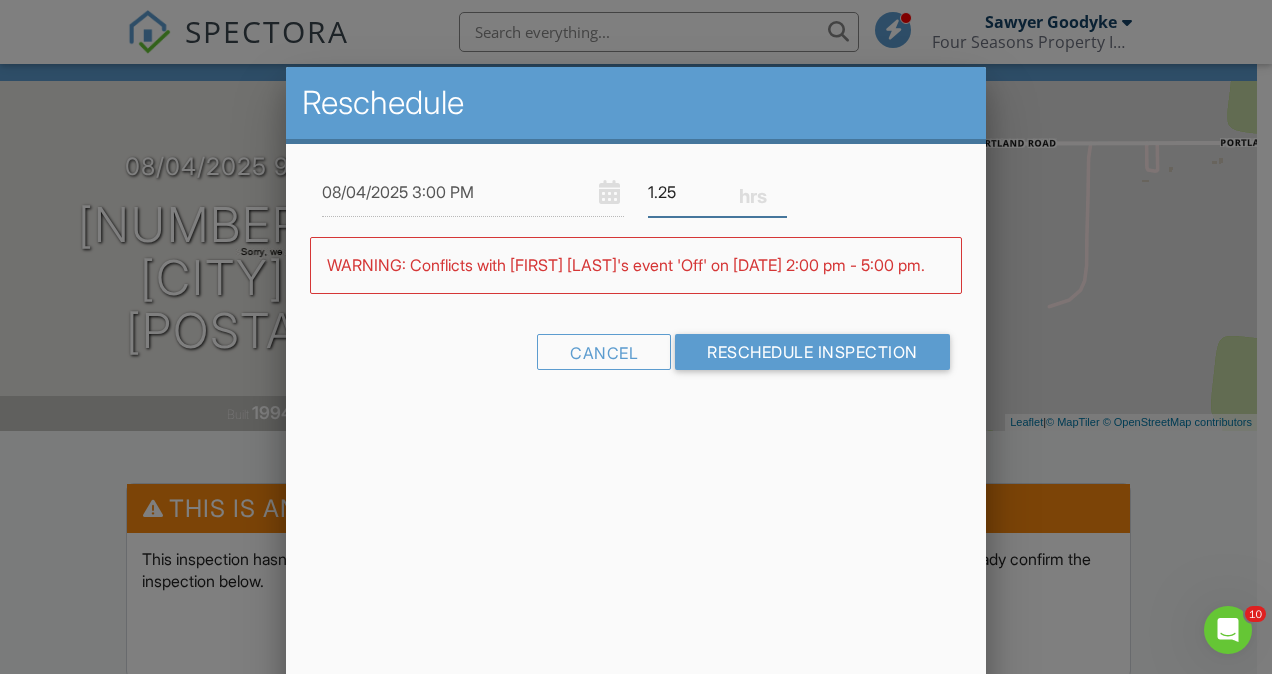 click on "1.25" at bounding box center [717, 192] 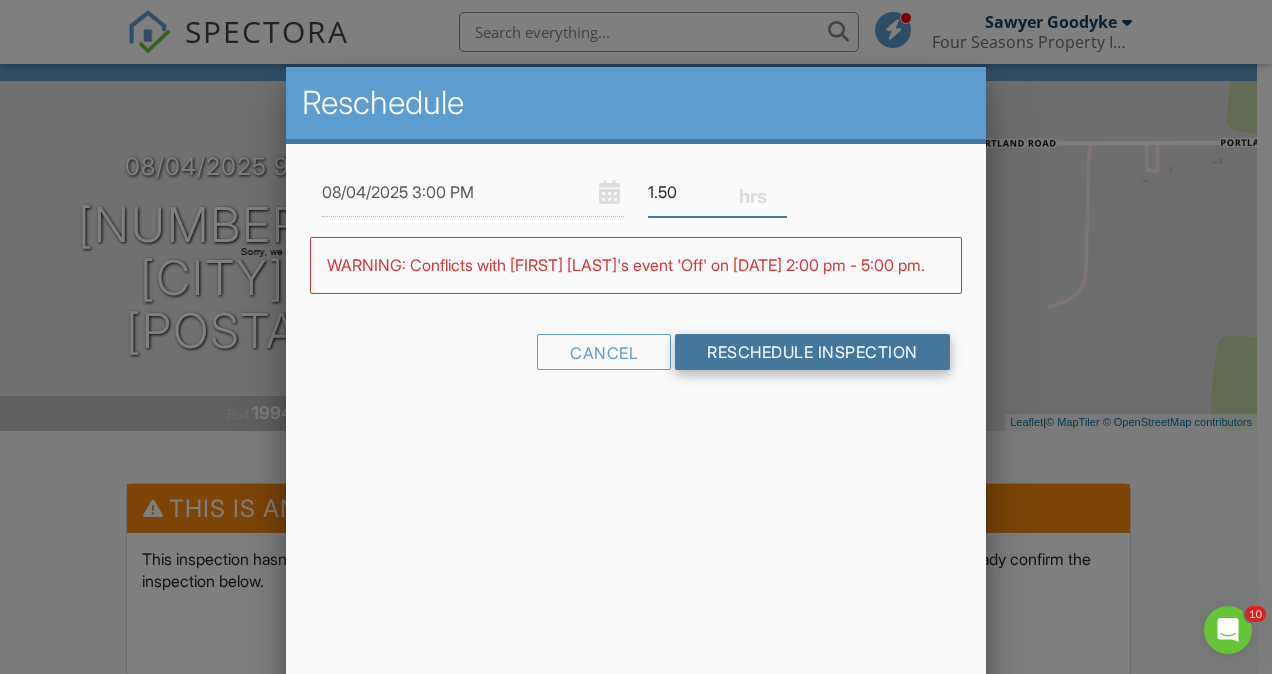 type on "1.50" 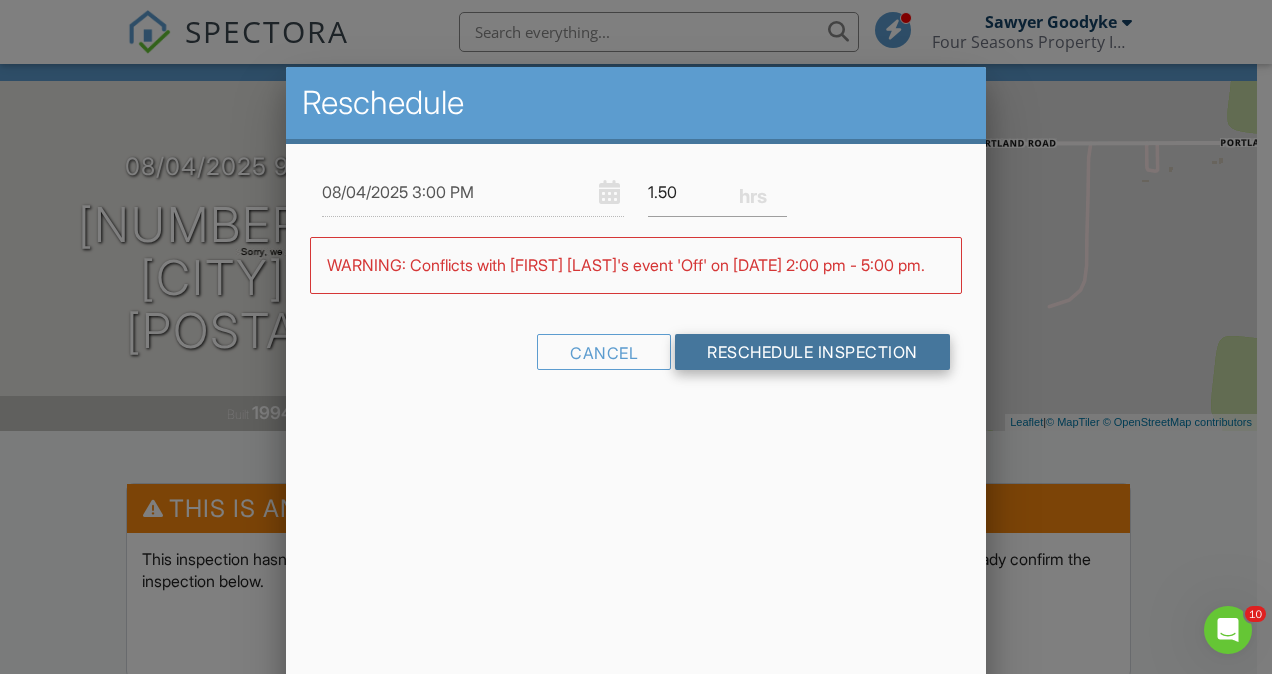 click on "Reschedule Inspection" at bounding box center [812, 352] 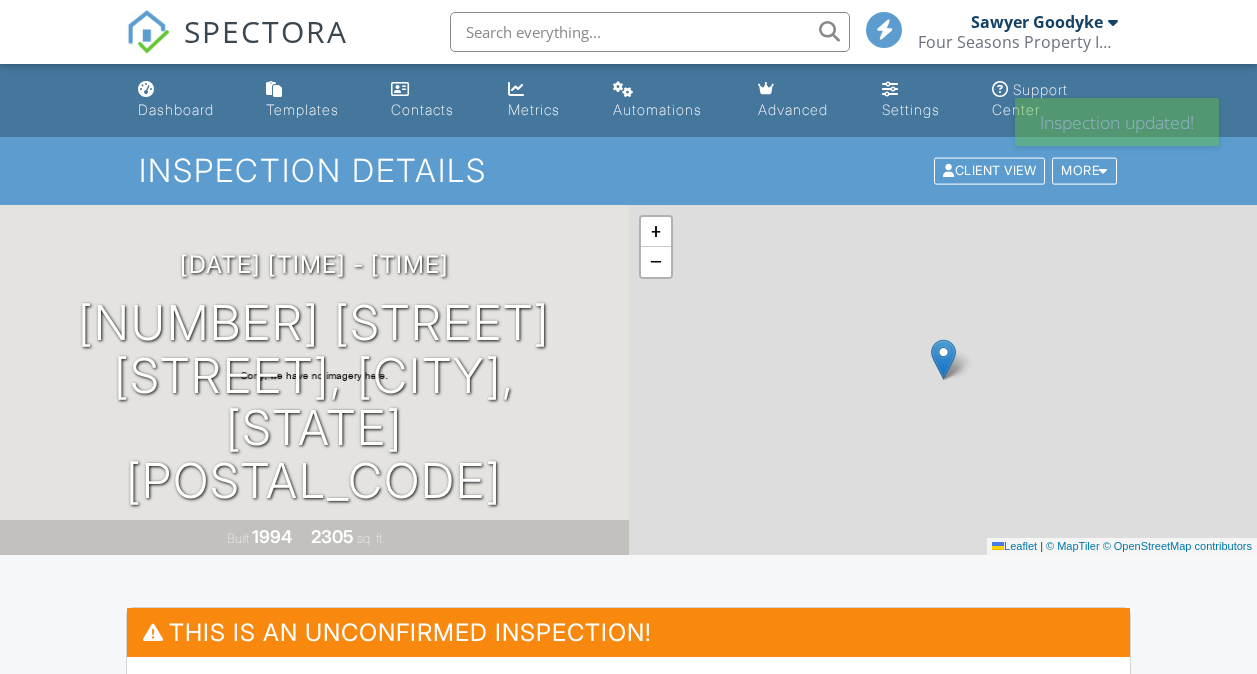 click on "+ −  Leaflet   |   © MapTiler   © OpenStreetMap contributors" at bounding box center [943, 380] 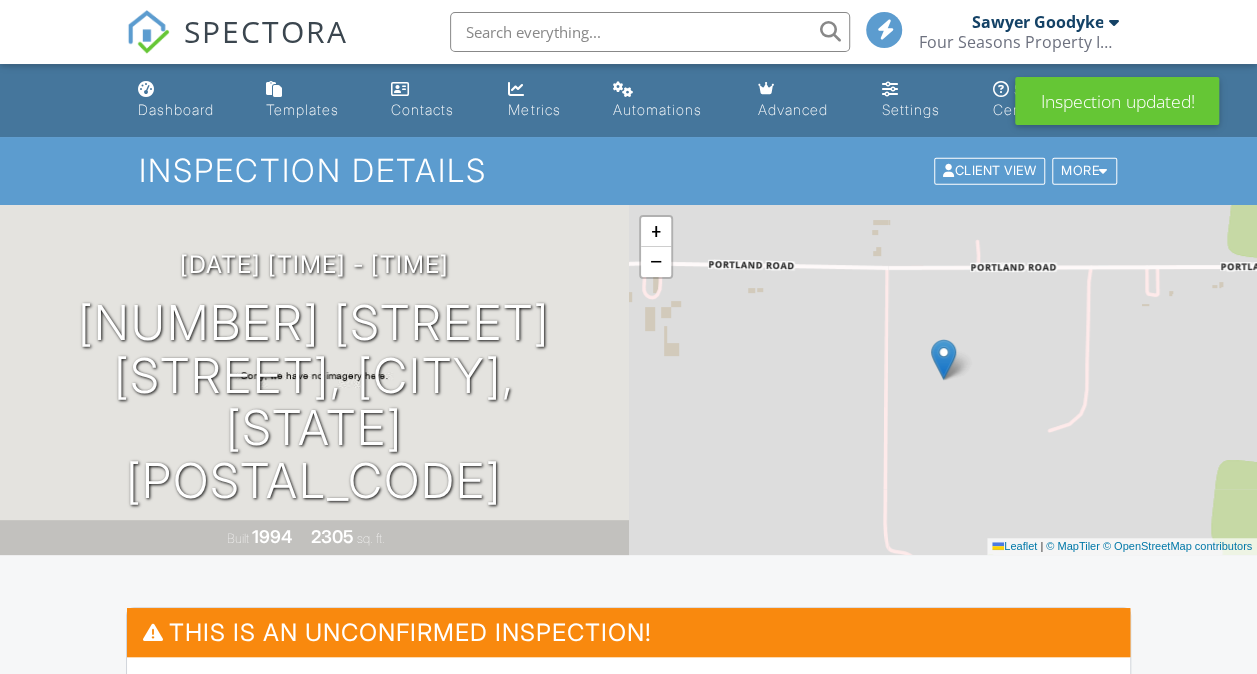 scroll, scrollTop: 406, scrollLeft: 0, axis: vertical 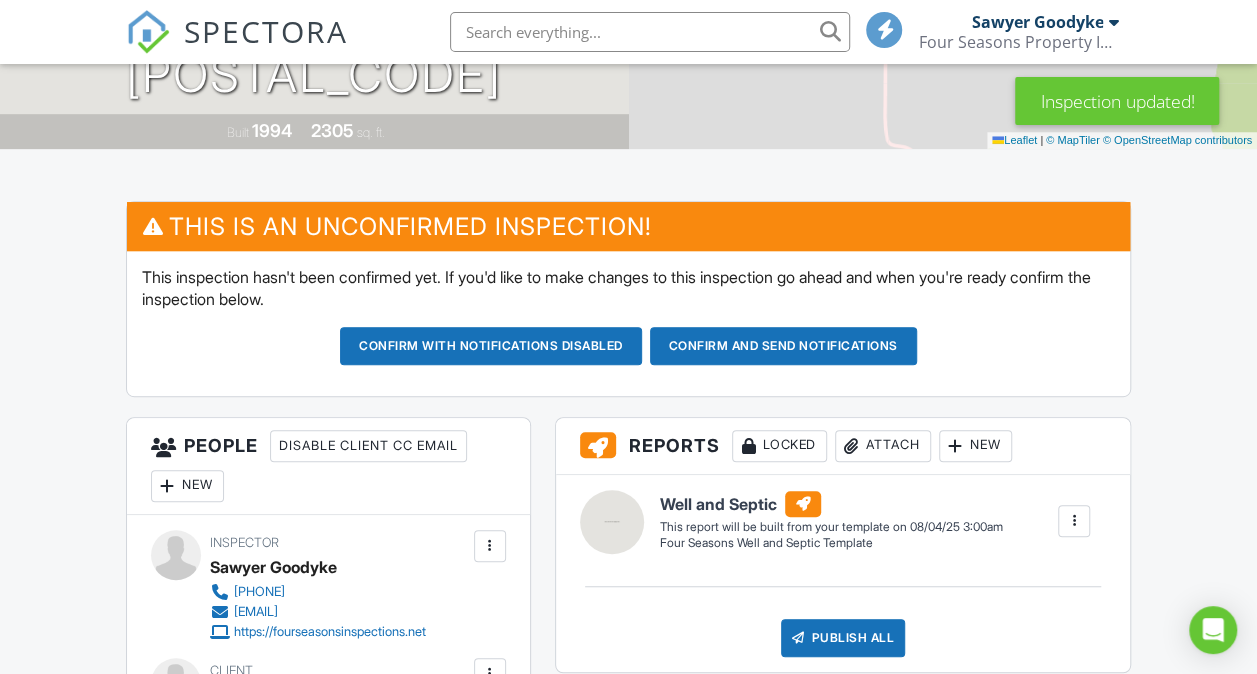click on "Confirm and send notifications" at bounding box center [491, 346] 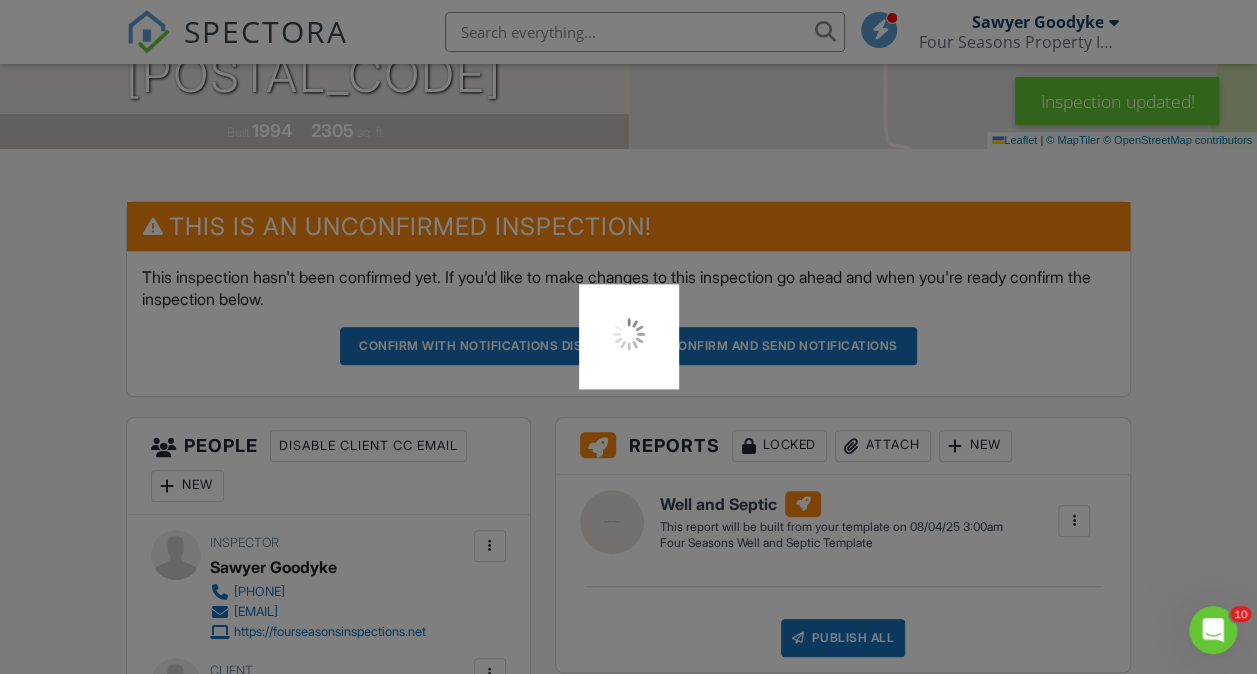 scroll, scrollTop: 0, scrollLeft: 0, axis: both 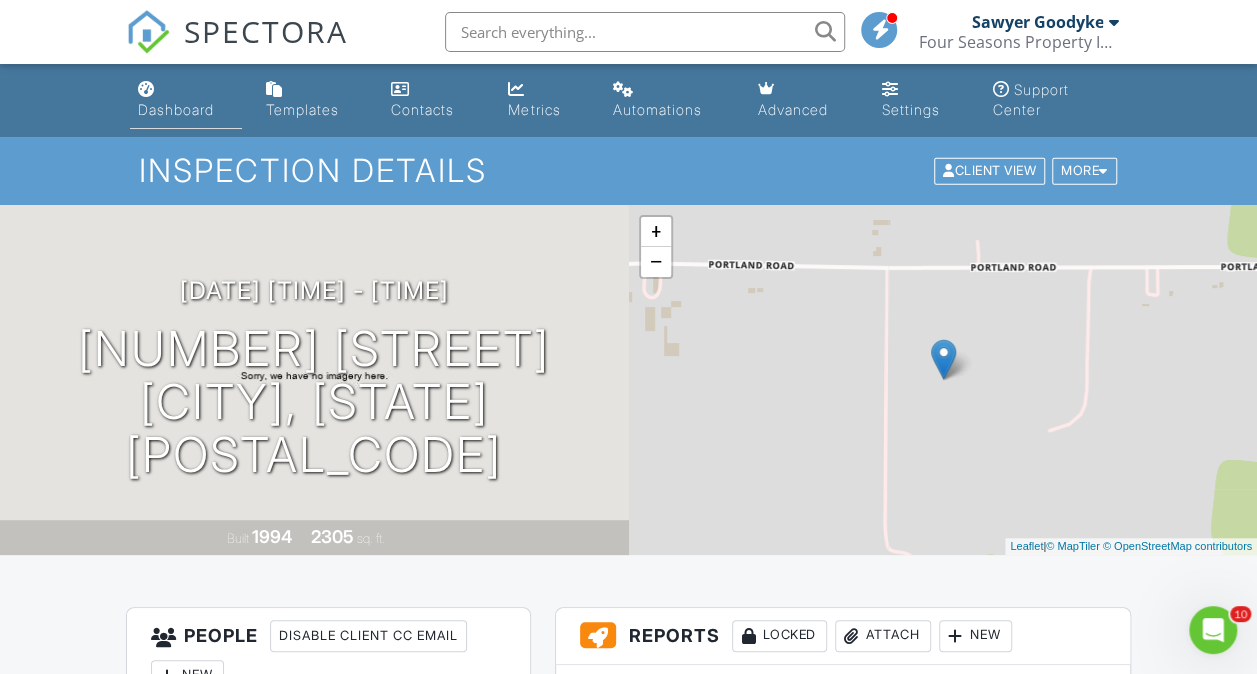 click on "Dashboard" at bounding box center [186, 100] 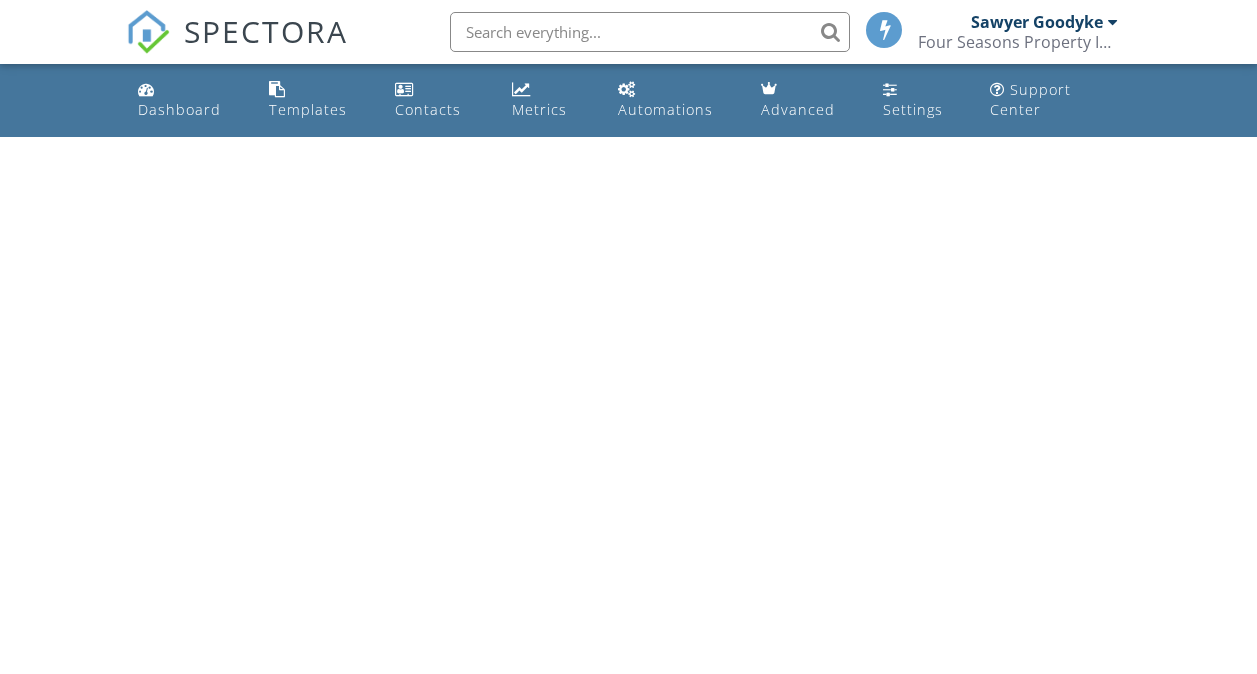 scroll, scrollTop: 0, scrollLeft: 0, axis: both 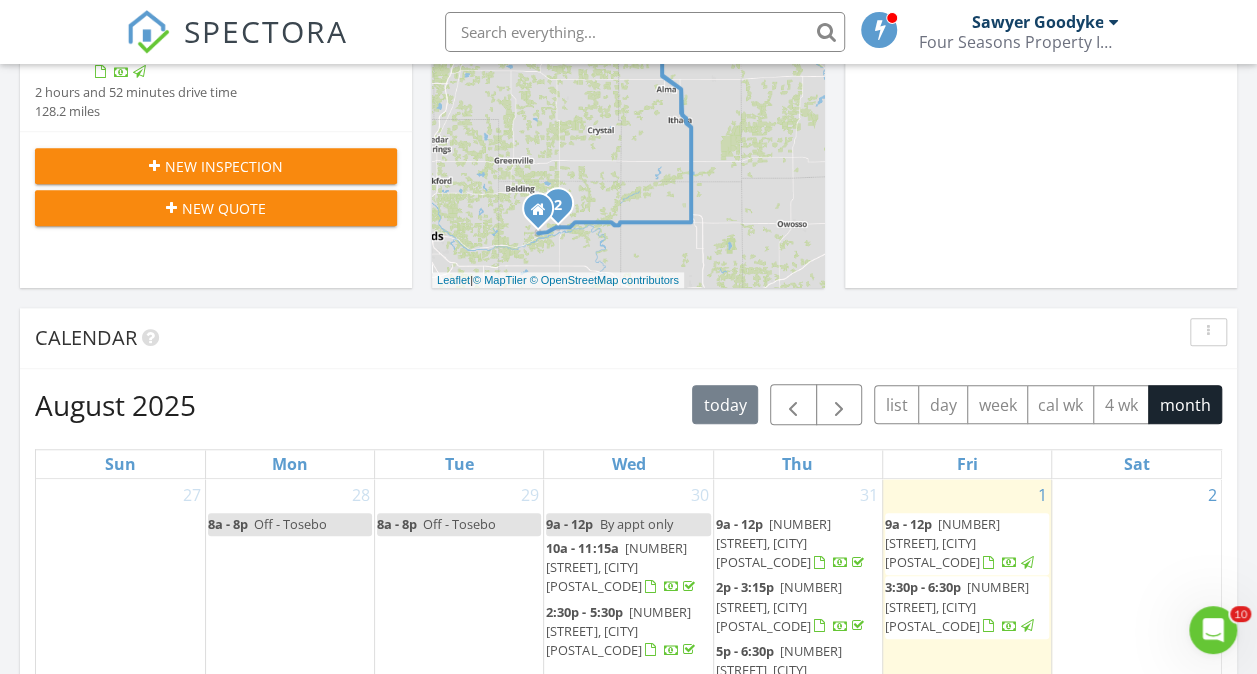 click on "New Inspection" at bounding box center (216, 166) 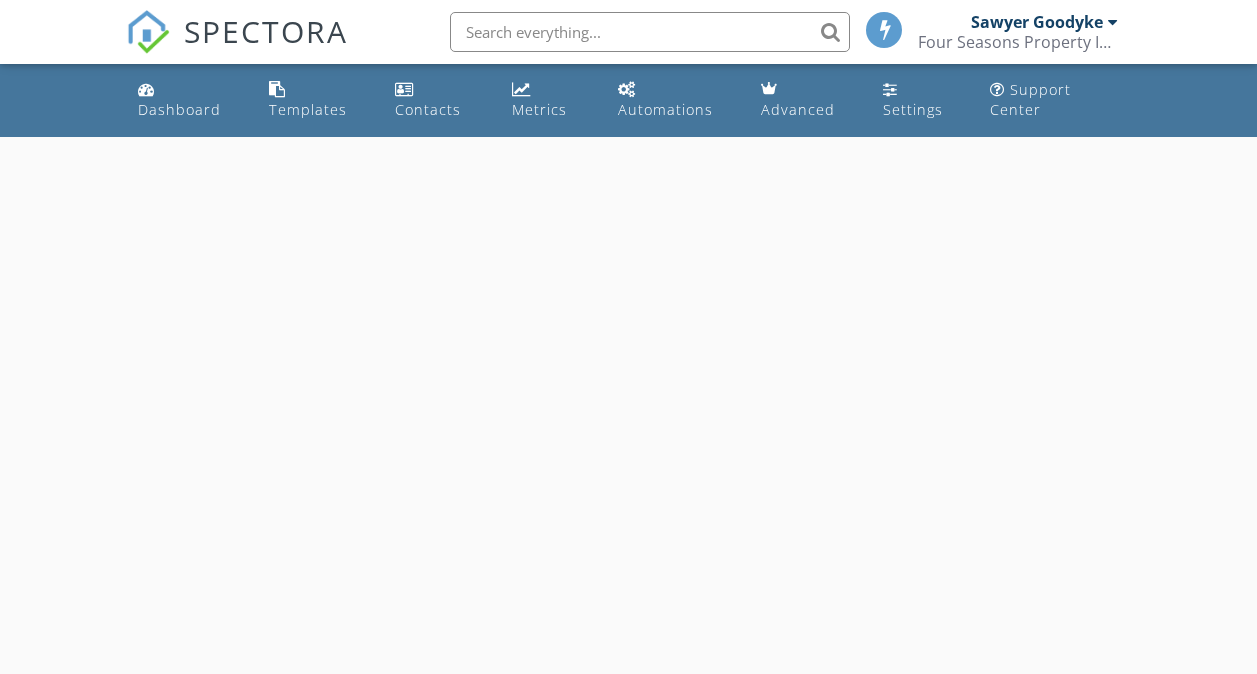 scroll, scrollTop: 0, scrollLeft: 0, axis: both 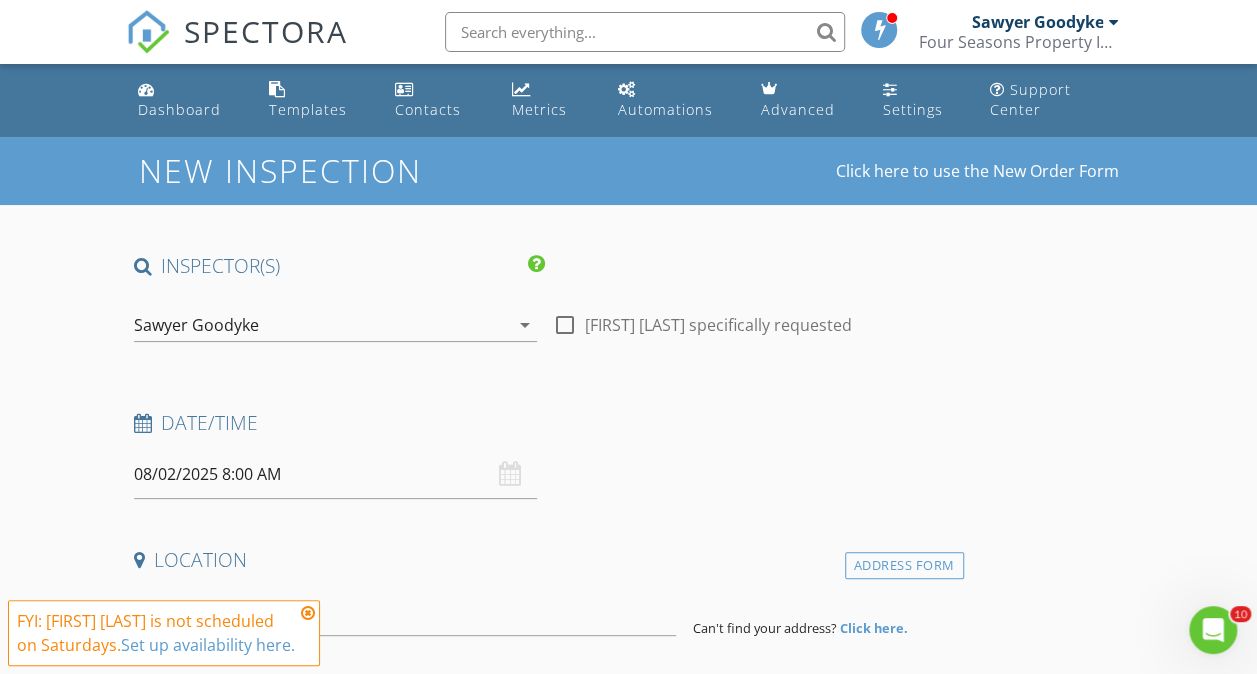 click on "08/02/2025 8:00 AM" at bounding box center (335, 474) 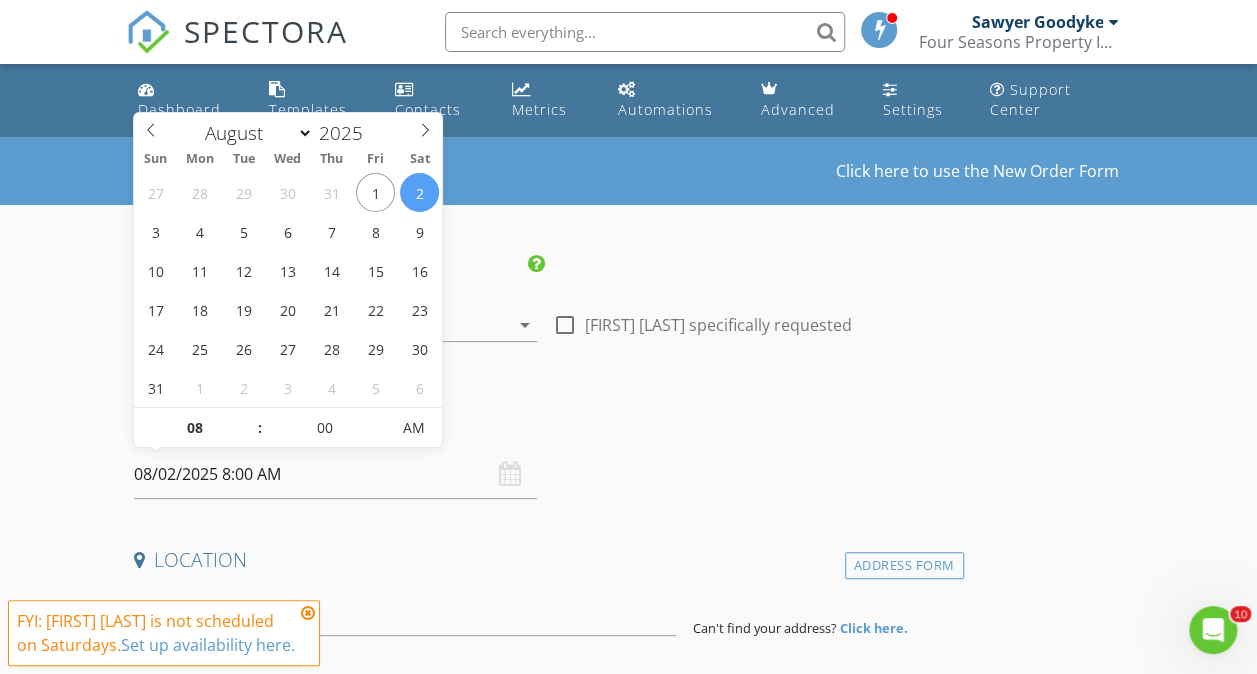click on "08/02/2025 8:00 AM" at bounding box center [335, 474] 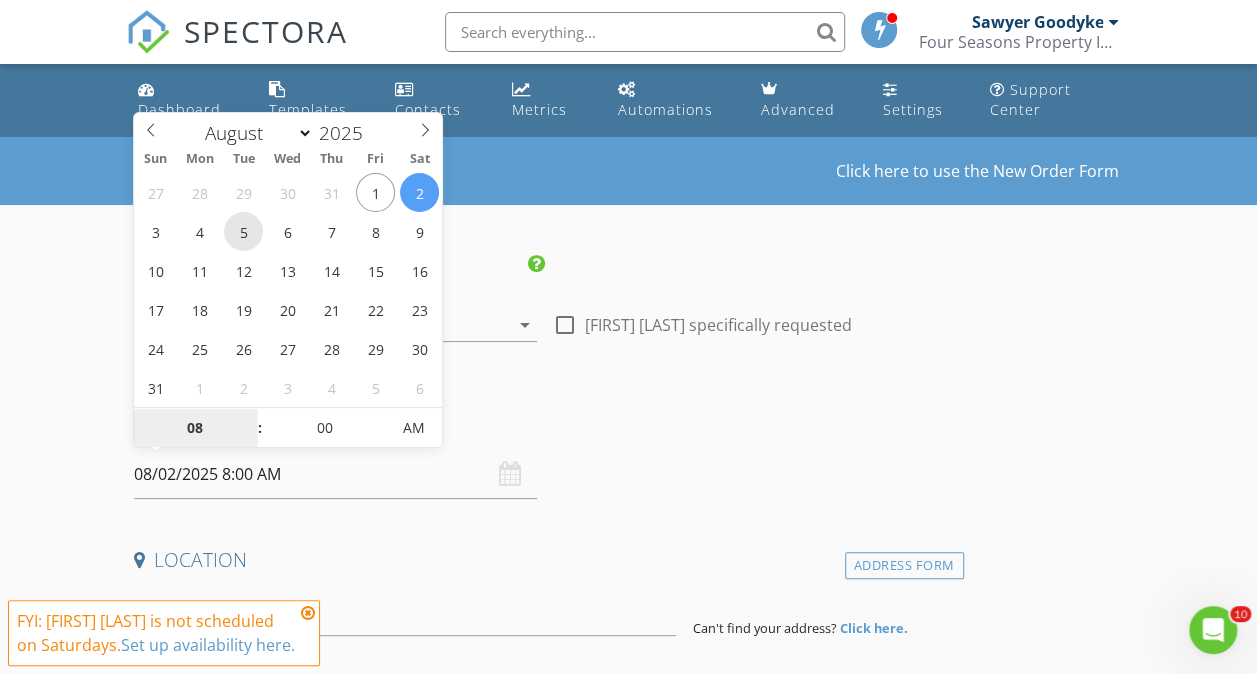 type on "08/05/2025 8:00 AM" 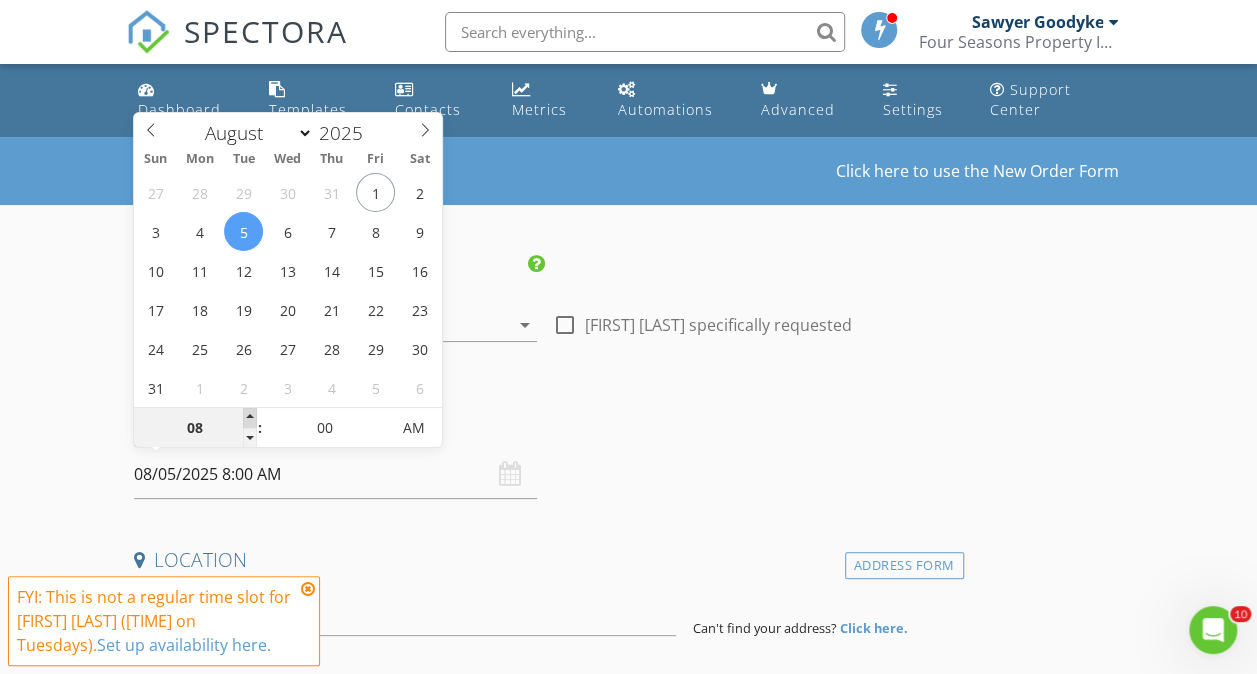 type on "09" 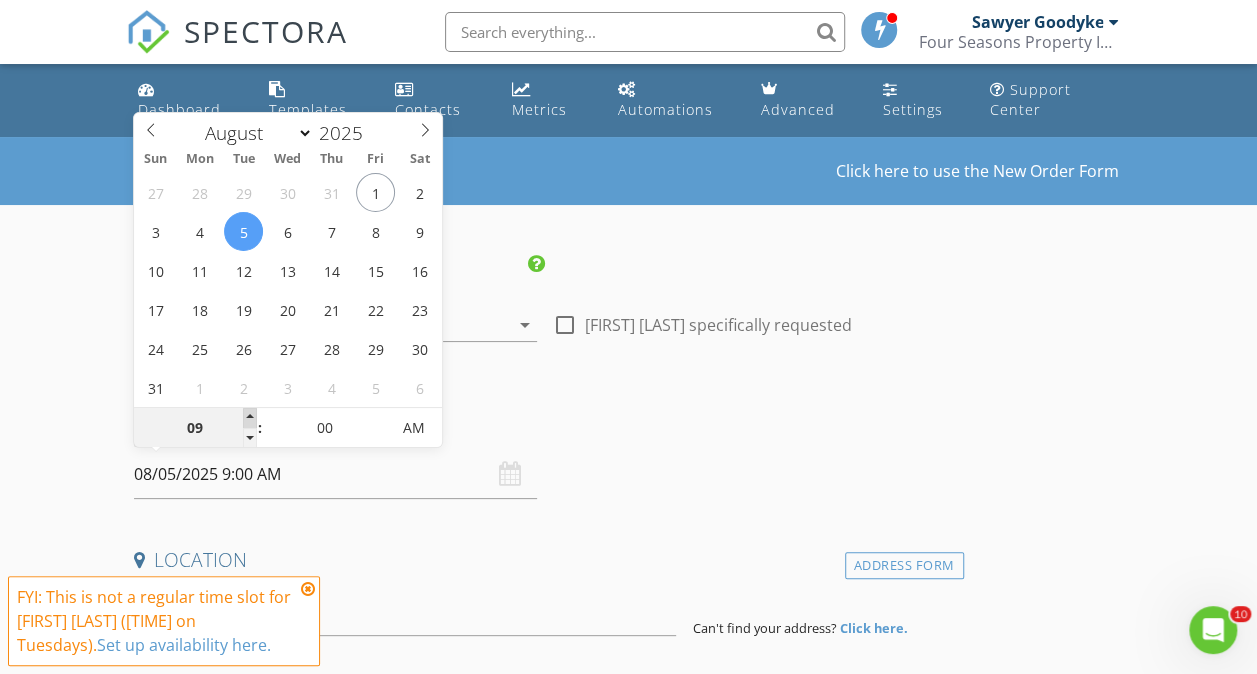 click at bounding box center [250, 418] 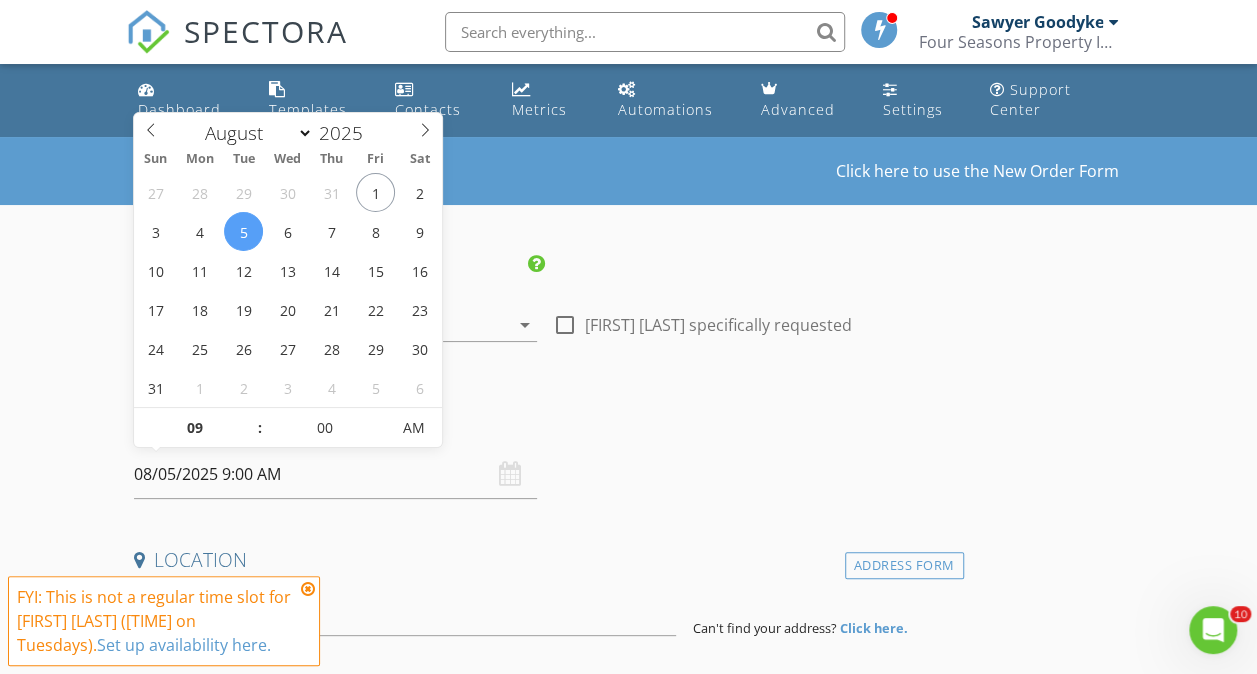 click on "Date/Time
08/05/2025 9:00 AM" at bounding box center [545, 454] 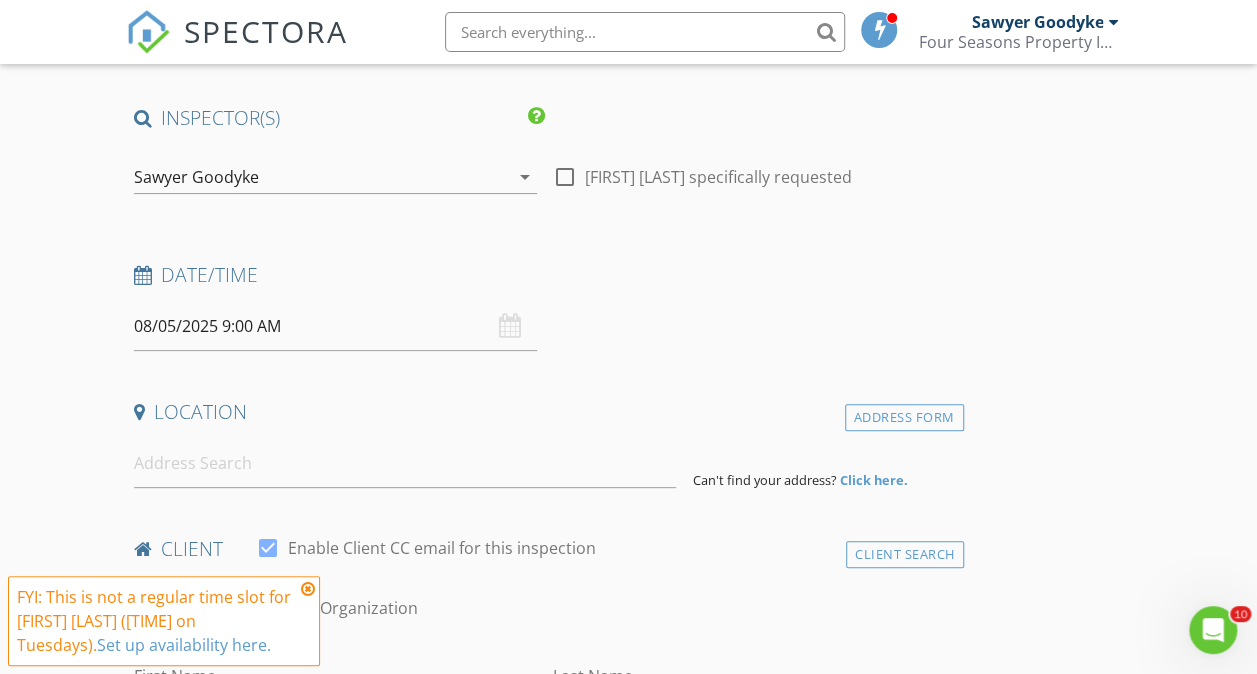 scroll, scrollTop: 150, scrollLeft: 0, axis: vertical 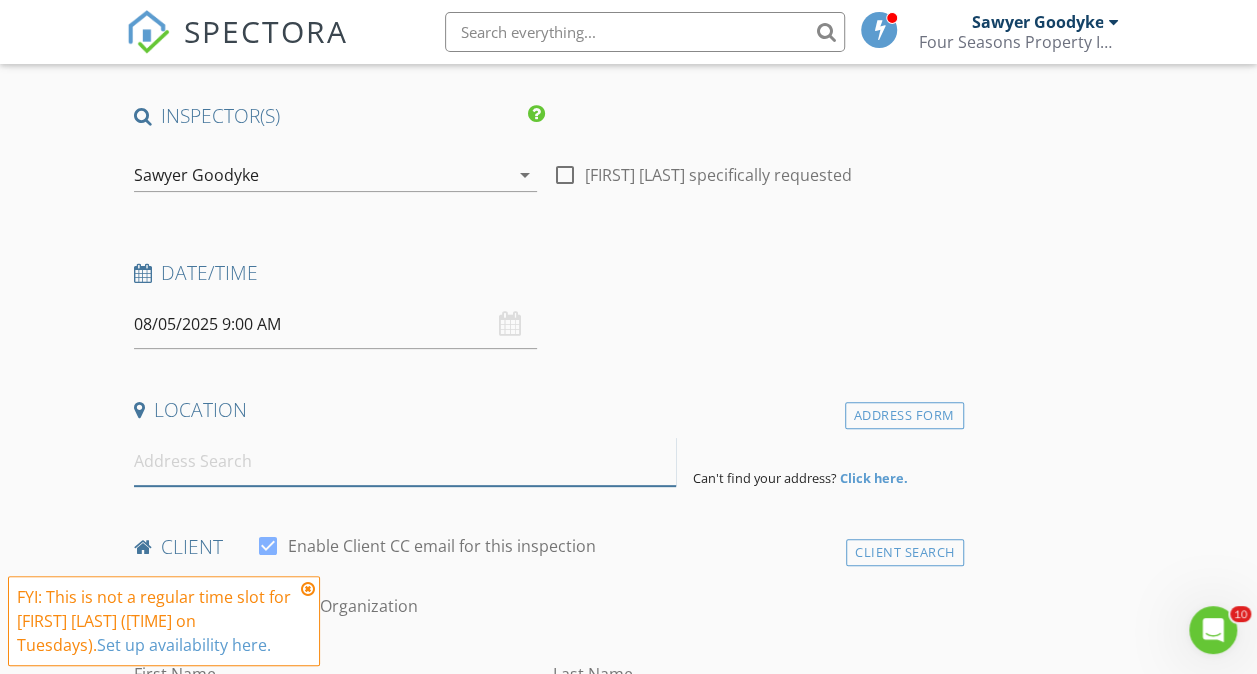click at bounding box center (405, 461) 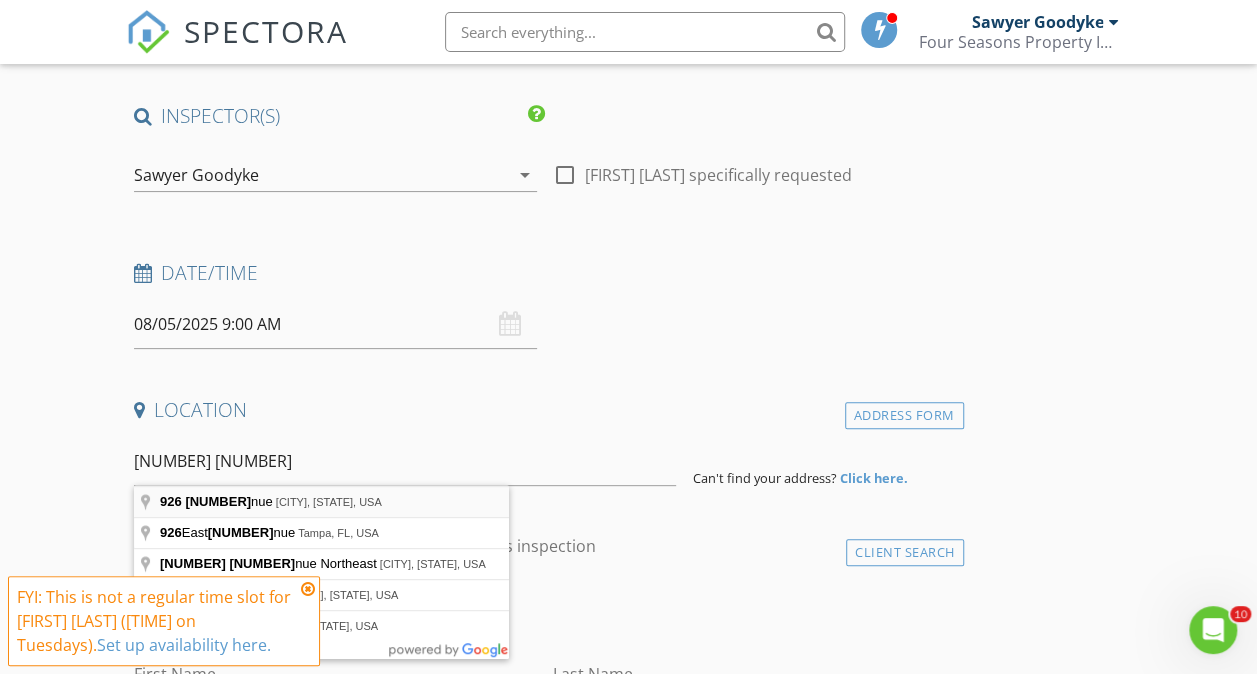 type on "926 124th Avenue, Shelbyville, MI, USA" 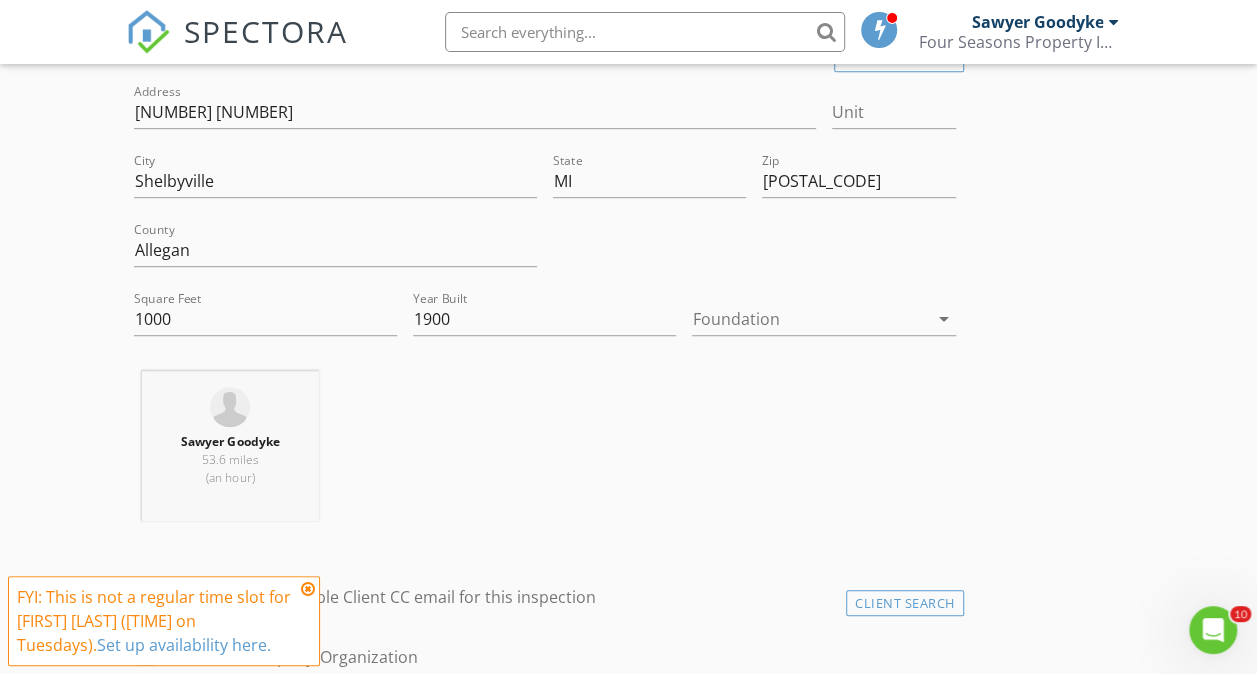 scroll, scrollTop: 511, scrollLeft: 0, axis: vertical 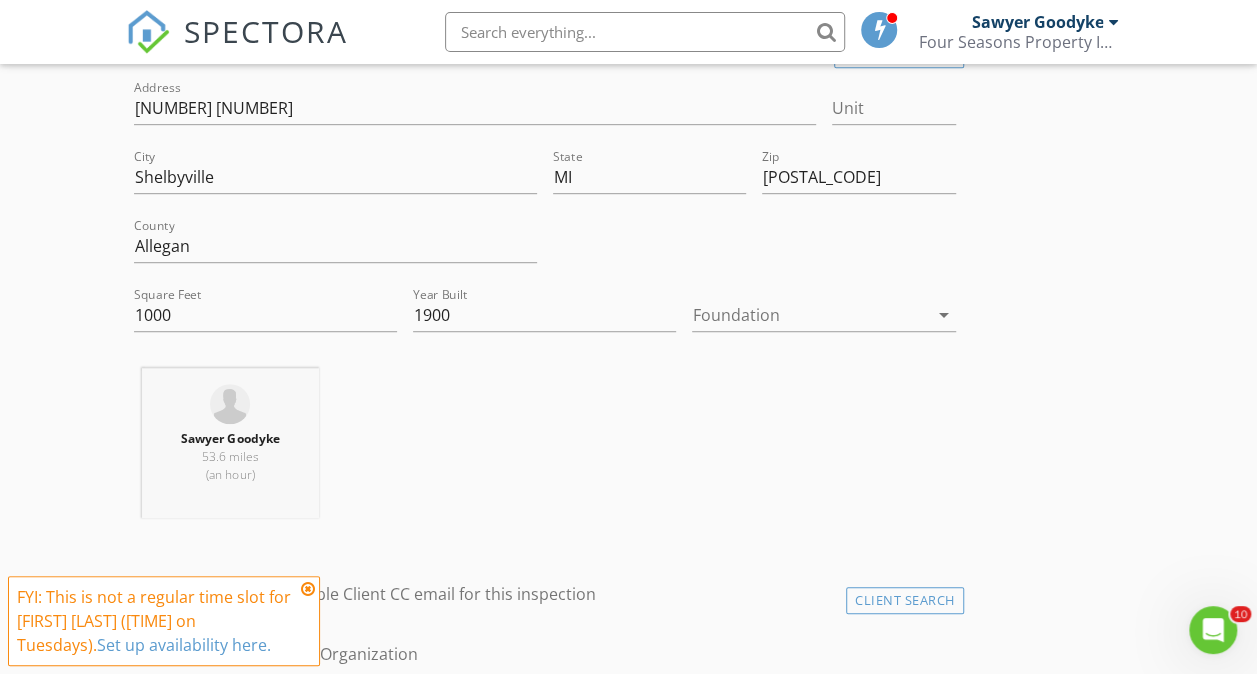 click at bounding box center (308, 589) 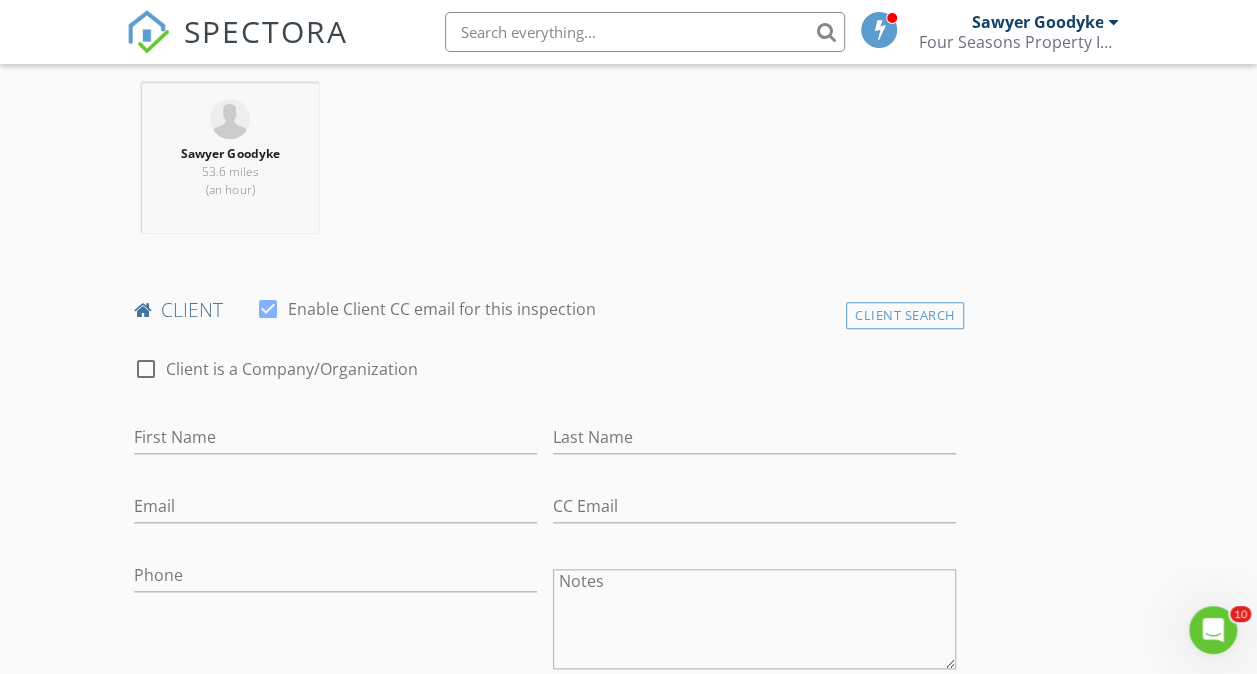 scroll, scrollTop: 799, scrollLeft: 0, axis: vertical 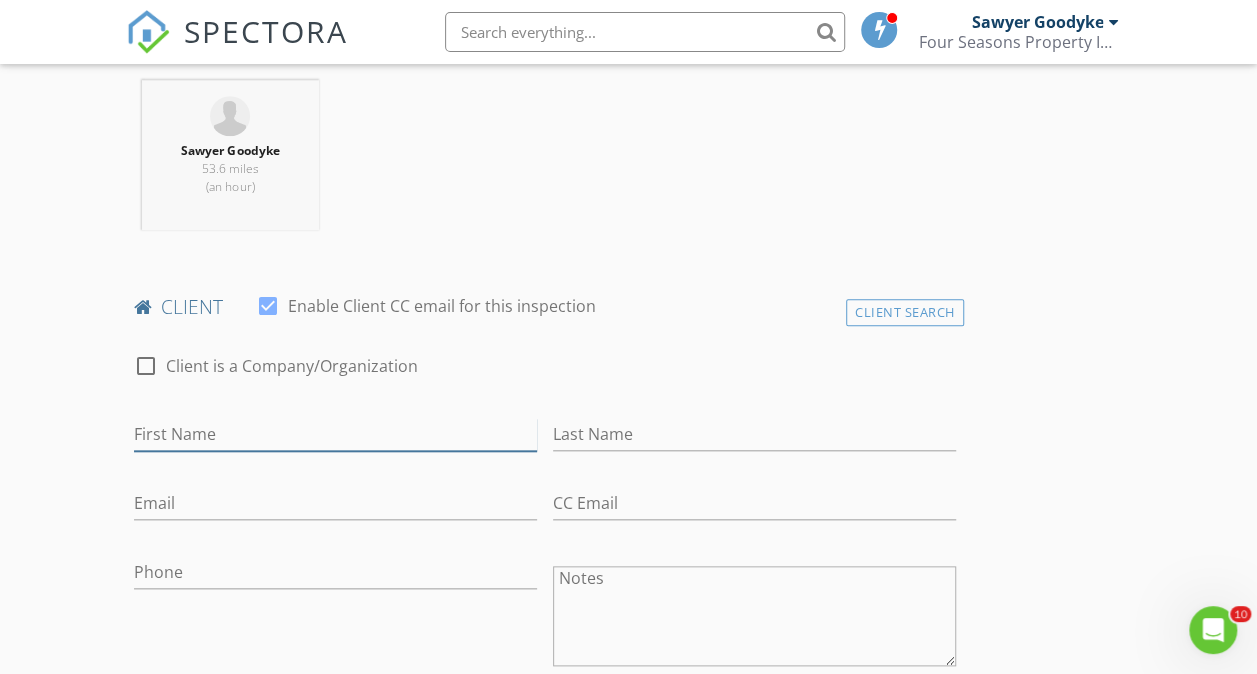 click on "First Name" at bounding box center (335, 434) 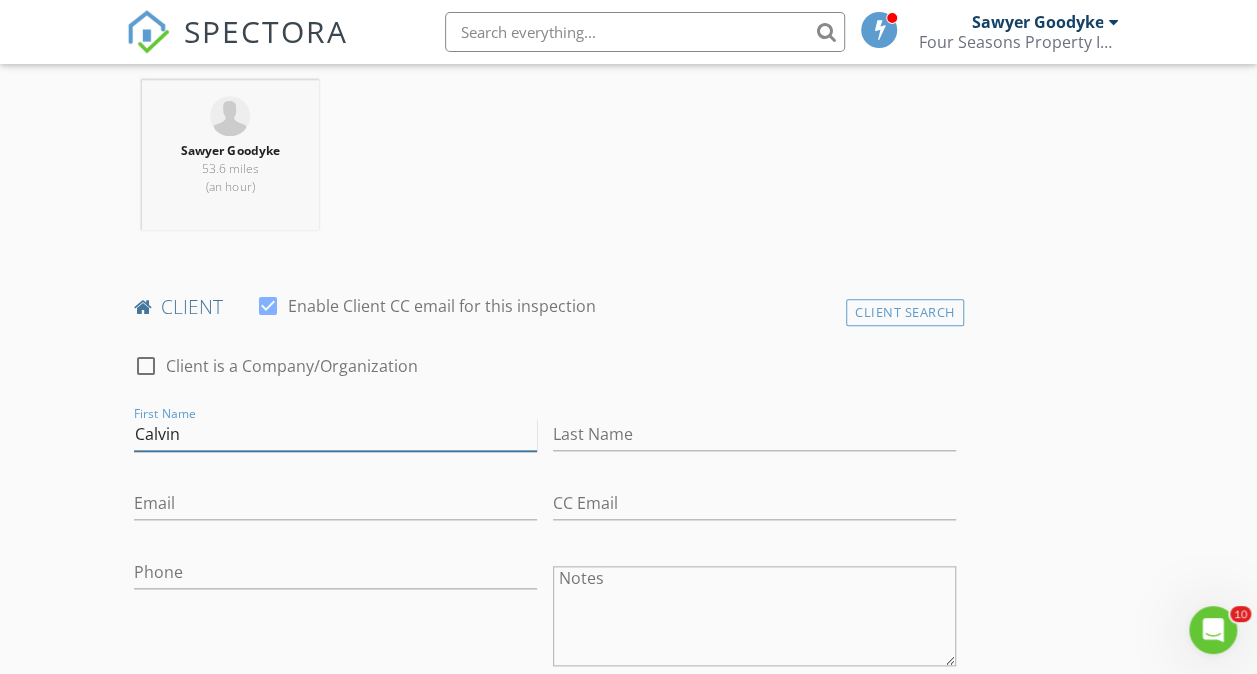 type on "Calvin" 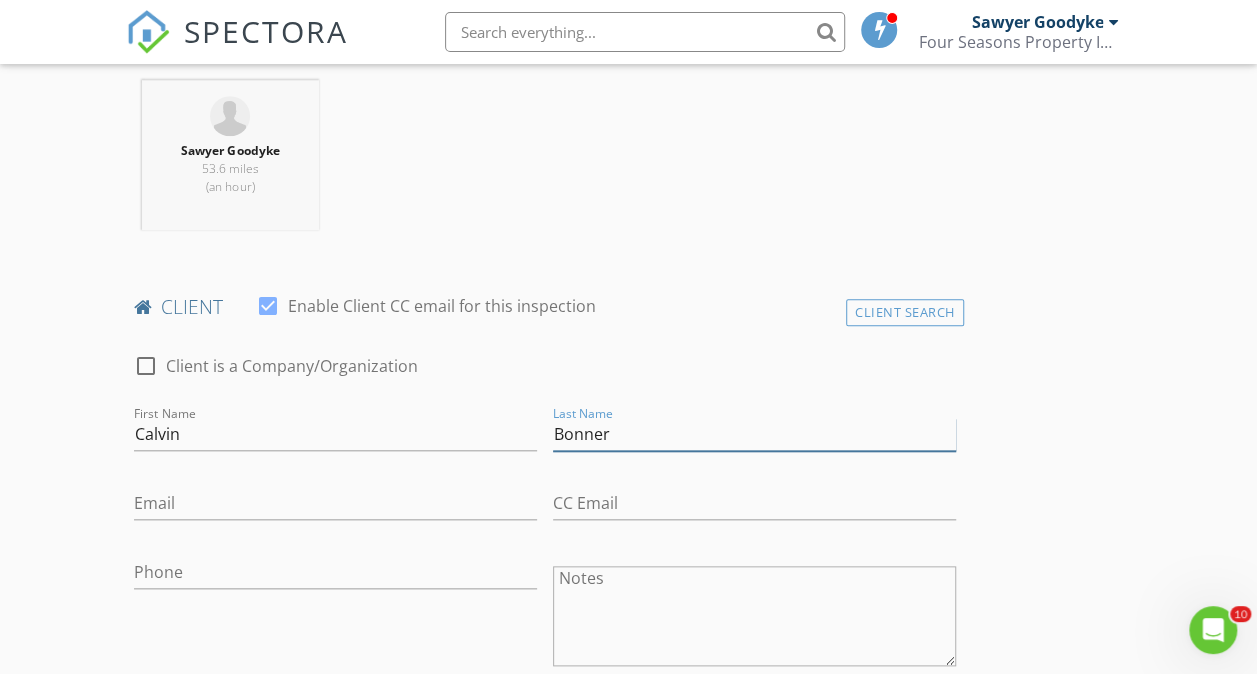 type on "Bonner" 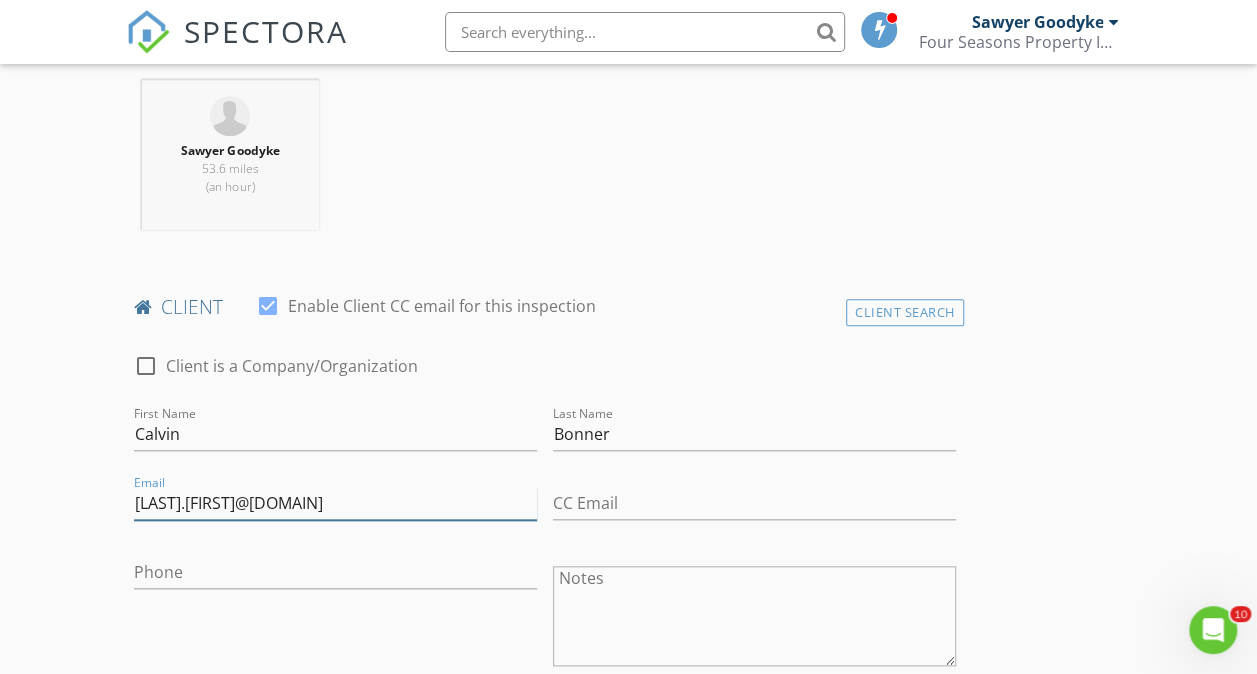 scroll, scrollTop: 850, scrollLeft: 0, axis: vertical 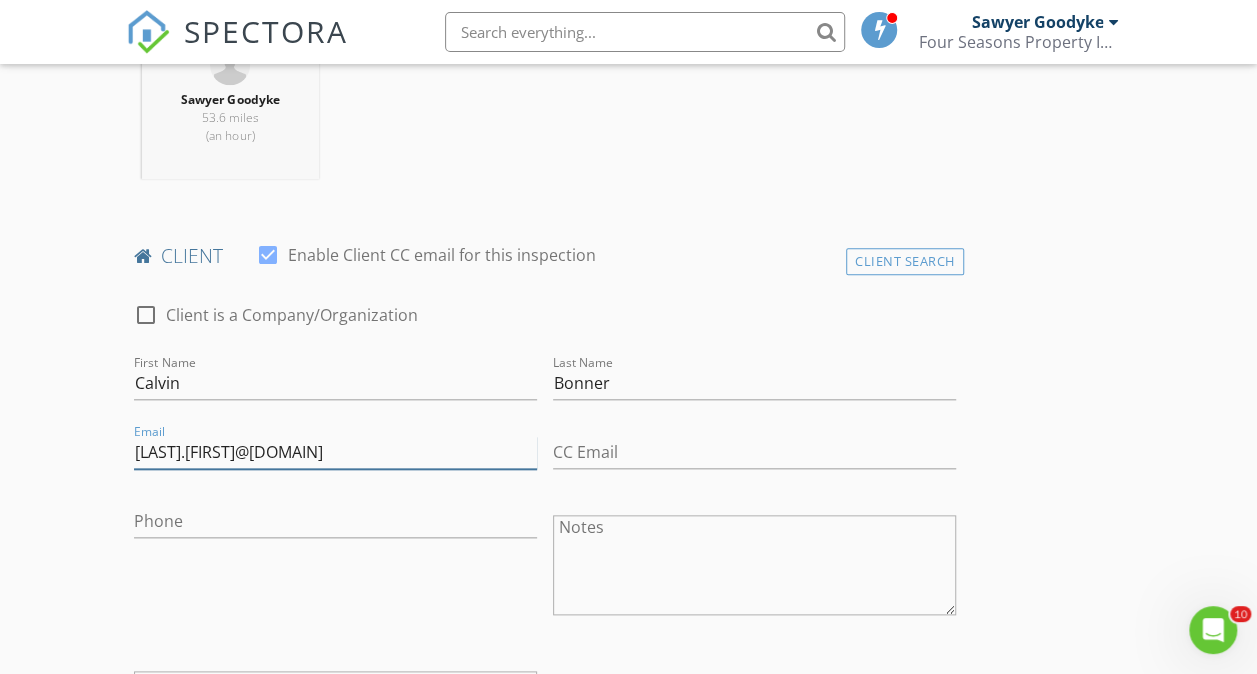 type on "bonner.calvin@pm.me" 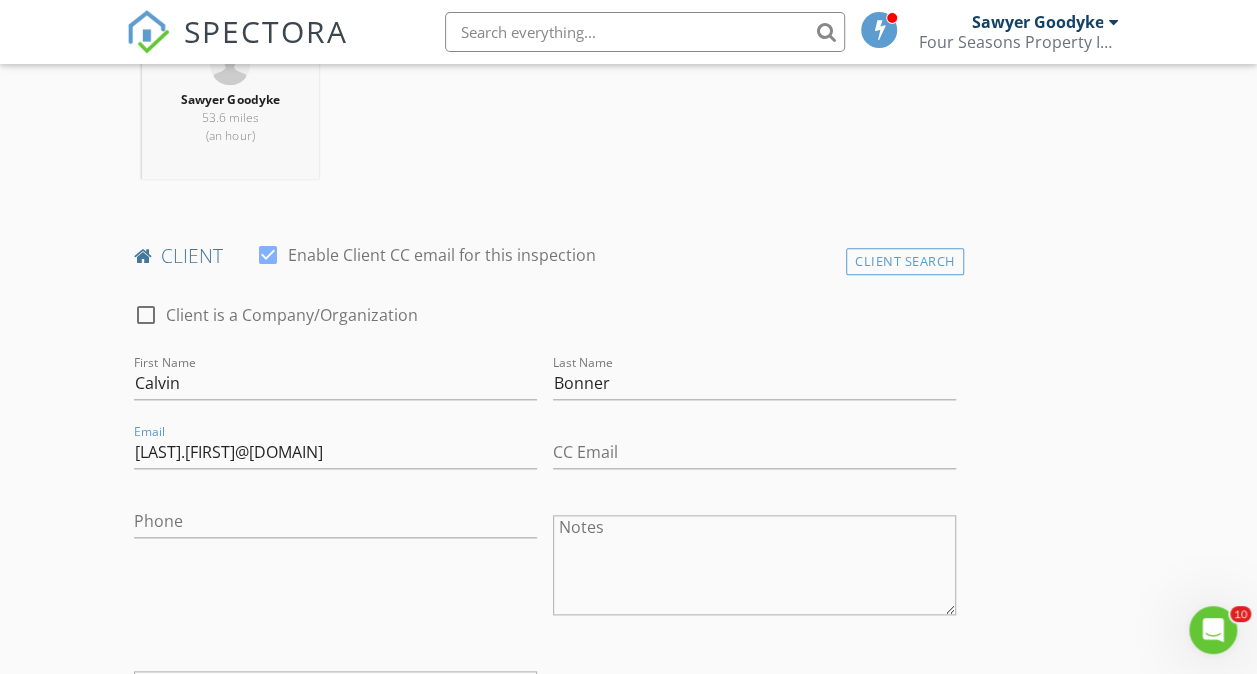 click on "Phone" at bounding box center (335, 525) 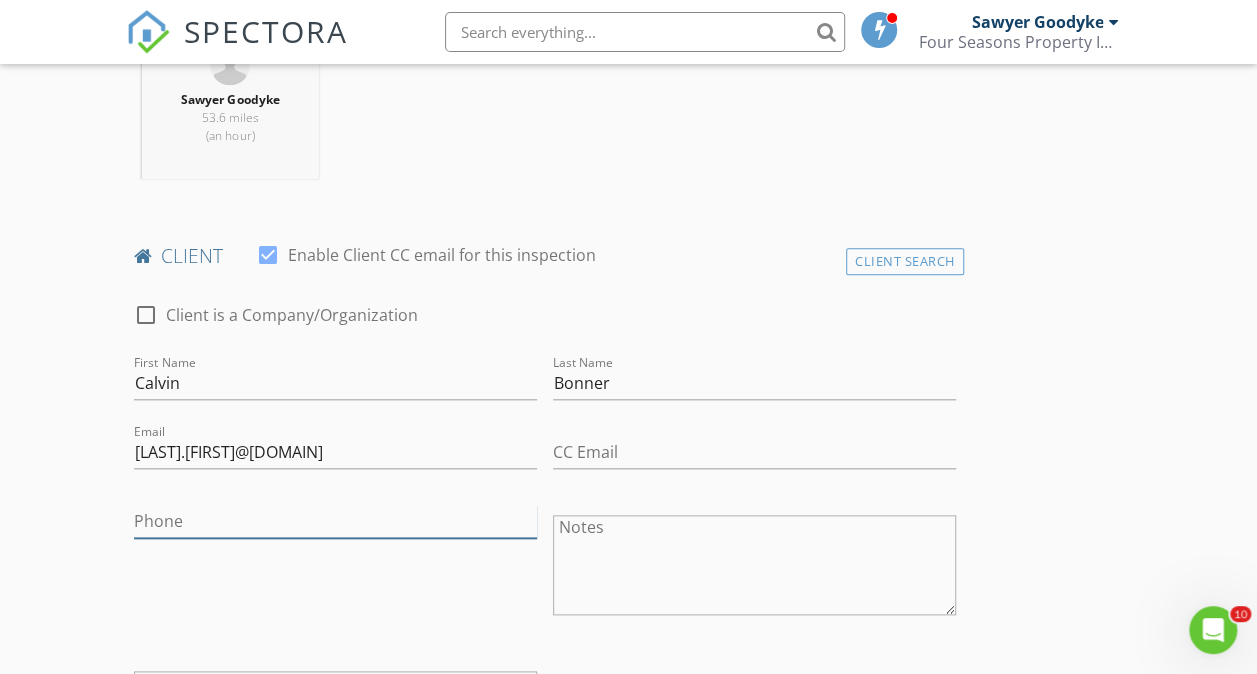 click on "Phone" at bounding box center (335, 521) 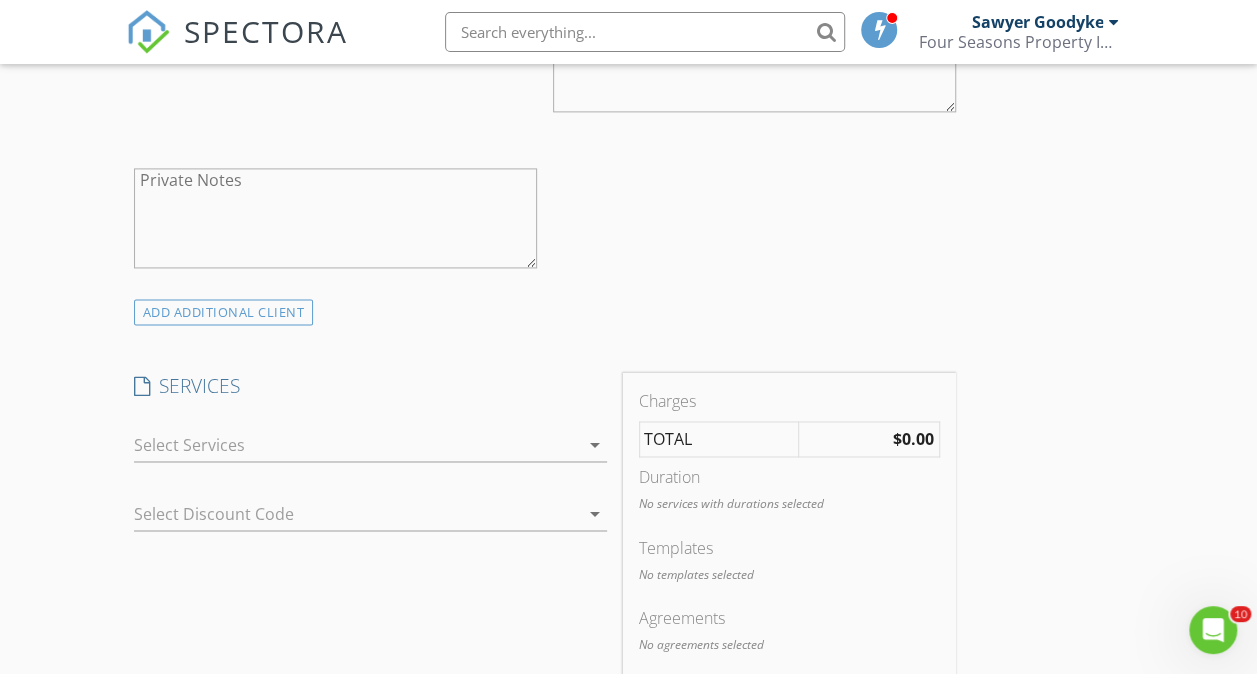 scroll, scrollTop: 1359, scrollLeft: 0, axis: vertical 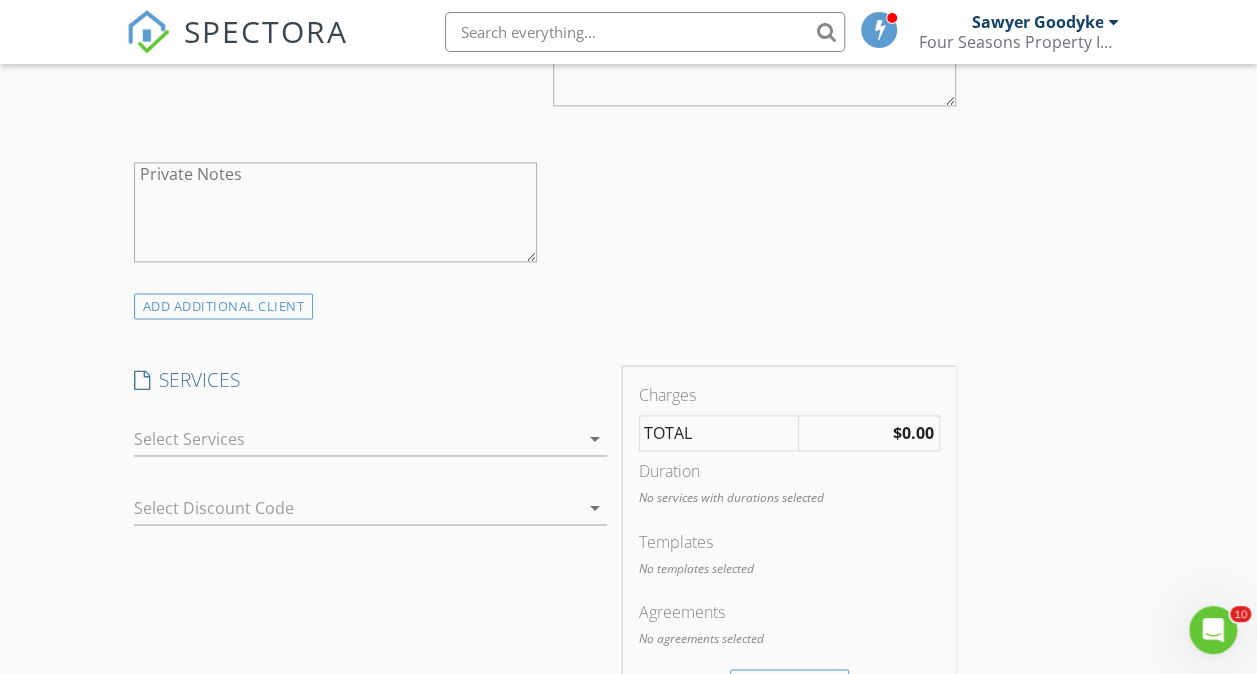 type on "616-552-3988" 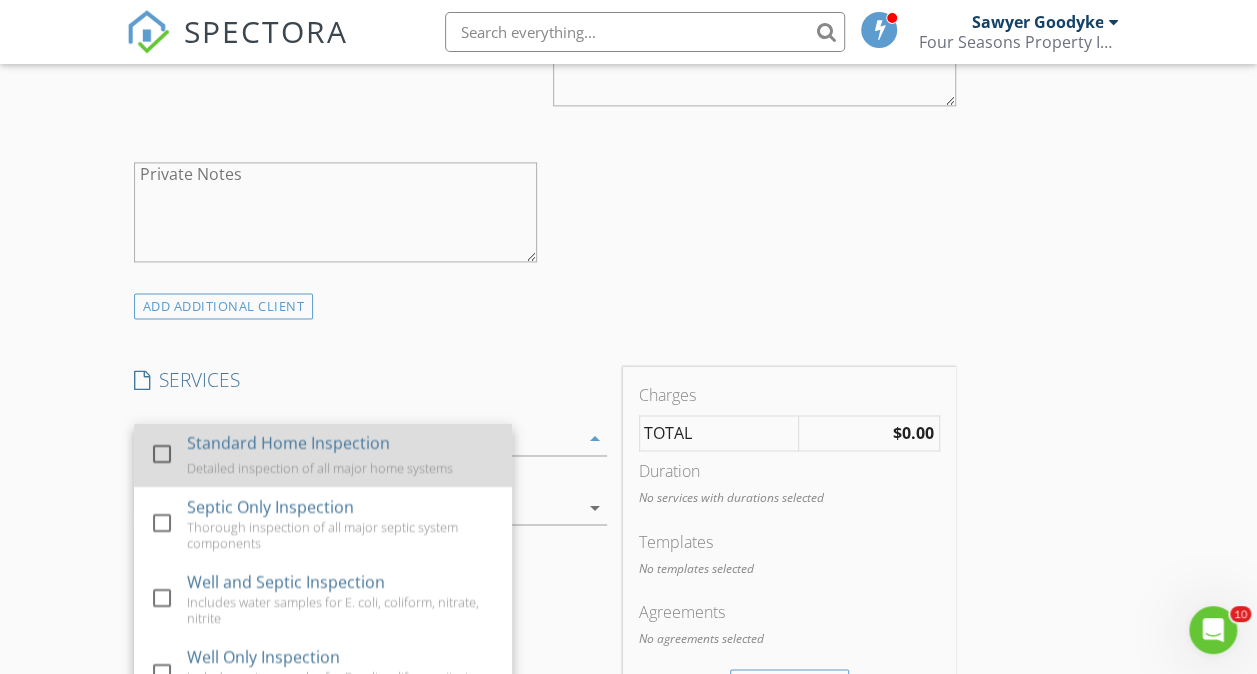 click at bounding box center [162, 454] 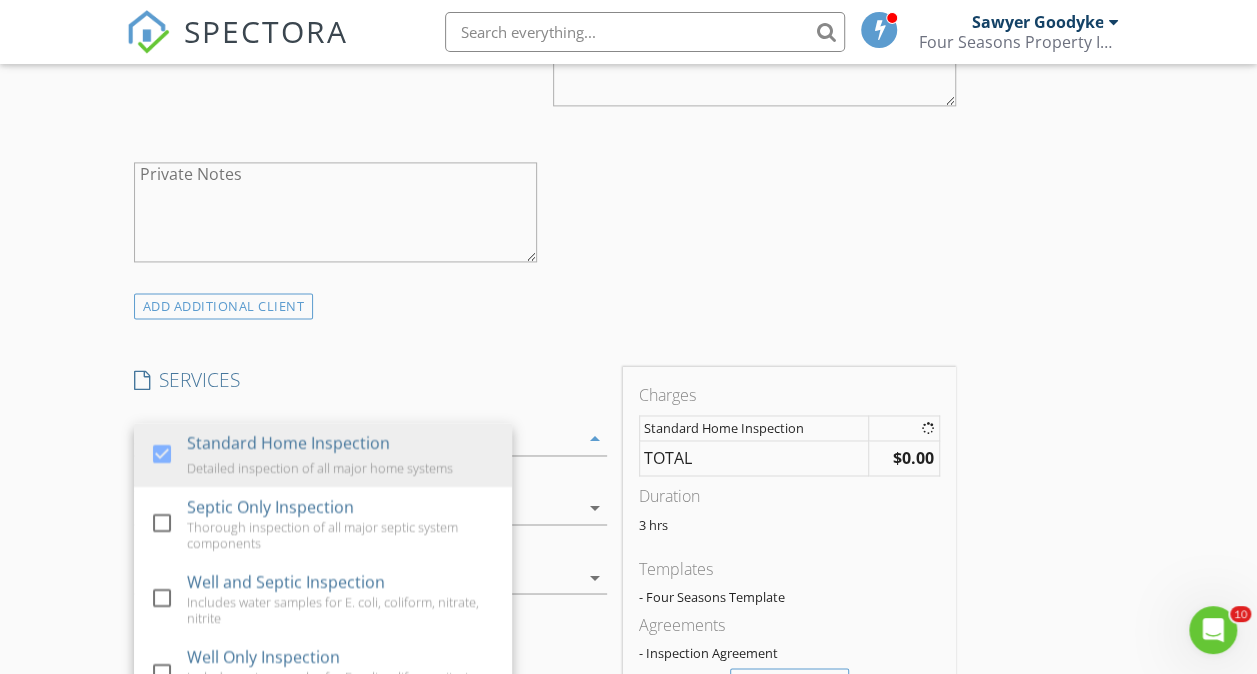 click on "check_box   Standard Home Inspection   Detailed inspection of all major home systems check_box_outline_blank   Septic Only Inspection   Thorough inspection of all major septic system components check_box_outline_blank   Well and Septic Inspection   Includes water samples for E. coli, coliform, nitrate, nitrite check_box_outline_blank   Well Only Inspection   Includes water samples for E. coli, coliform, nitrate, nitrite check_box_outline_blank   Sewer Scope Inspection   Detailed inspection of the Sewer Line for any damage, blockages, and general condition. Report of findings and video of sewer line inspection included. Discounted if ordered with a Home Inspection check_box_outline_blank   Manufactured Home Certification   Without additions check_box_outline_blank   Manufactured Home Certification w/Additions   With additions check_box_outline_blank   Condo Inspection   check_box_outline_blank   Radon Test   48hr Radon Test. Discounted if ordered with Home or Well/Septic Inspection. Standard Home Inspection" at bounding box center [370, 441] 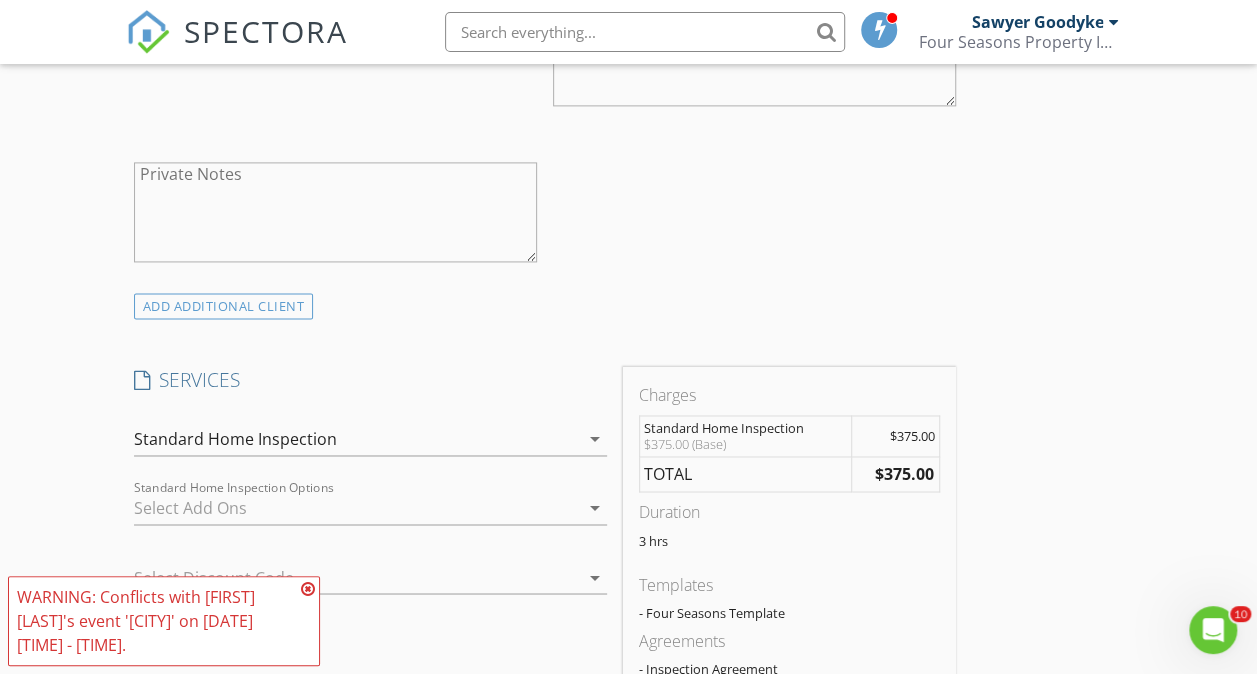 scroll, scrollTop: 1659, scrollLeft: 0, axis: vertical 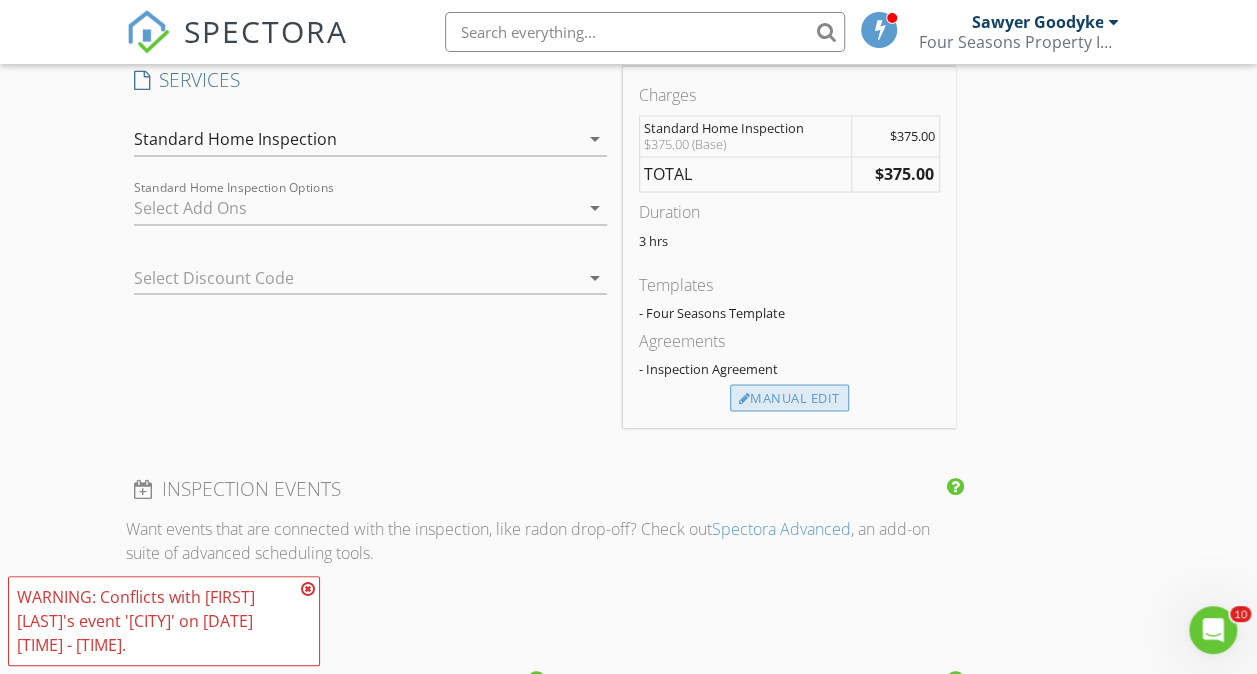 click on "Manual Edit" at bounding box center [789, 398] 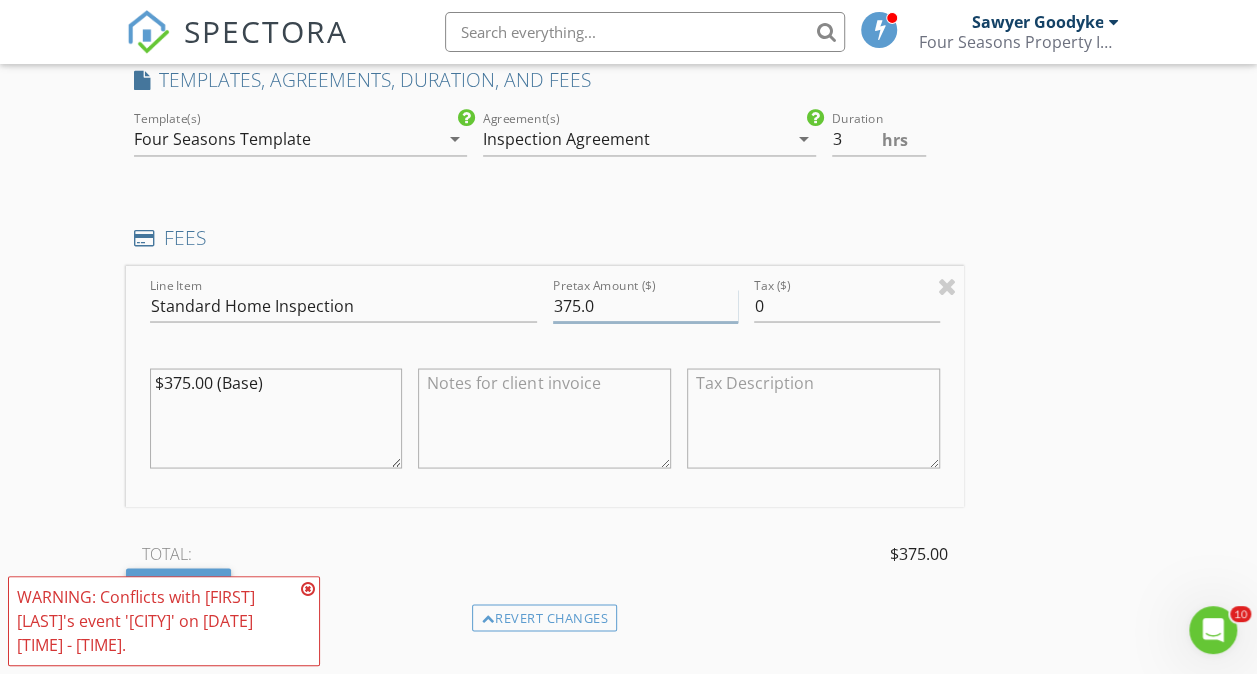 click on "375.0" at bounding box center [645, 305] 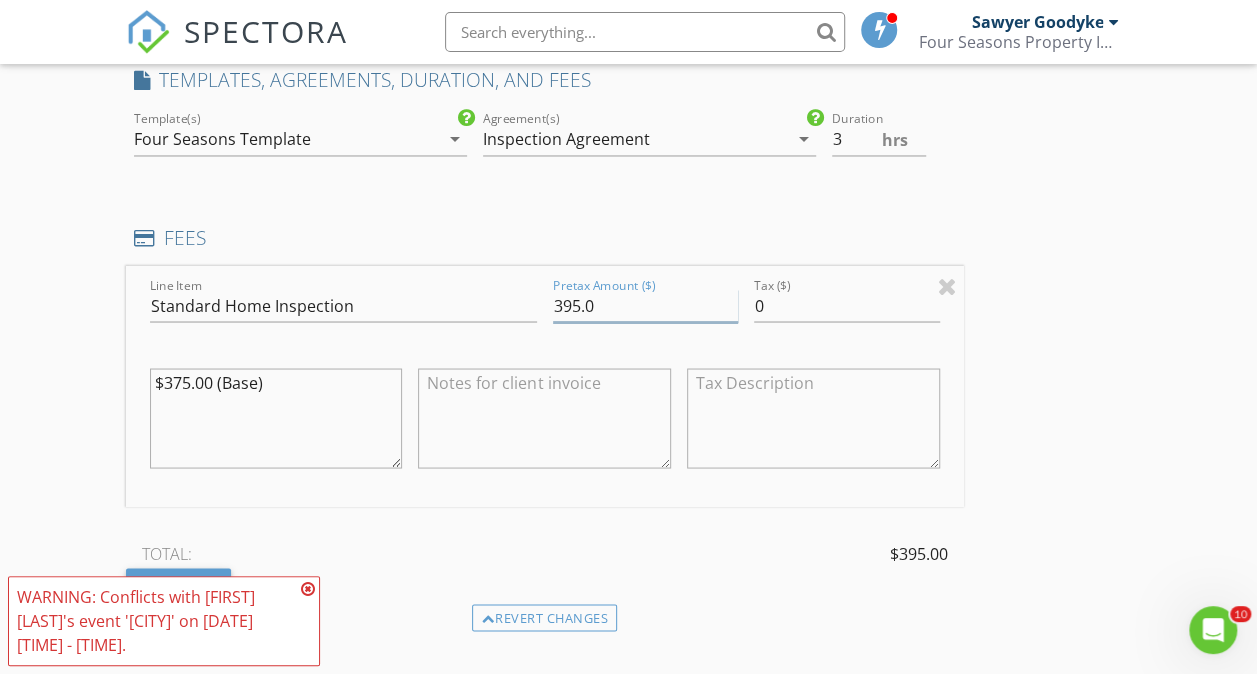 type on "395.0" 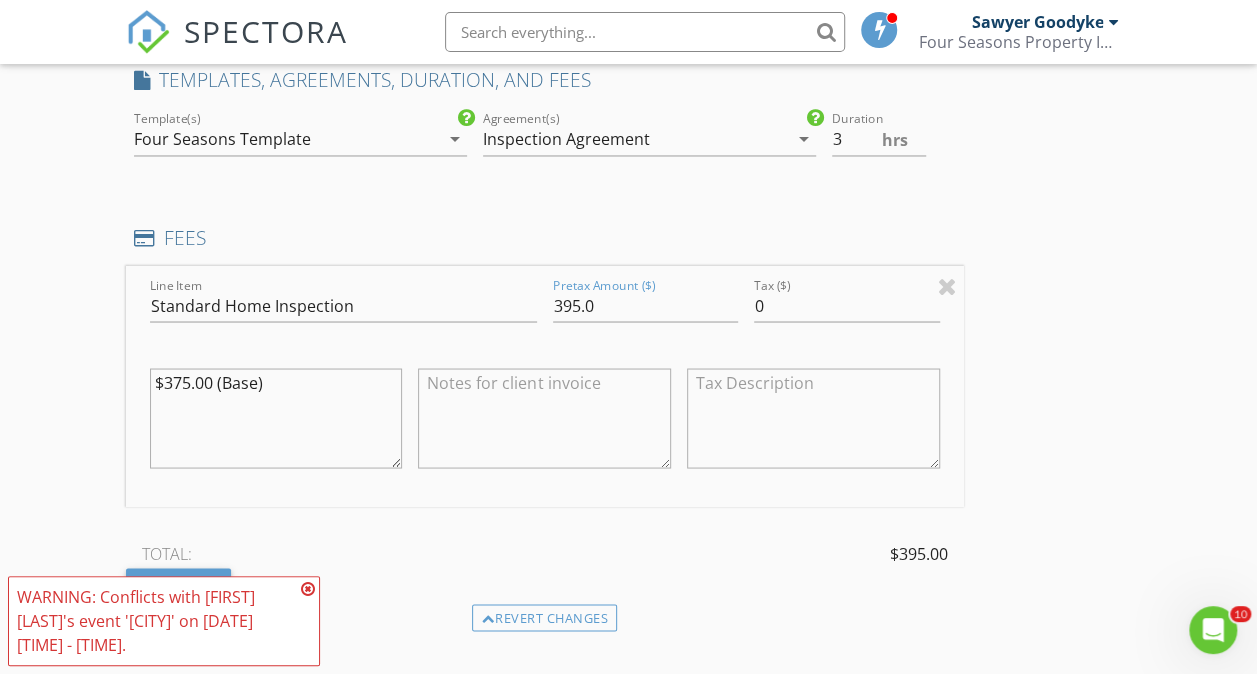 click on "Line Item Standard Home Inspection     Pretax Amount ($) 395.0   Tax ($) 0   $375.00 (Base)       TOTAL:   $395.00
Fee" at bounding box center [545, 434] 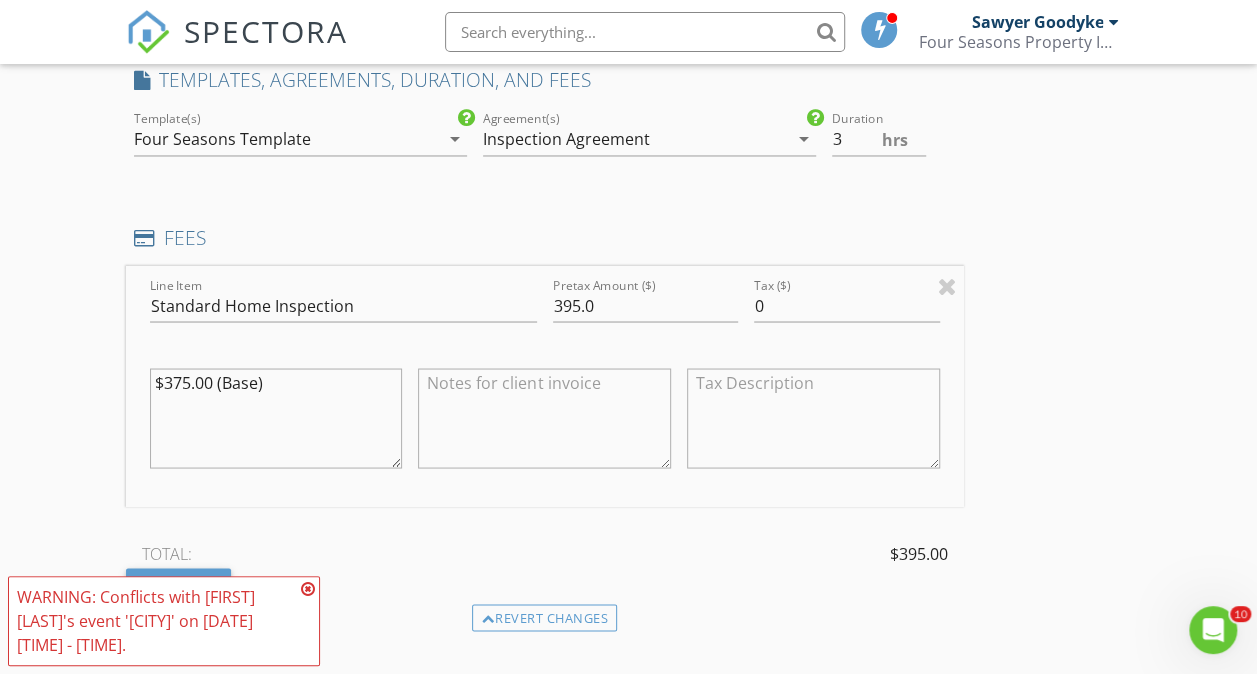 scroll, scrollTop: 1666, scrollLeft: 0, axis: vertical 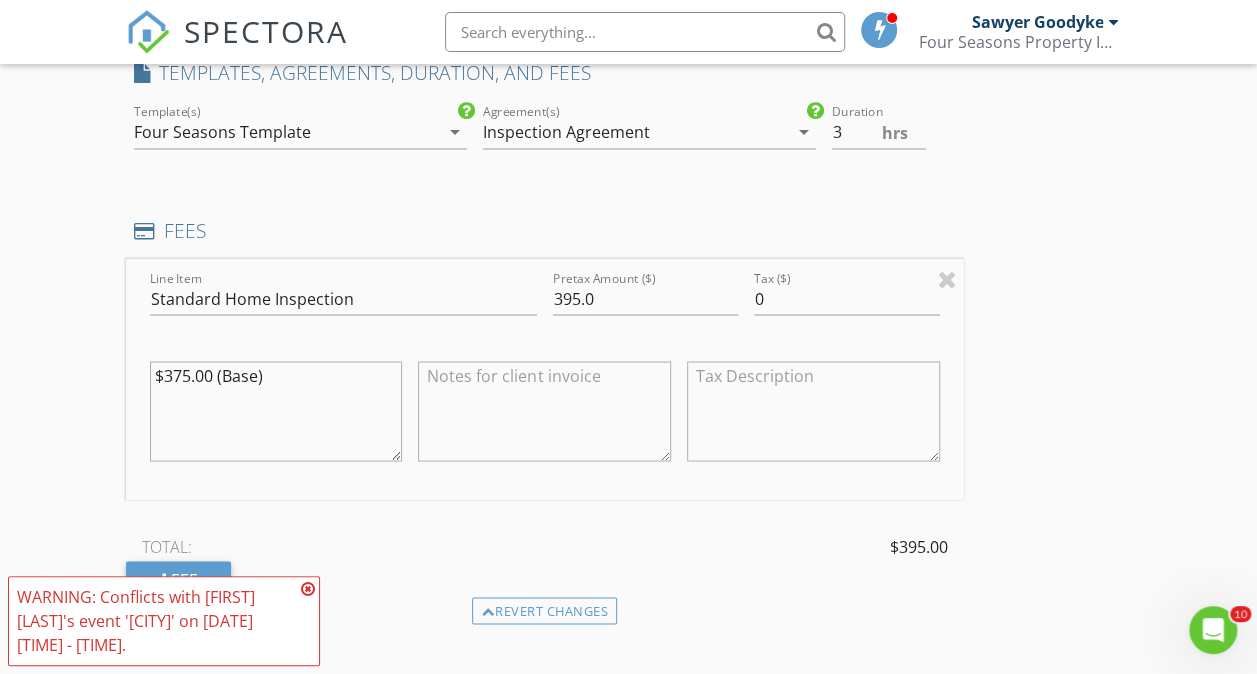 click at bounding box center [308, 589] 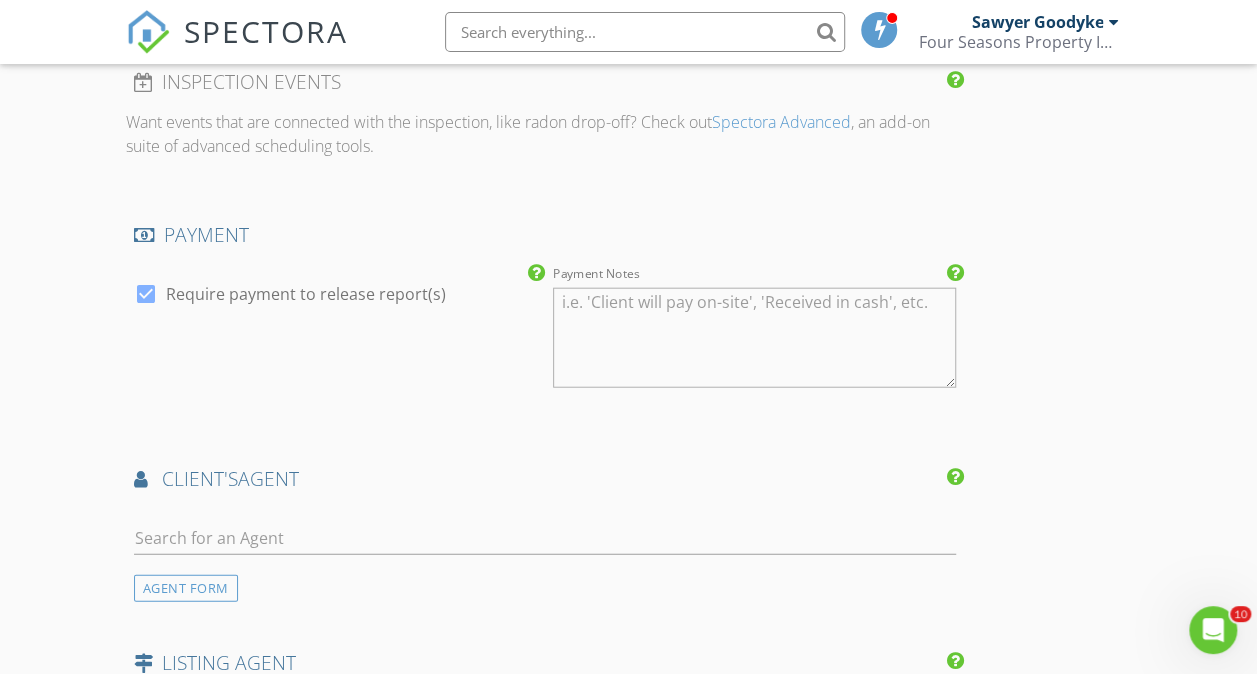 scroll, scrollTop: 2307, scrollLeft: 0, axis: vertical 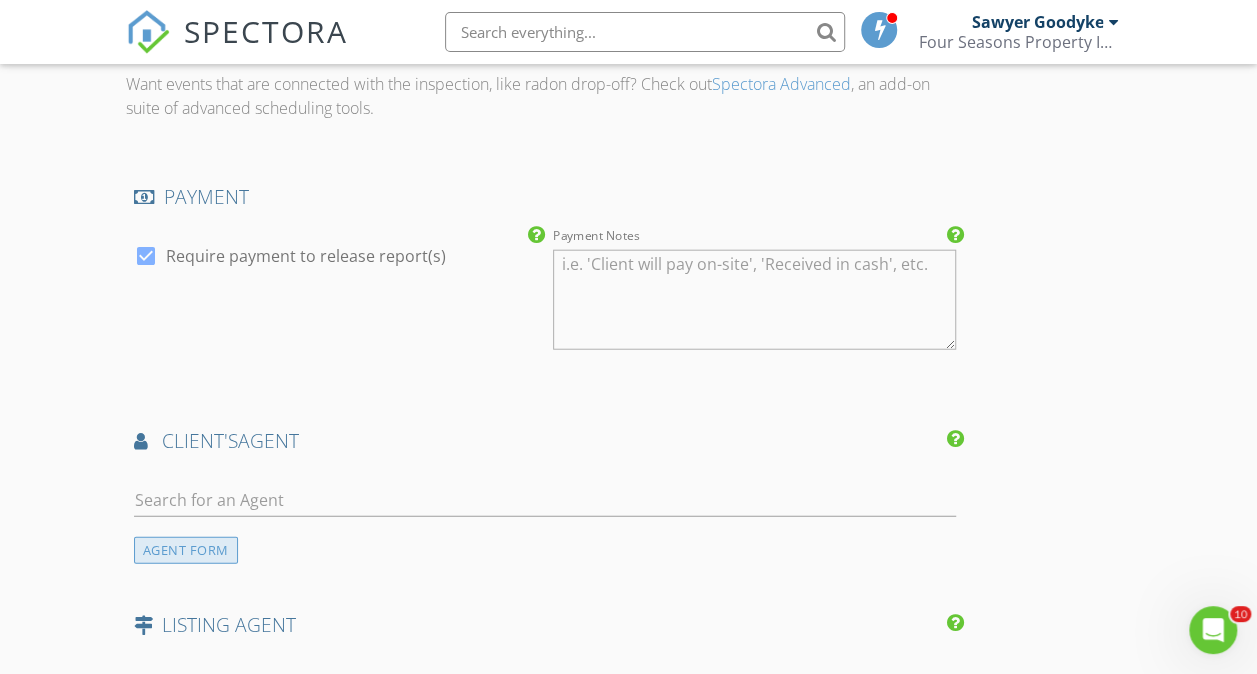 click on "AGENT FORM" at bounding box center (186, 550) 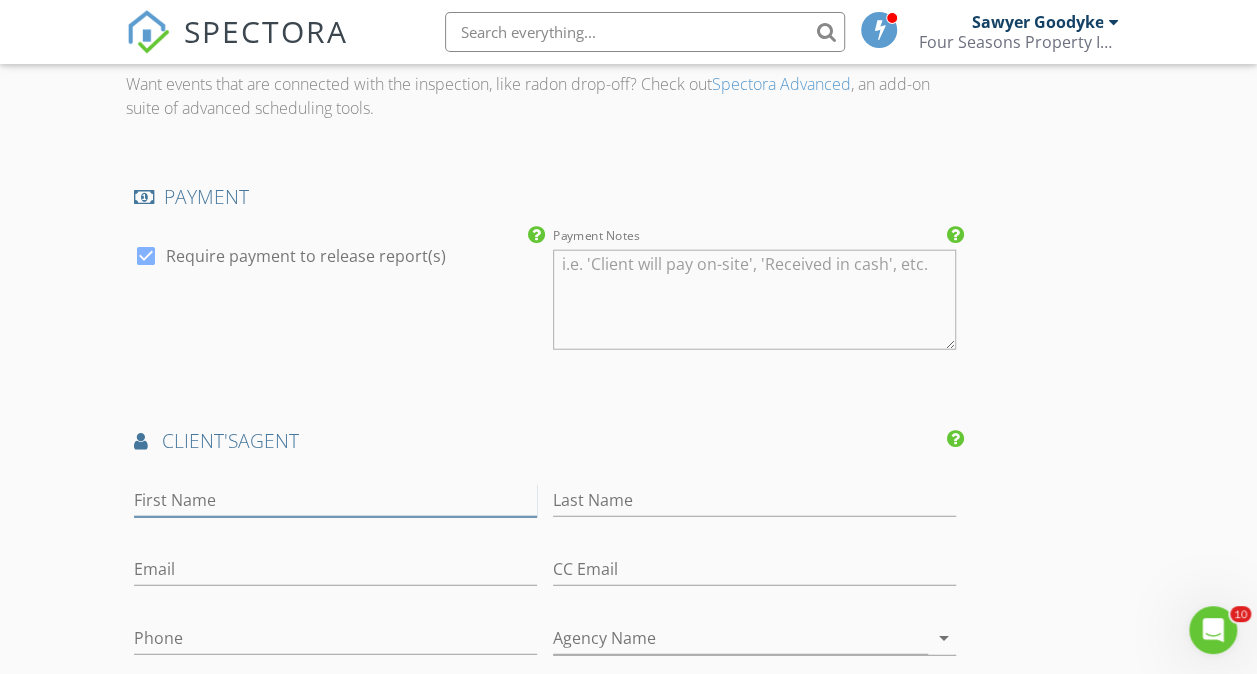 click on "First Name" at bounding box center (335, 500) 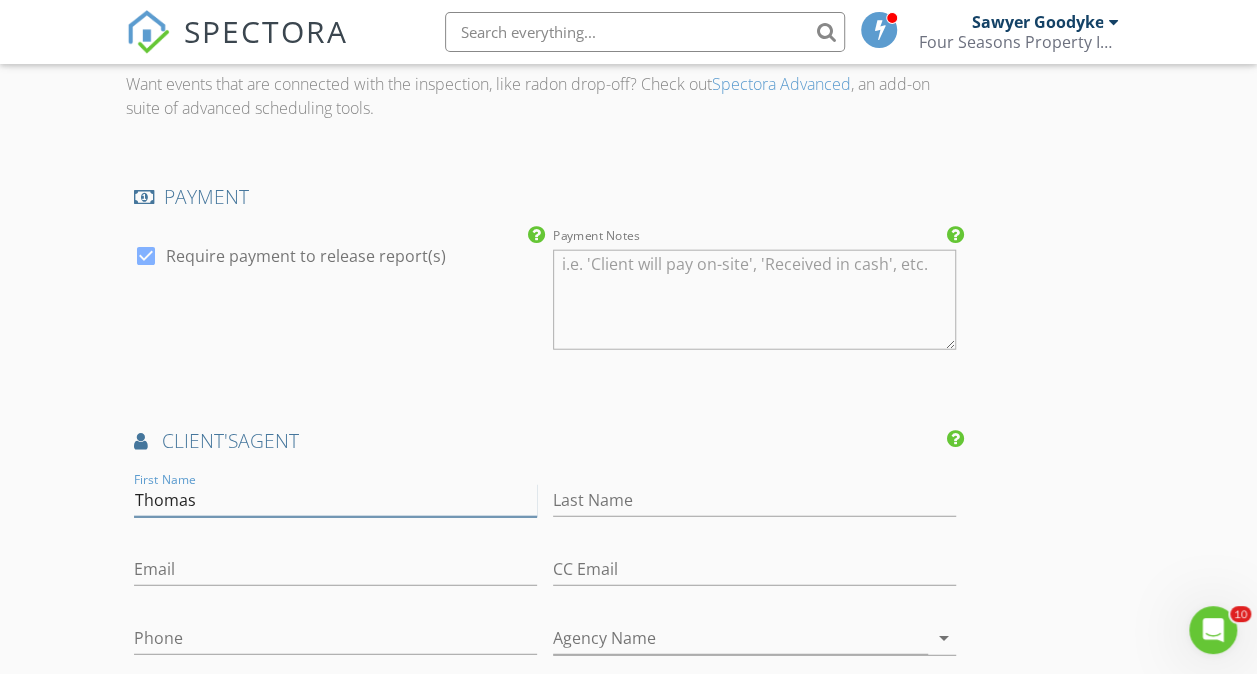 type on "Thomas" 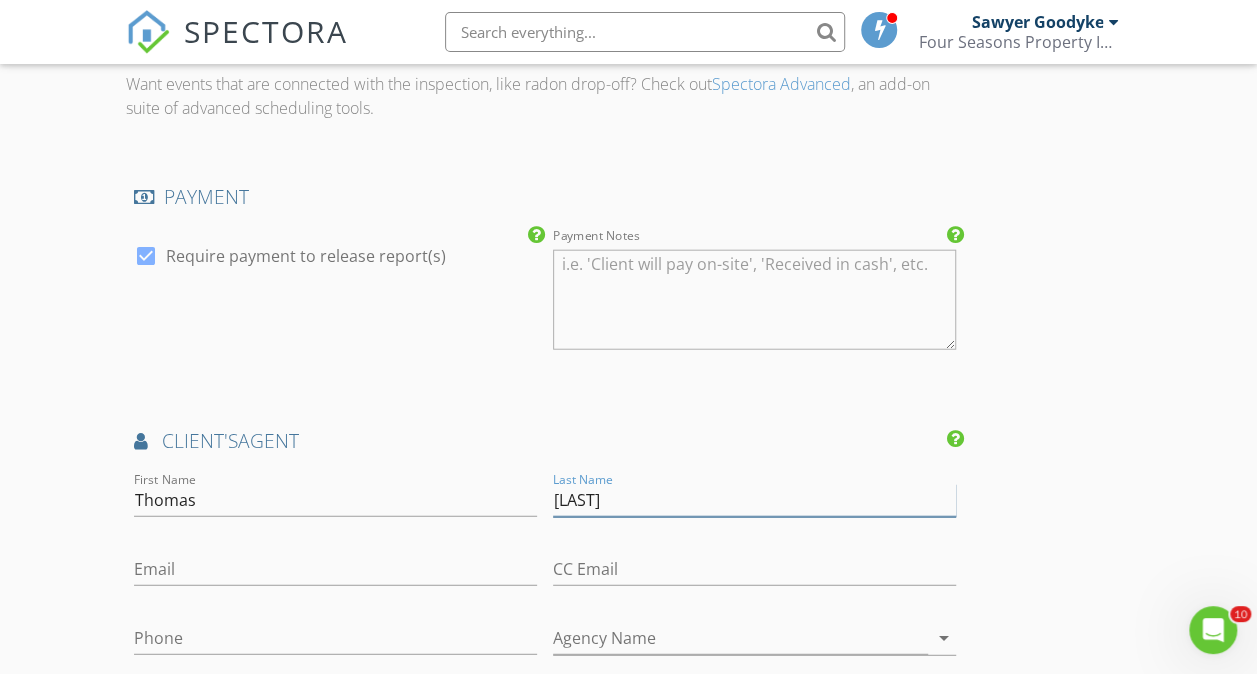 type on "Switek" 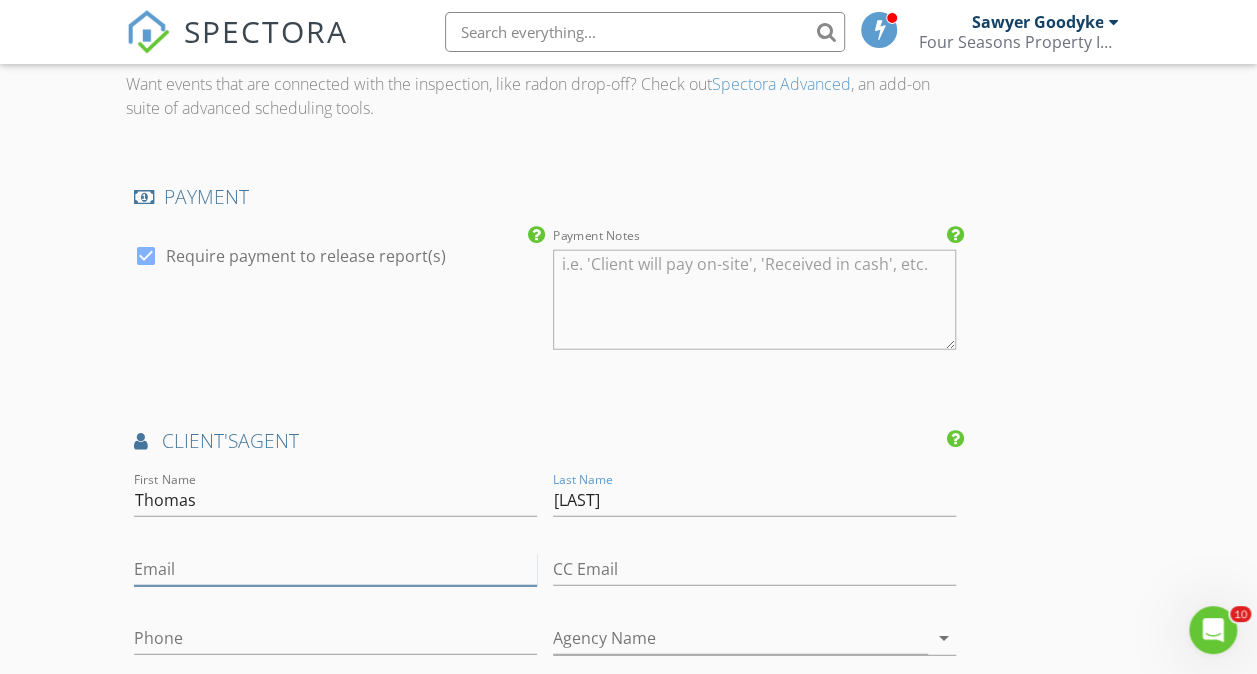 click on "Email" at bounding box center [335, 569] 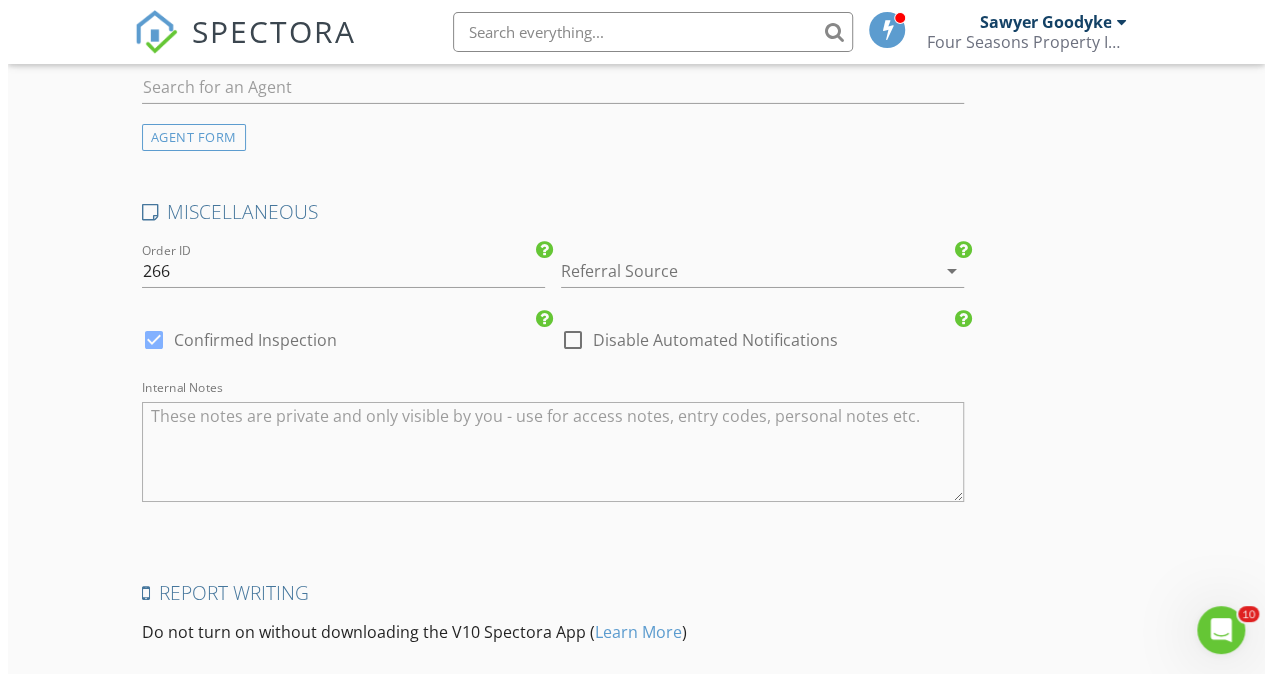 scroll, scrollTop: 3586, scrollLeft: 0, axis: vertical 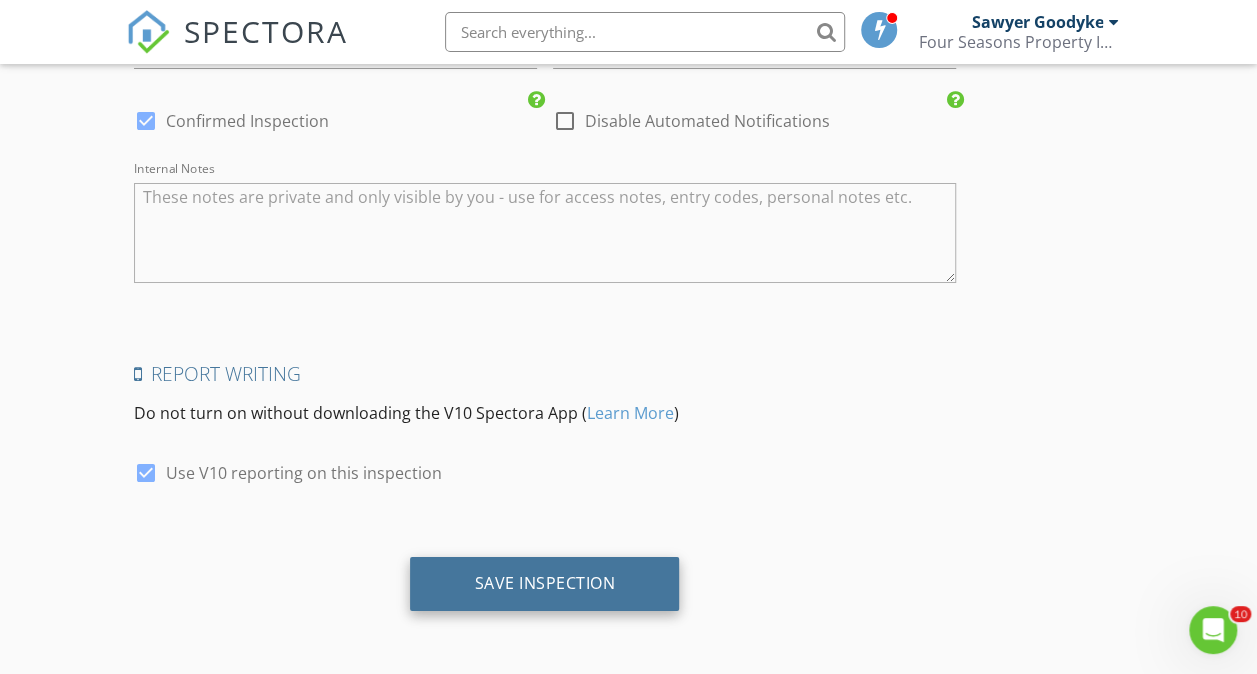 type on "thomas.switek@exprealty.com" 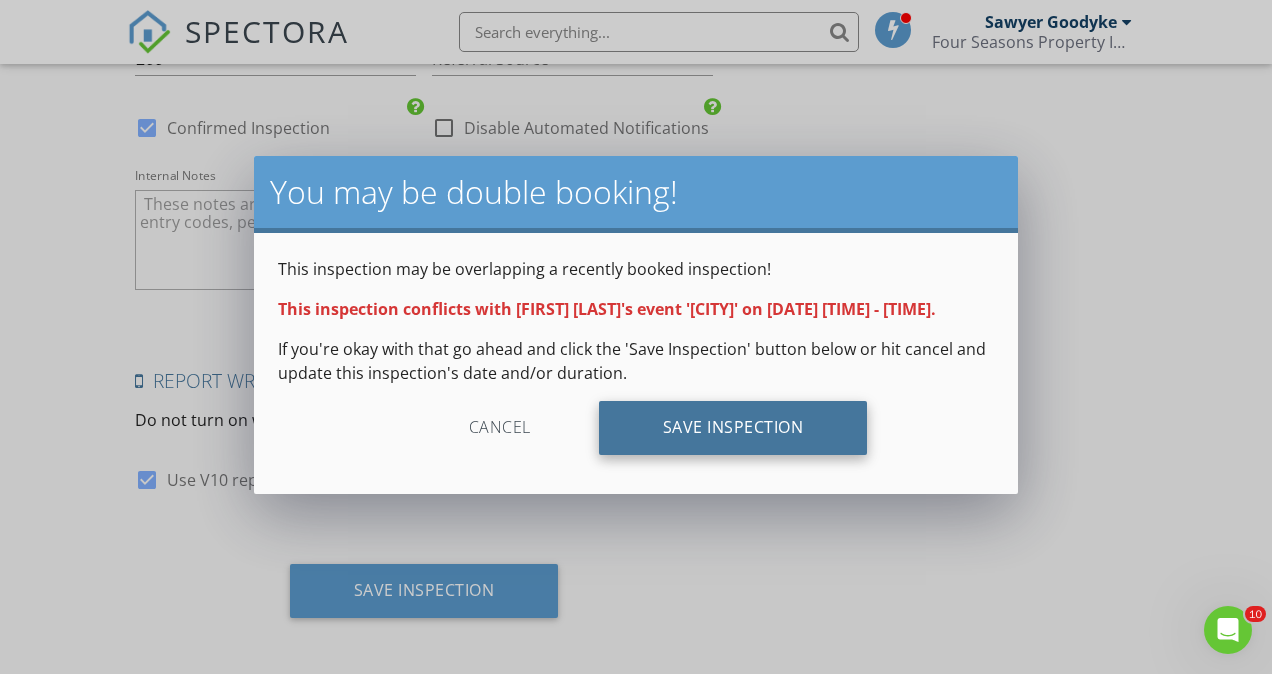click on "Save Inspection" at bounding box center [733, 428] 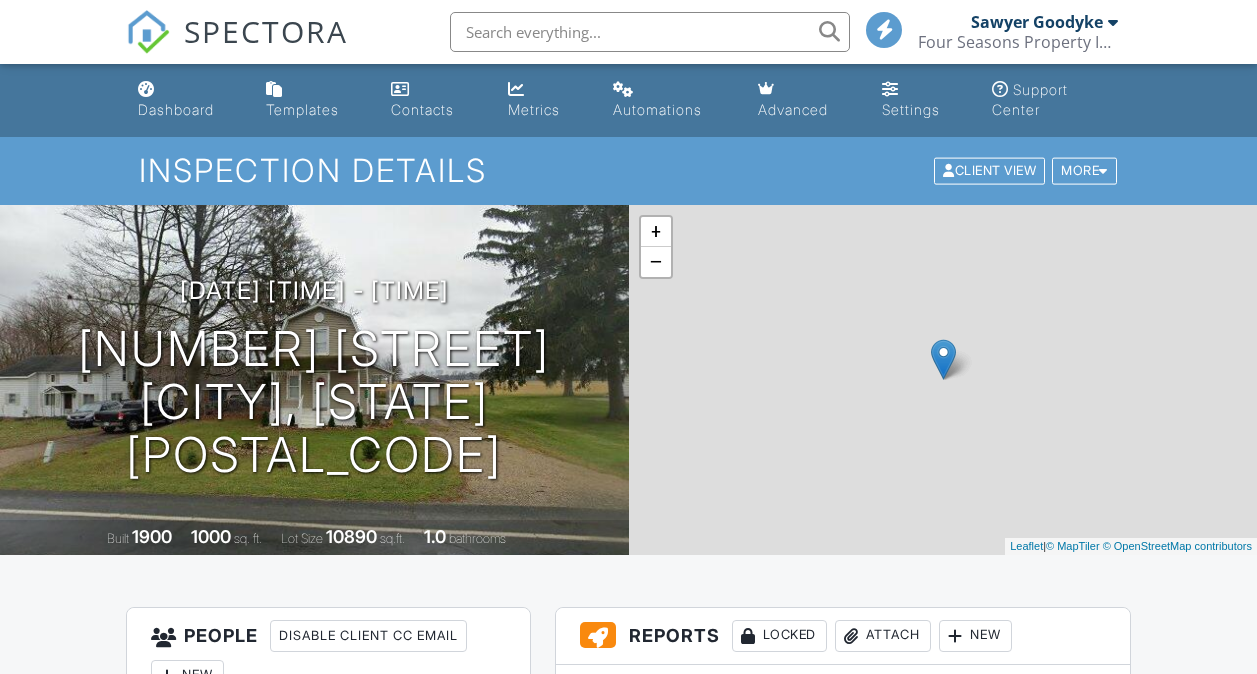 scroll, scrollTop: 0, scrollLeft: 0, axis: both 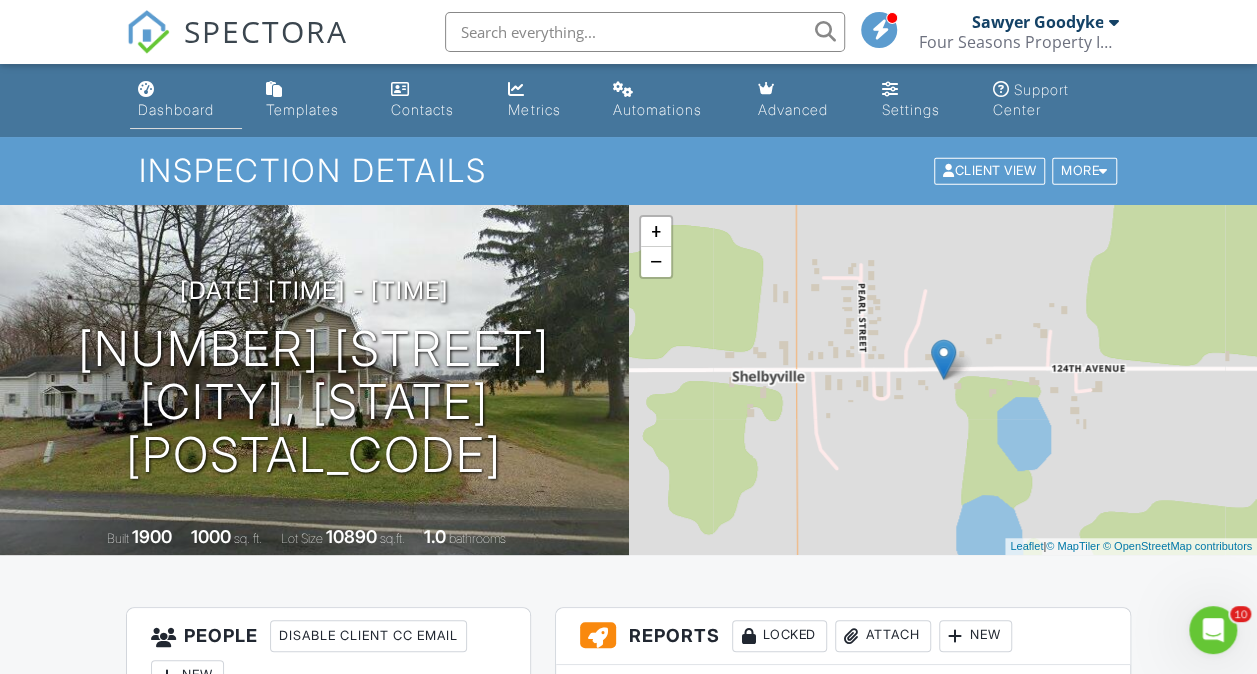 click on "Dashboard" at bounding box center (186, 100) 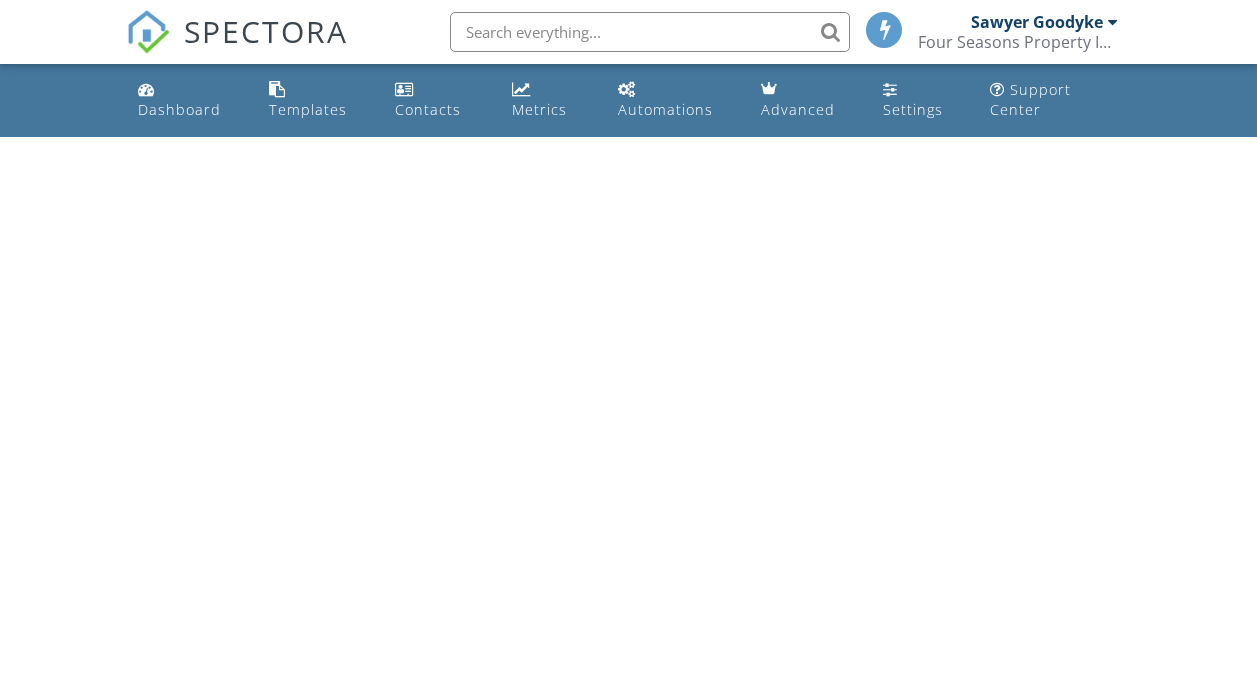 scroll, scrollTop: 0, scrollLeft: 0, axis: both 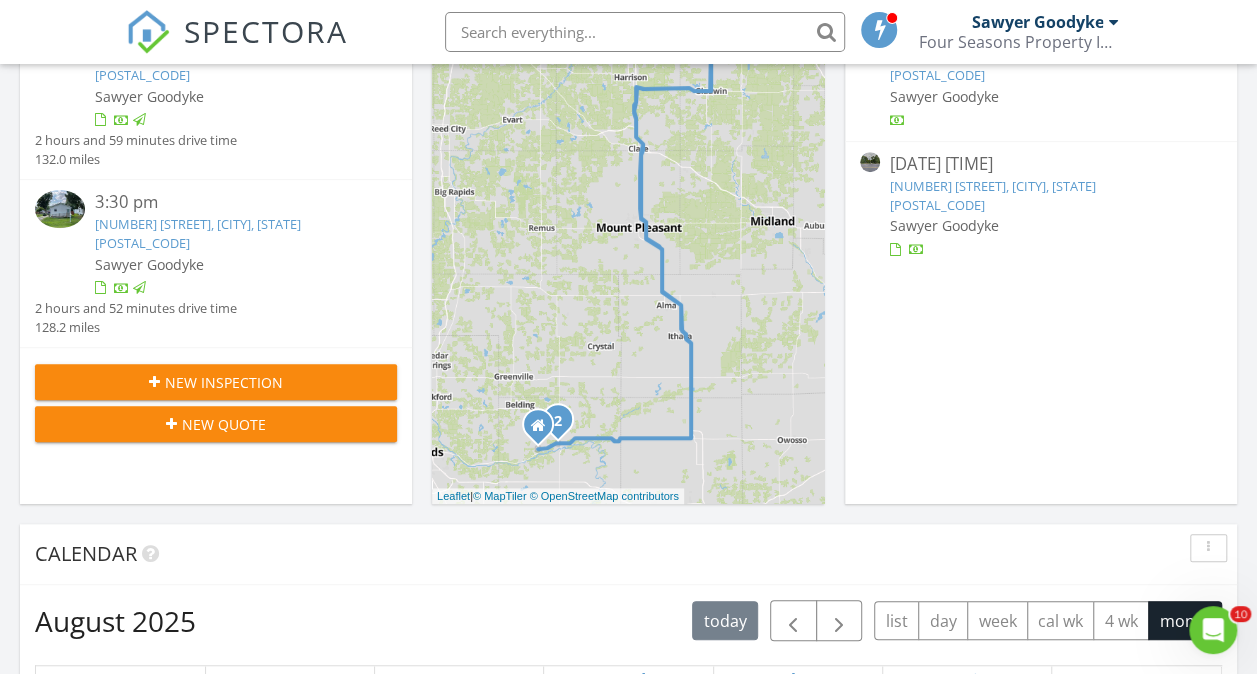 click on "New Inspection" at bounding box center (216, 382) 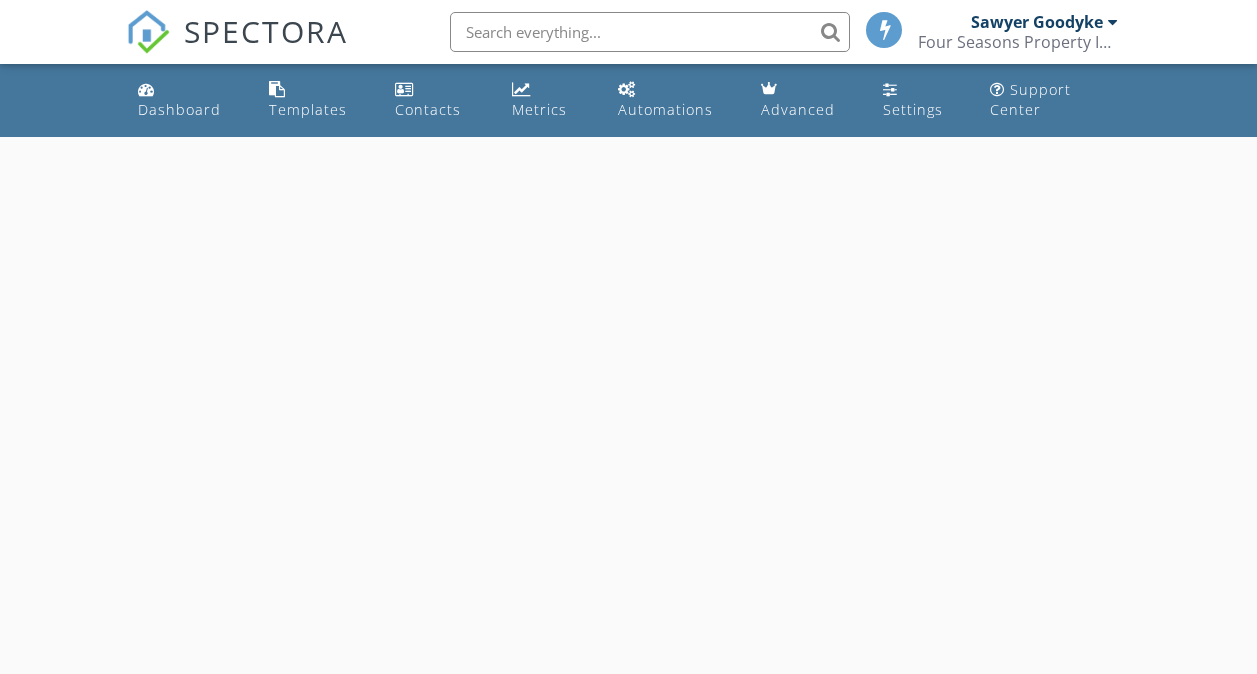 scroll, scrollTop: 0, scrollLeft: 0, axis: both 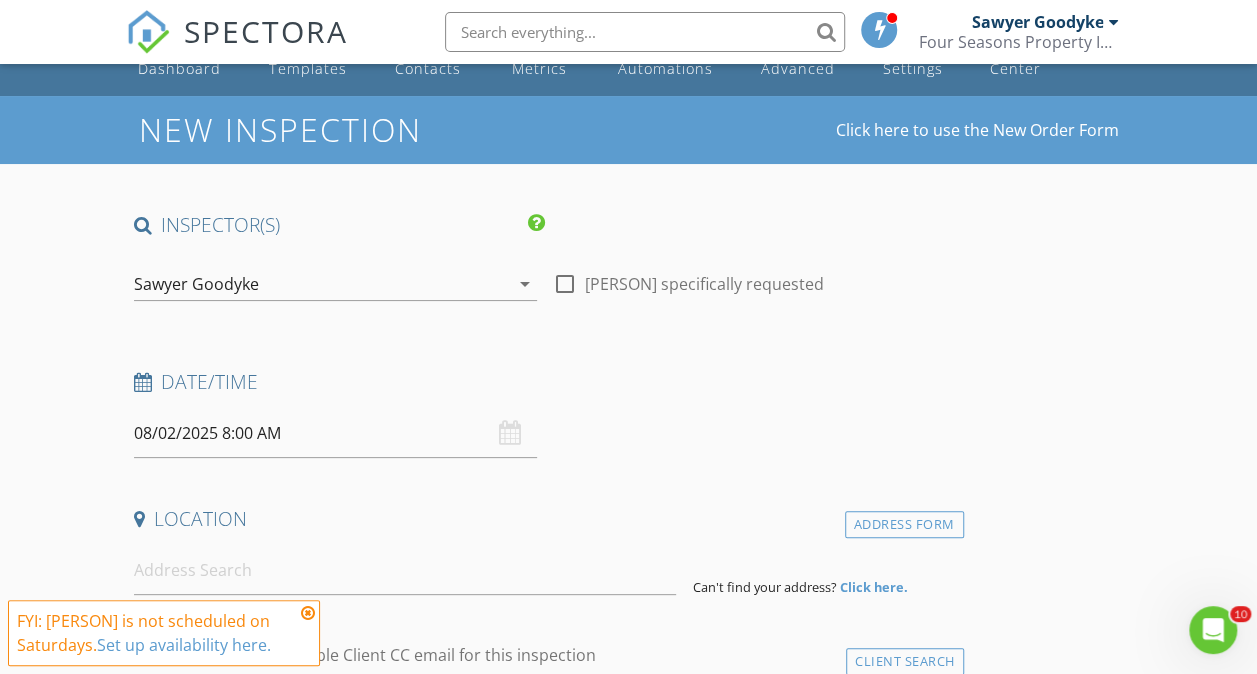 click on "08/02/2025 8:00 AM" at bounding box center (335, 433) 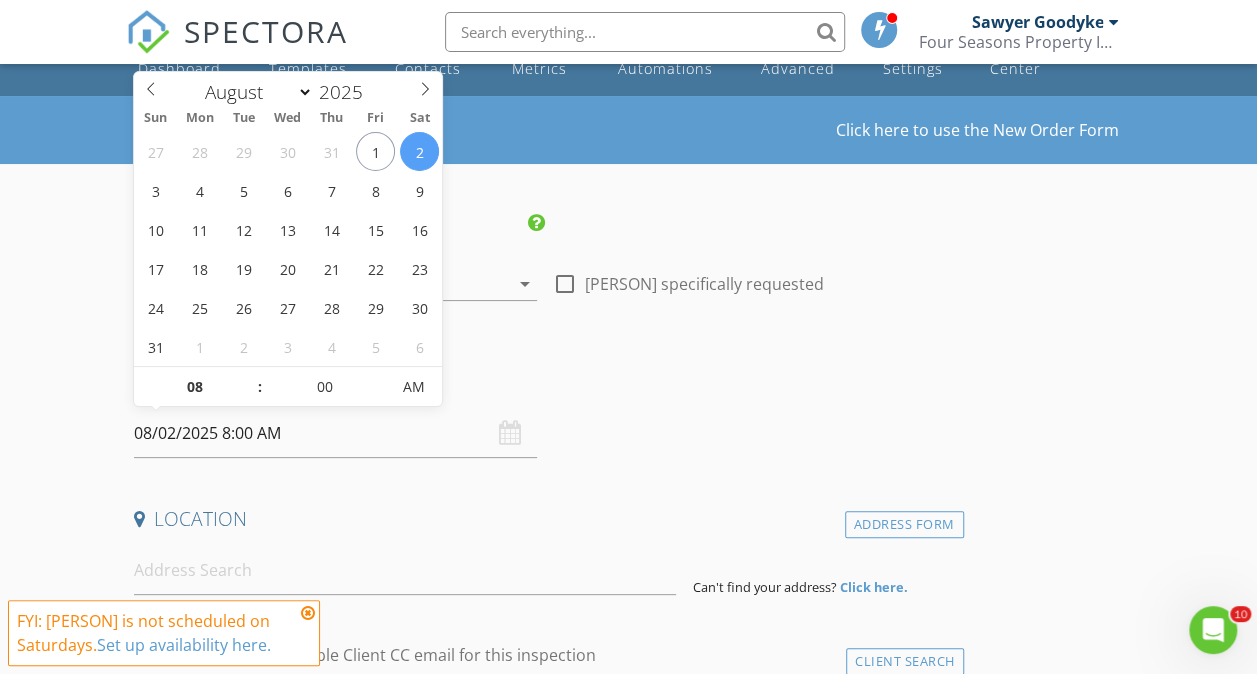 click on "08/02/2025 8:00 AM" at bounding box center [335, 433] 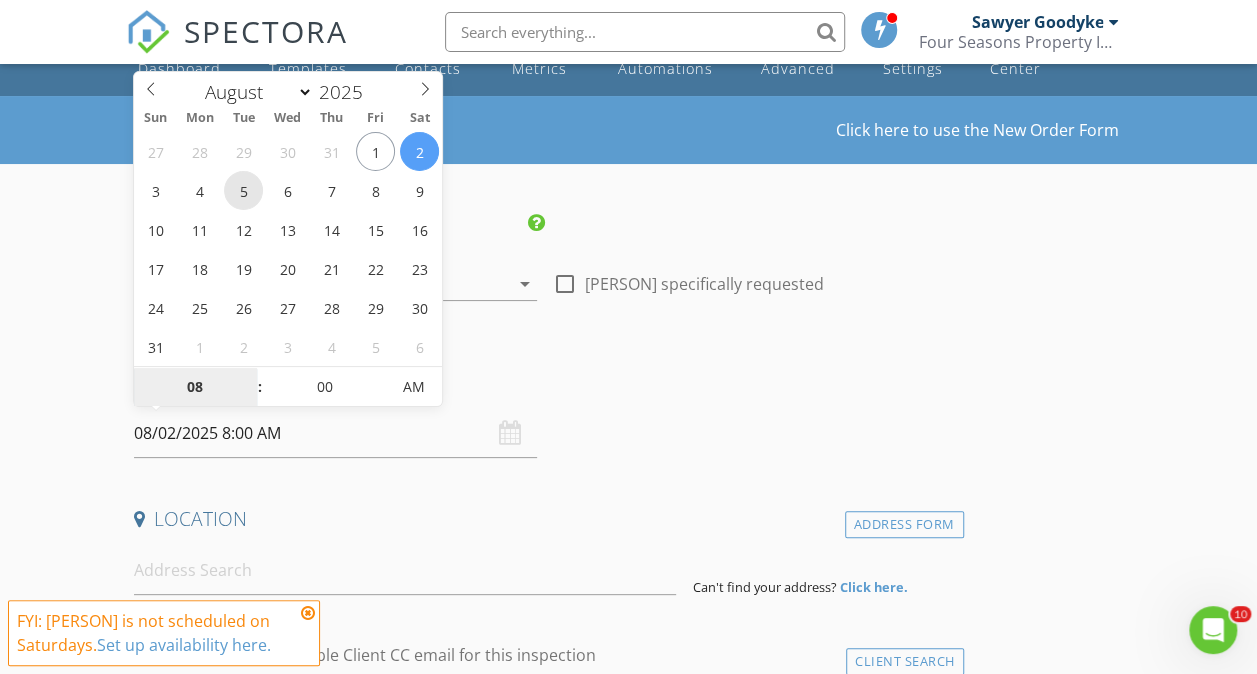 type on "08/05/2025 8:00 AM" 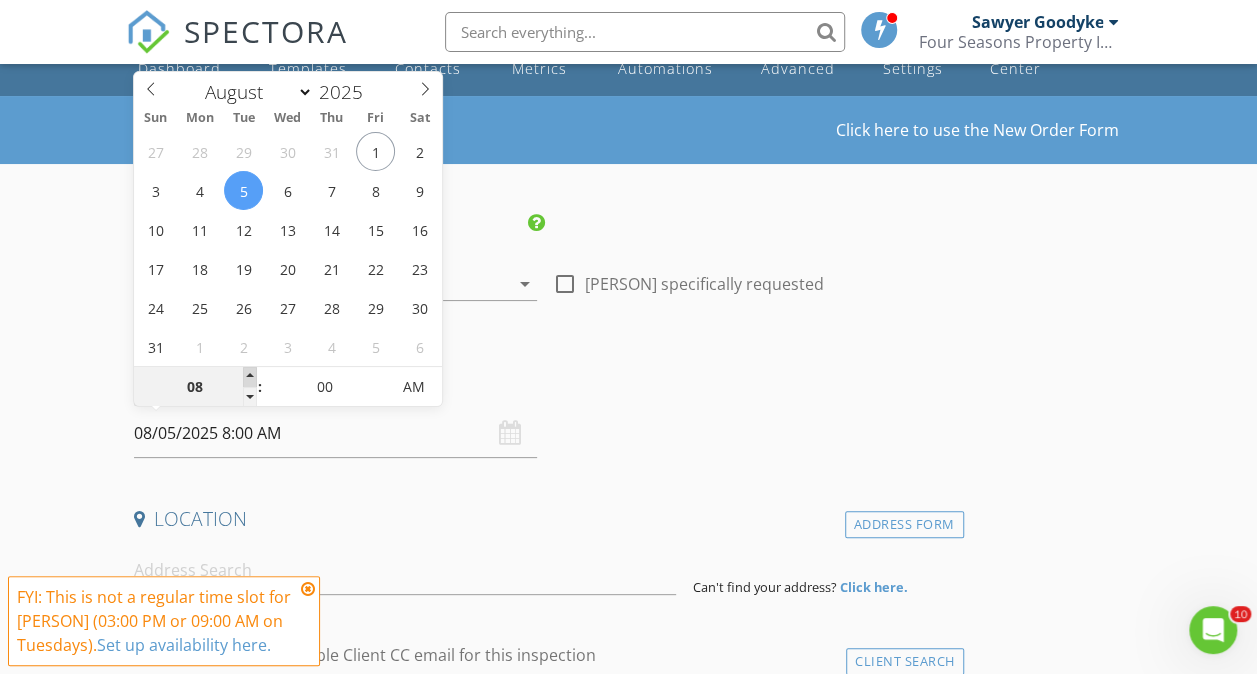 type on "09" 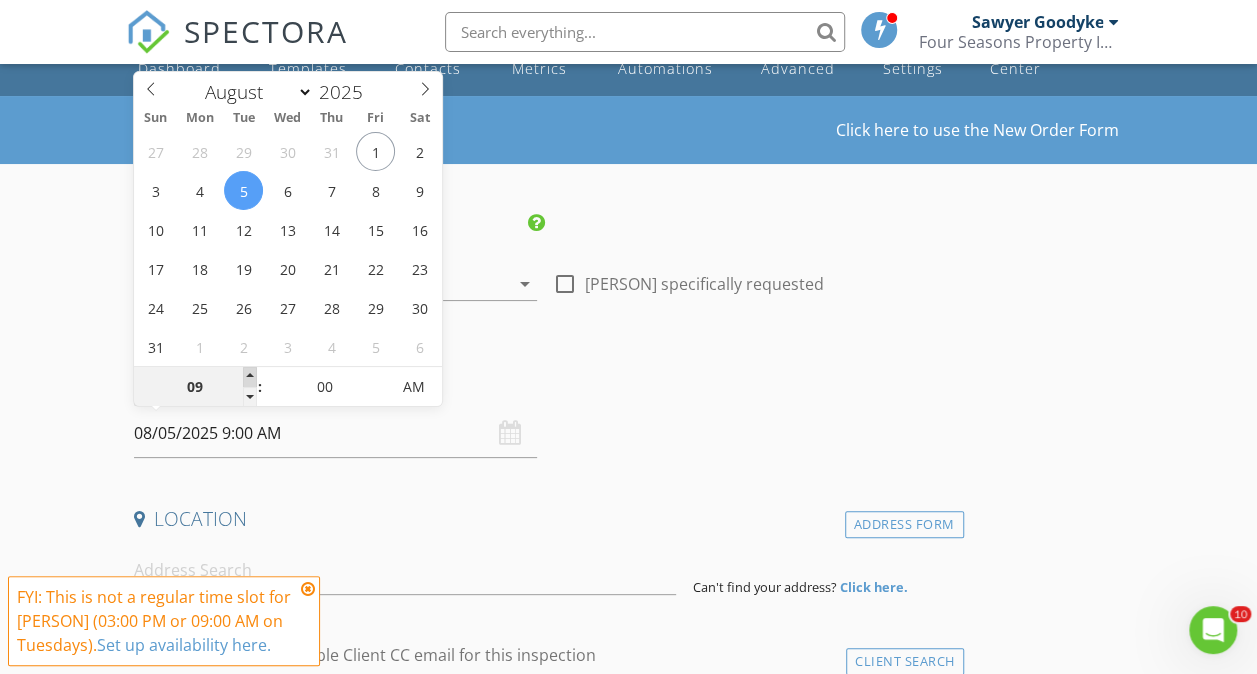 click at bounding box center (250, 377) 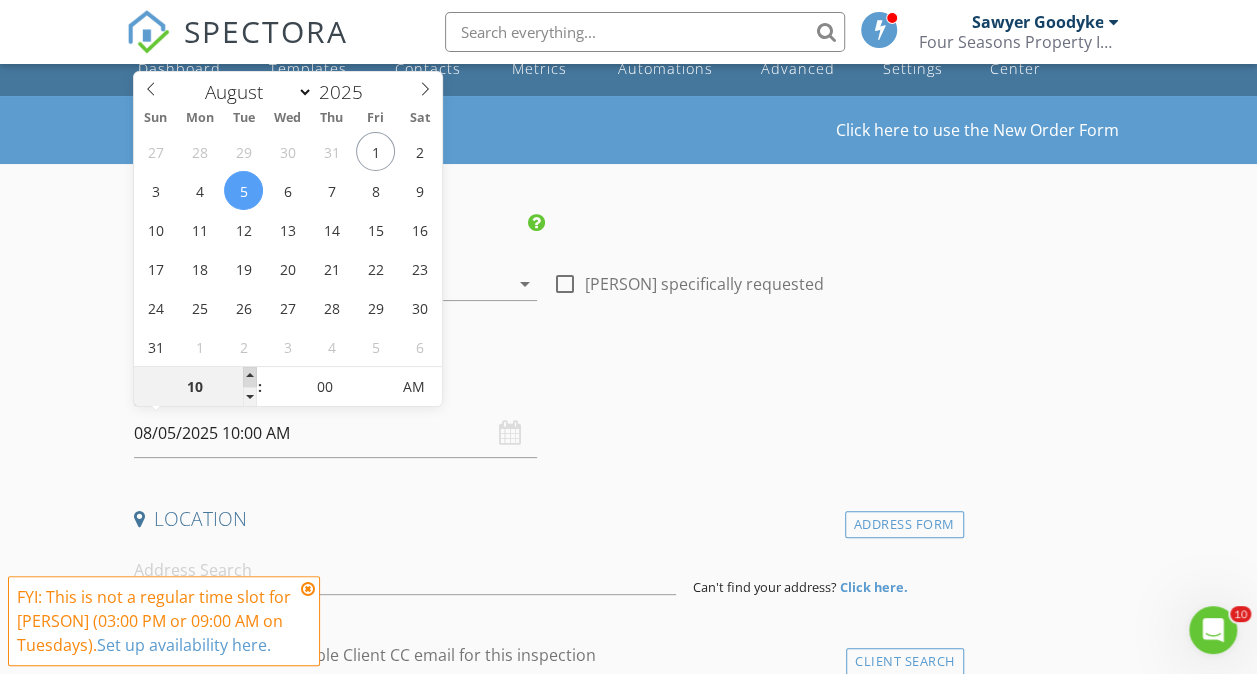 click at bounding box center [250, 377] 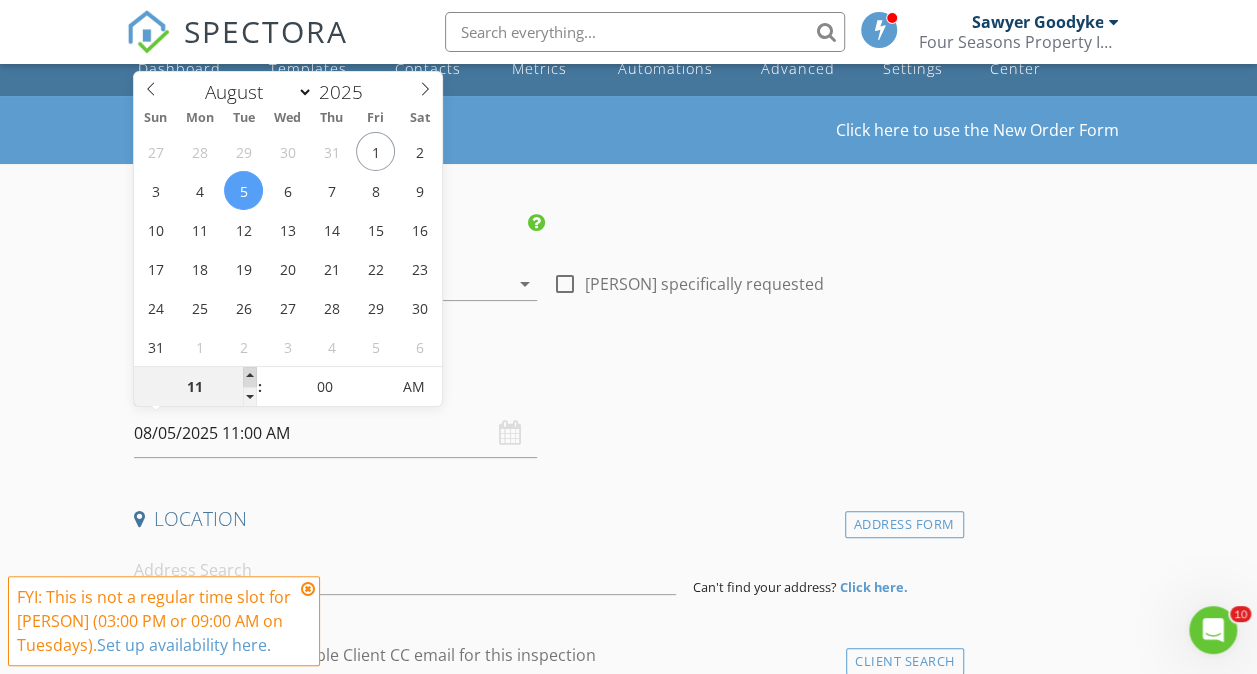 click at bounding box center (250, 377) 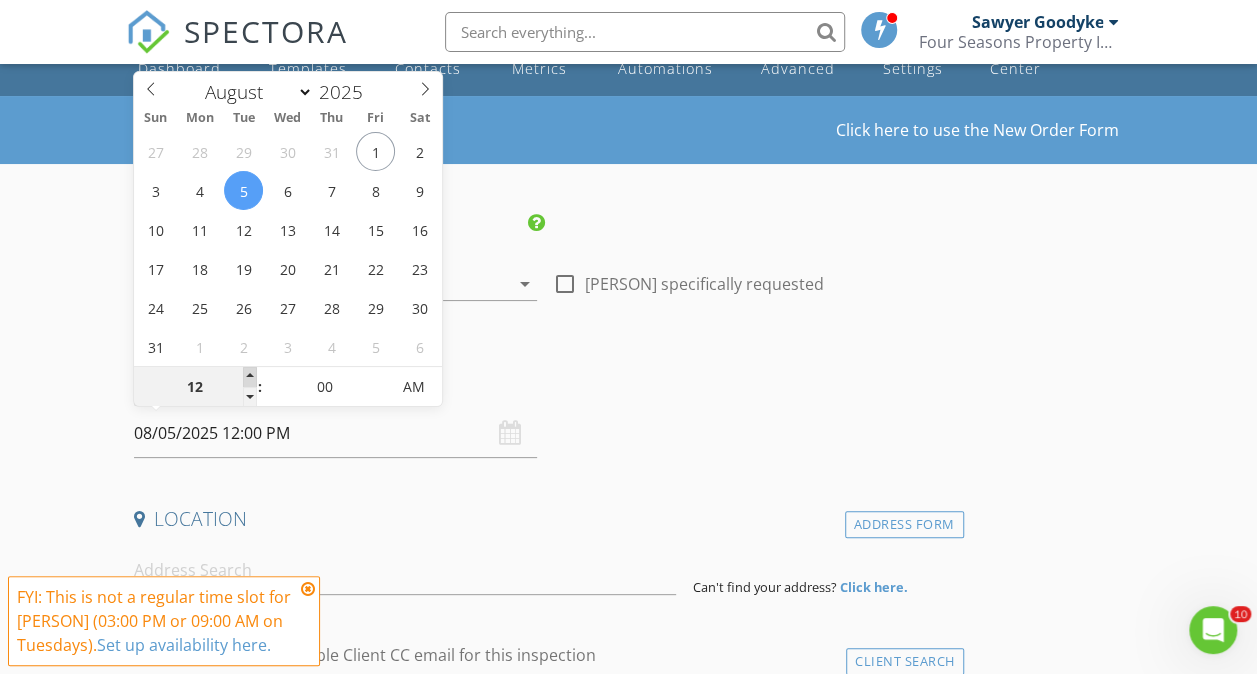 click at bounding box center (250, 377) 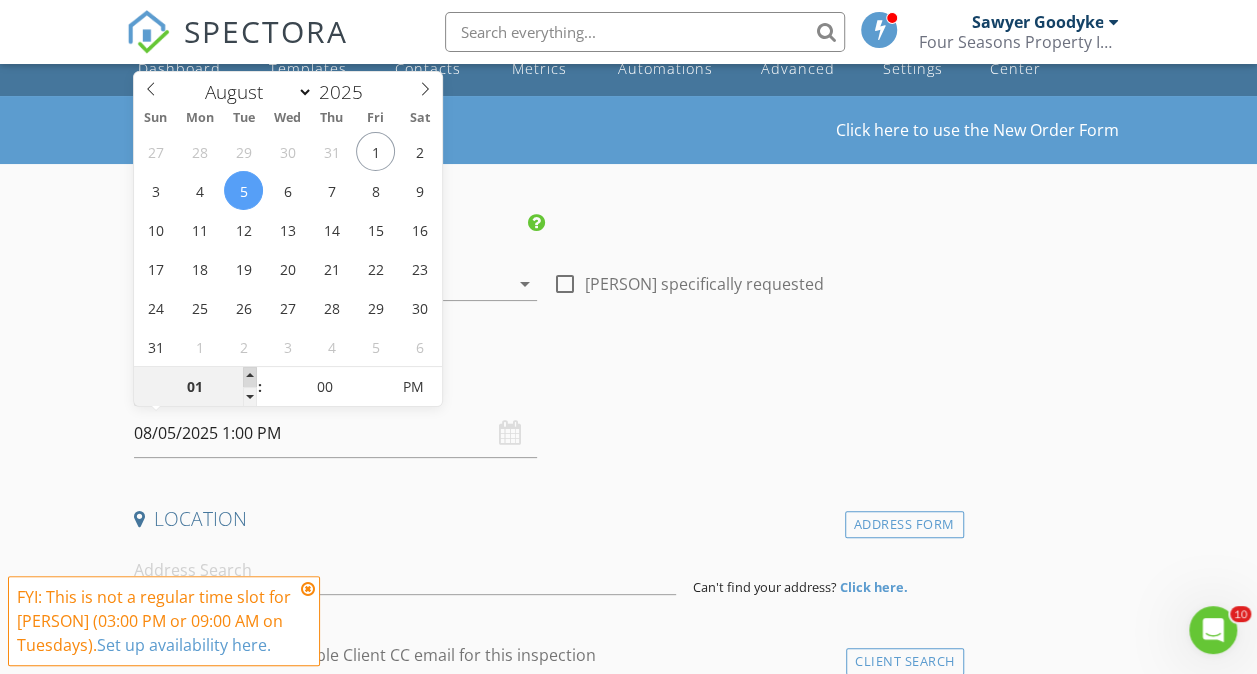 click at bounding box center [250, 377] 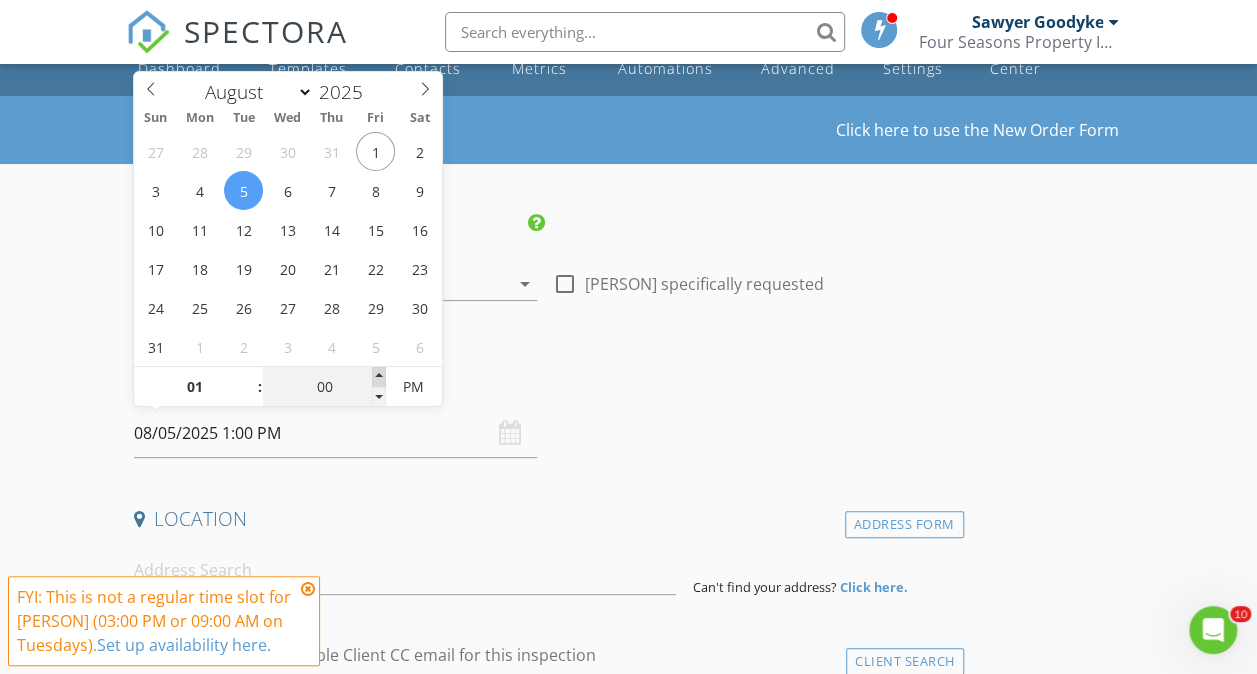 type on "05" 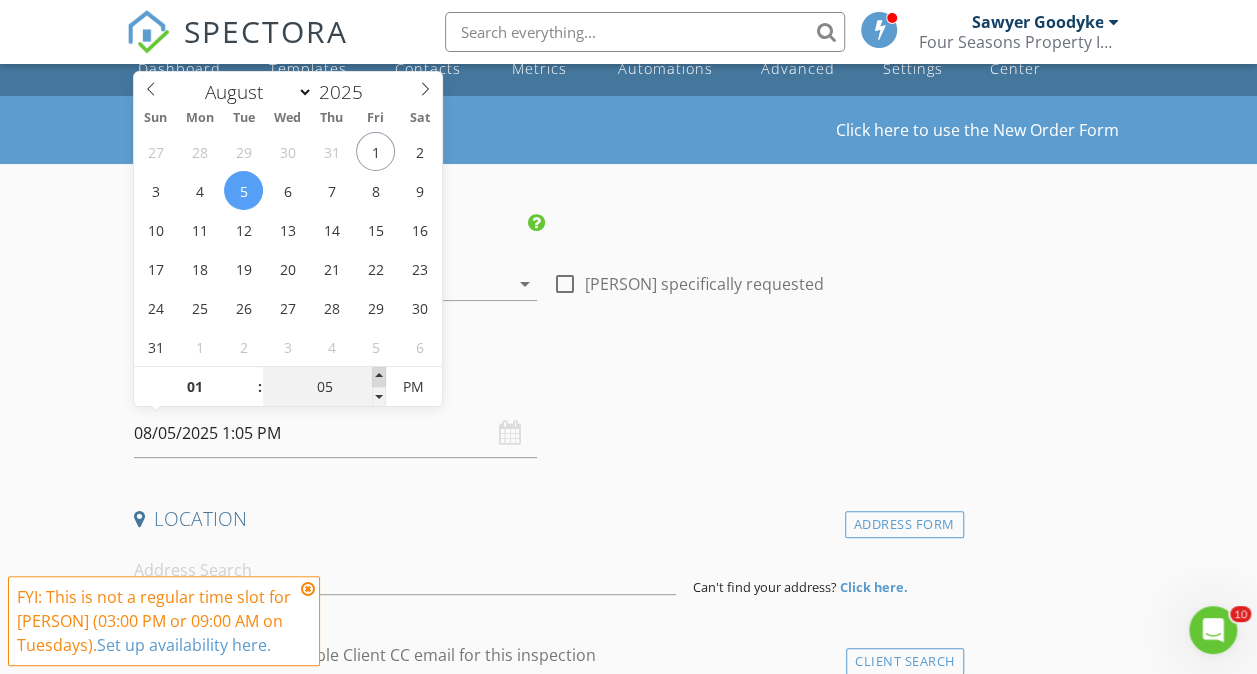click at bounding box center (379, 377) 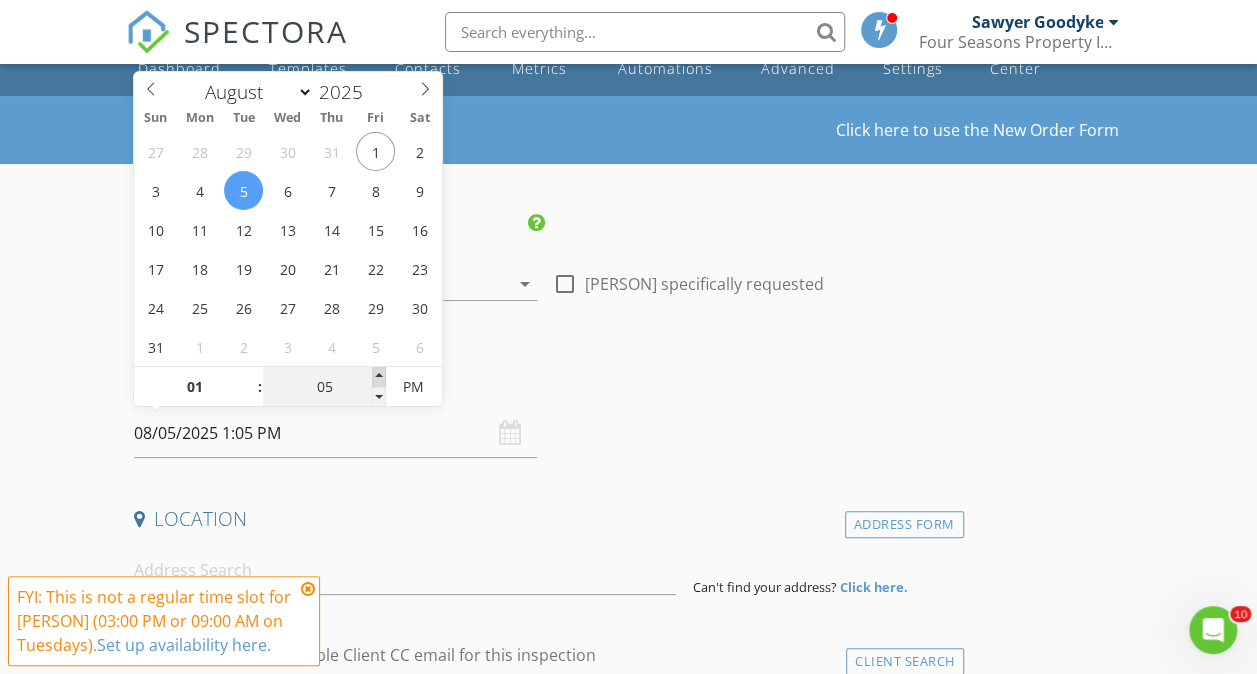 type on "10" 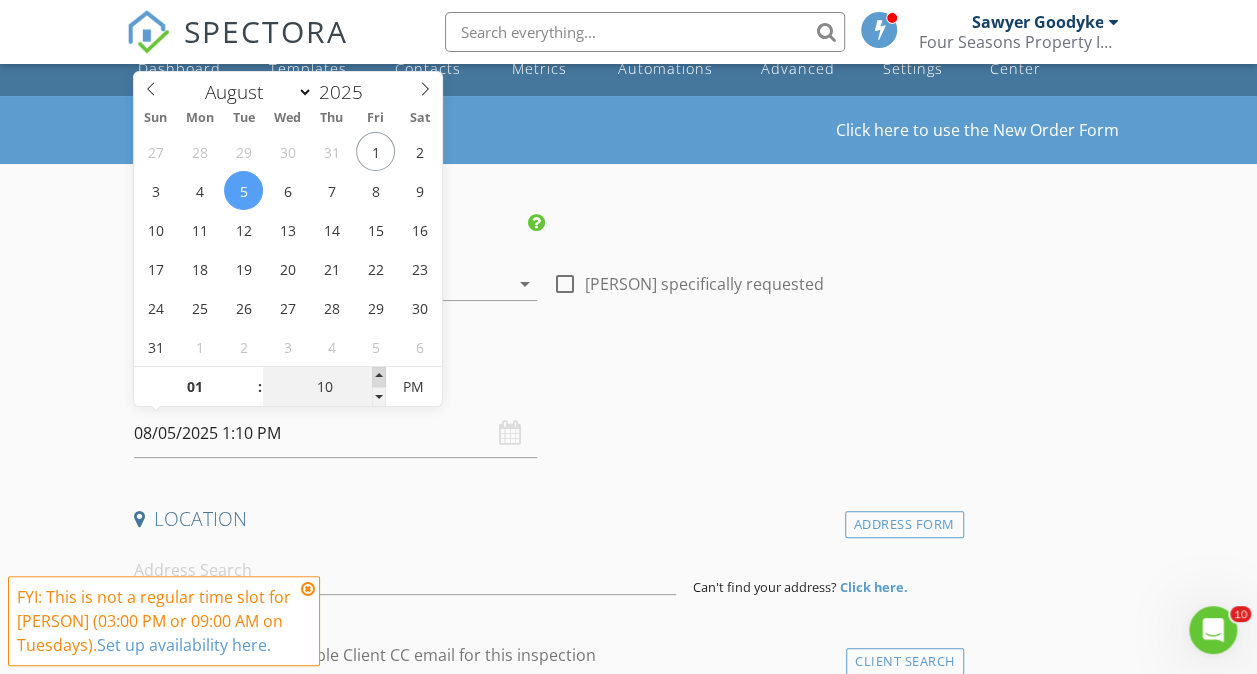 click at bounding box center [379, 377] 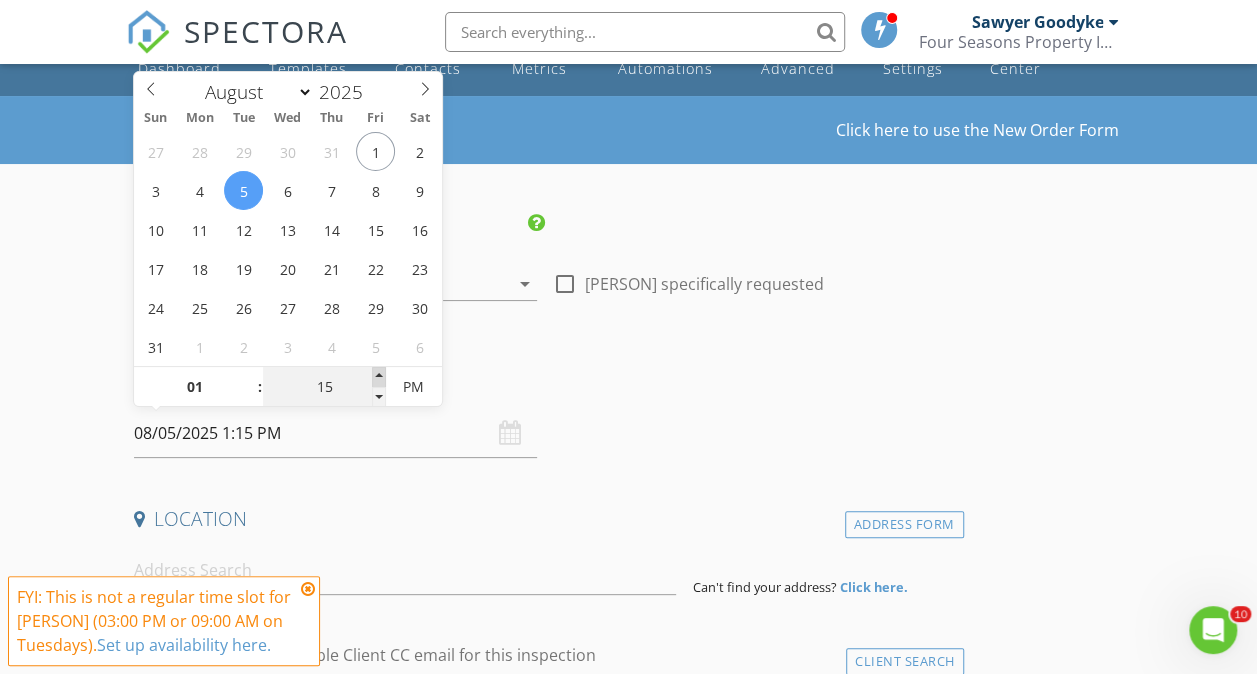 click at bounding box center [379, 377] 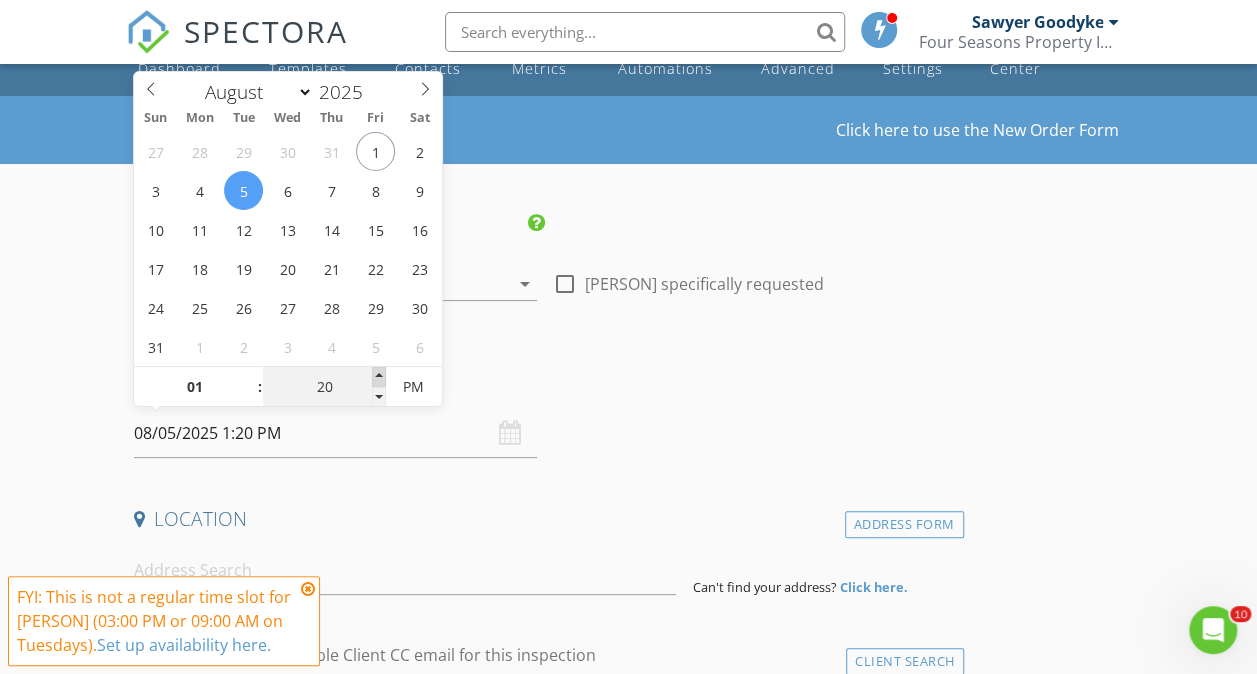 click at bounding box center (379, 377) 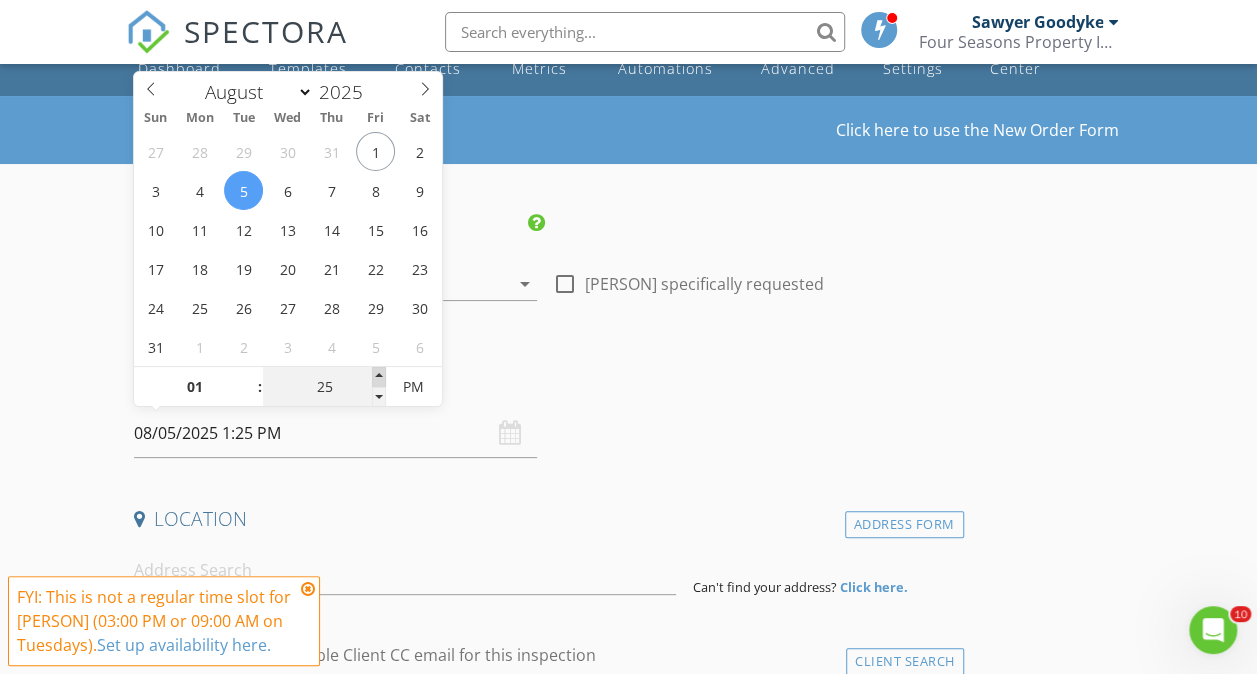 click at bounding box center (379, 377) 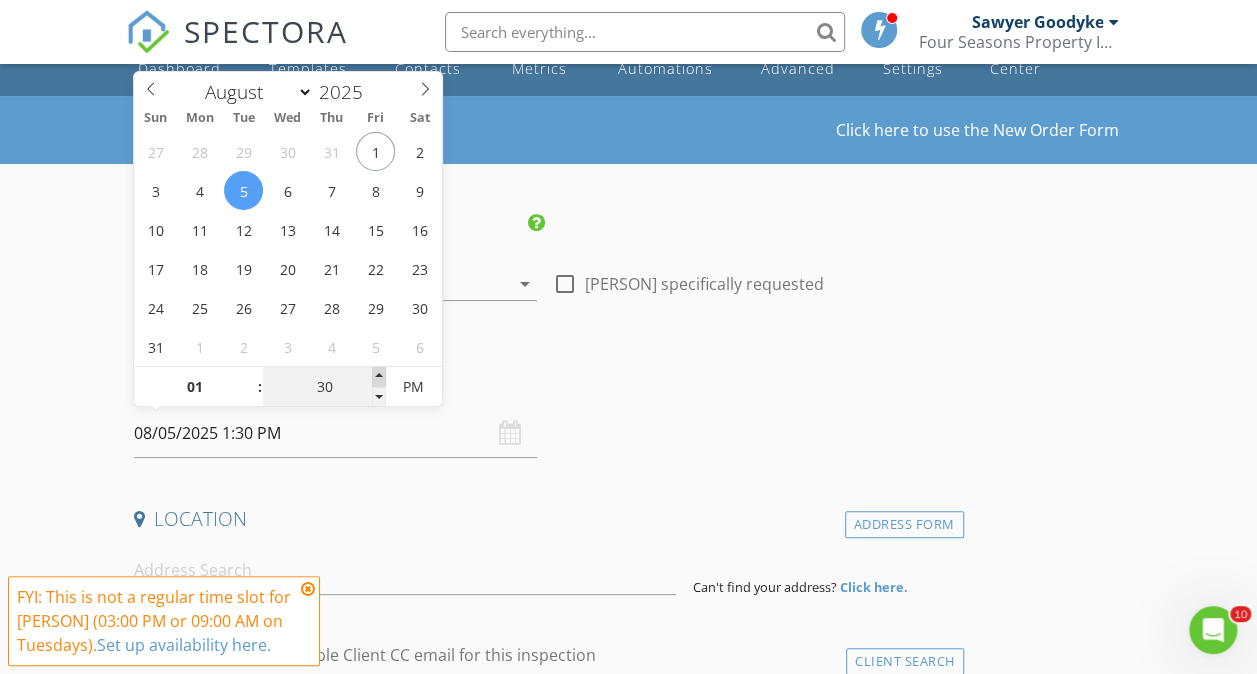 click at bounding box center [379, 377] 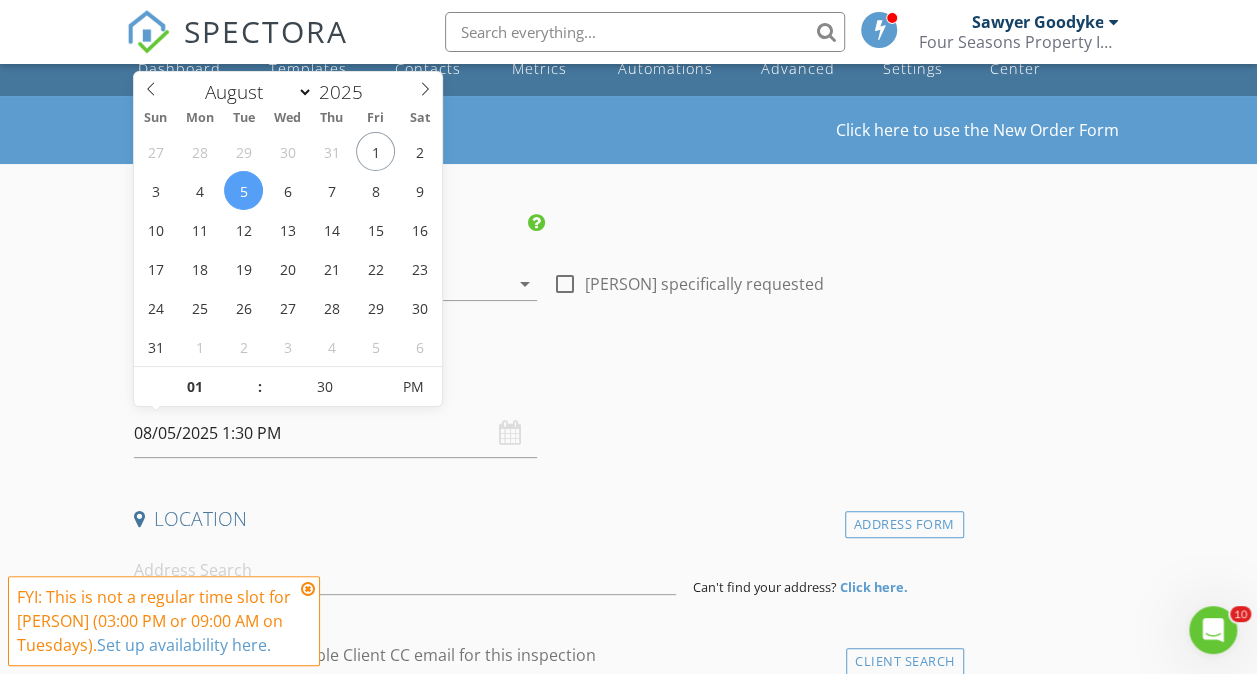click on "INSPECTOR(S)
check_box   Sawyer Goodyke   PRIMARY   Sawyer Goodyke arrow_drop_down   check_box_outline_blank Sawyer Goodyke specifically requested
Date/Time
08/05/2025 1:30 PM
Location
Address Form       Can't find your address?   Click here.
client
check_box Enable Client CC email for this inspection   Client Search     check_box_outline_blank Client is a Company/Organization     First Name   Last Name   Email   CC Email   Phone           Notes   Private Notes
ADD ADDITIONAL client
SERVICES
check_box_outline_blank   Standard Home Inspection   Detailed inspection of all major home systems check_box_outline_blank   Septic Only Inspection   Thorough inspection of all major septic system components check_box_outline_blank   Well and Septic Inspection   check_box_outline_blank" at bounding box center [545, 1588] 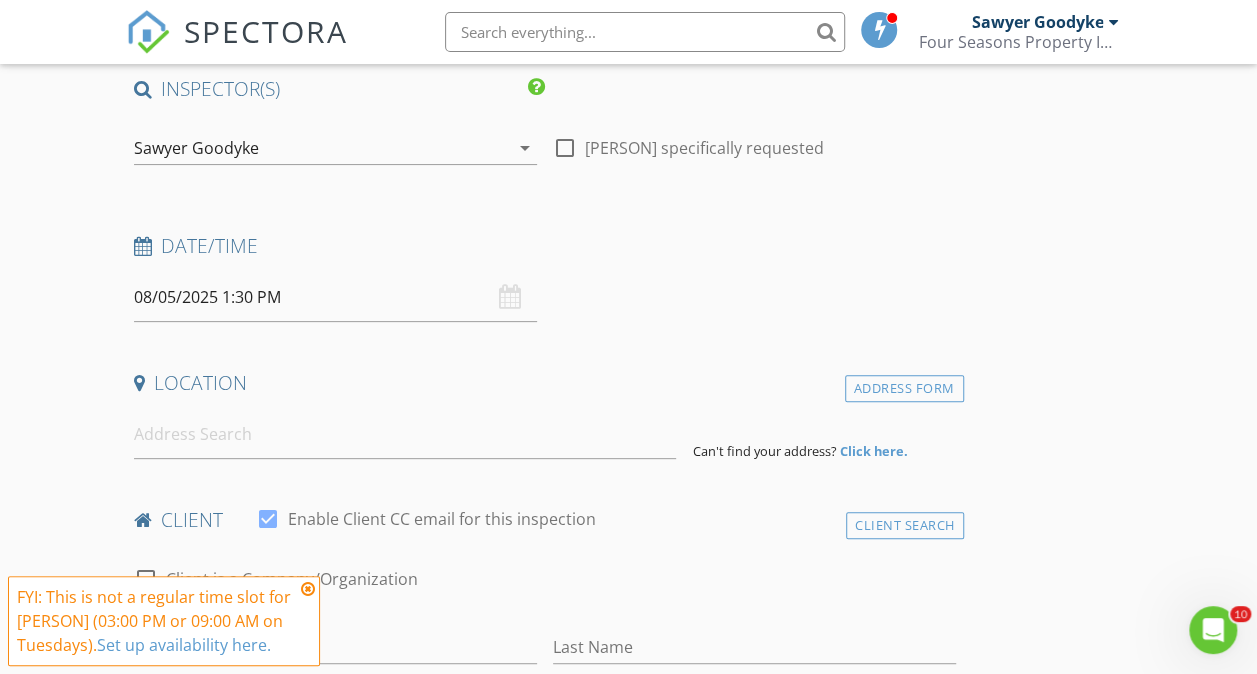 scroll, scrollTop: 179, scrollLeft: 0, axis: vertical 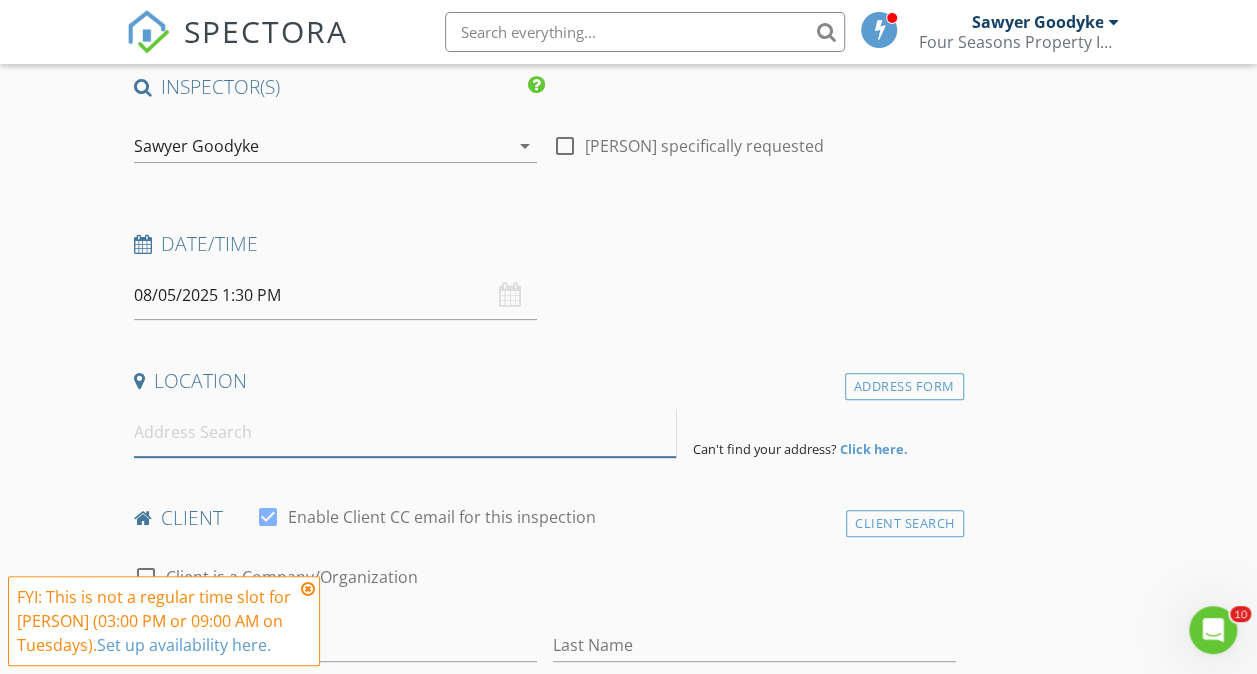click at bounding box center (405, 432) 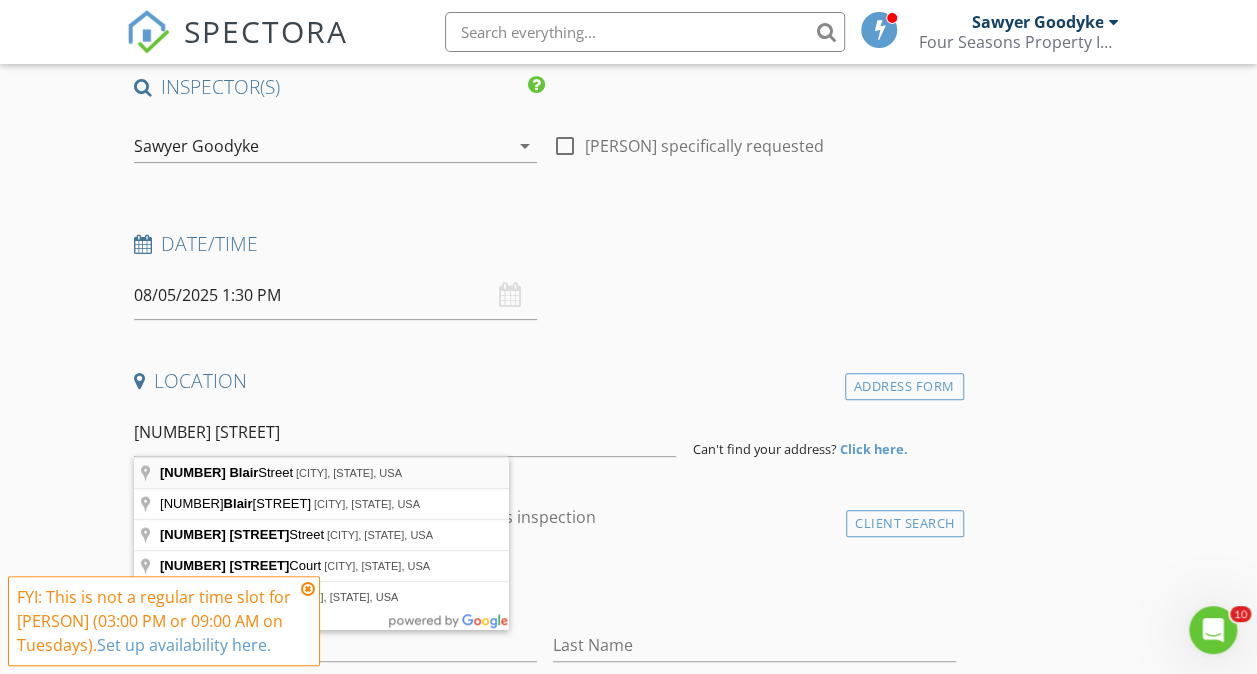 type on "14620 Blair Street, Holland, MI, USA" 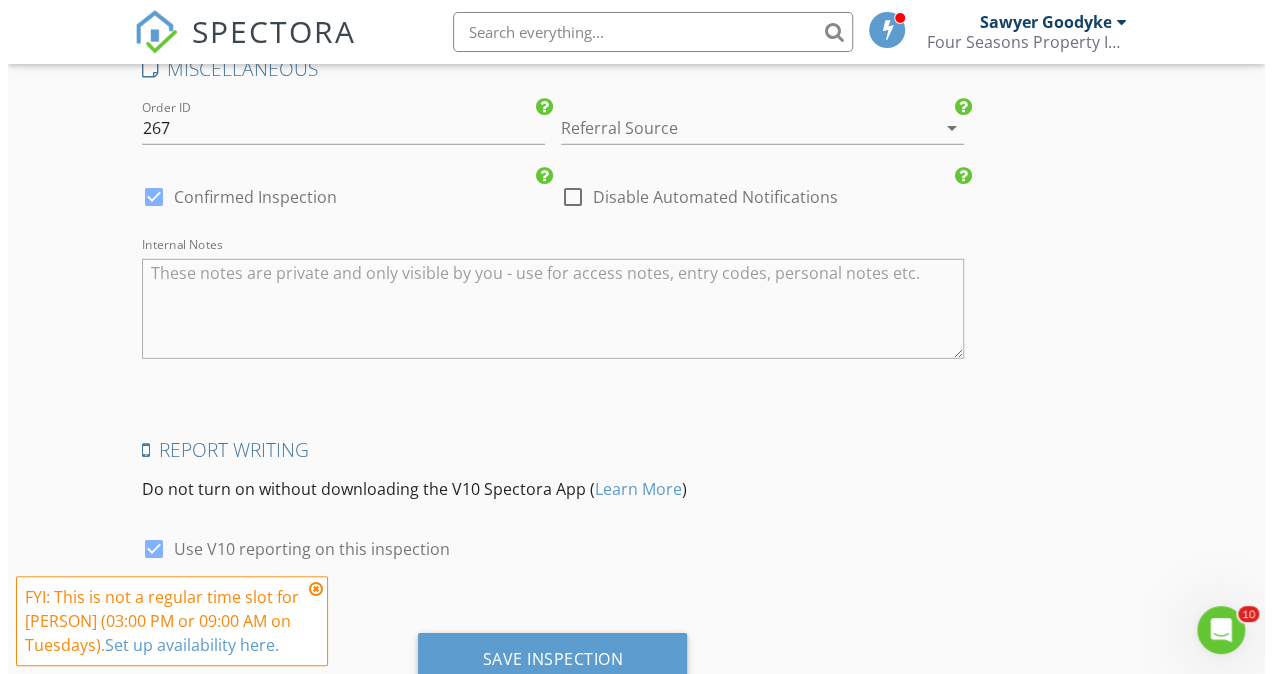 scroll, scrollTop: 2916, scrollLeft: 0, axis: vertical 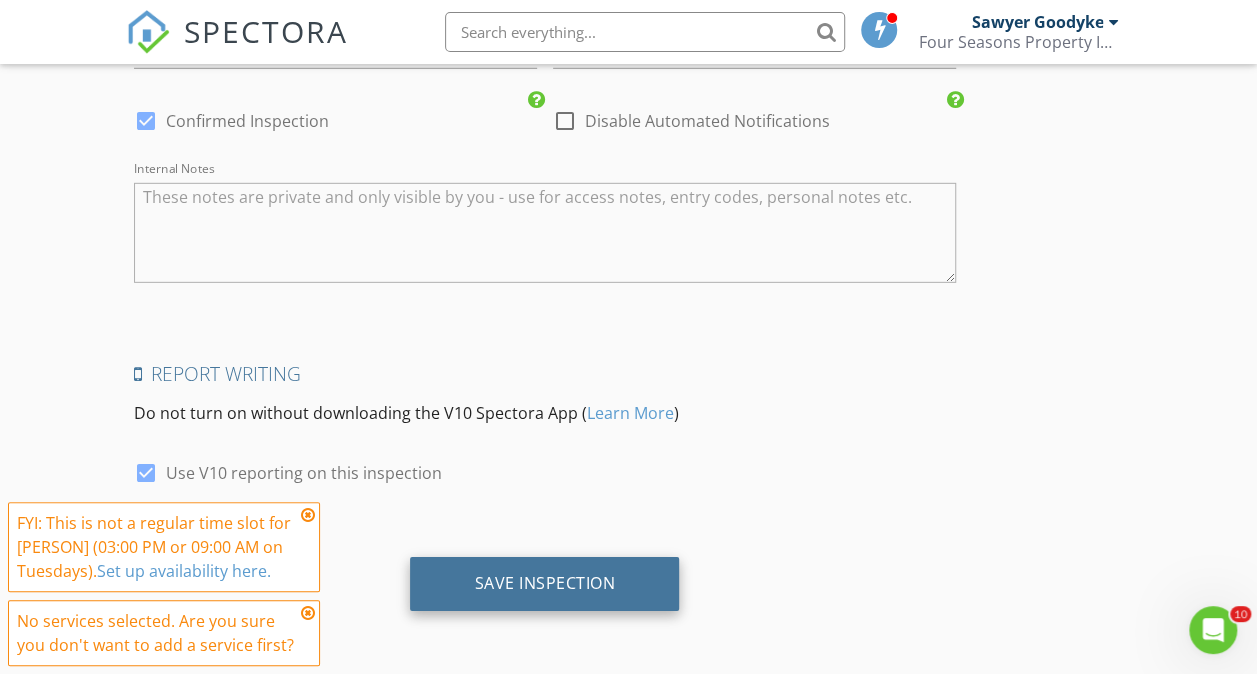 click on "Save Inspection" at bounding box center [544, 583] 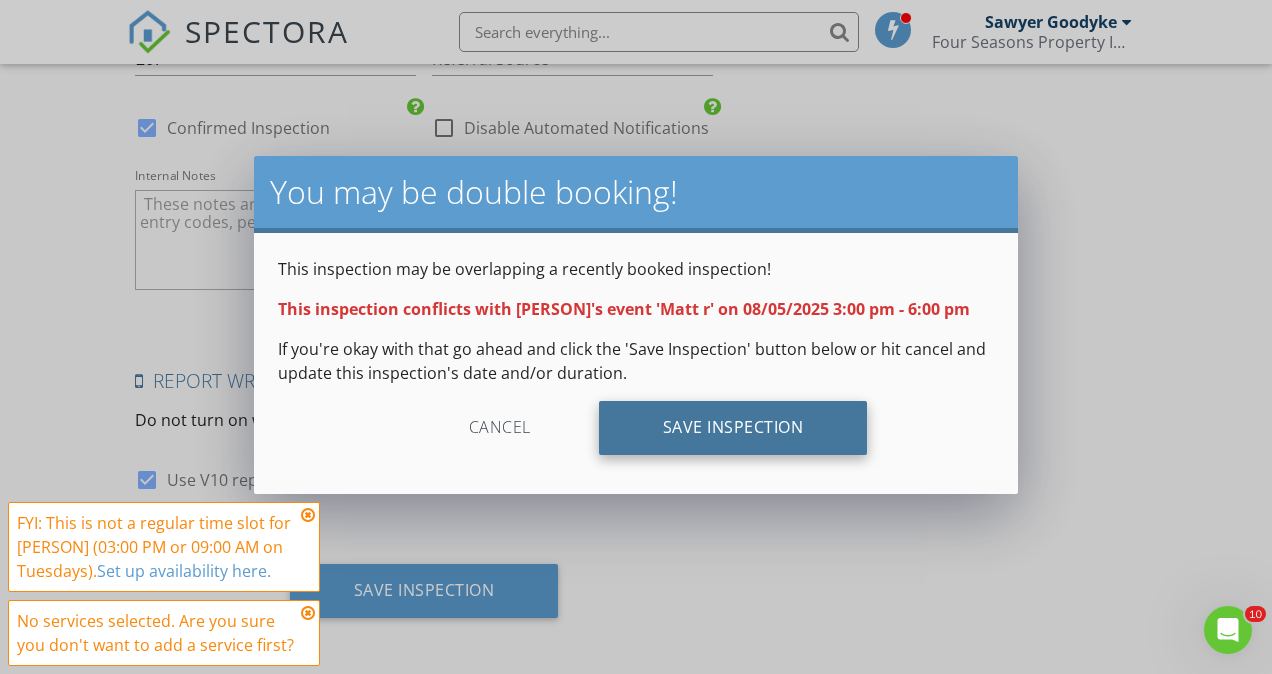 click on "Save Inspection" at bounding box center (733, 428) 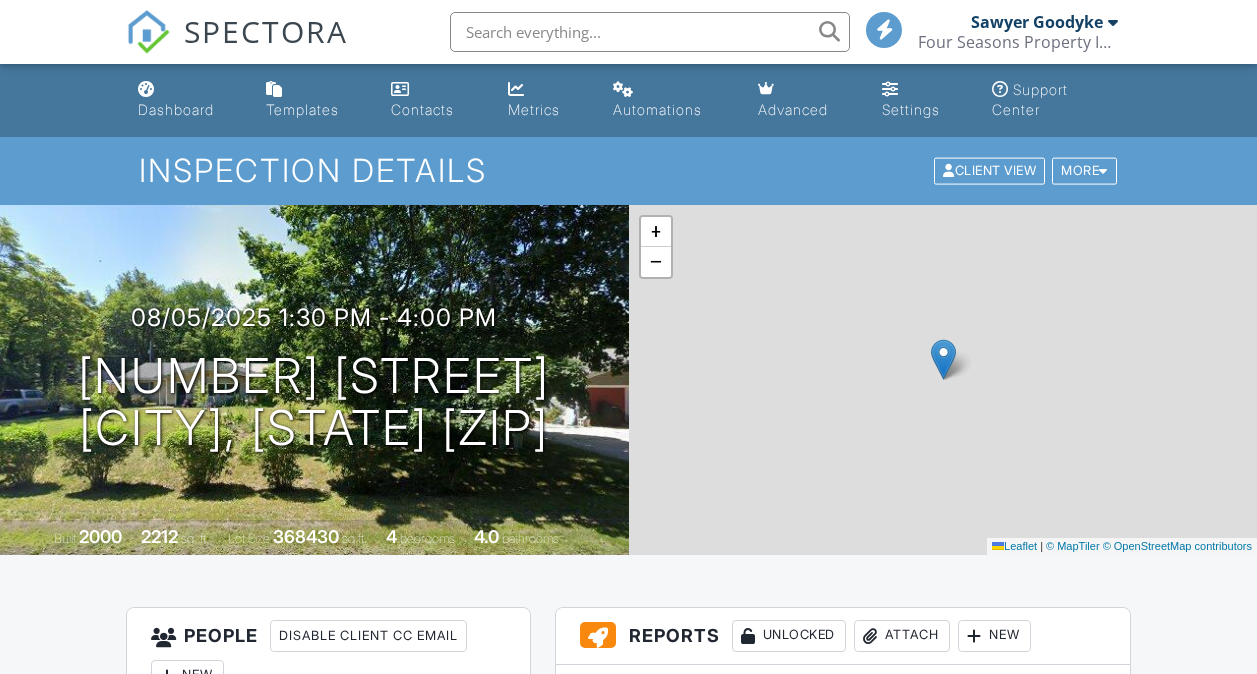 scroll, scrollTop: 0, scrollLeft: 0, axis: both 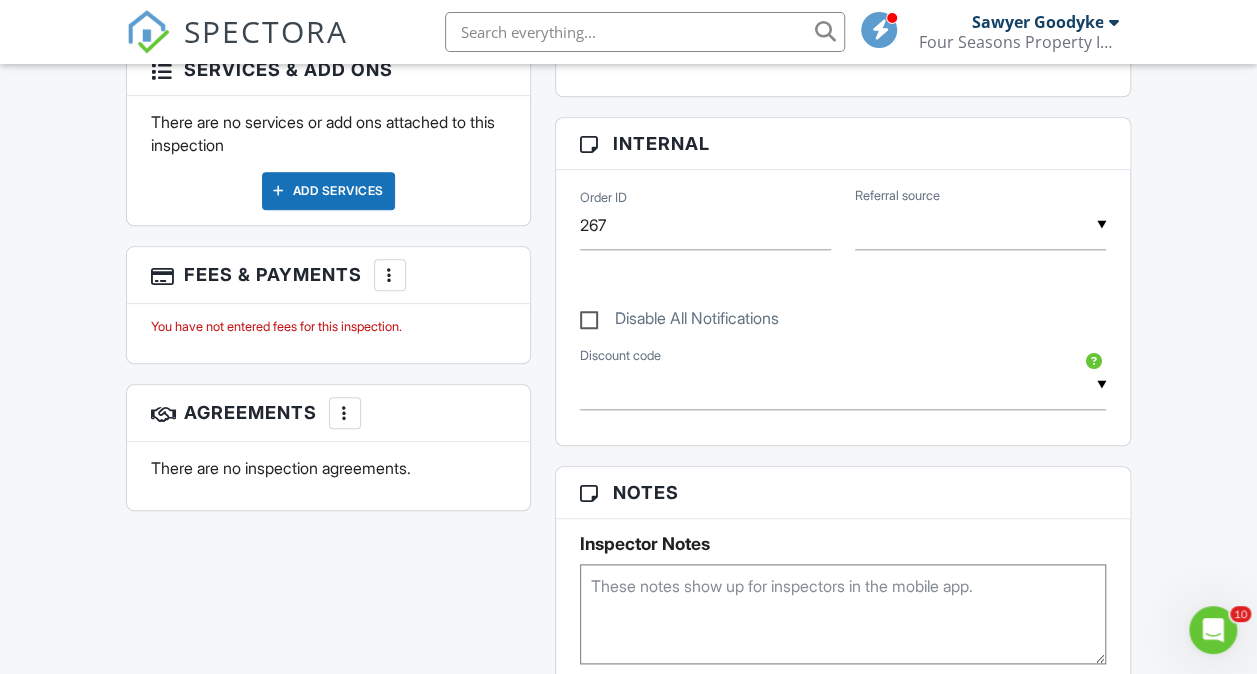 click on "Add Services" at bounding box center [328, 191] 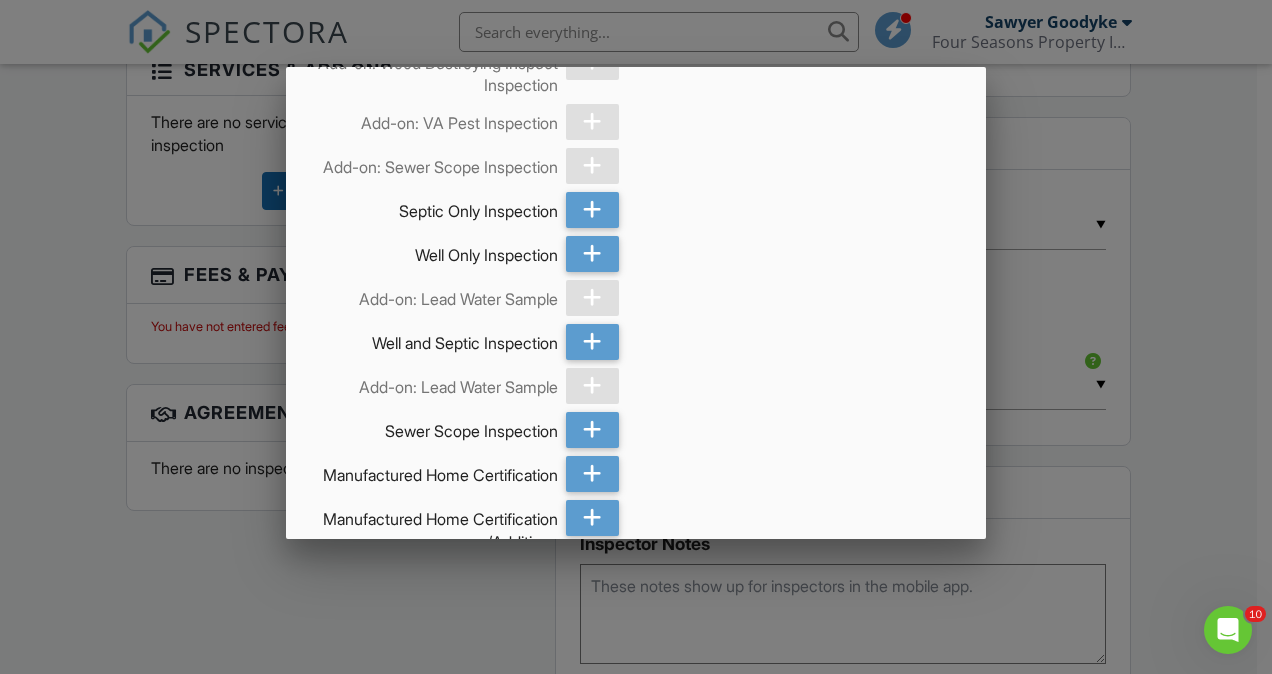 scroll, scrollTop: 334, scrollLeft: 0, axis: vertical 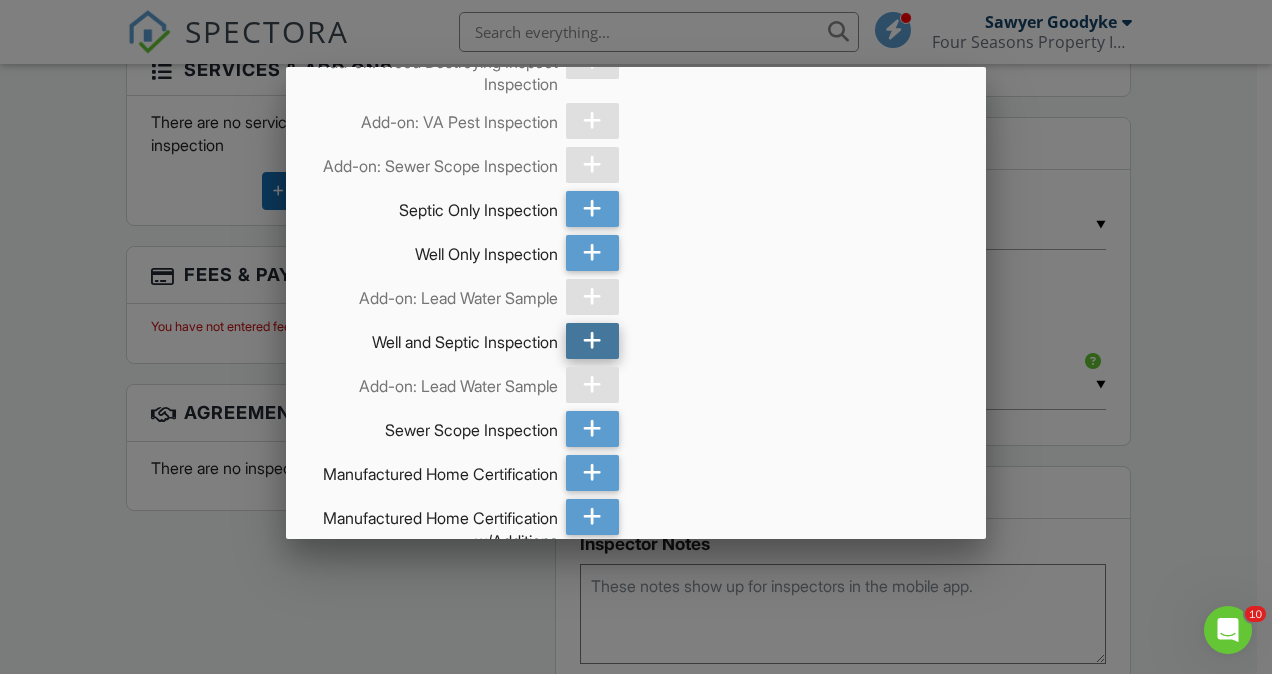 click at bounding box center [592, 341] 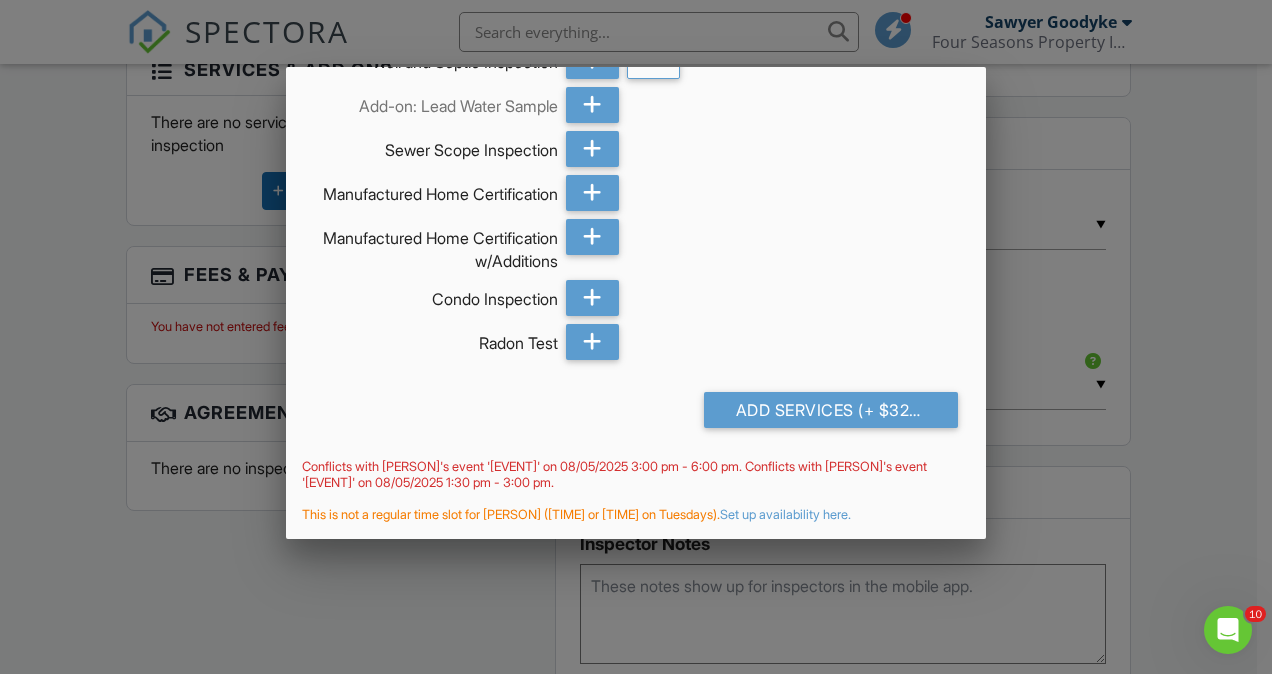 scroll, scrollTop: 680, scrollLeft: 0, axis: vertical 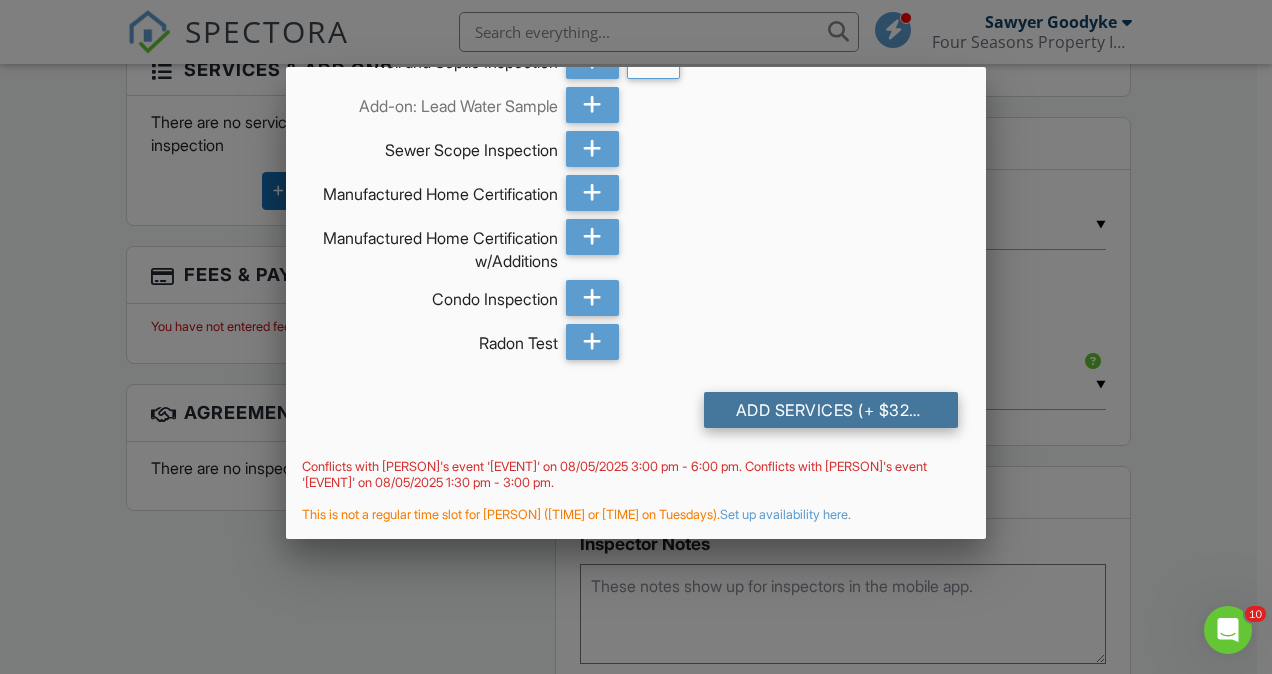 click on "Add Services
(+ $325.0)" at bounding box center [831, 410] 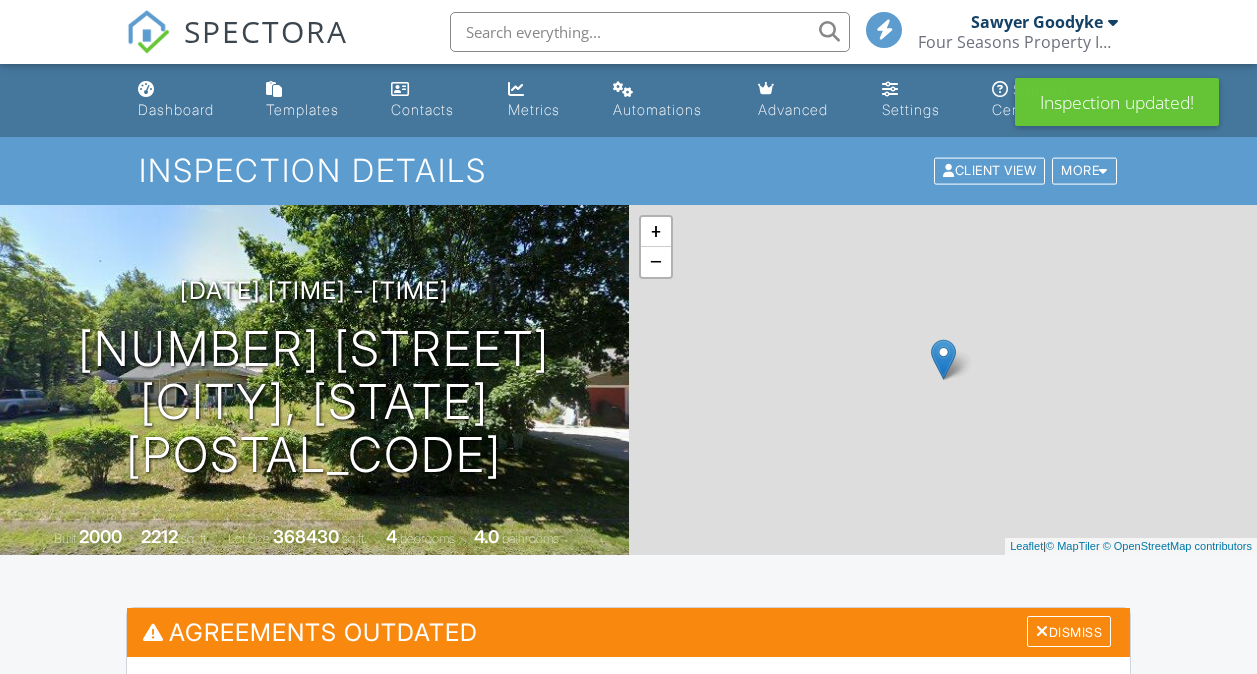 scroll, scrollTop: 0, scrollLeft: 0, axis: both 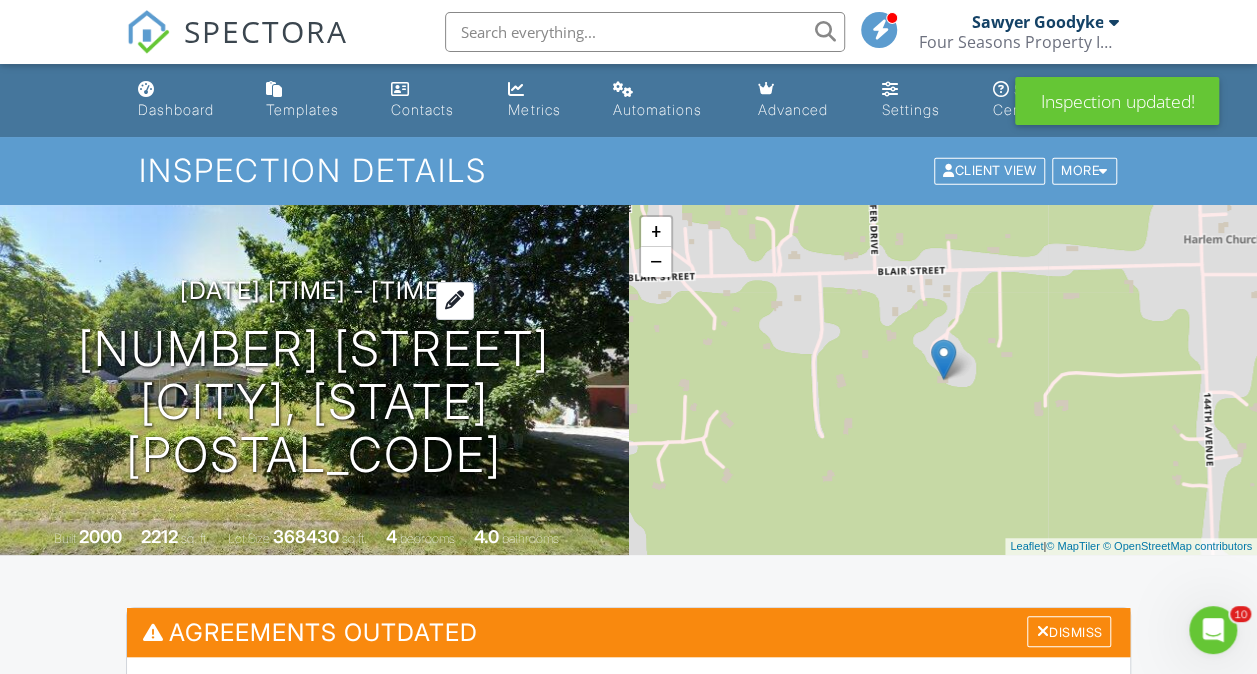 click at bounding box center [455, 300] 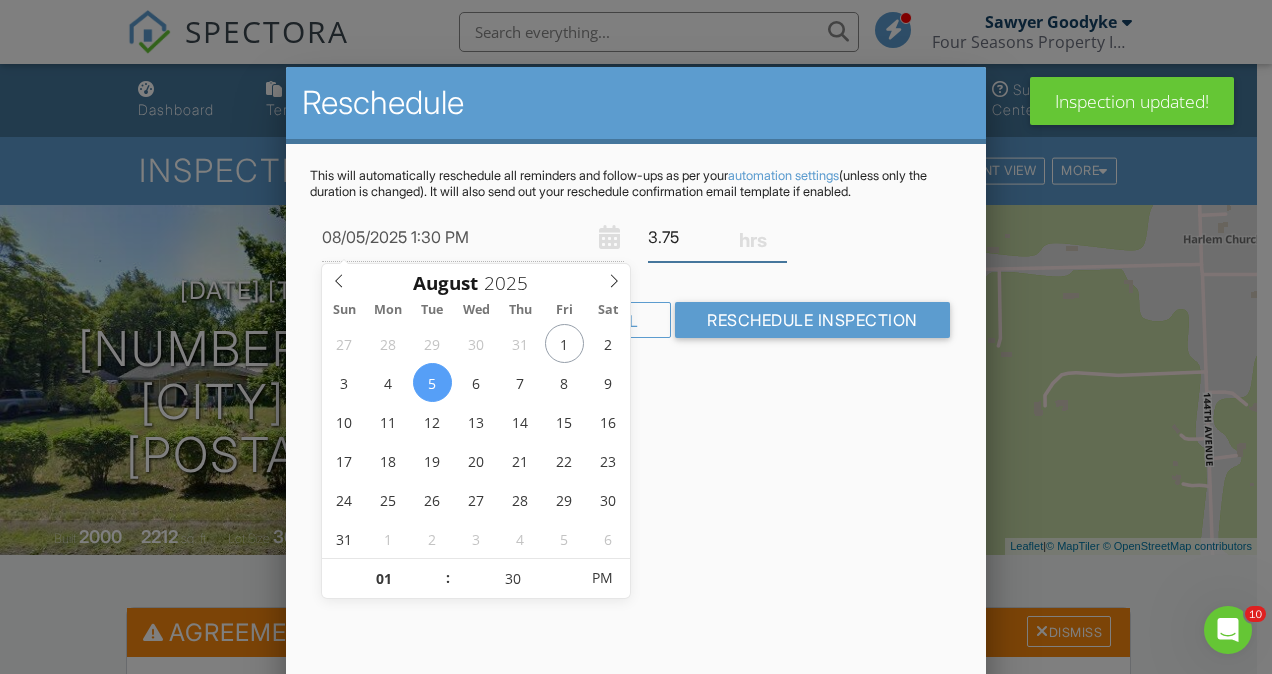 click on "3.75" at bounding box center (717, 237) 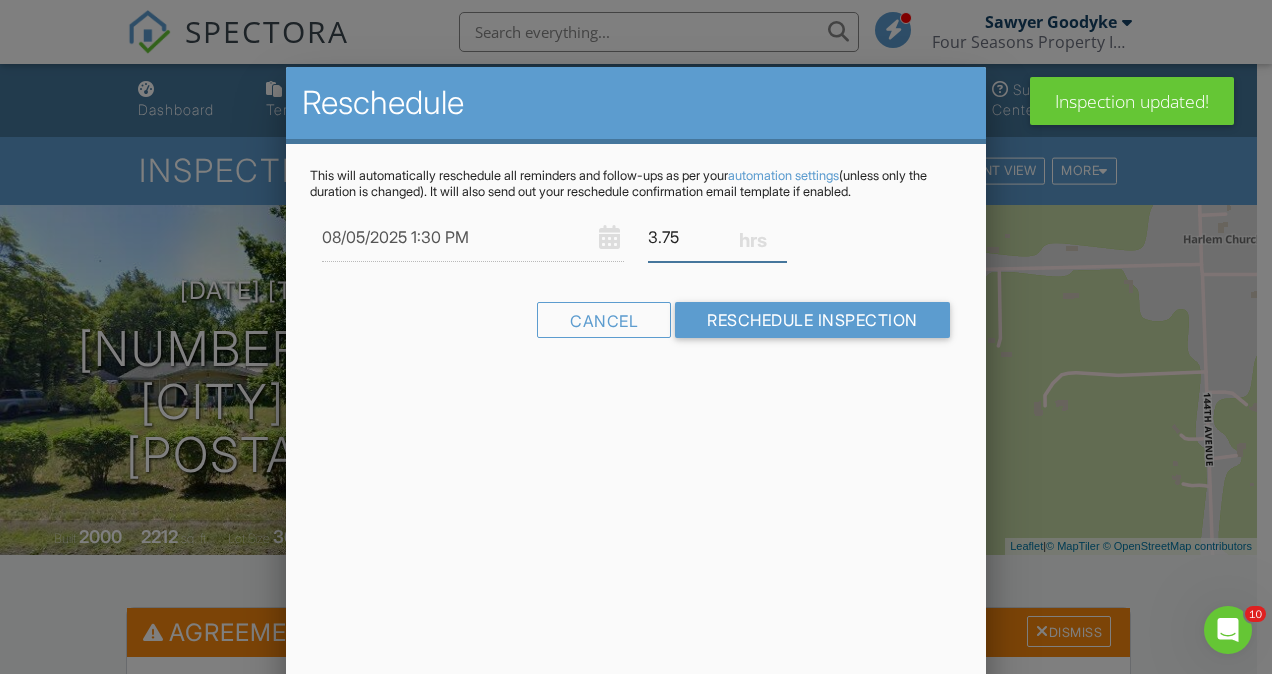 click on "3.75" at bounding box center [717, 237] 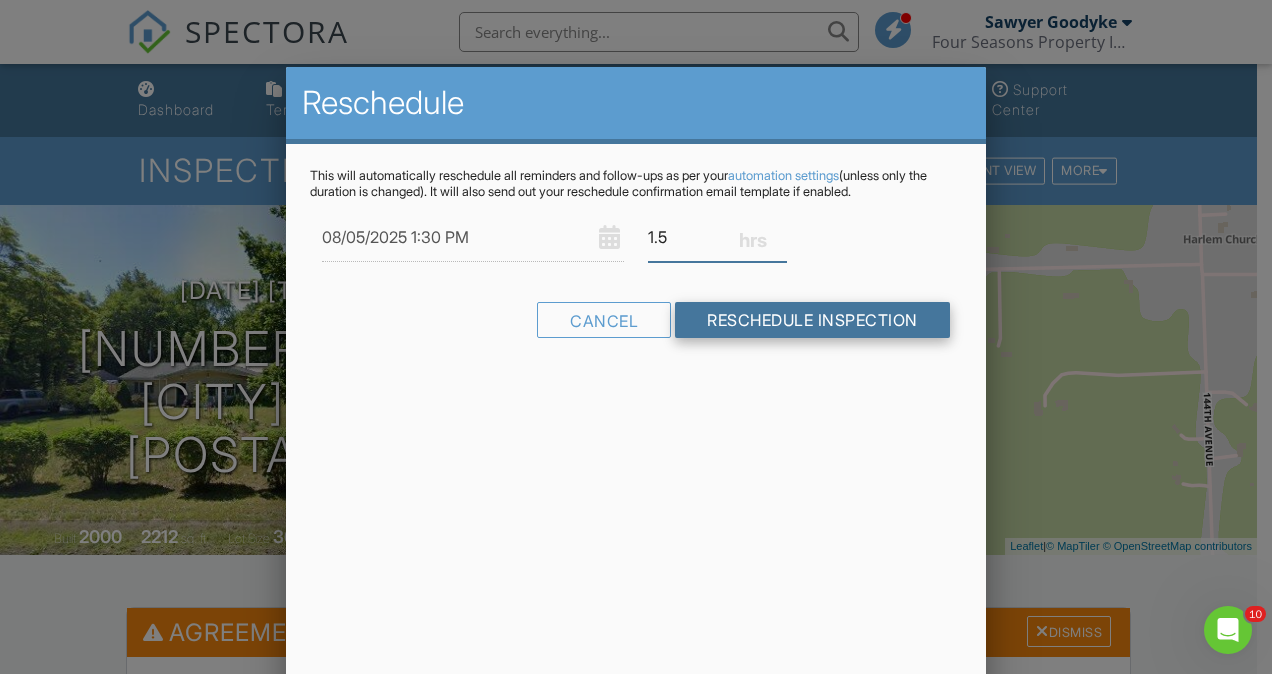 type on "1.5" 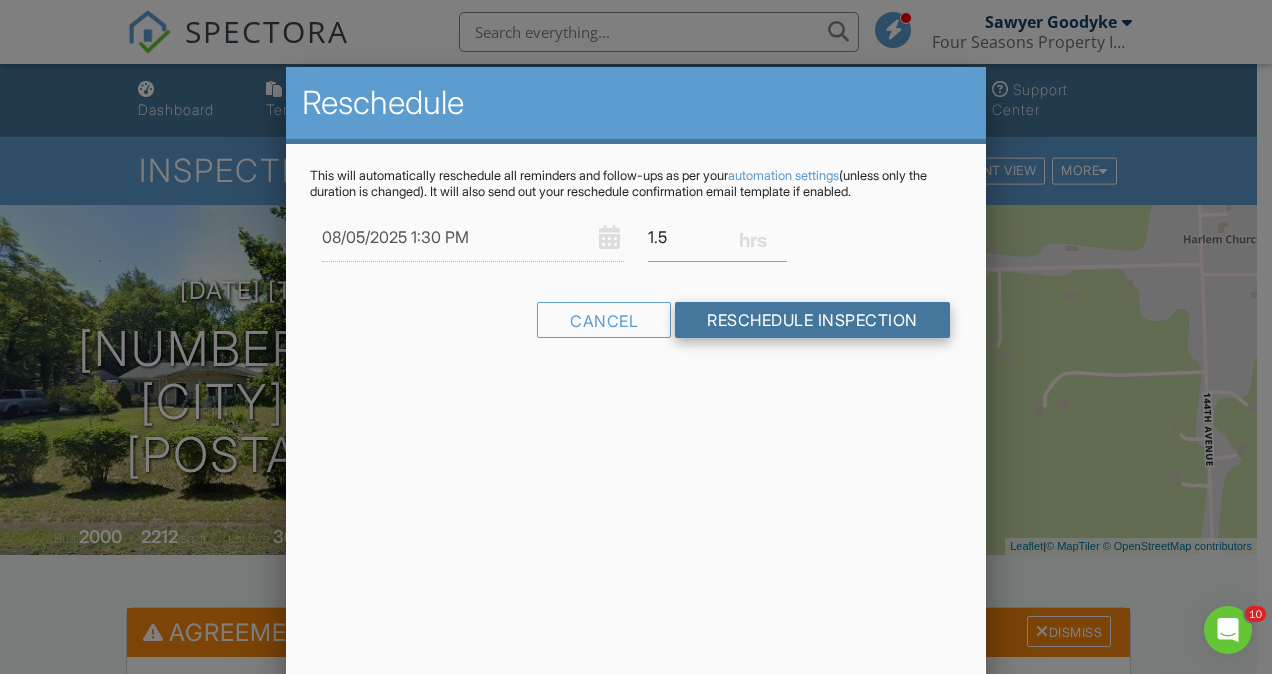 click on "Reschedule Inspection" at bounding box center [812, 320] 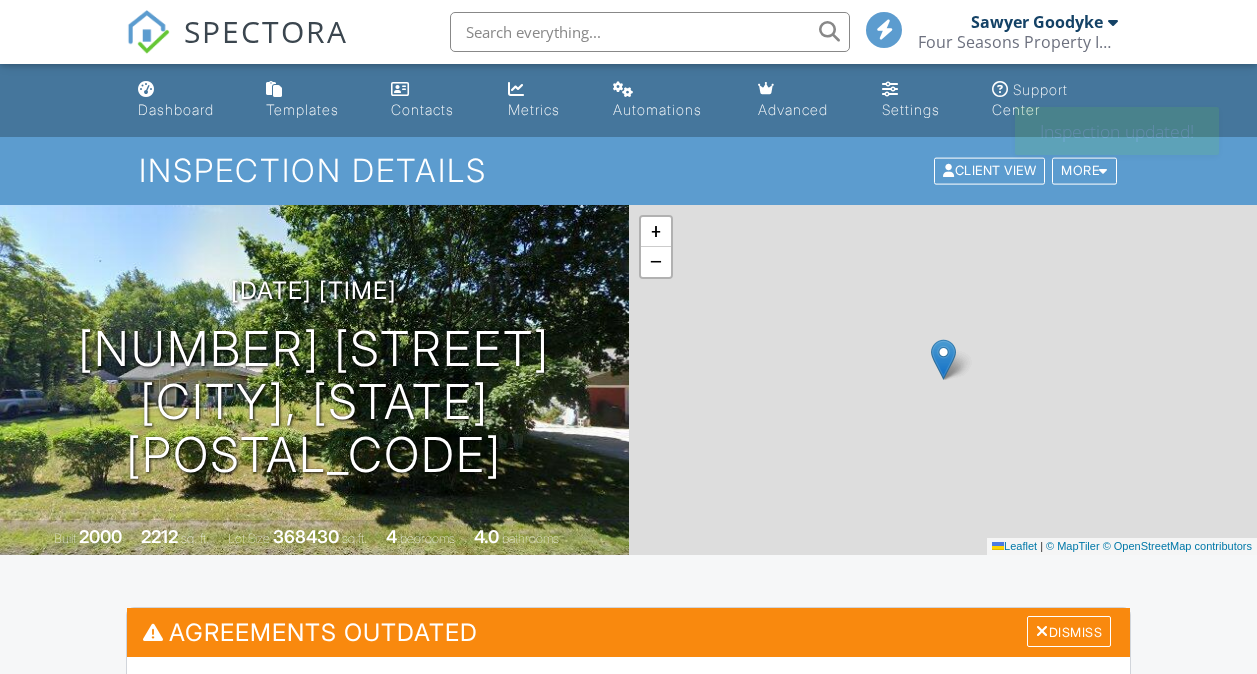 scroll, scrollTop: 451, scrollLeft: 0, axis: vertical 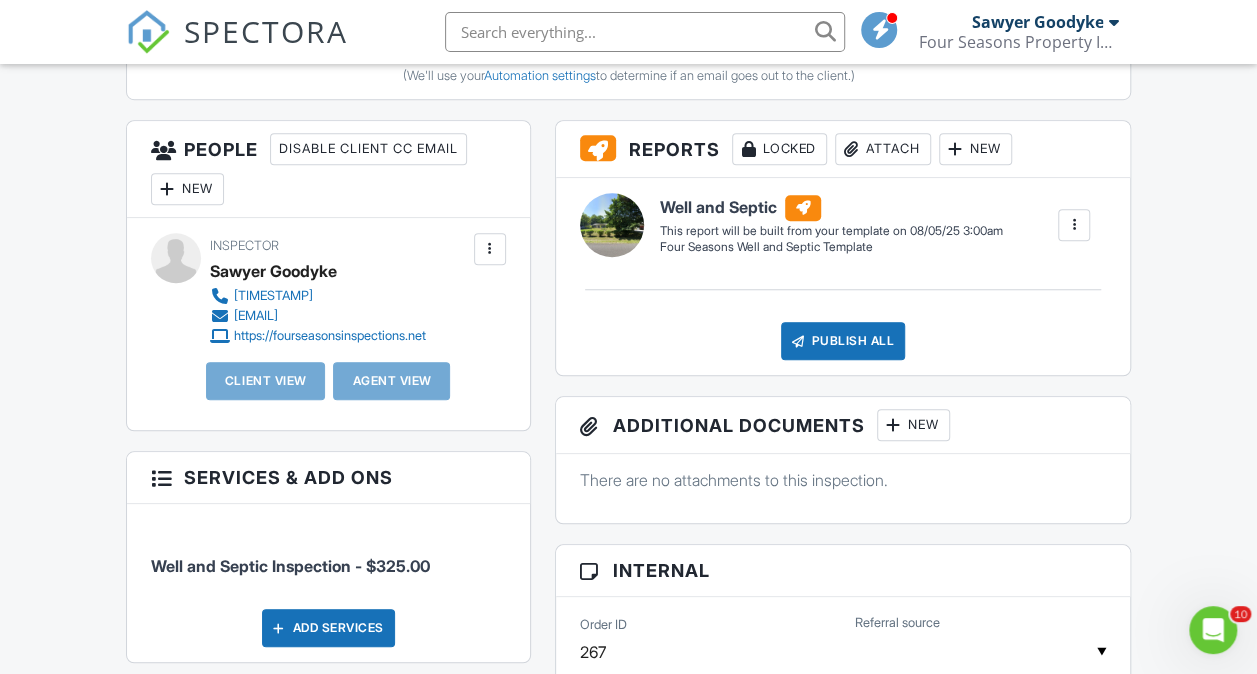 click on "New" at bounding box center [187, 189] 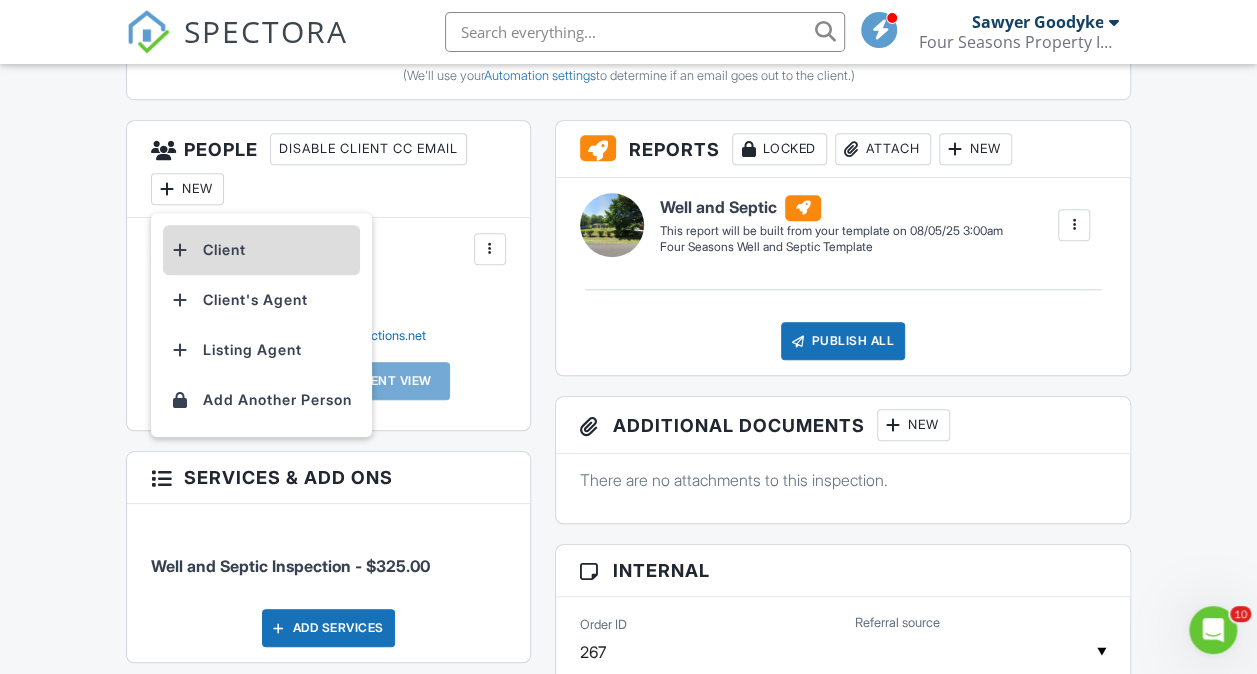click on "Client" at bounding box center [261, 250] 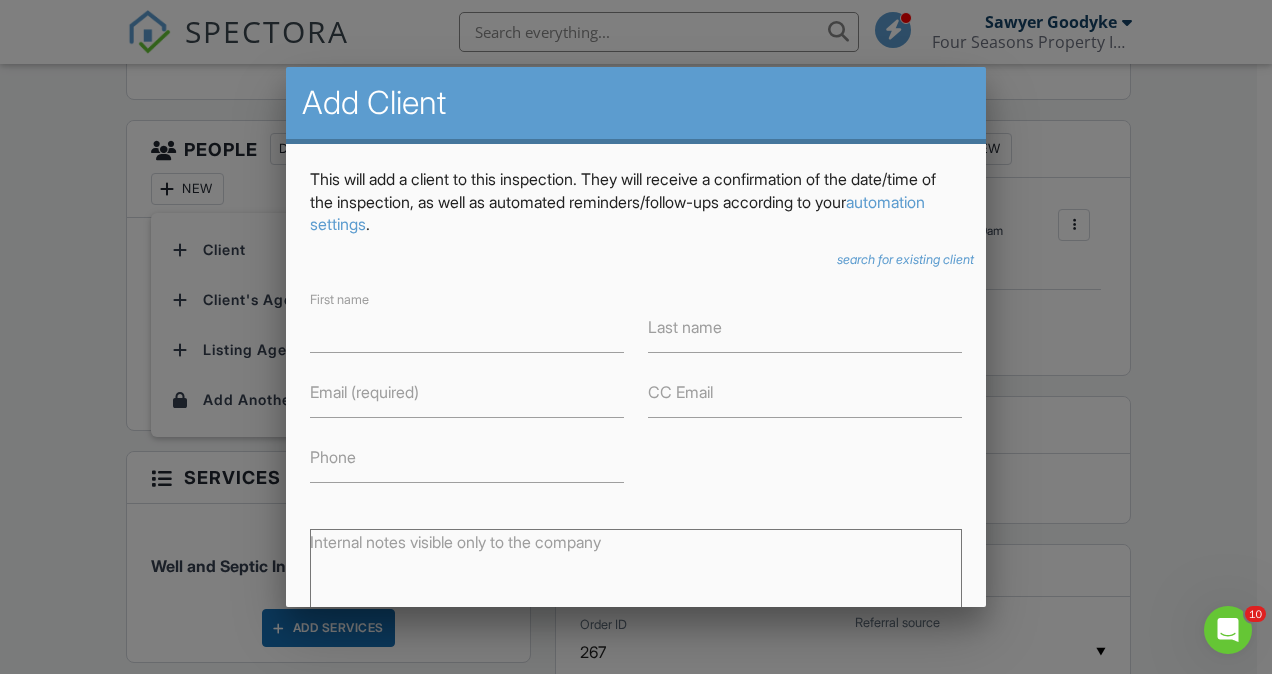 click on "search for existing client" at bounding box center [905, 259] 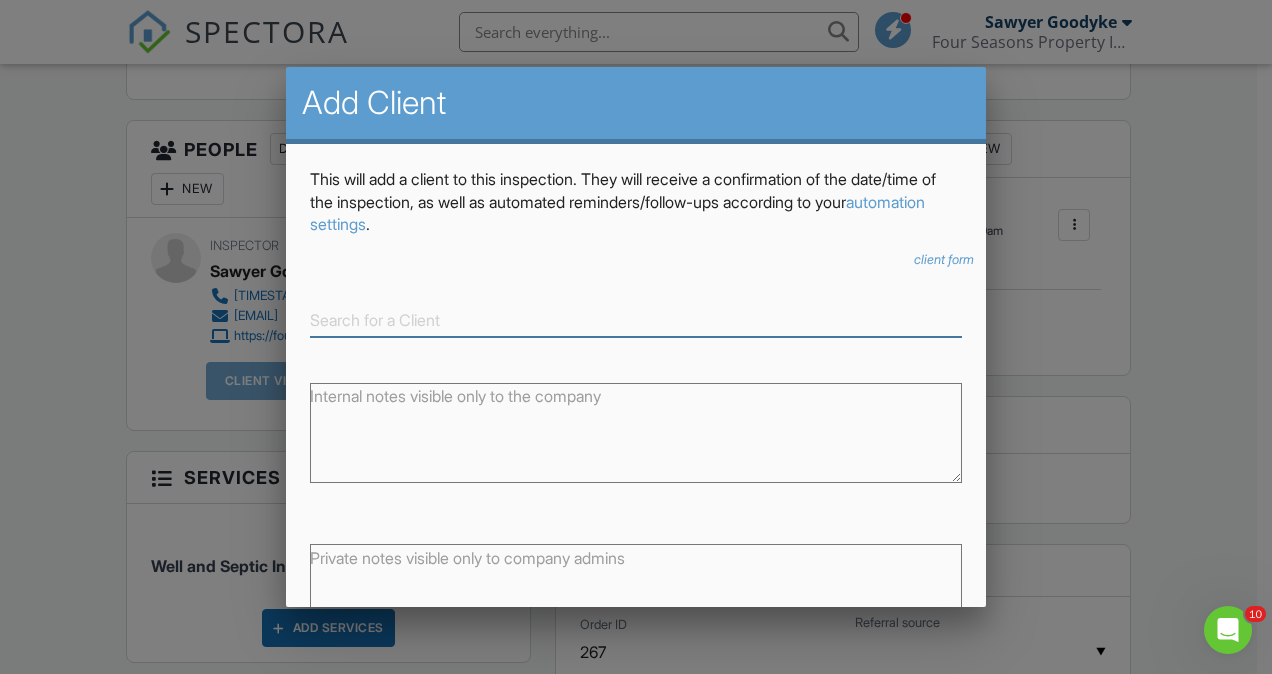 click at bounding box center (636, 320) 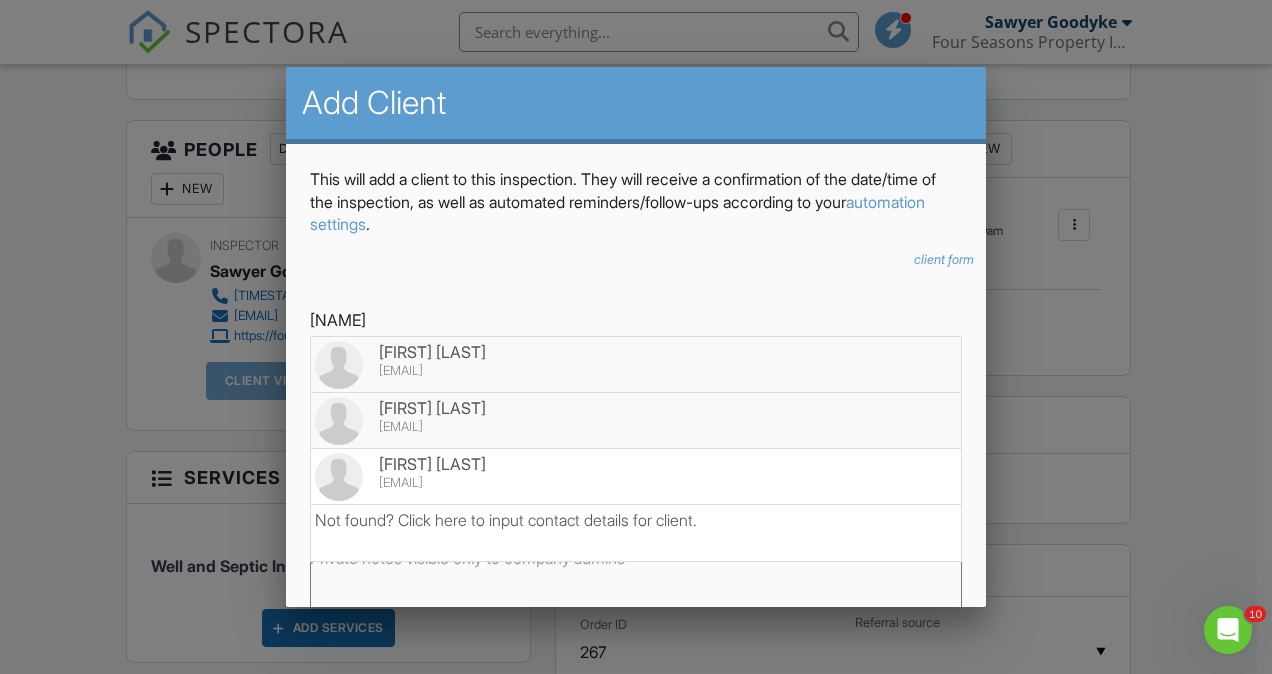 click on "[FIRST] [LAST]" at bounding box center [636, 408] 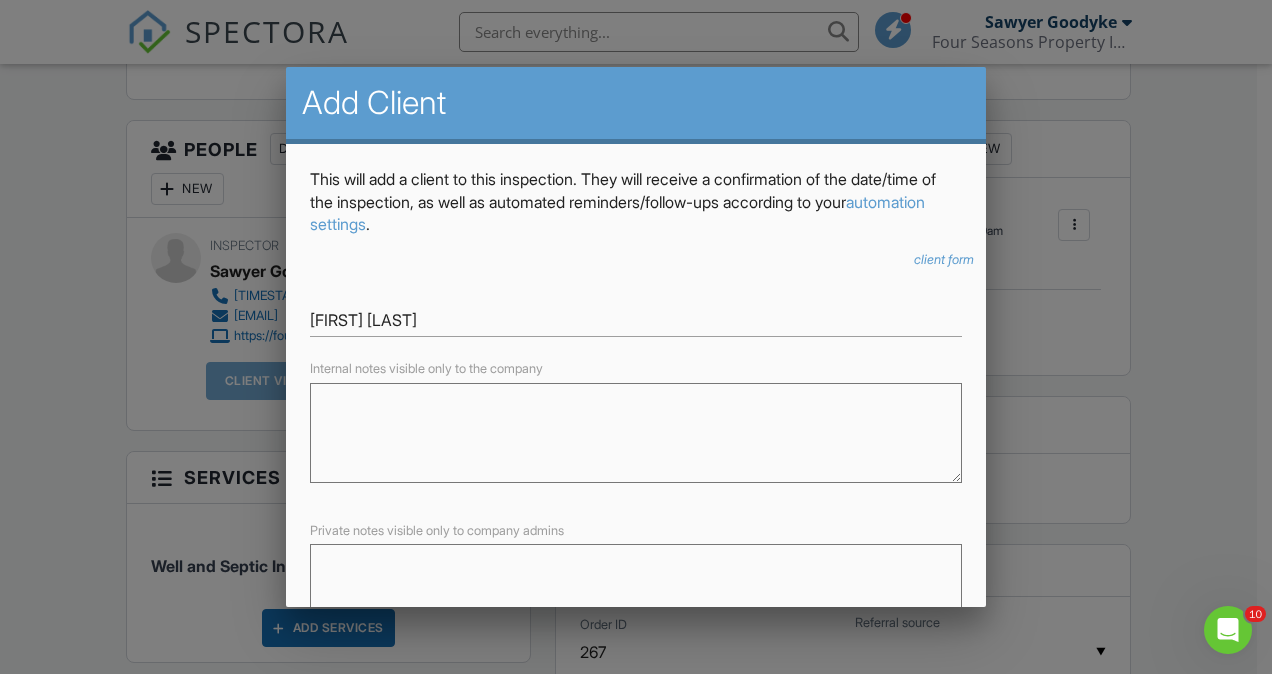 scroll, scrollTop: 147, scrollLeft: 0, axis: vertical 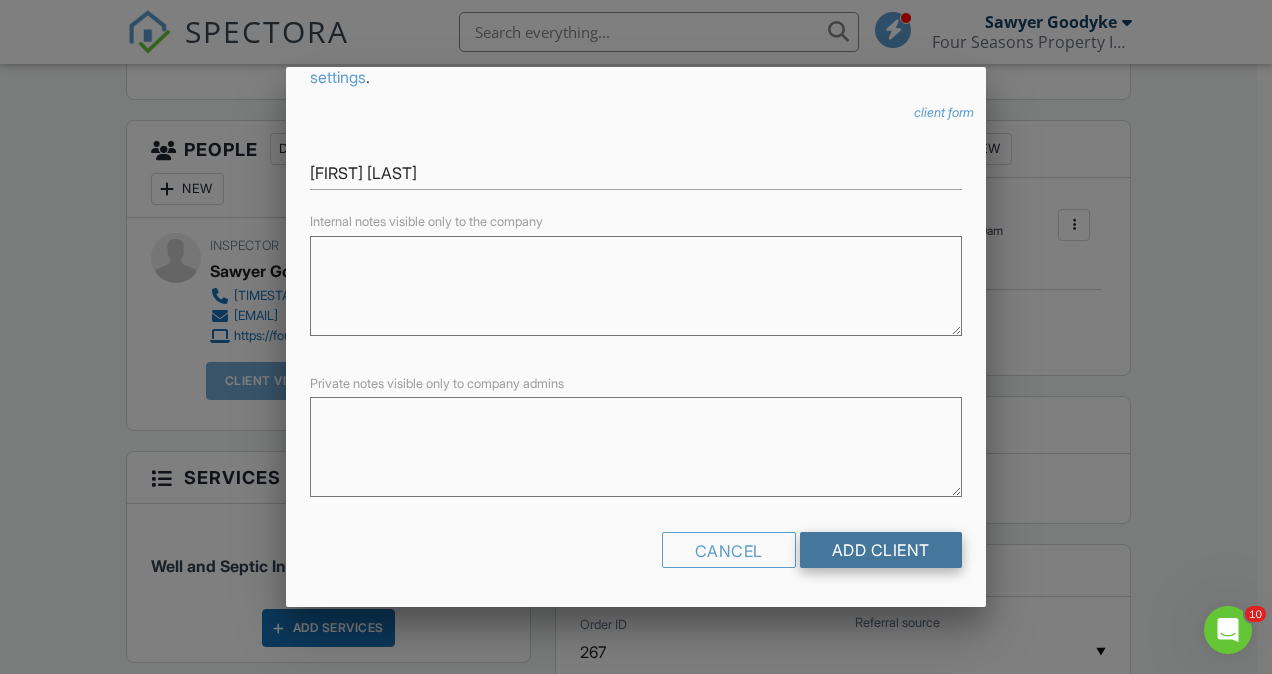 click on "Add Client" at bounding box center (881, 550) 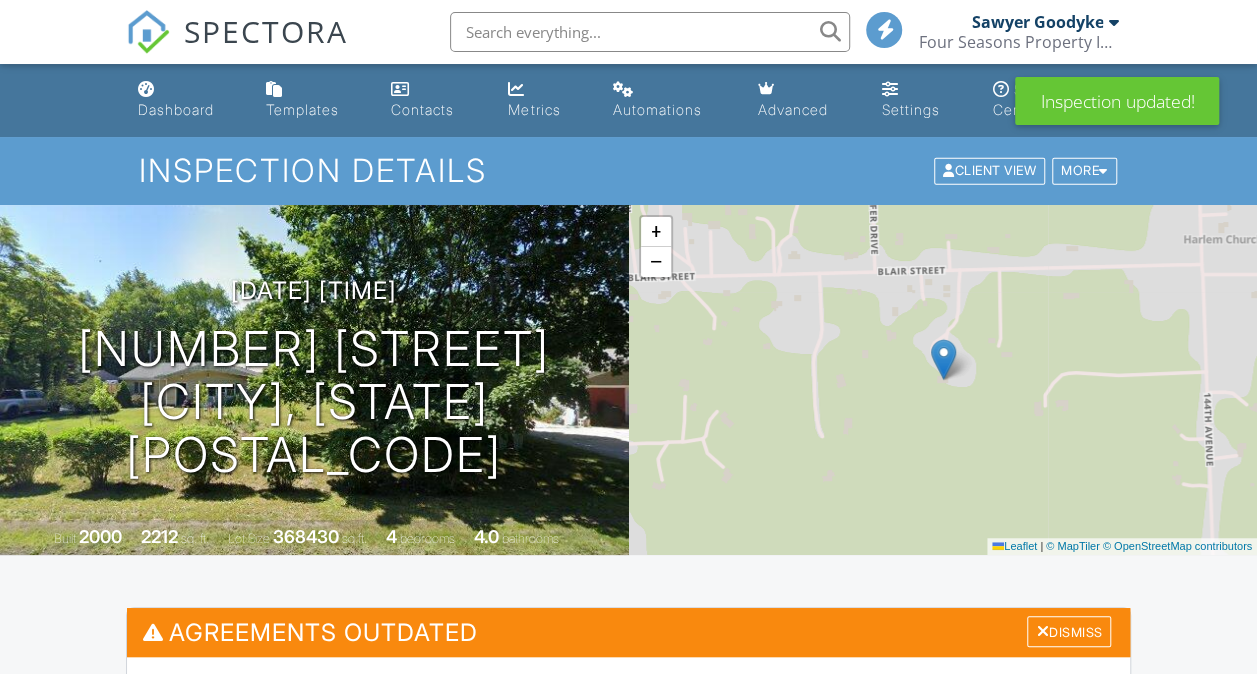 scroll, scrollTop: 560, scrollLeft: 0, axis: vertical 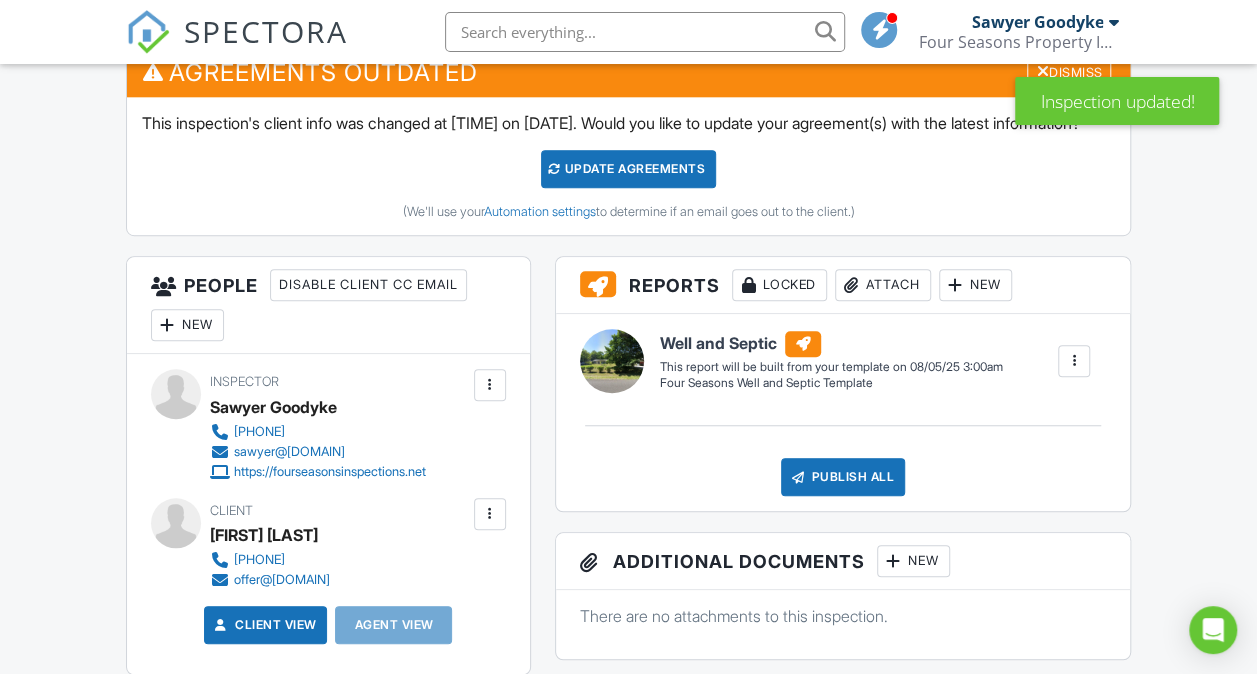 click on "Update Agreements" at bounding box center [628, 169] 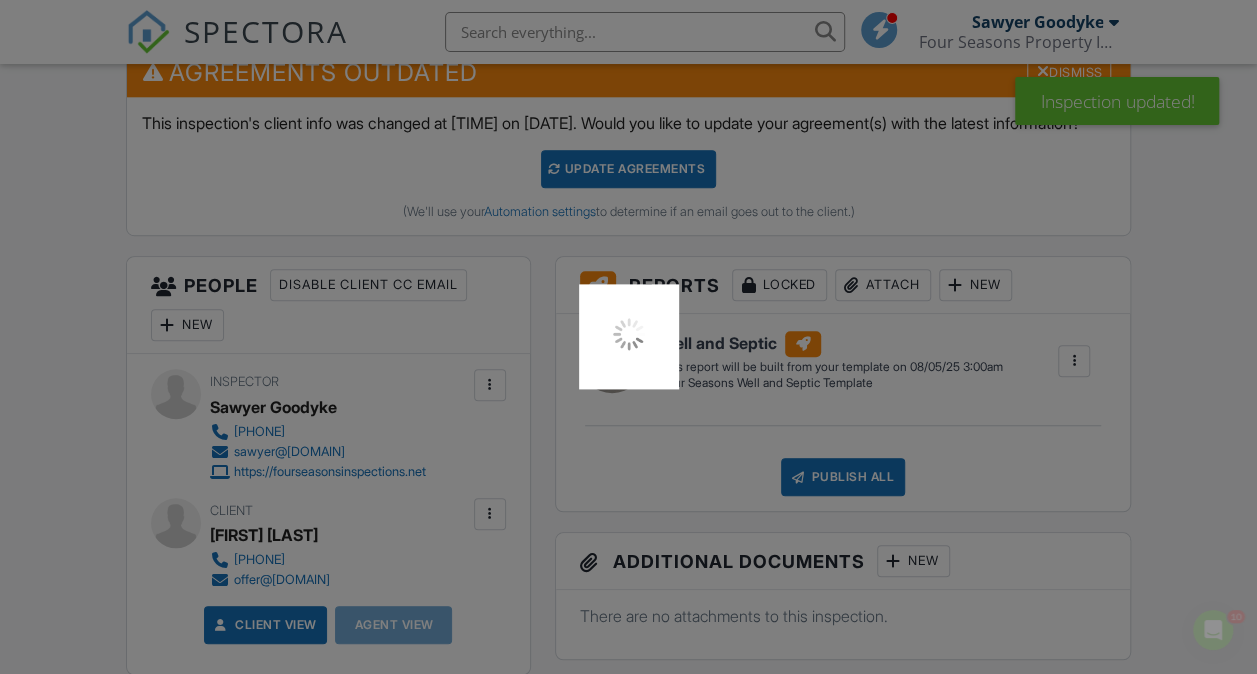 scroll, scrollTop: 0, scrollLeft: 0, axis: both 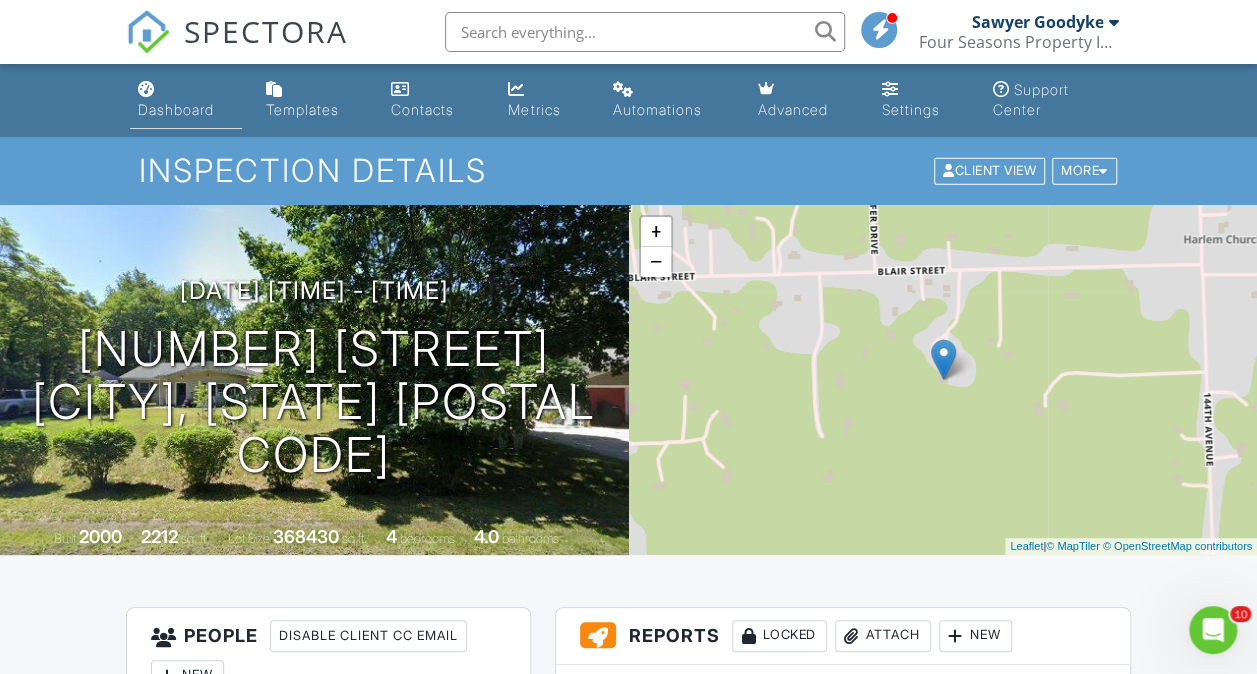 click on "Dashboard" at bounding box center [186, 100] 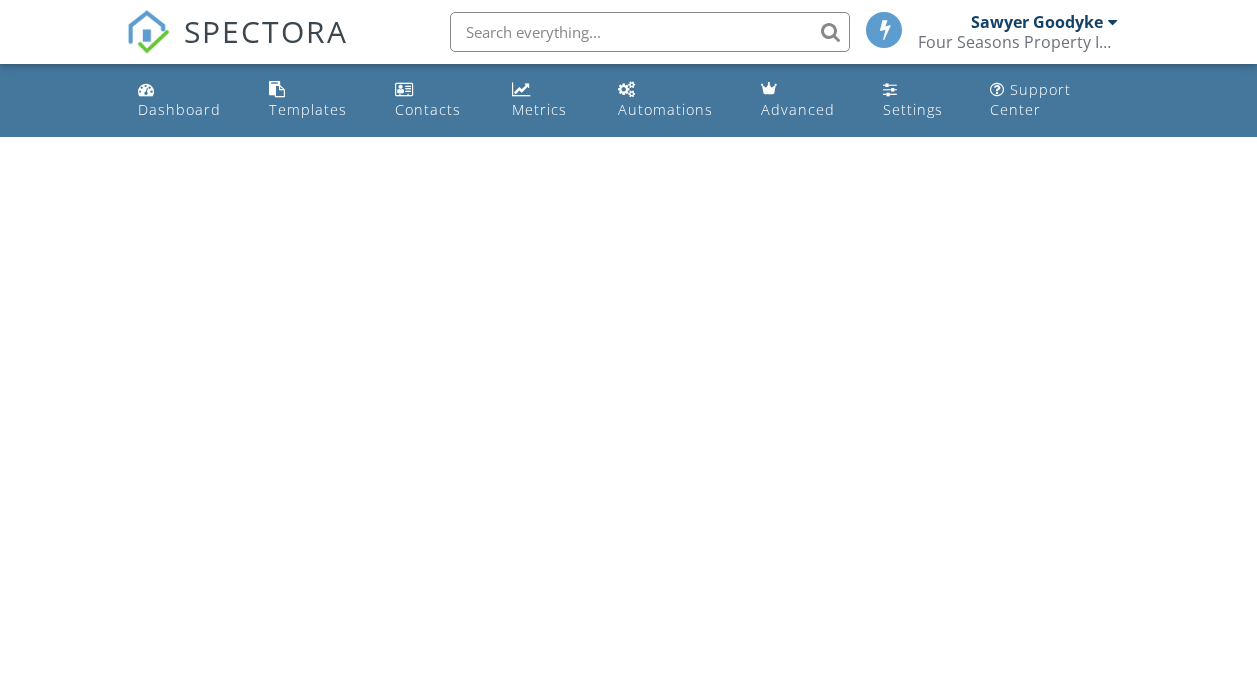 scroll, scrollTop: 0, scrollLeft: 0, axis: both 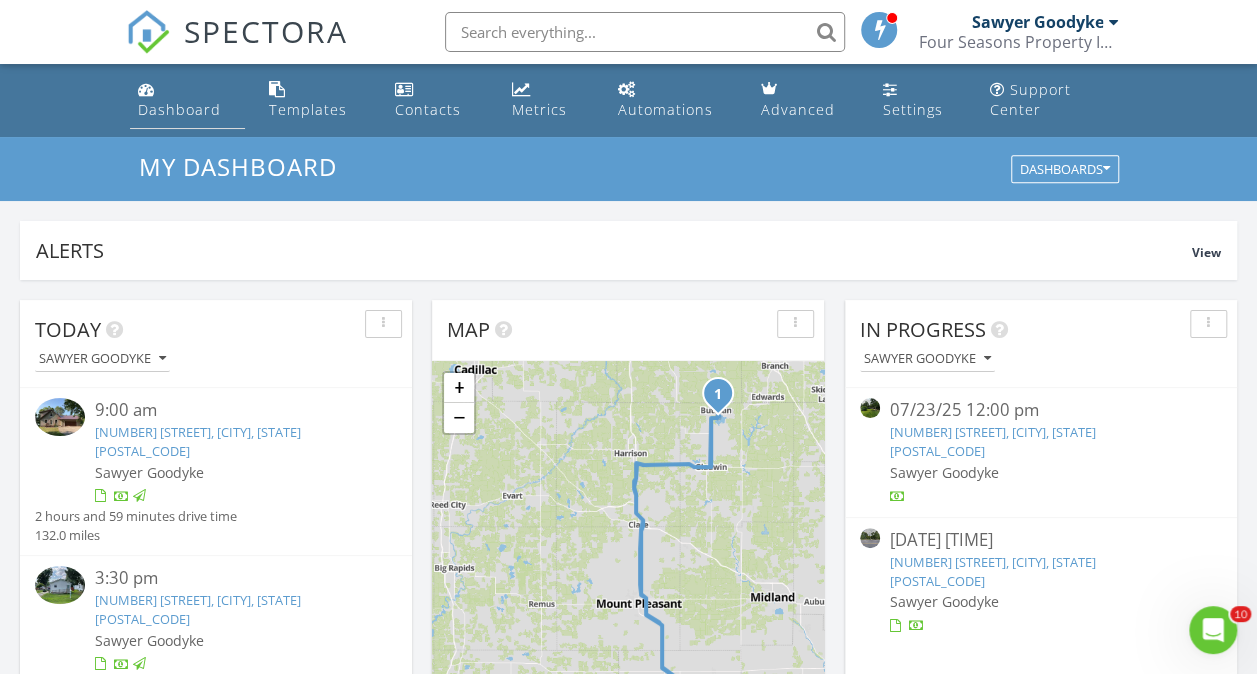 click on "Dashboard" at bounding box center [187, 100] 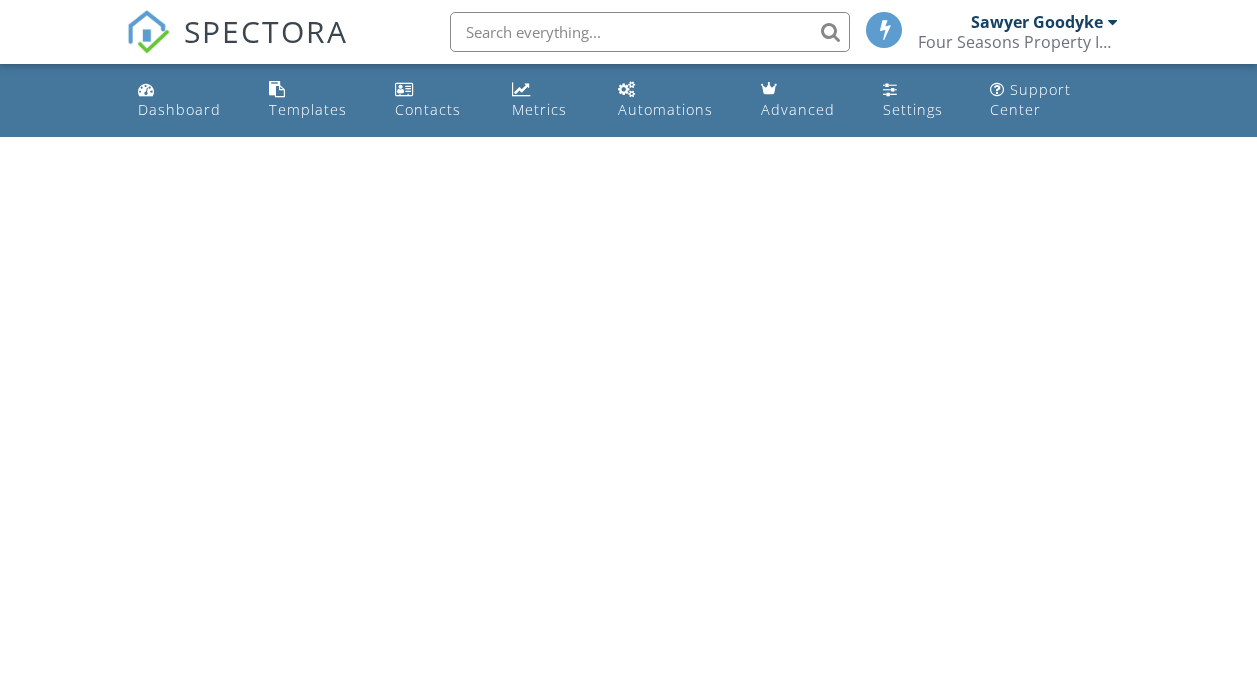 scroll, scrollTop: 0, scrollLeft: 0, axis: both 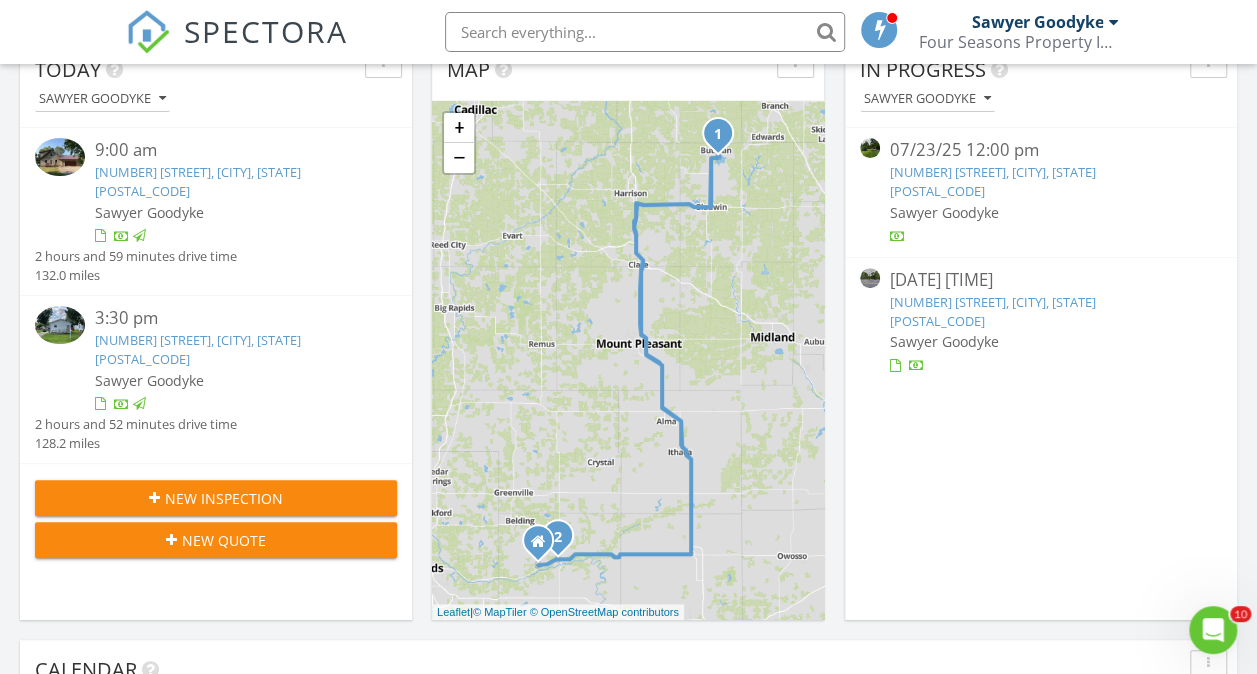 click on "New Inspection" at bounding box center (216, 498) 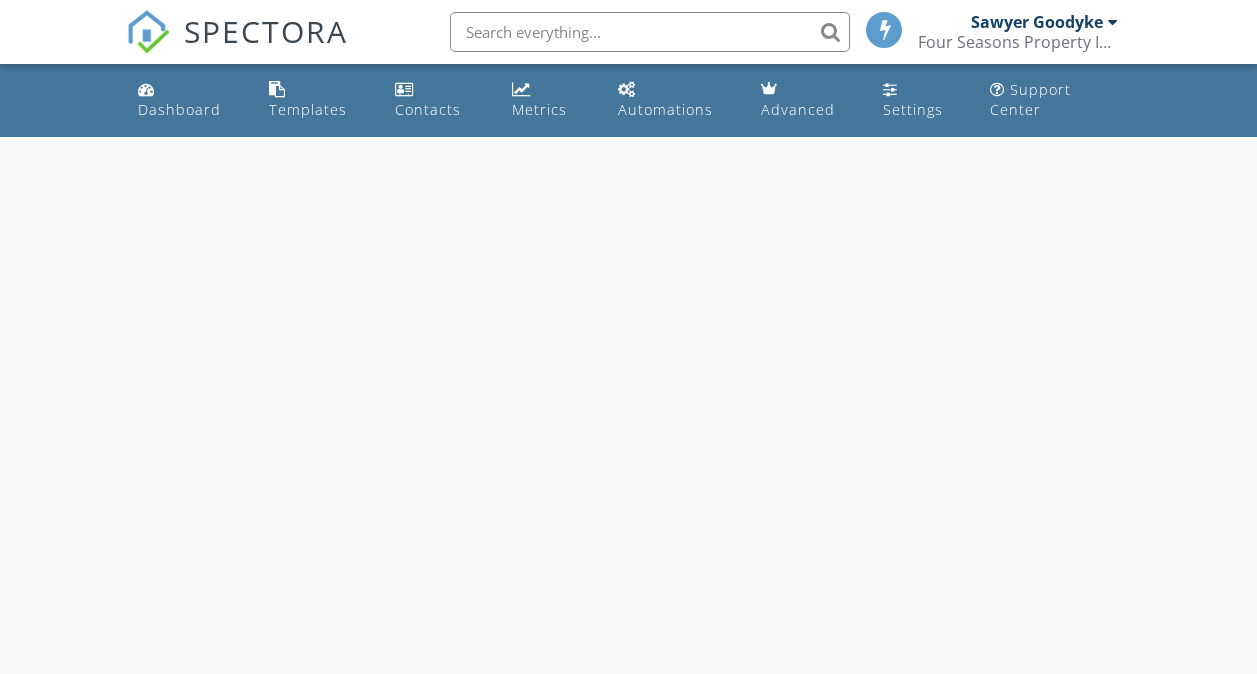 scroll, scrollTop: 0, scrollLeft: 0, axis: both 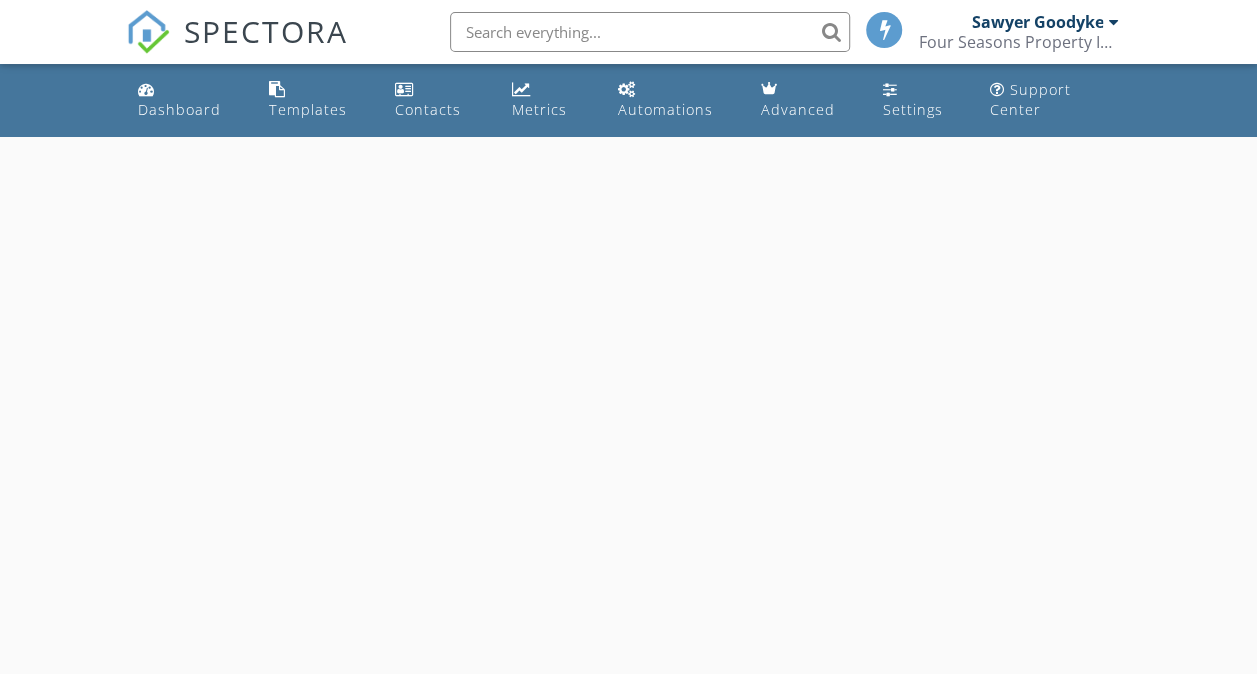 select on "7" 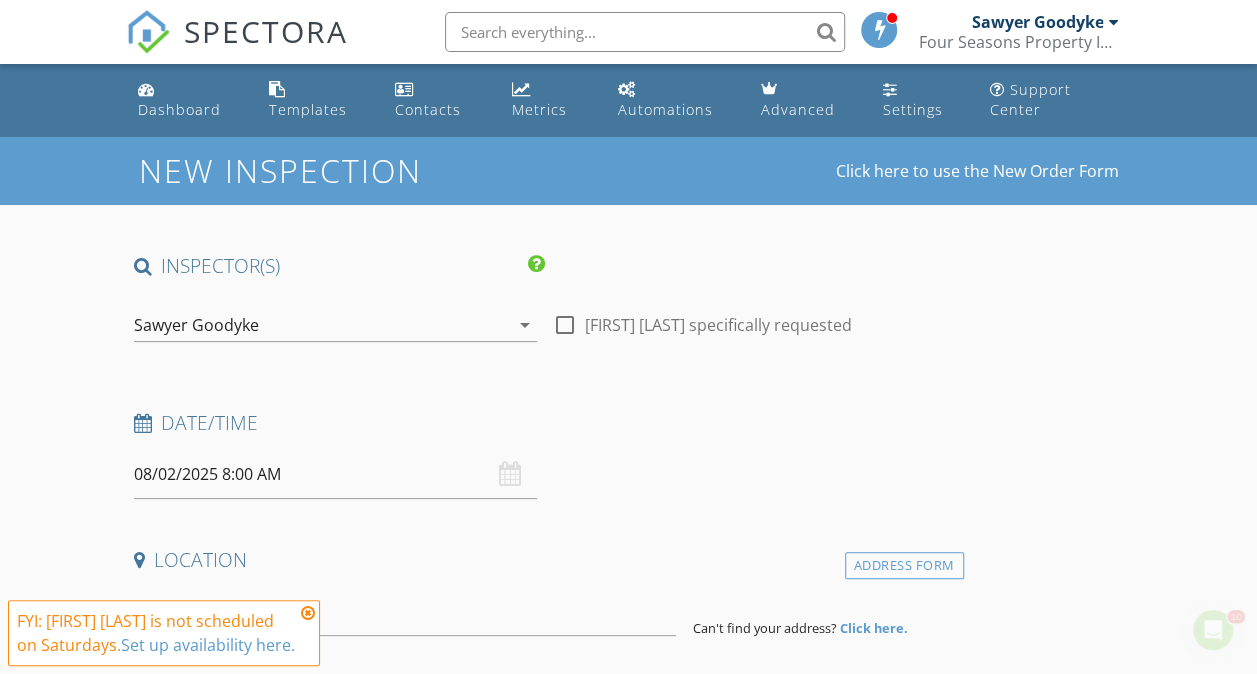 scroll, scrollTop: 0, scrollLeft: 0, axis: both 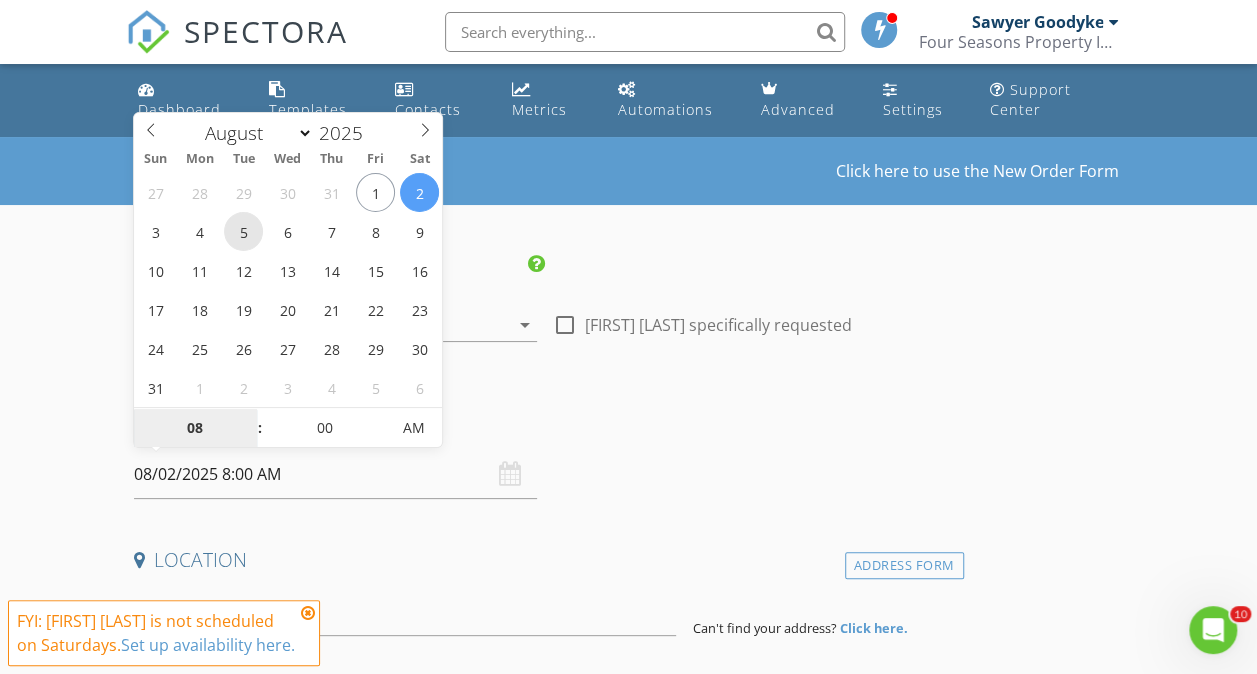 type on "08/05/2025 8:00 AM" 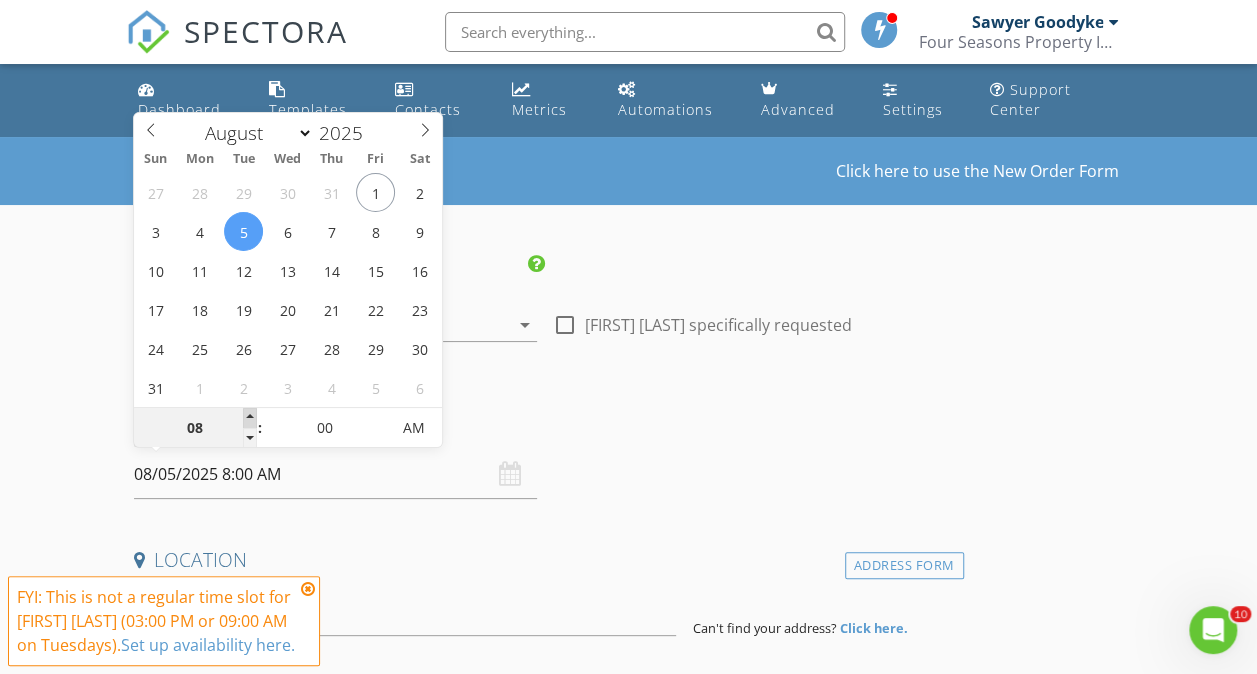 type on "09" 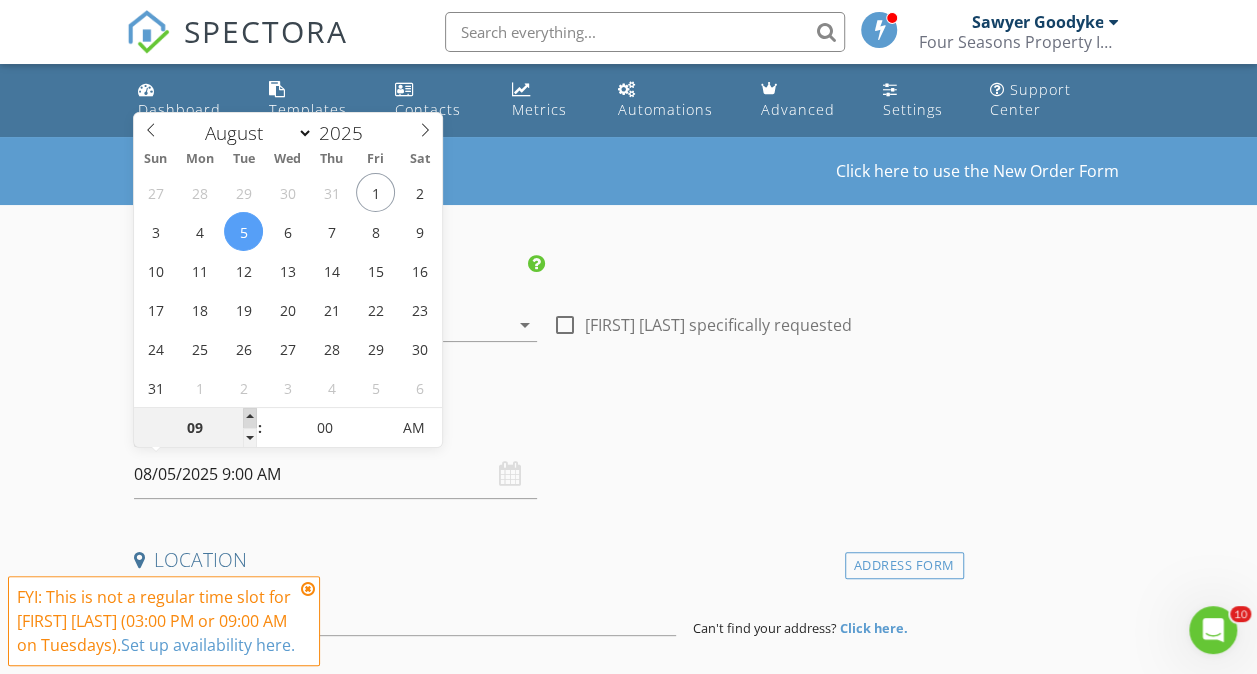 click at bounding box center (250, 418) 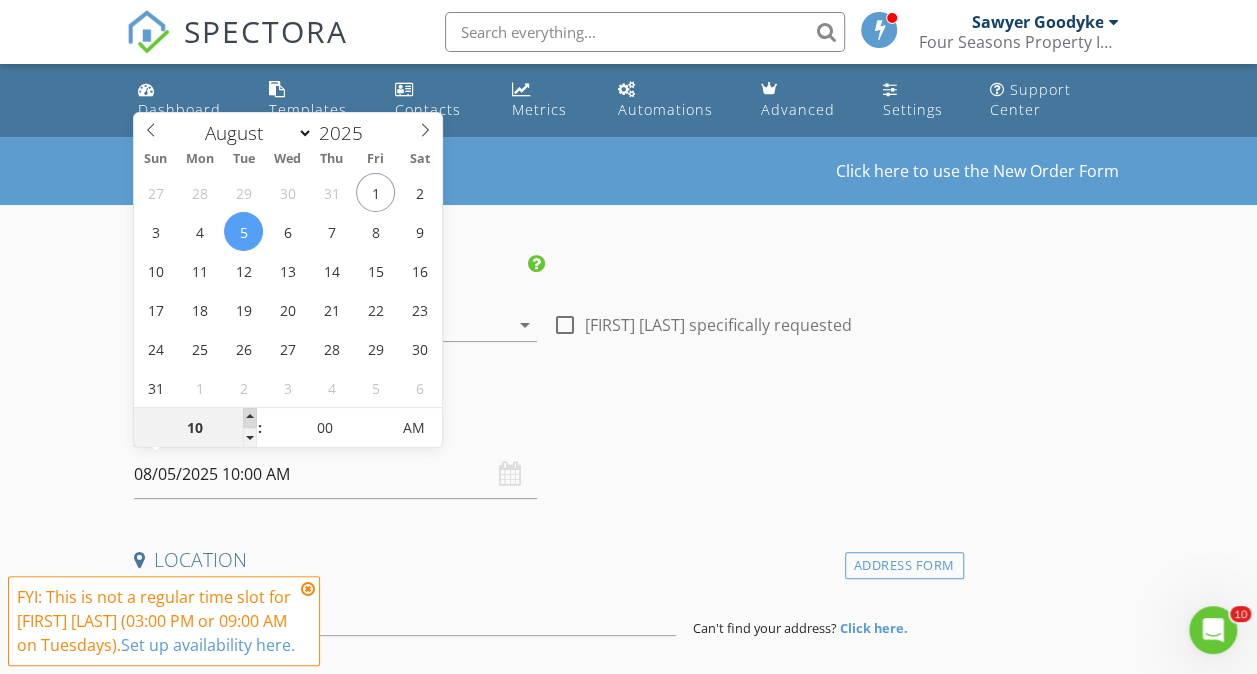 click at bounding box center [250, 418] 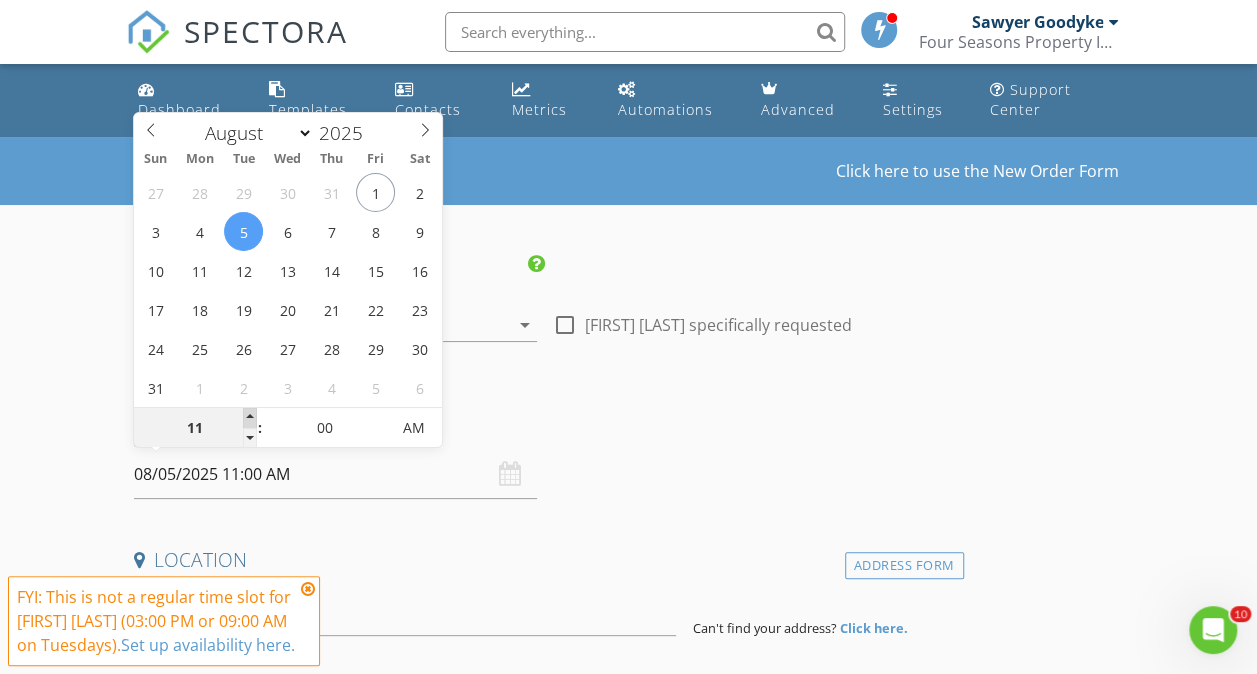 click at bounding box center (250, 418) 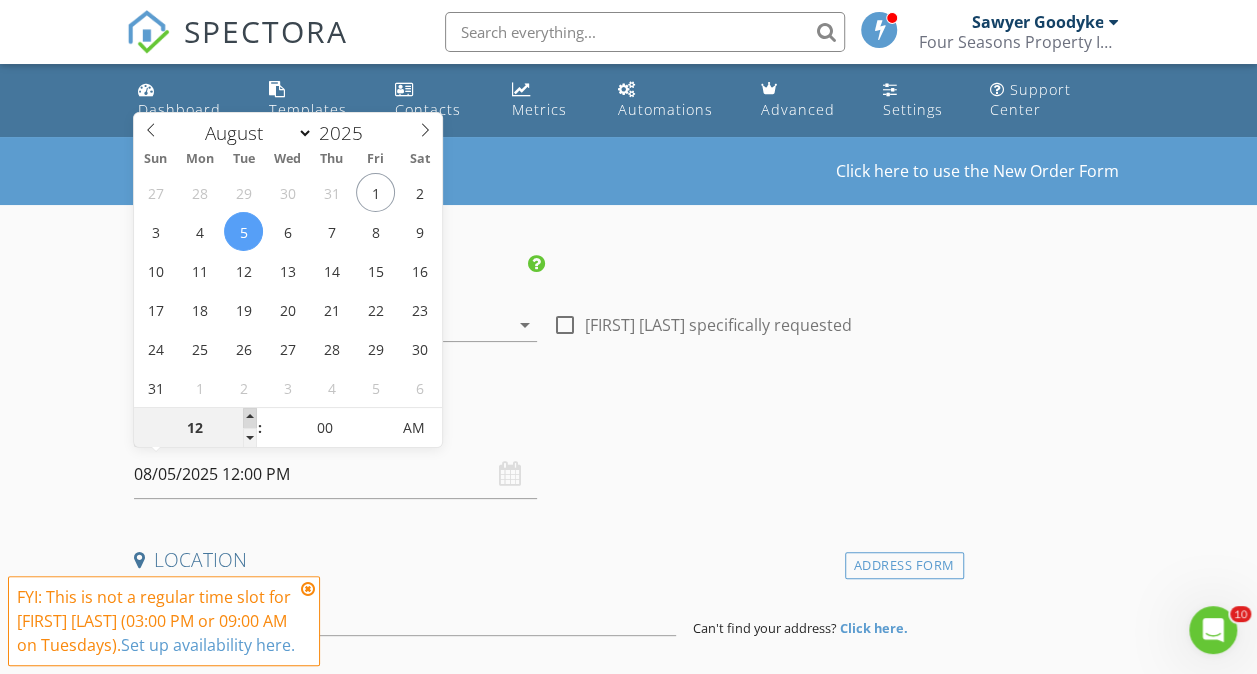click at bounding box center (250, 418) 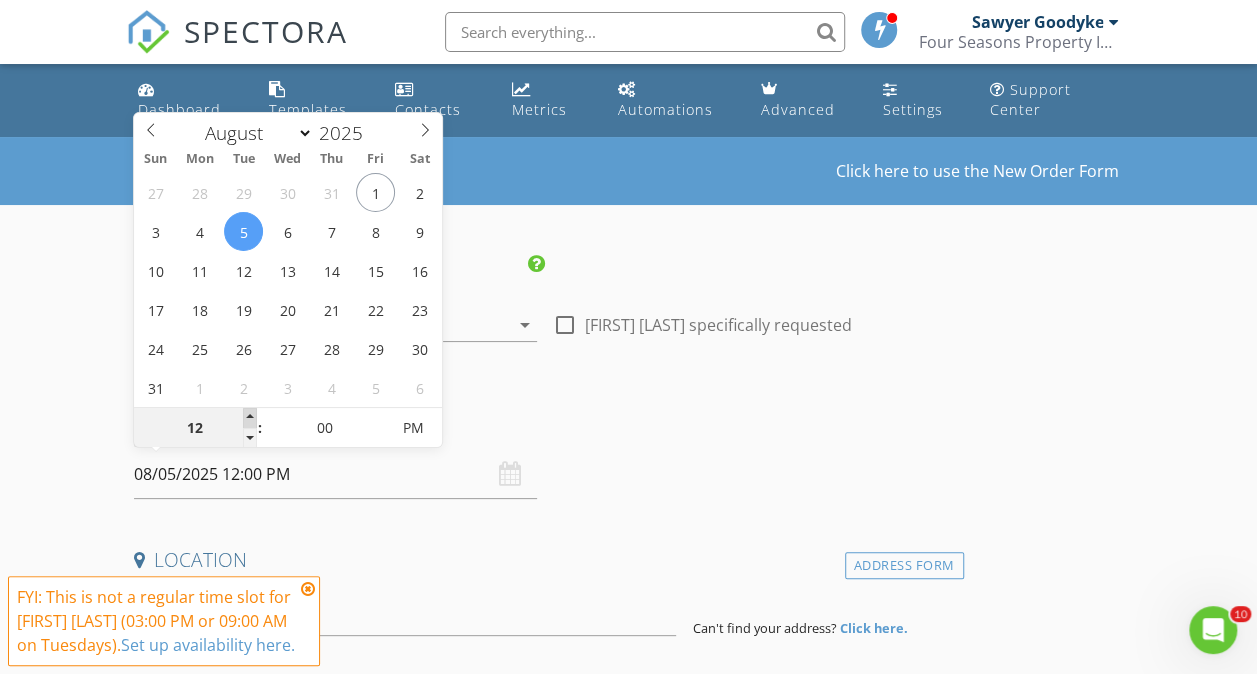 type on "01" 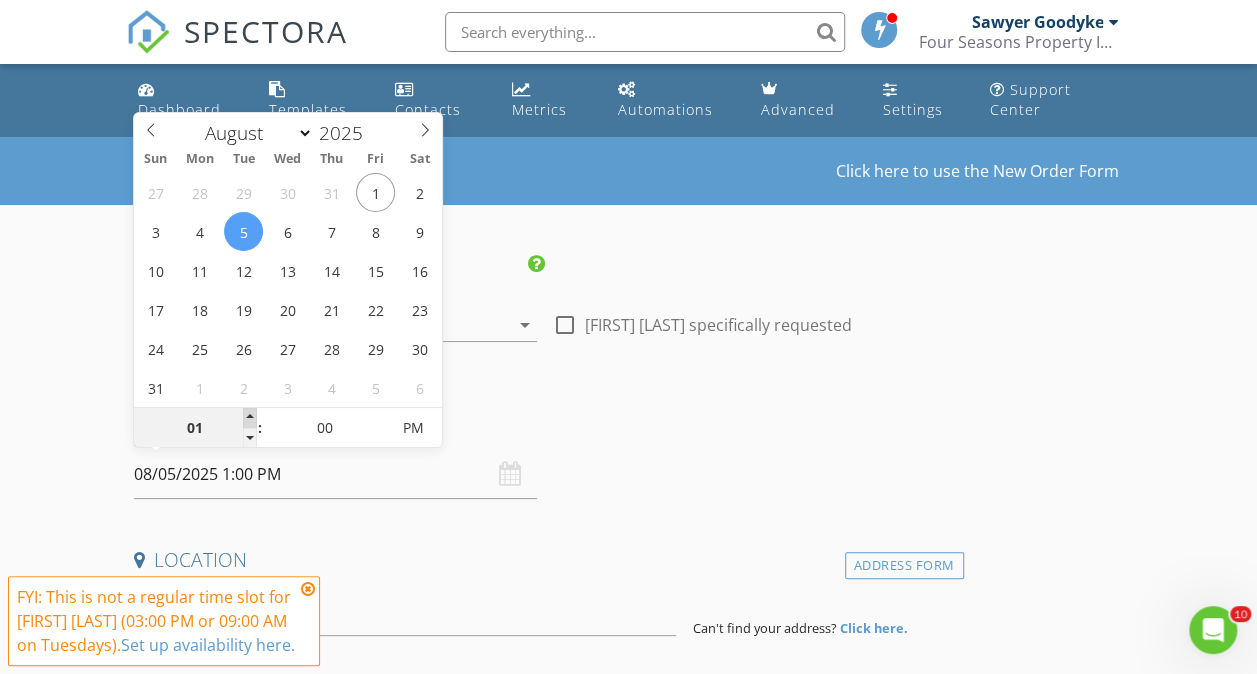 click at bounding box center [250, 418] 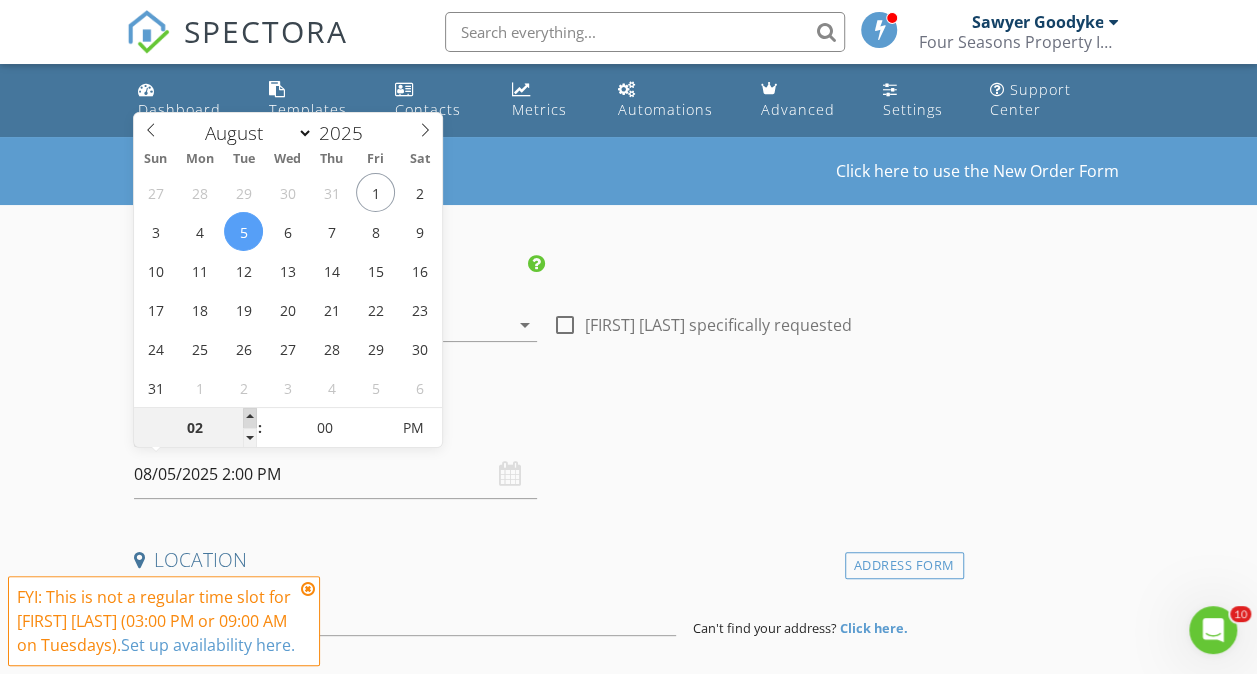click at bounding box center [250, 418] 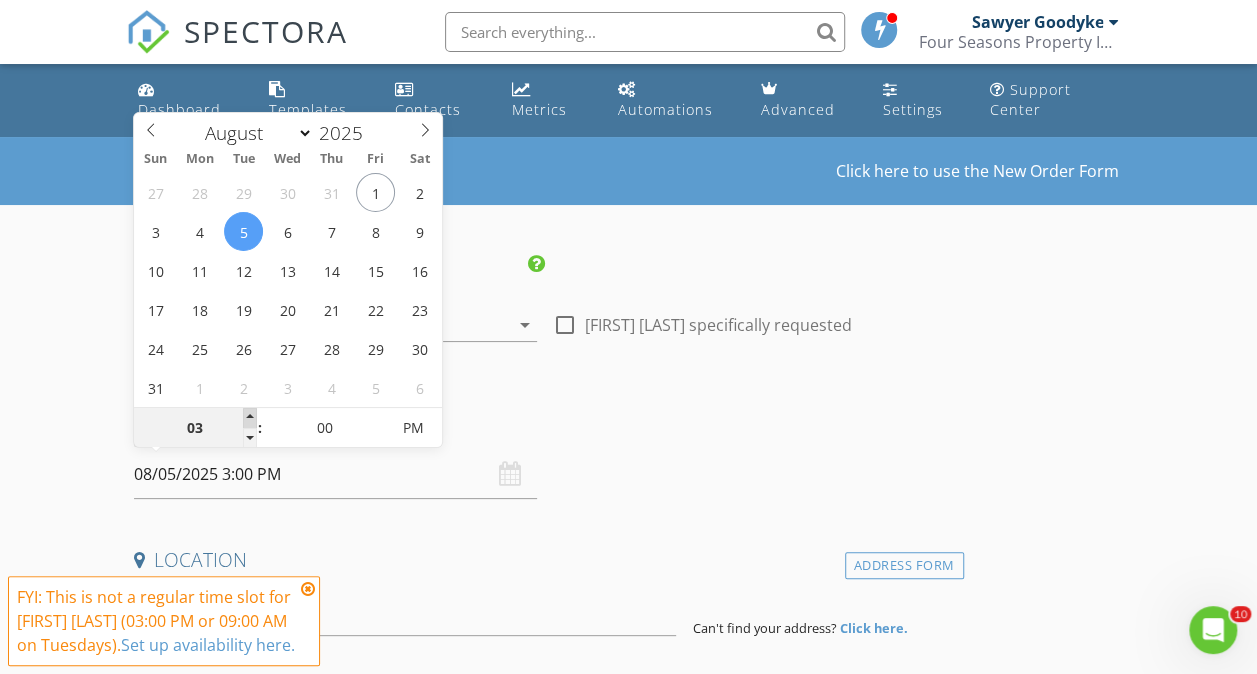 click at bounding box center [250, 418] 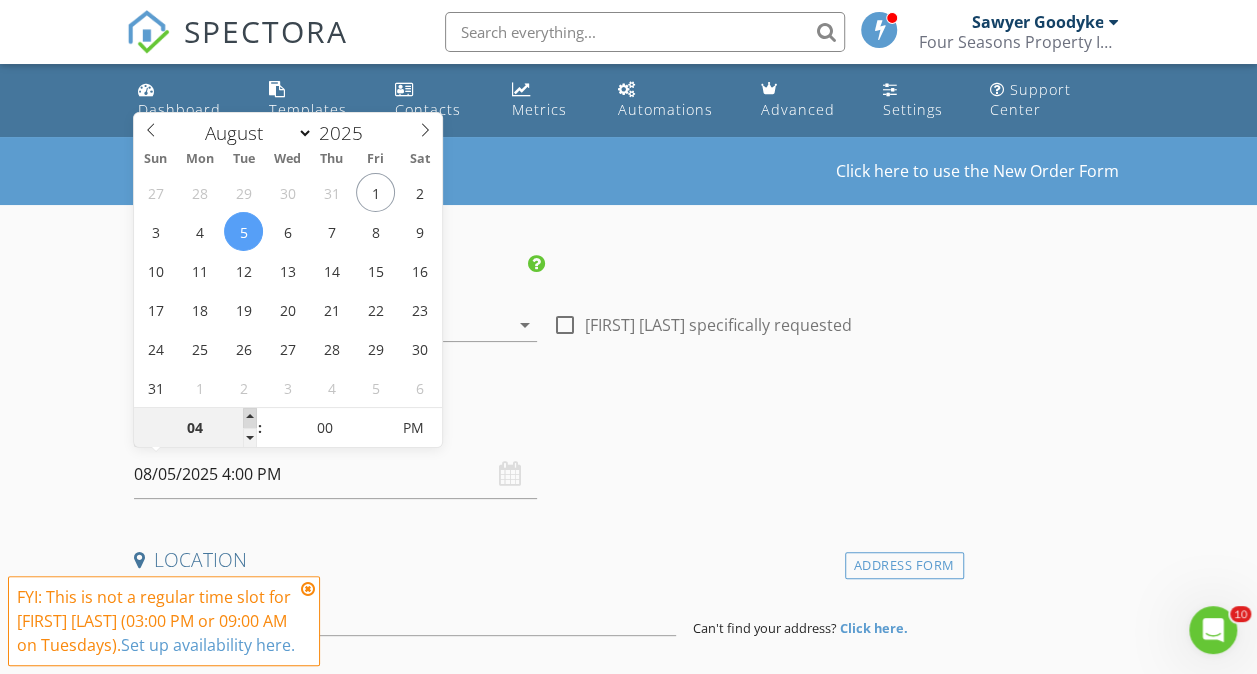 click at bounding box center (250, 418) 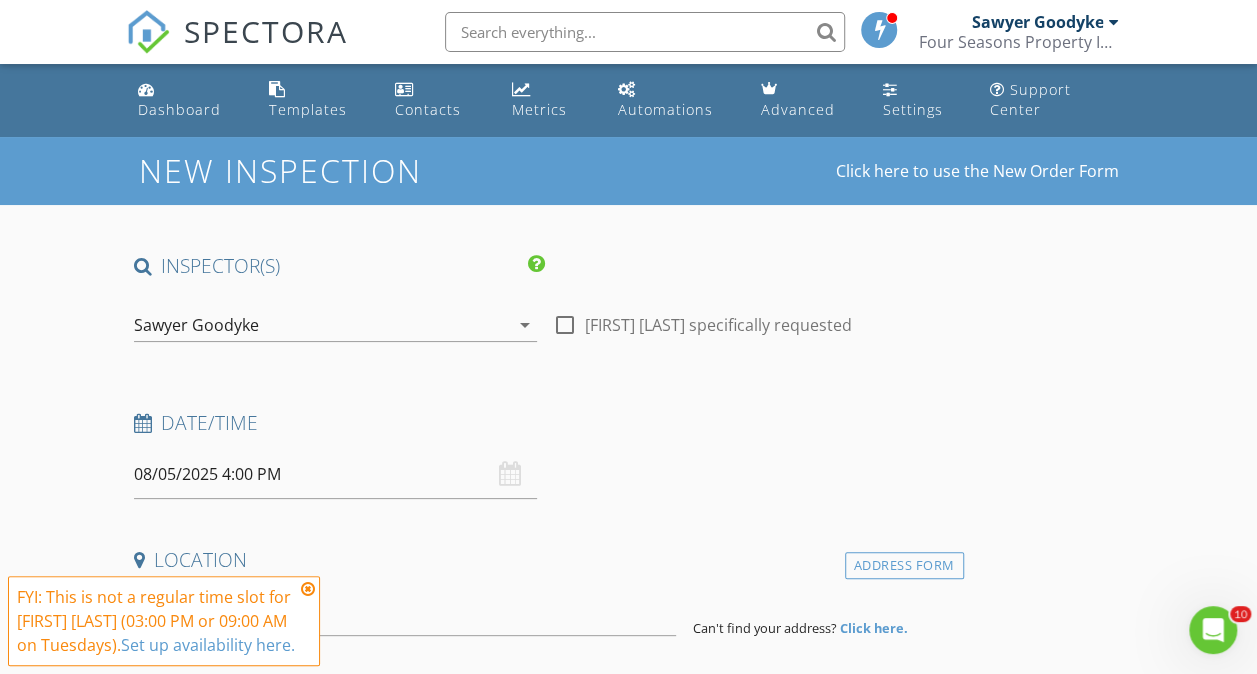 click on "INSPECTOR(S)
check_box   Sawyer Goodyke   PRIMARY   Sawyer Goodyke arrow_drop_down   check_box_outline_blank Sawyer Goodyke specifically requested
Date/Time
08/05/2025 4:00 PM
Location
Address Form       Can't find your address?   Click here.
client
check_box Enable Client CC email for this inspection   Client Search     check_box_outline_blank Client is a Company/Organization     First Name   Last Name   Email   CC Email   Phone           Notes   Private Notes
ADD ADDITIONAL client
SERVICES
check_box_outline_blank   Standard Home Inspection   Detailed inspection of all major home systems check_box_outline_blank   Septic Only Inspection   Thorough inspection of all major septic system components check_box_outline_blank   Well and Septic Inspection   check_box_outline_blank" at bounding box center (545, 1629) 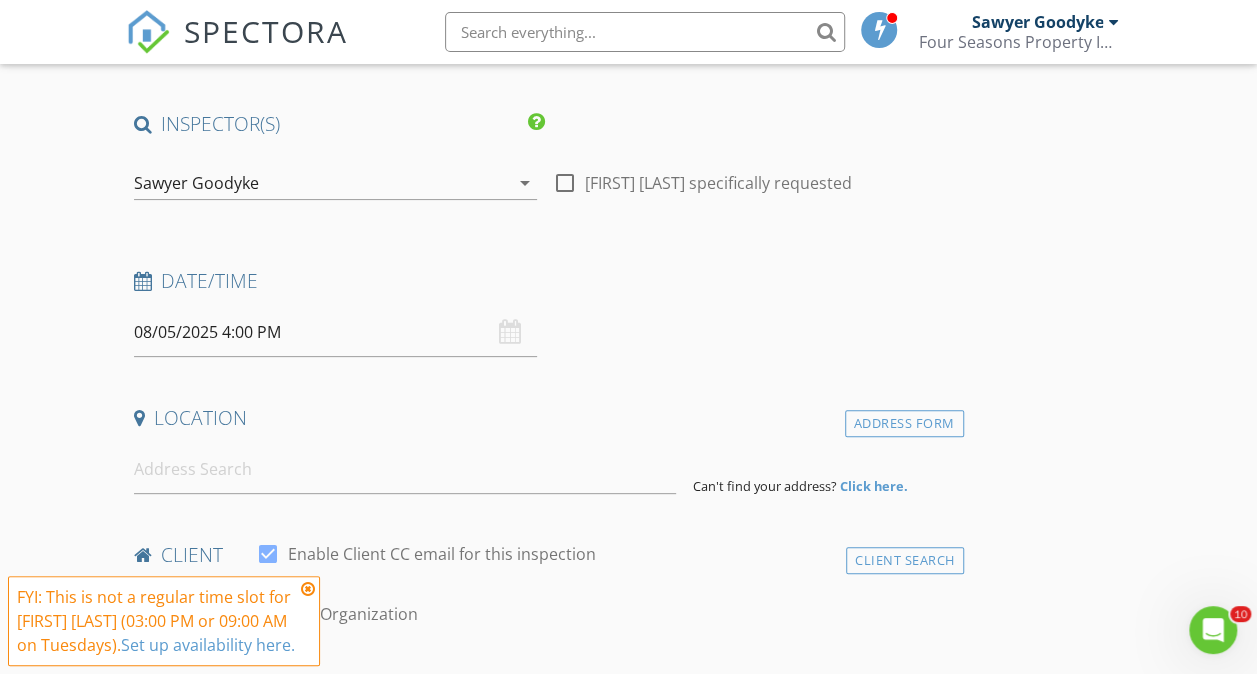 scroll, scrollTop: 155, scrollLeft: 0, axis: vertical 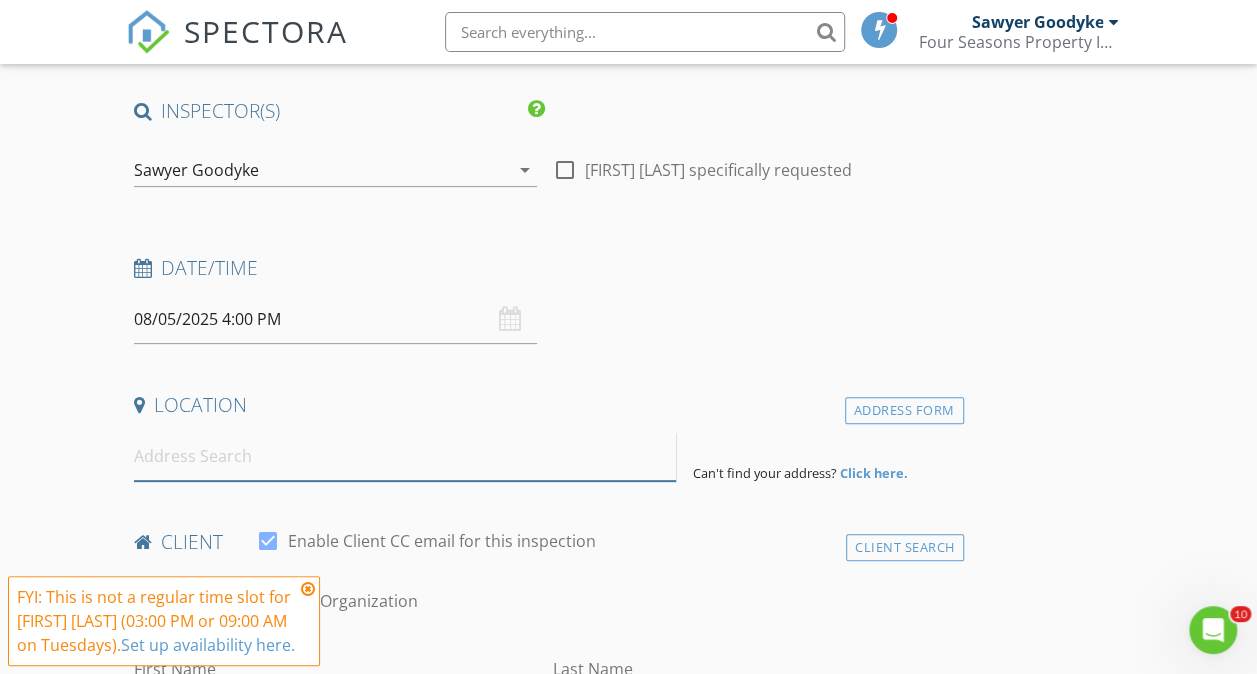 click at bounding box center (405, 456) 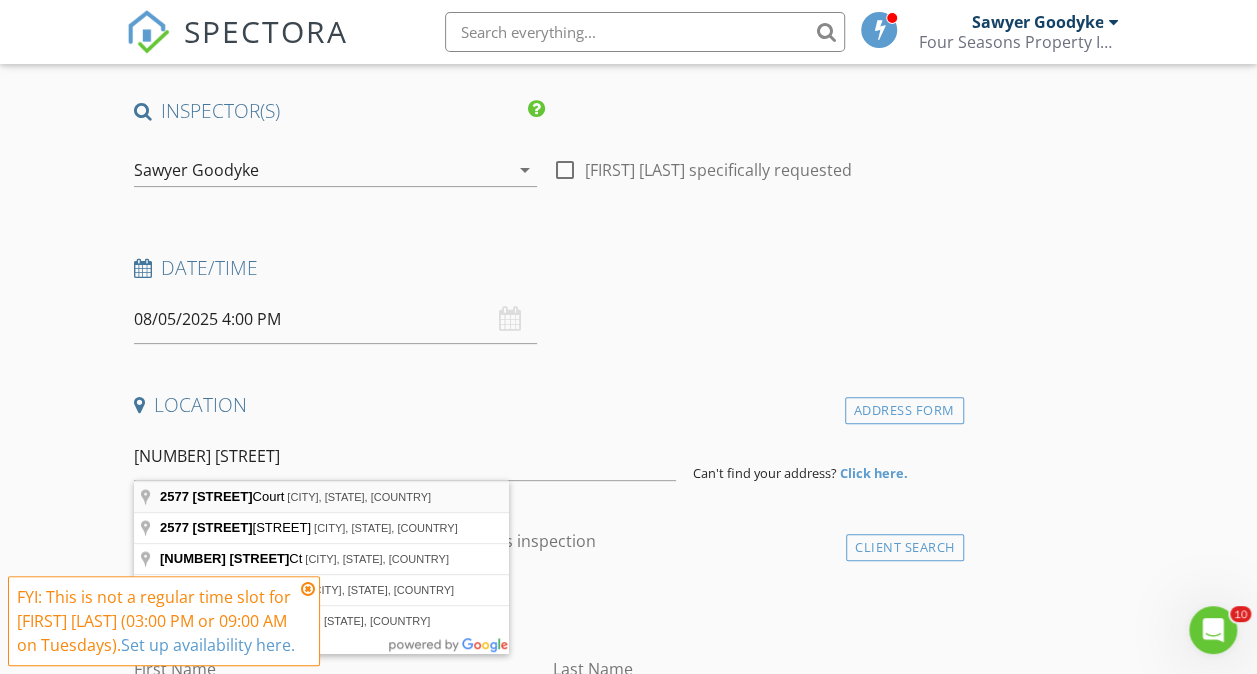 type on "2577 Chapel Court, Dorr, MI, USA" 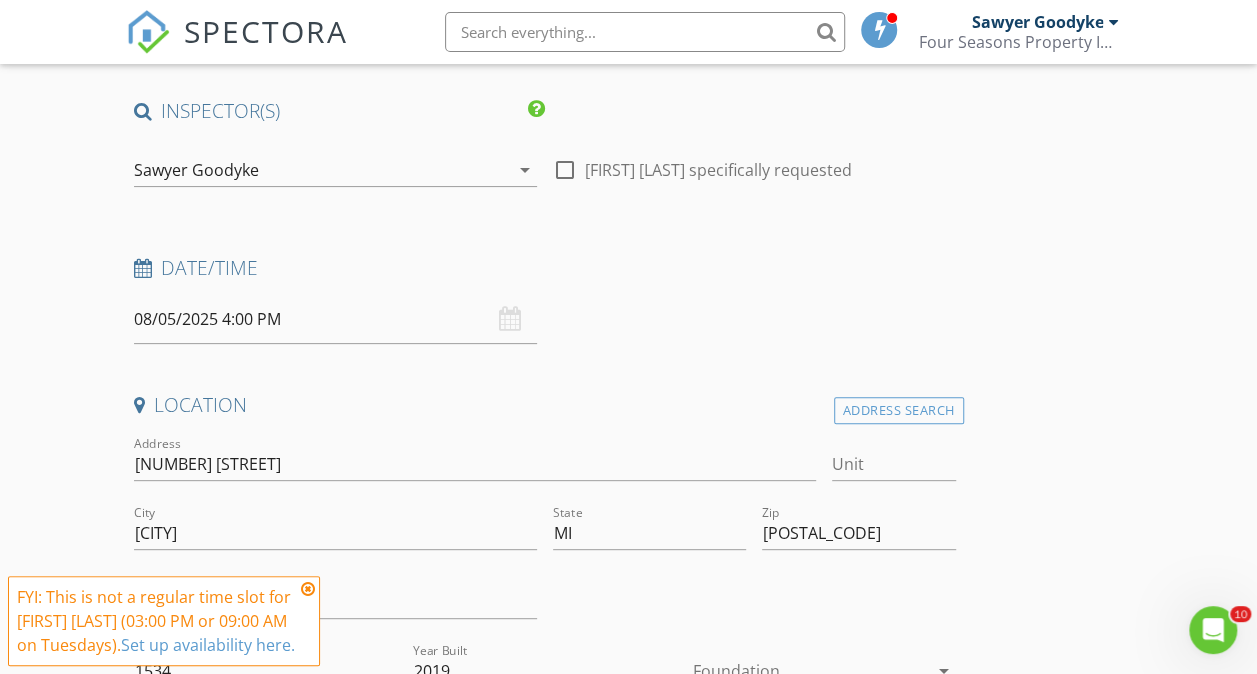 click at bounding box center [308, 589] 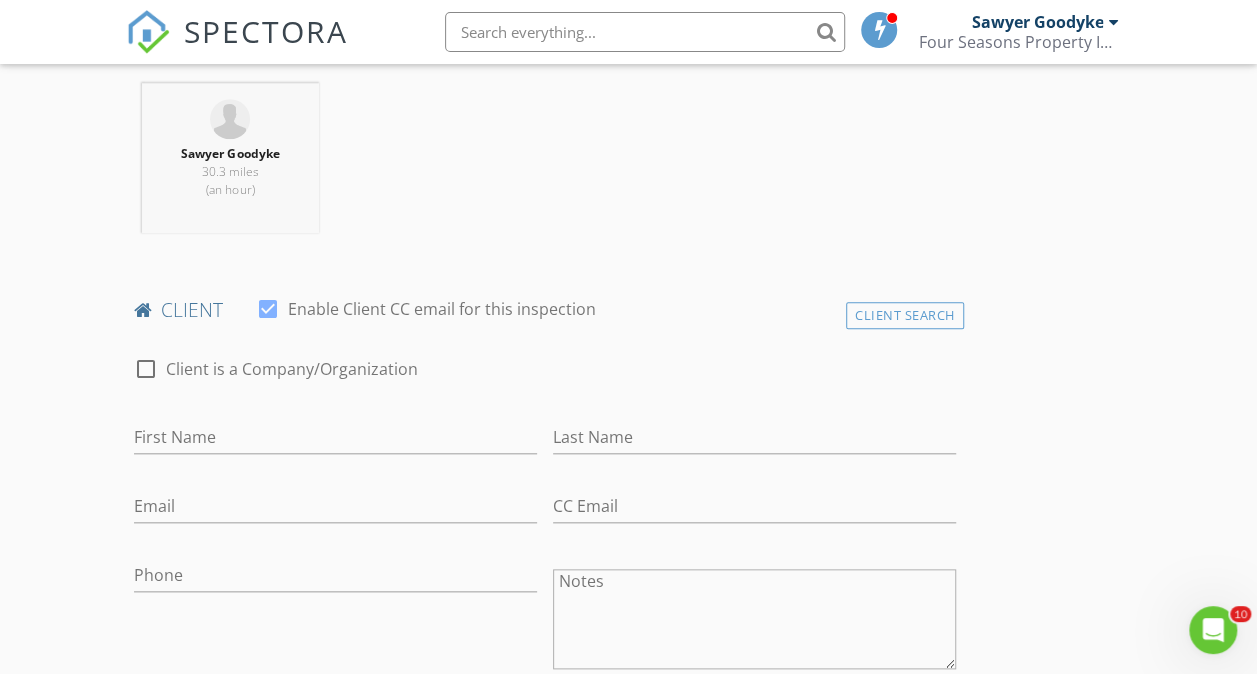 scroll, scrollTop: 798, scrollLeft: 0, axis: vertical 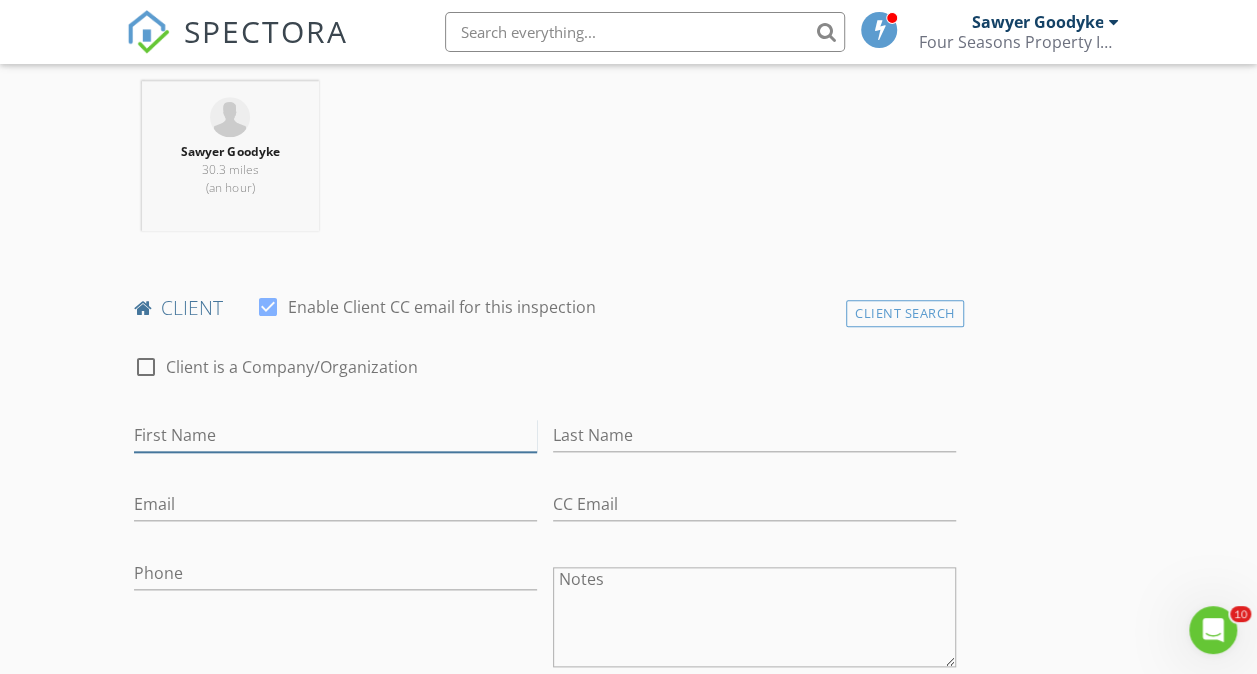 click on "First Name" at bounding box center (335, 435) 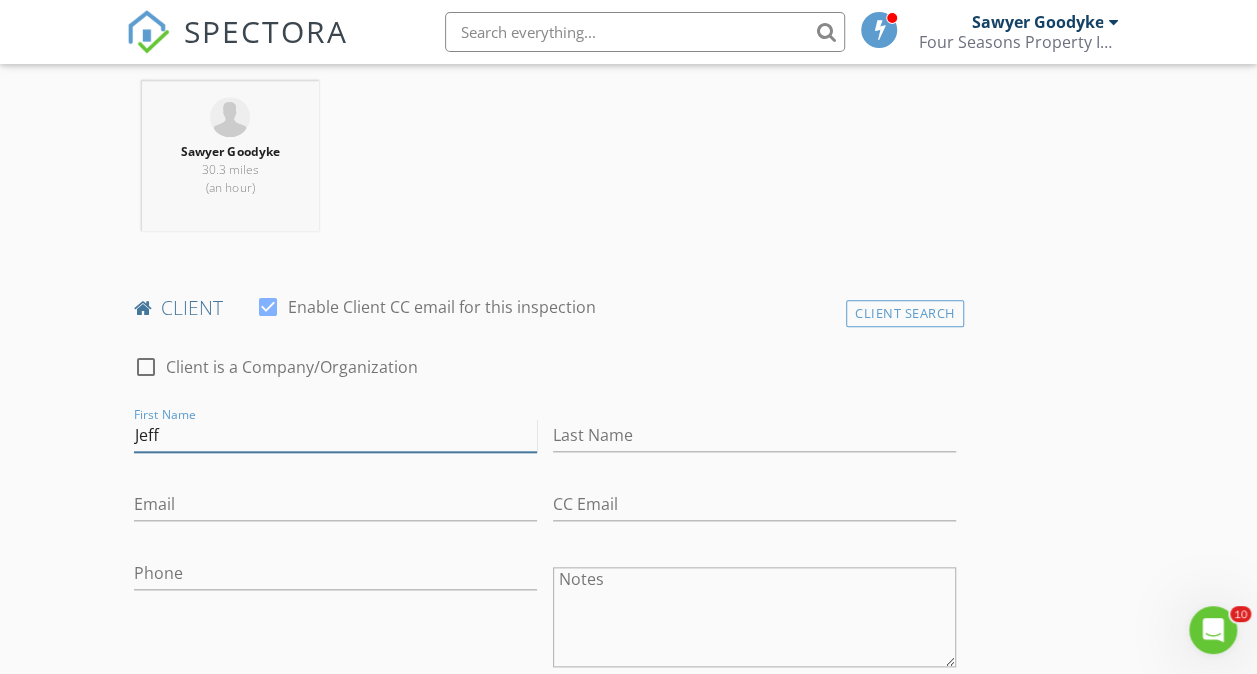 type on "Jeff" 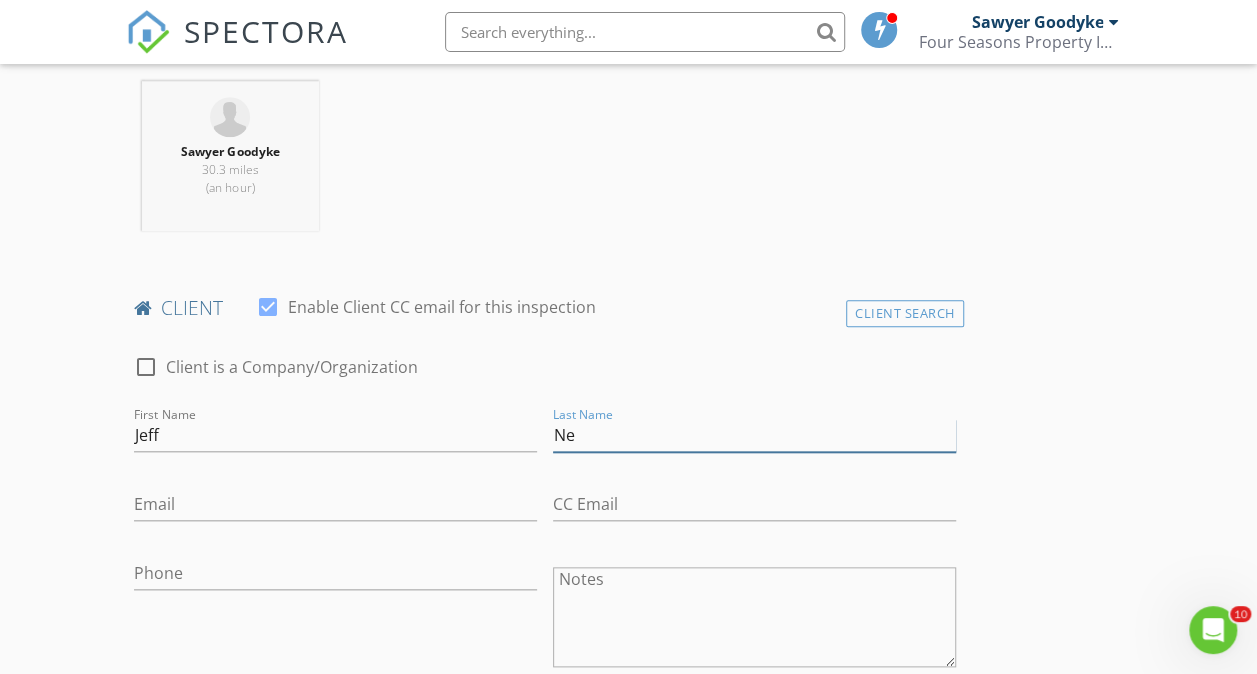 type on "N" 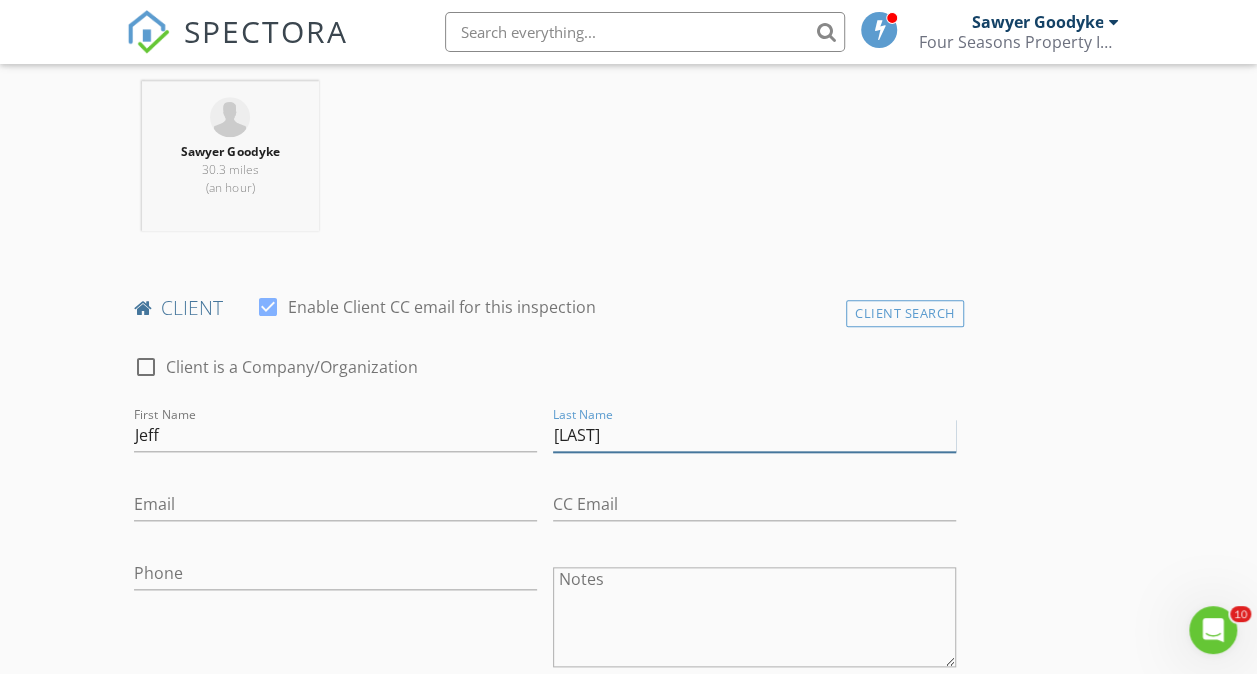 type on "Meidema" 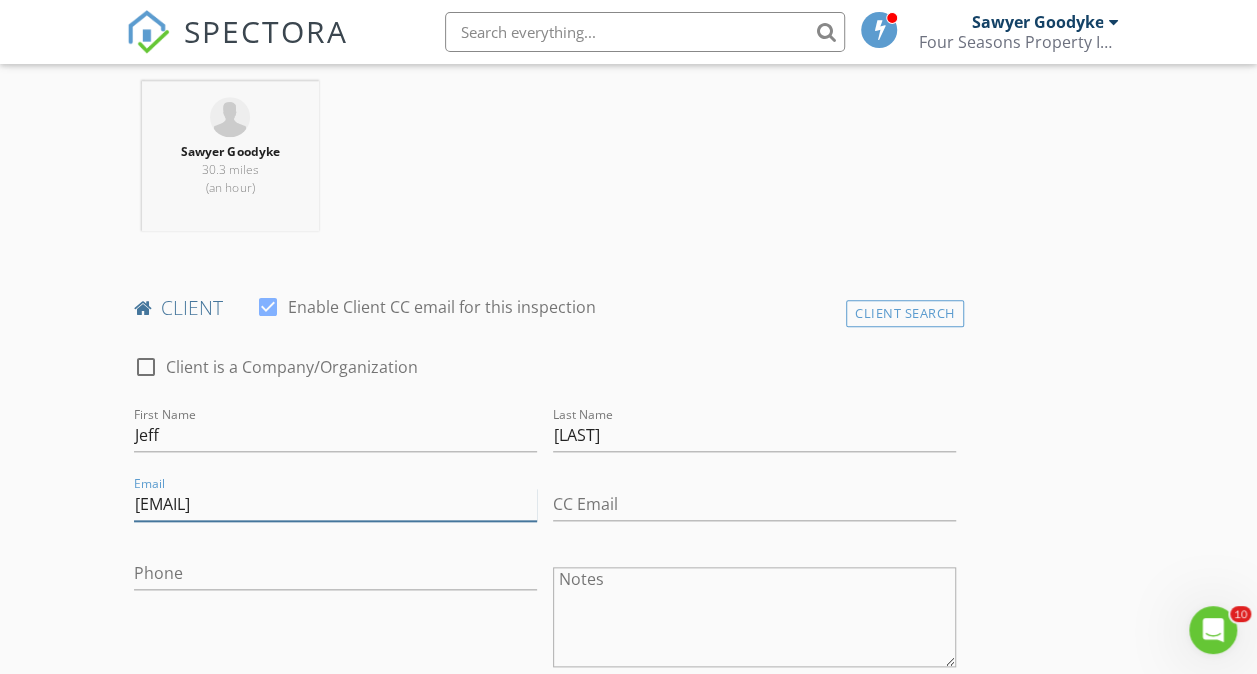 type on "jeff@zagerpoolspa.com" 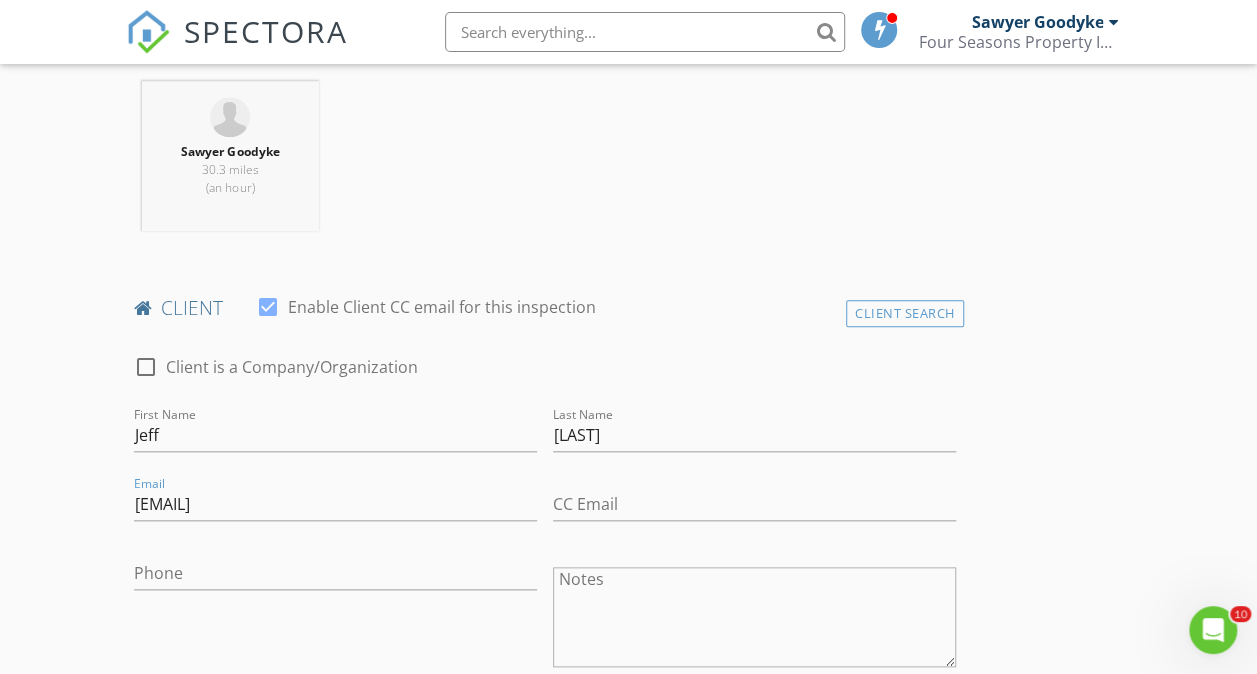 click on "Phone" at bounding box center [335, 577] 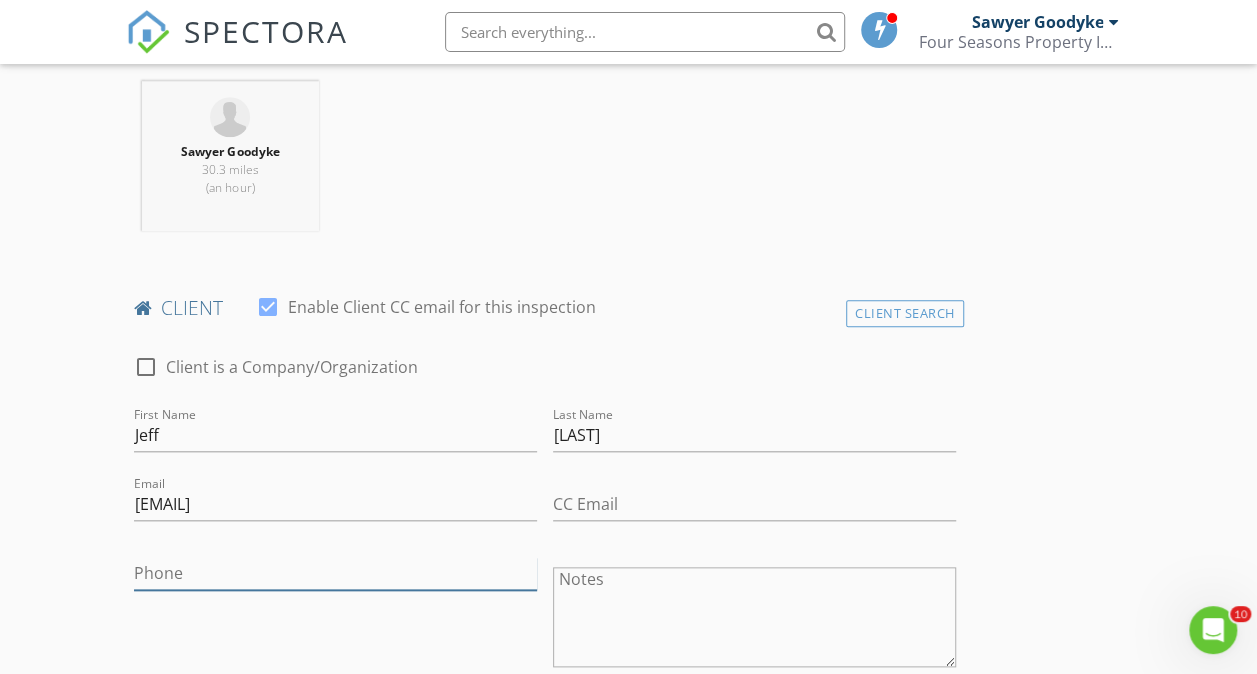 click on "Phone" at bounding box center [335, 573] 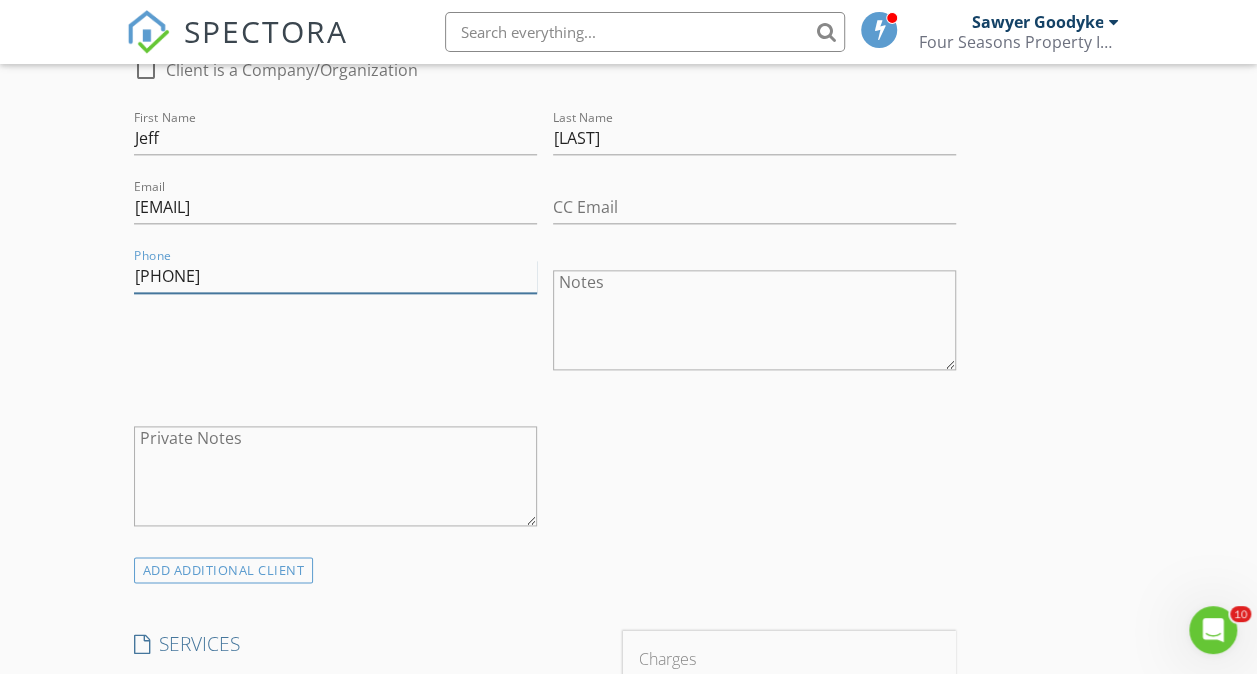 scroll, scrollTop: 1365, scrollLeft: 0, axis: vertical 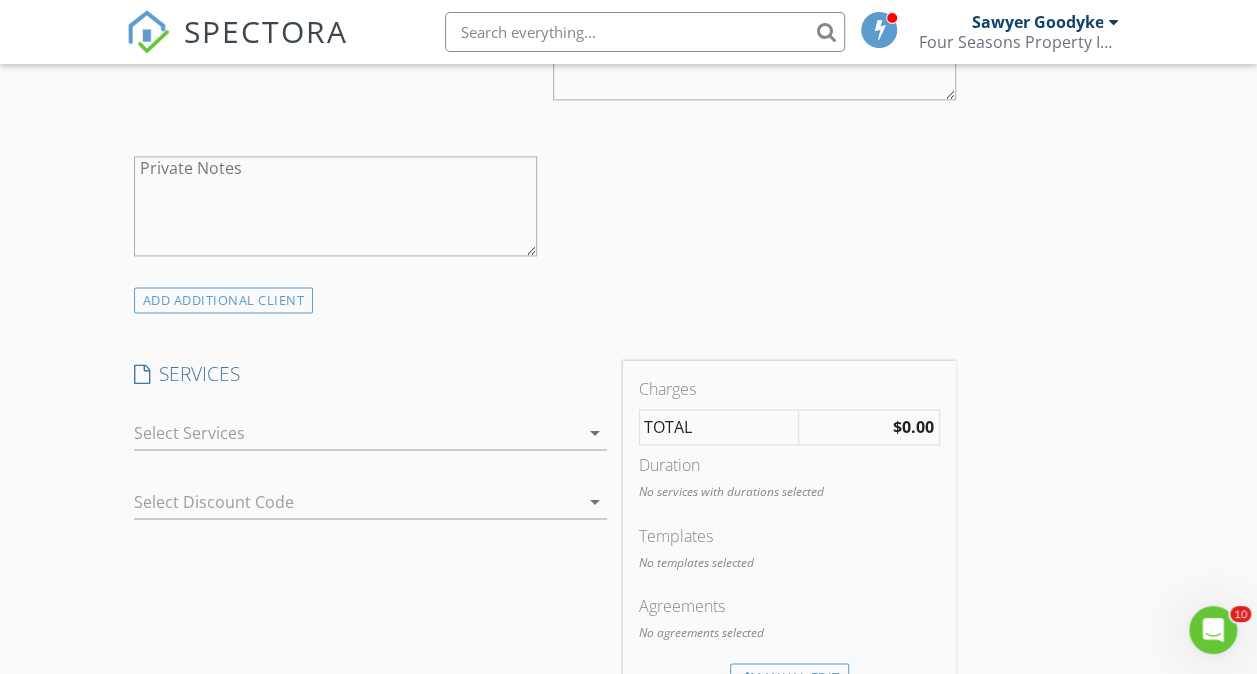type on "616-293-5015" 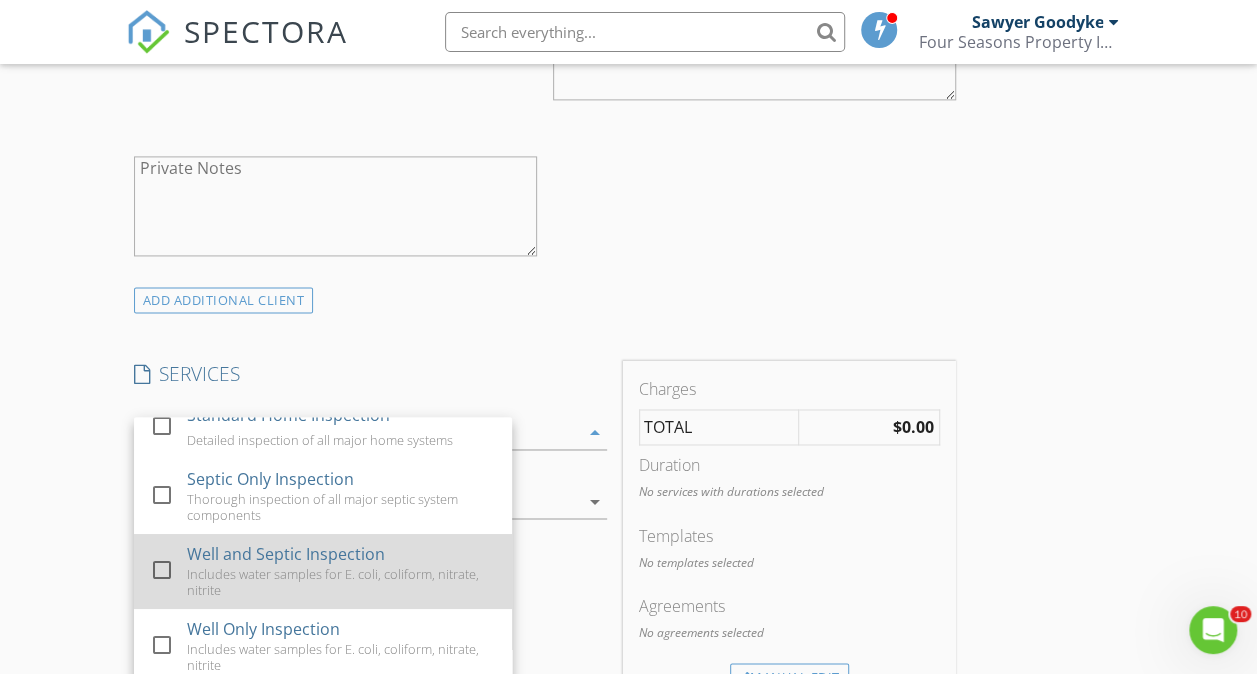 scroll, scrollTop: 20, scrollLeft: 0, axis: vertical 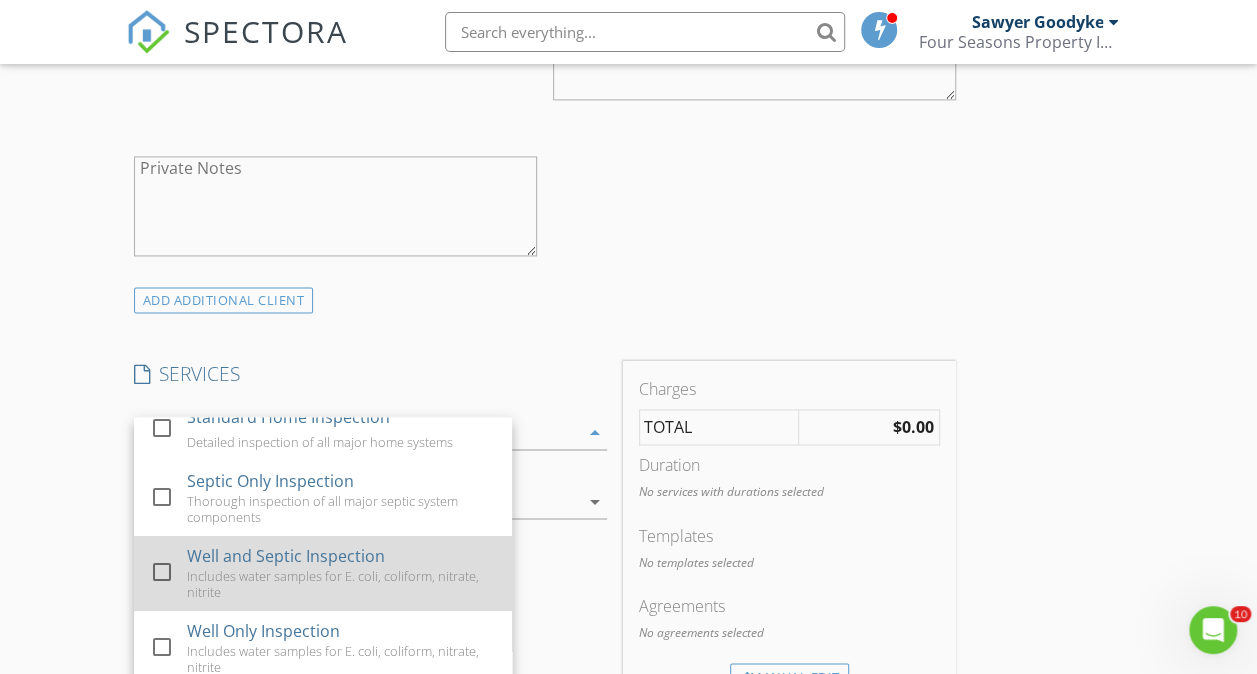 click at bounding box center (162, 572) 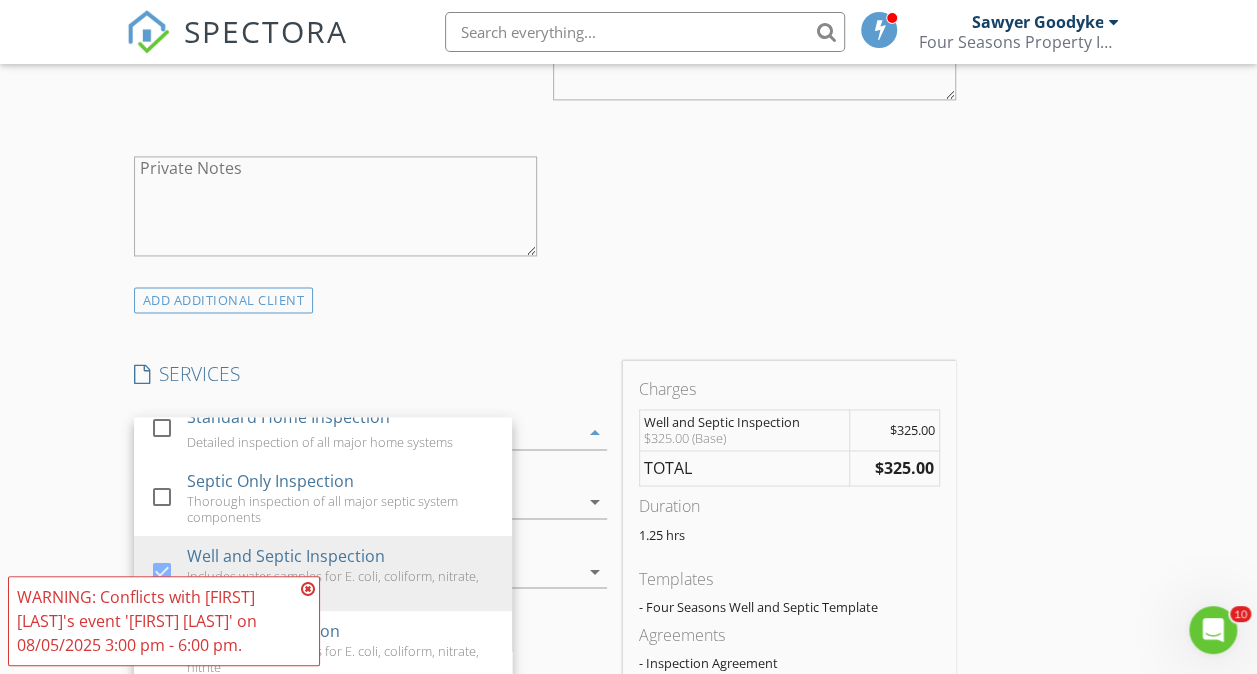 click on "INSPECTOR(S)
check_box   Sawyer Goodyke   PRIMARY   Sawyer Goodyke arrow_drop_down   check_box_outline_blank Sawyer Goodyke specifically requested
Date/Time
08/05/2025 4:00 PM
Location
Address Search       Address 2577 Chapel Ct   Unit   City Dorr   State MI   Zip 49323   County Allegan     Square Feet 1534   Year Built 2019   Foundation arrow_drop_down     Sawyer Goodyke     30.3 miles     (an hour)
client
check_box Enable Client CC email for this inspection   Client Search     check_box_outline_blank Client is a Company/Organization     First Name Jeff   Last Name Meidema   Email jeff@zagerpoolspa.com   CC Email   Phone 616-293-5015           Notes   Private Notes
ADD ADDITIONAL client
SERVICES
check_box_outline_blank   Standard Home Inspection   check_box_outline_blank" at bounding box center (629, 534) 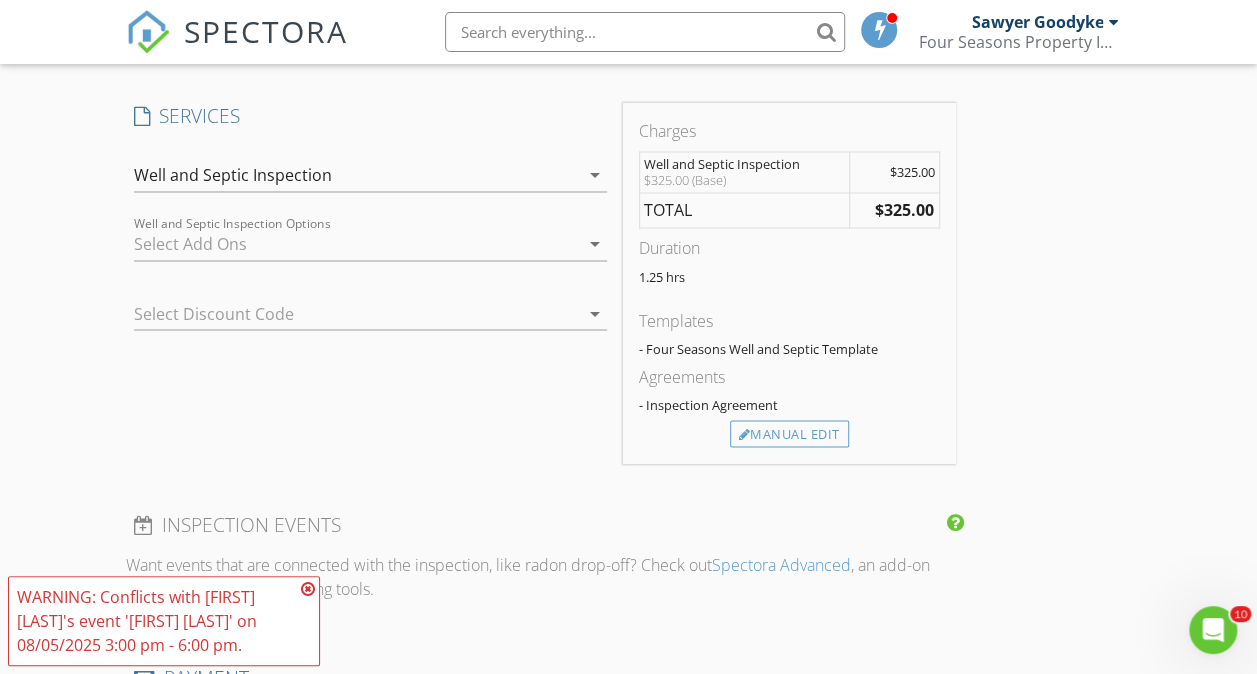 scroll, scrollTop: 1599, scrollLeft: 0, axis: vertical 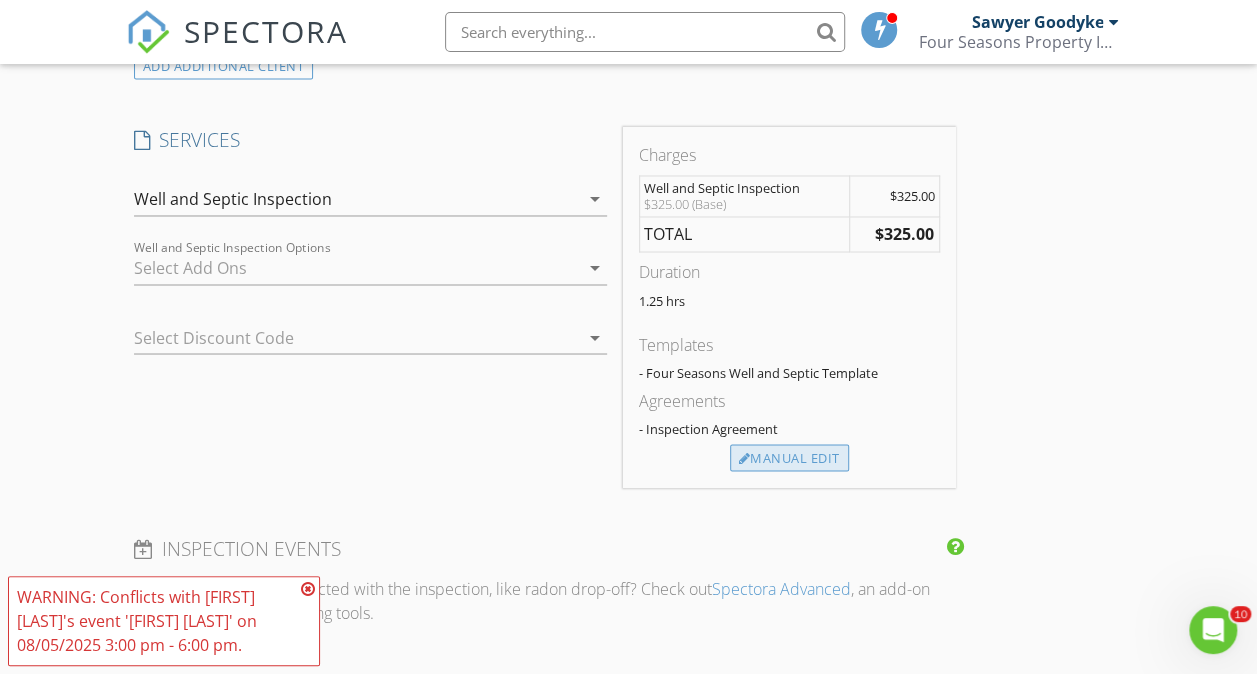click on "Manual Edit" at bounding box center (789, 458) 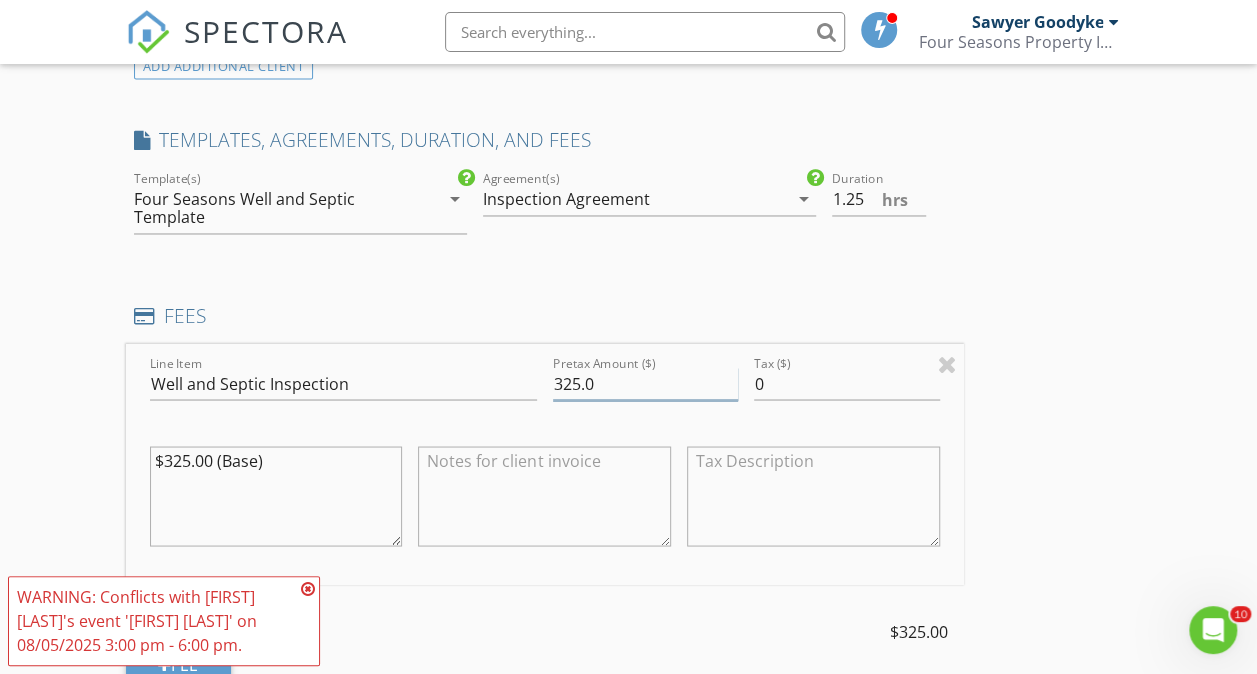 click on "325.0" at bounding box center (645, 383) 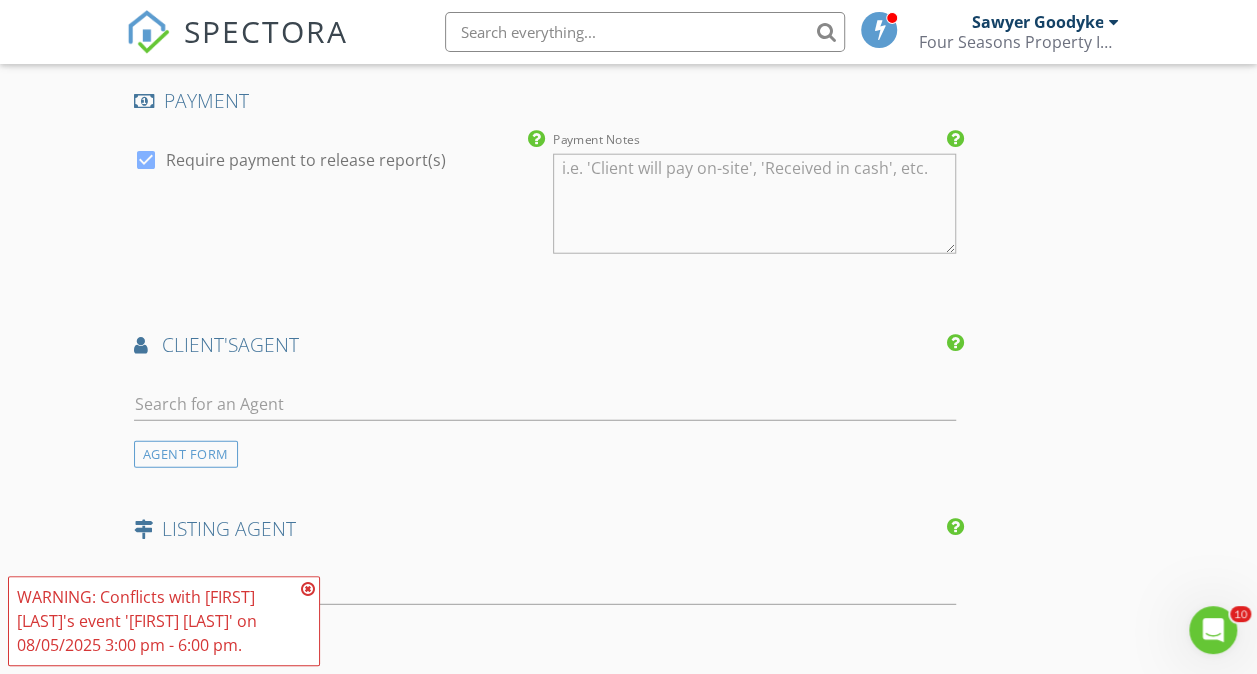 scroll, scrollTop: 2425, scrollLeft: 0, axis: vertical 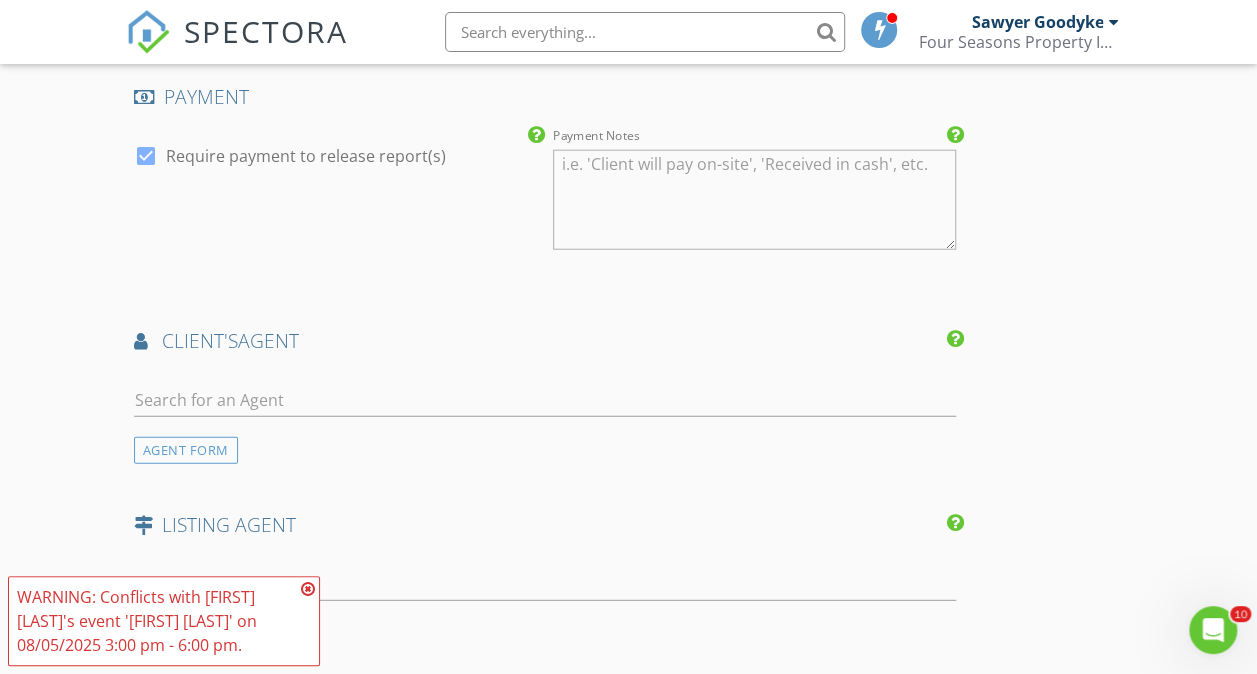type on "345.0" 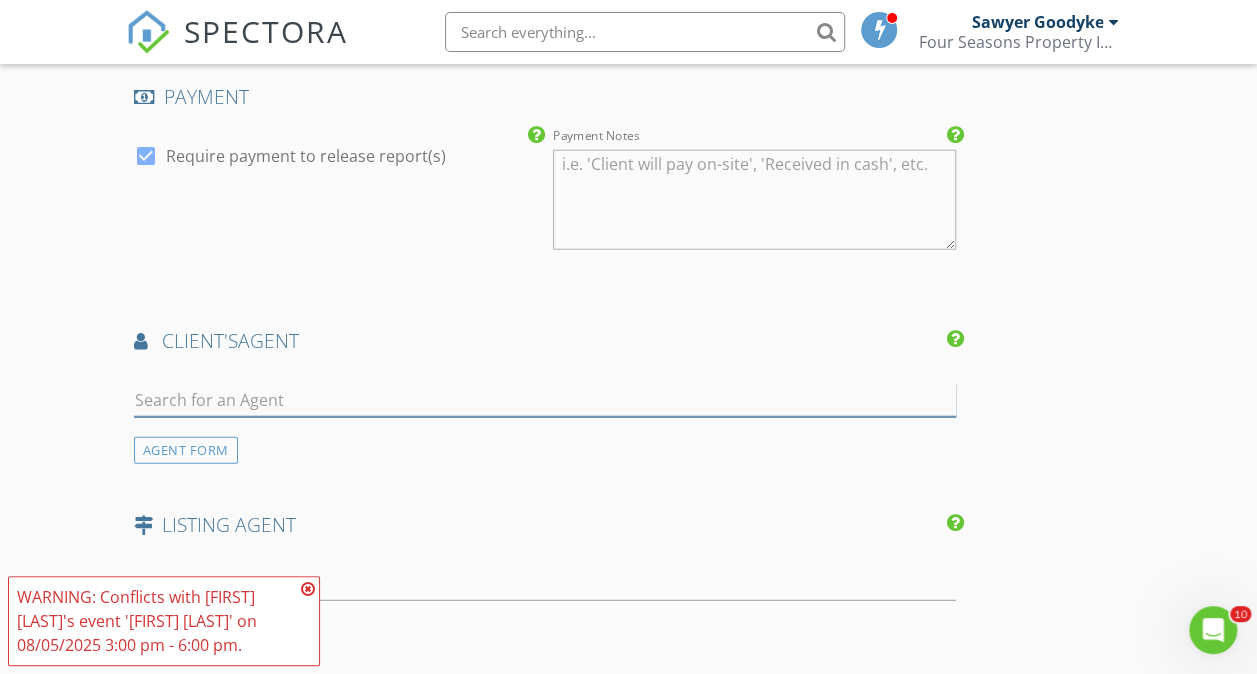 click at bounding box center [545, 400] 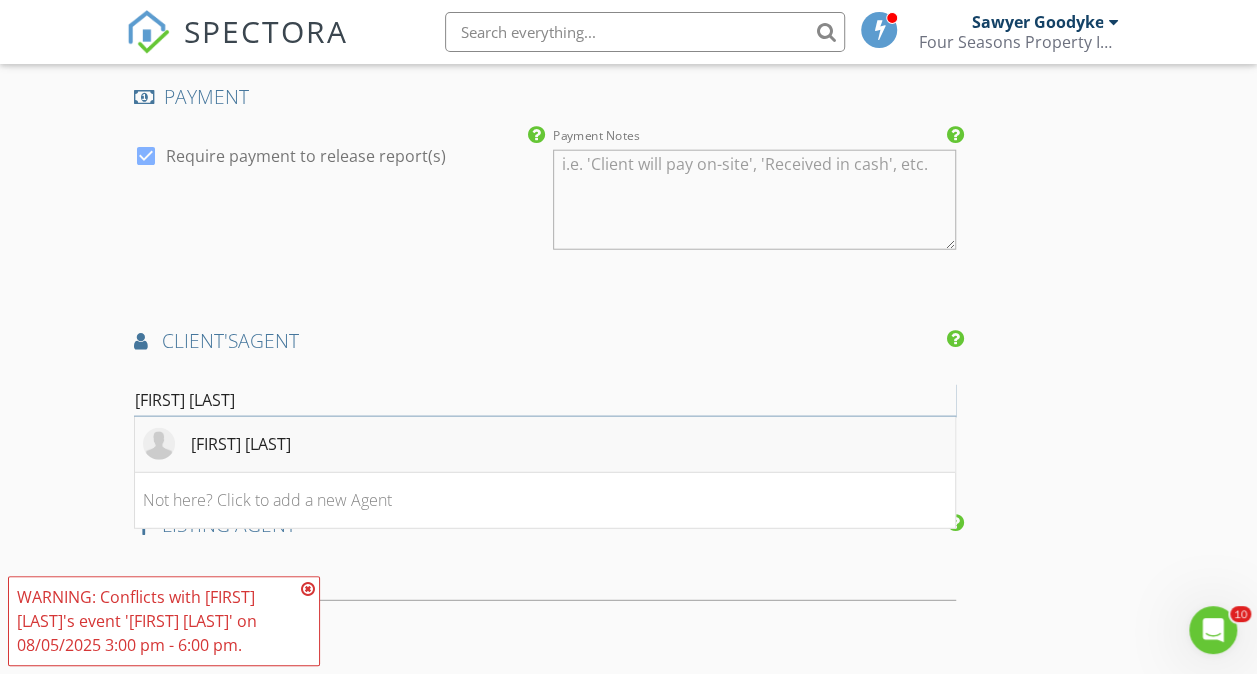 type on "matt radke" 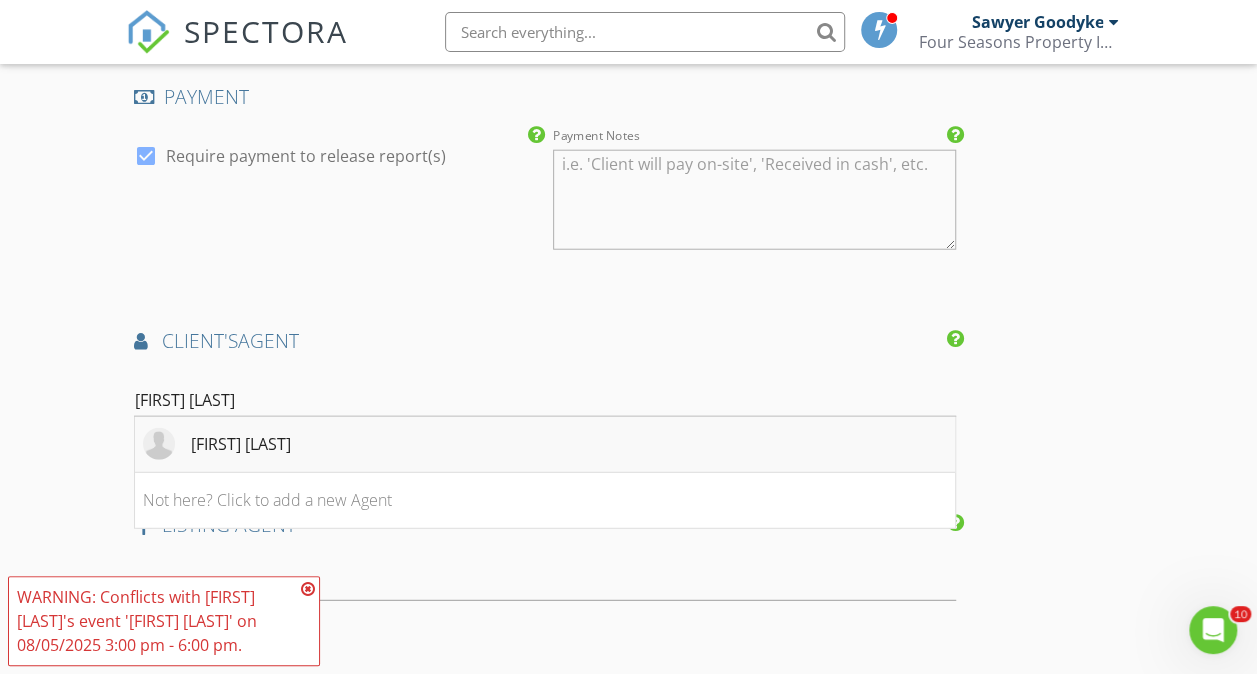 click on "Matt Radke" at bounding box center (545, 445) 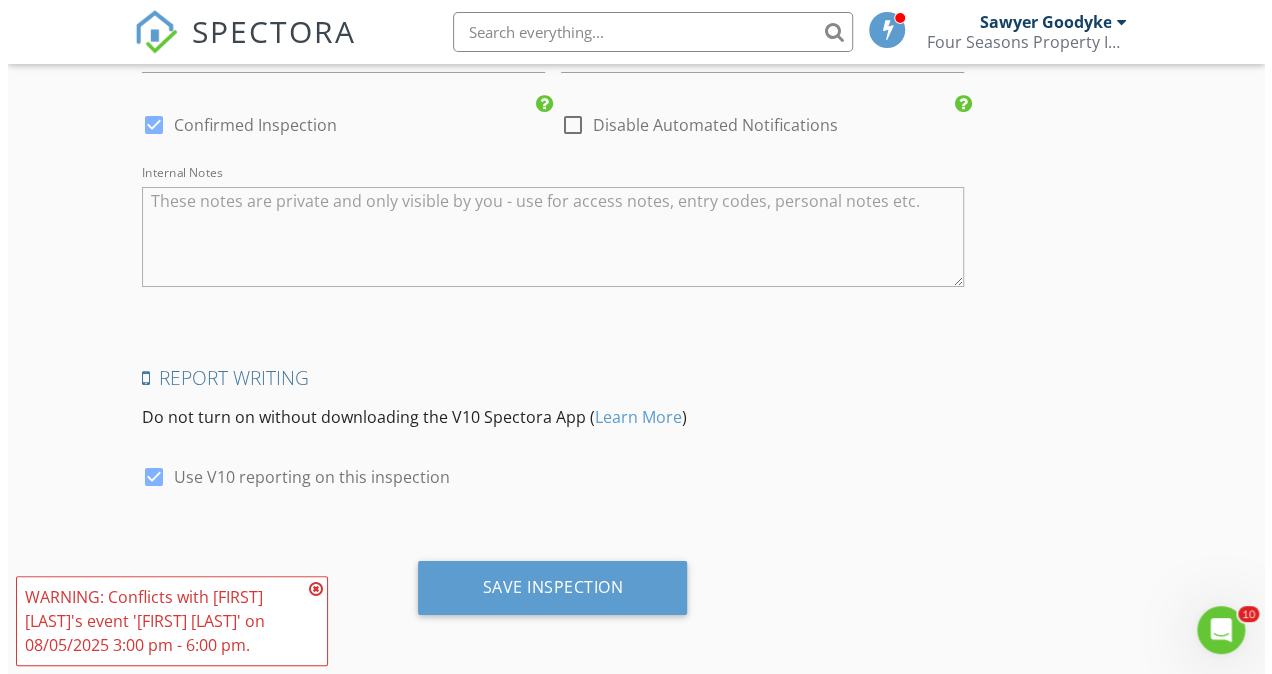 scroll, scrollTop: 3607, scrollLeft: 0, axis: vertical 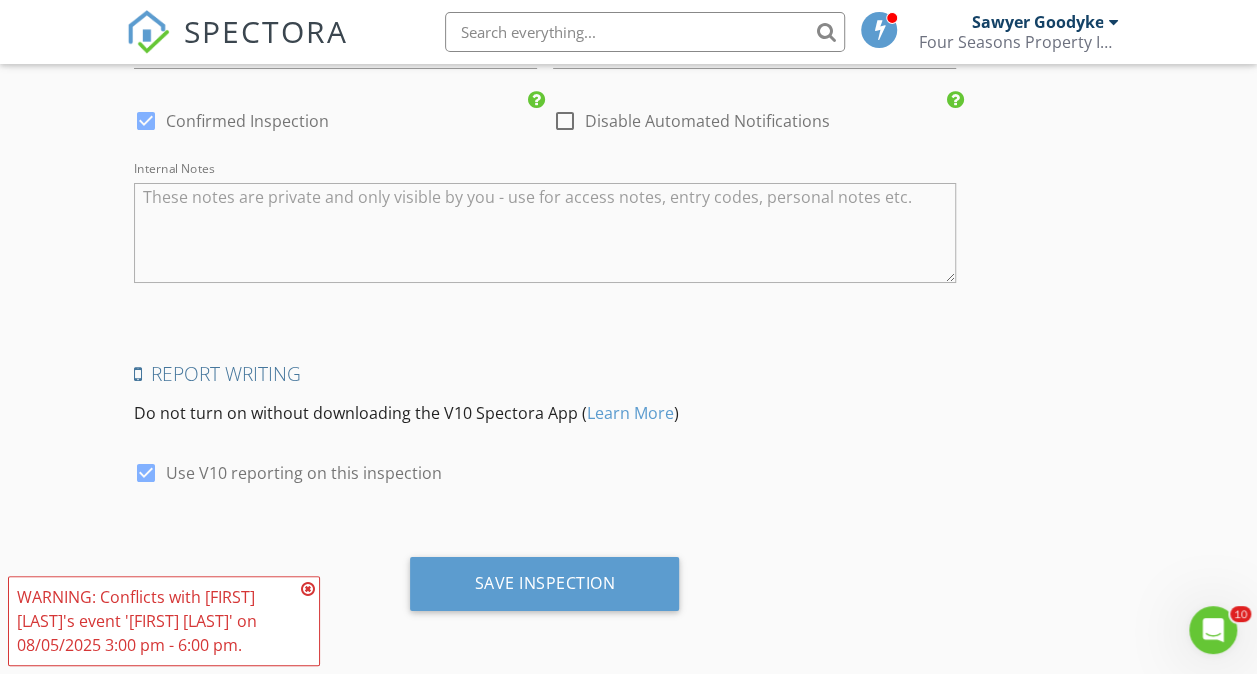 click on "INSPECTOR(S)
check_box   Sawyer Goodyke   PRIMARY   Sawyer Goodyke arrow_drop_down   check_box_outline_blank Sawyer Goodyke specifically requested
Date/Time
08/05/2025 4:00 PM
Location
Address Search       Address 2577 Chapel Ct   Unit   City Dorr   State MI   Zip 49323   County Allegan     Square Feet 1534   Year Built 2019   Foundation arrow_drop_down     Sawyer Goodyke     30.3 miles     (an hour)
client
check_box Enable Client CC email for this inspection   Client Search     check_box_outline_blank Client is a Company/Organization     First Name Jeff   Last Name Meidema   Email jeff@zagerpoolspa.com   CC Email   Phone 616-293-5015           Notes   Private Notes
ADD ADDITIONAL client
SERVICES
check_box_outline_blank   Standard Home Inspection   check_box_outline_blank" at bounding box center [545, -1359] 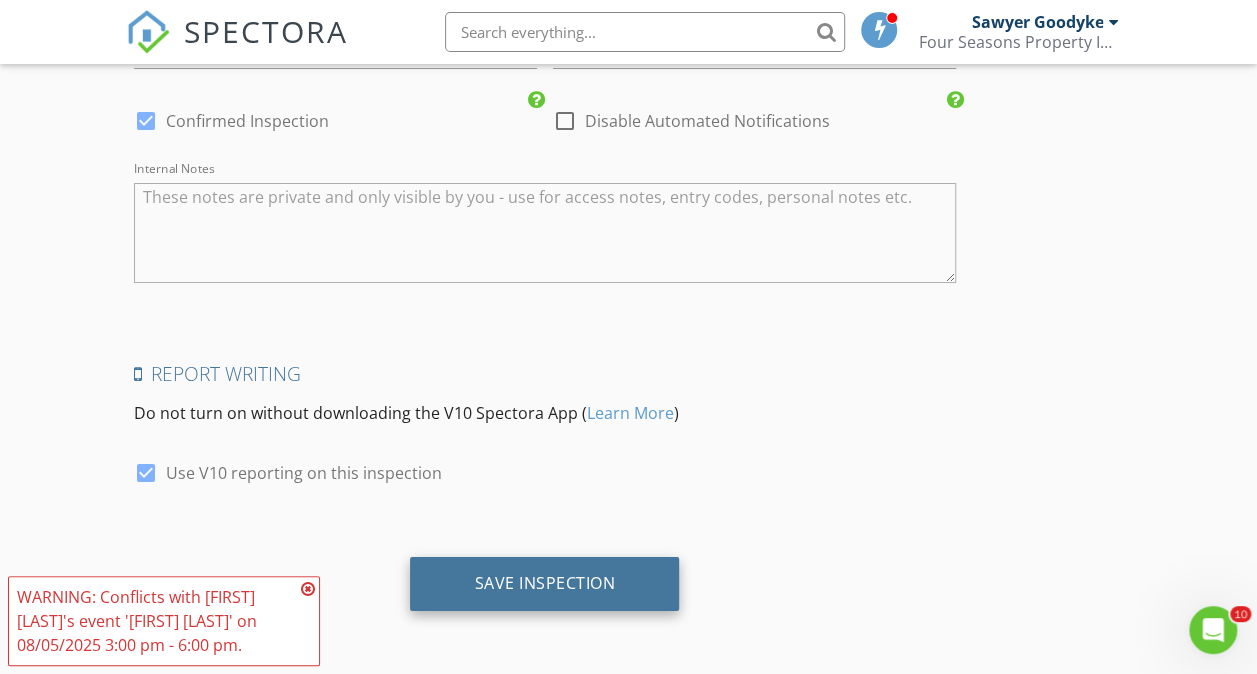 click on "Save Inspection" at bounding box center [544, 584] 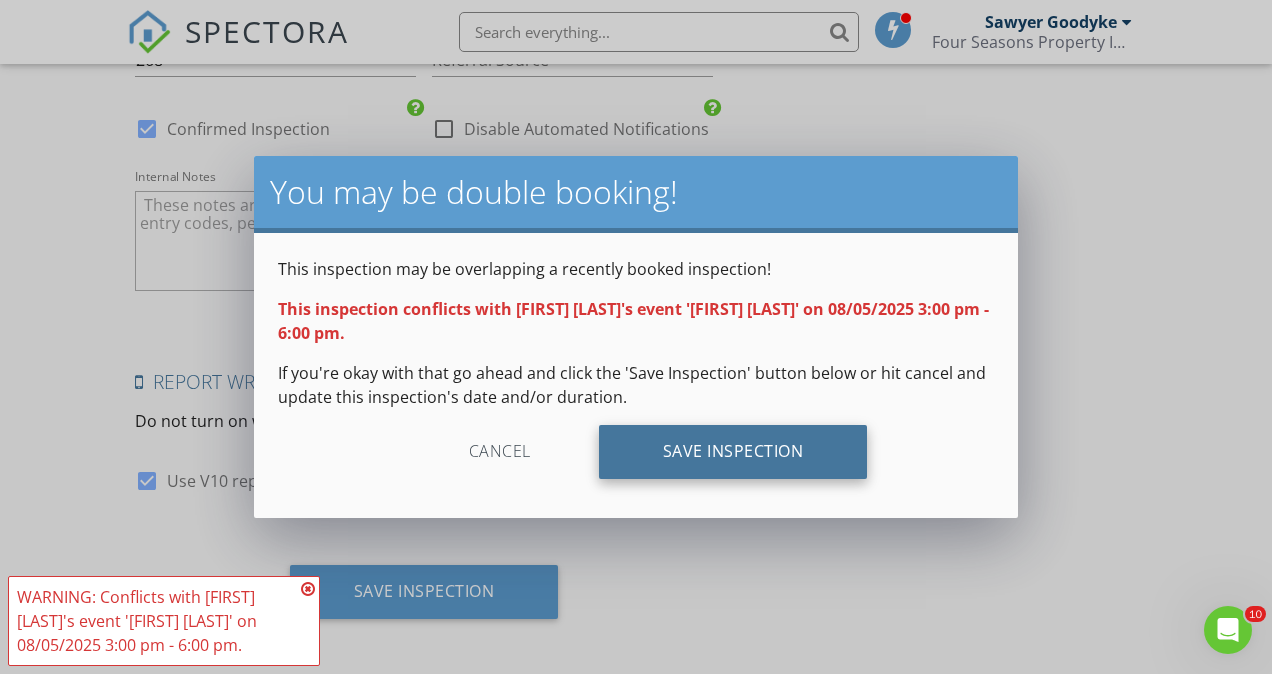 click on "Save Inspection" at bounding box center (733, 452) 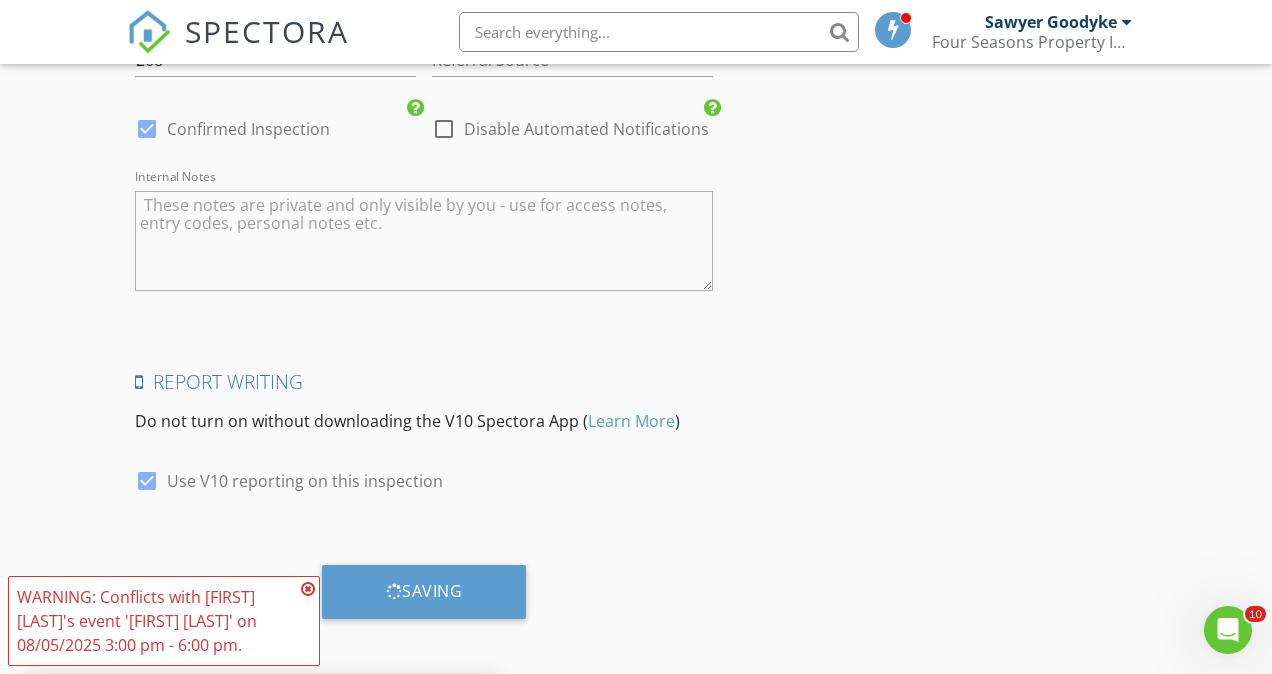 click at bounding box center (308, 589) 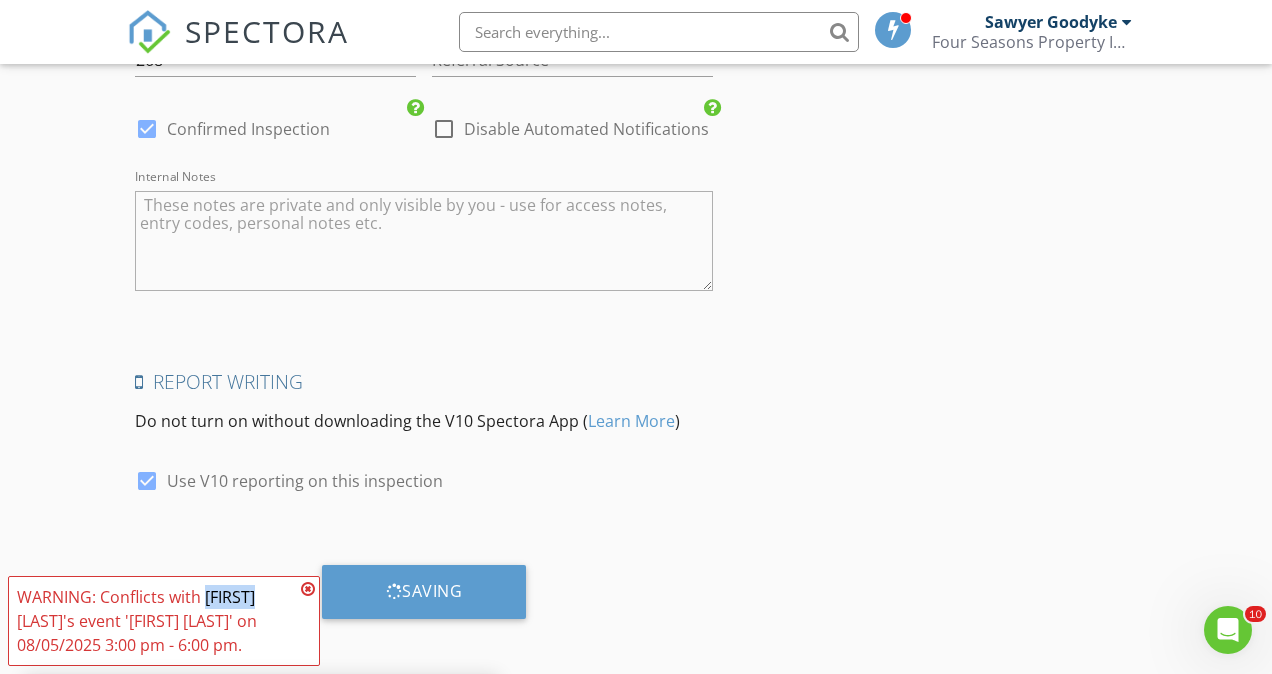 click on "FYI: This is not a regular time slot for Sawyer Goodyke (03:00 PM or 09:00 AM on Tuesdays).  Set up availability here.   WARNING: Conflicts with Sawyer Goodyke's event 'Matt r' on 08/05/2025  3:00 pm -  6:00 pm." at bounding box center (164, 621) 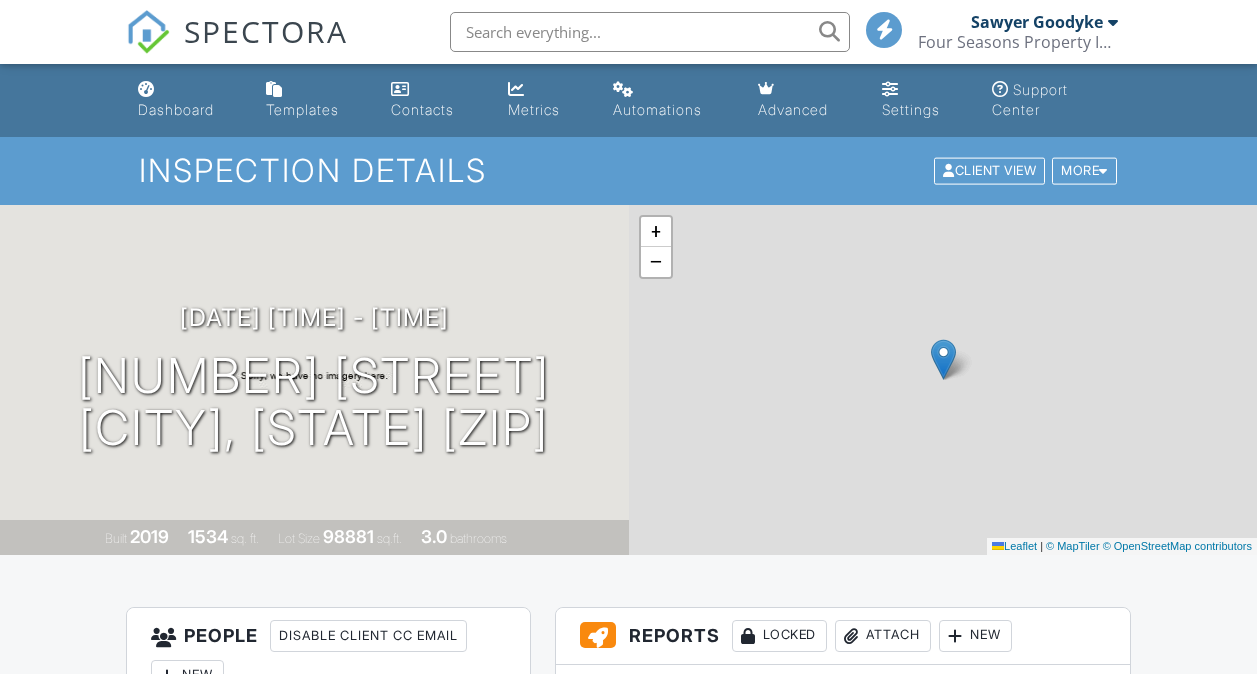 scroll, scrollTop: 0, scrollLeft: 0, axis: both 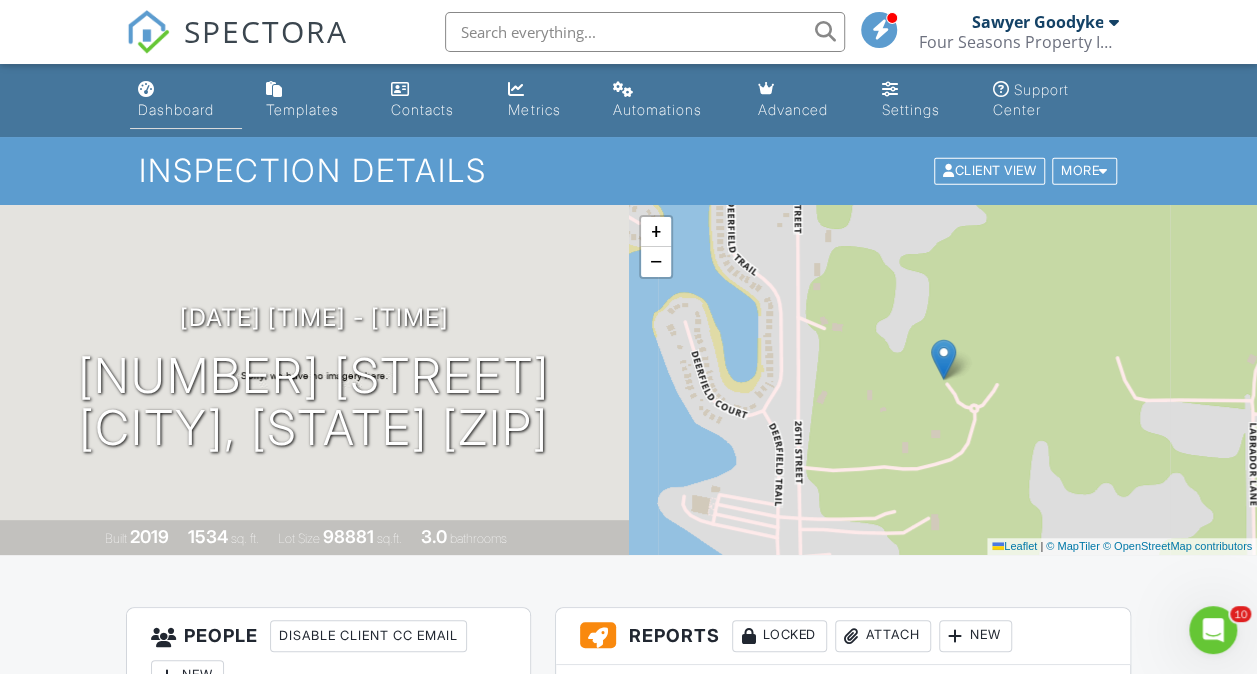 click on "Dashboard" at bounding box center (176, 109) 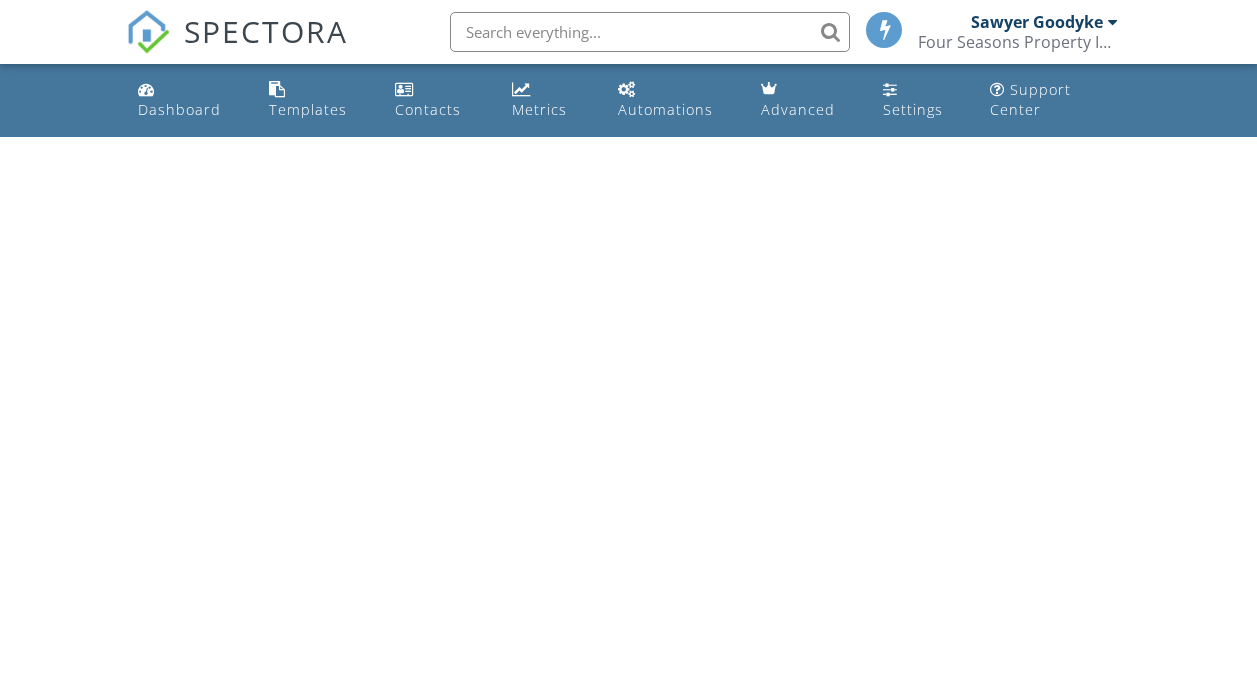 scroll, scrollTop: 0, scrollLeft: 0, axis: both 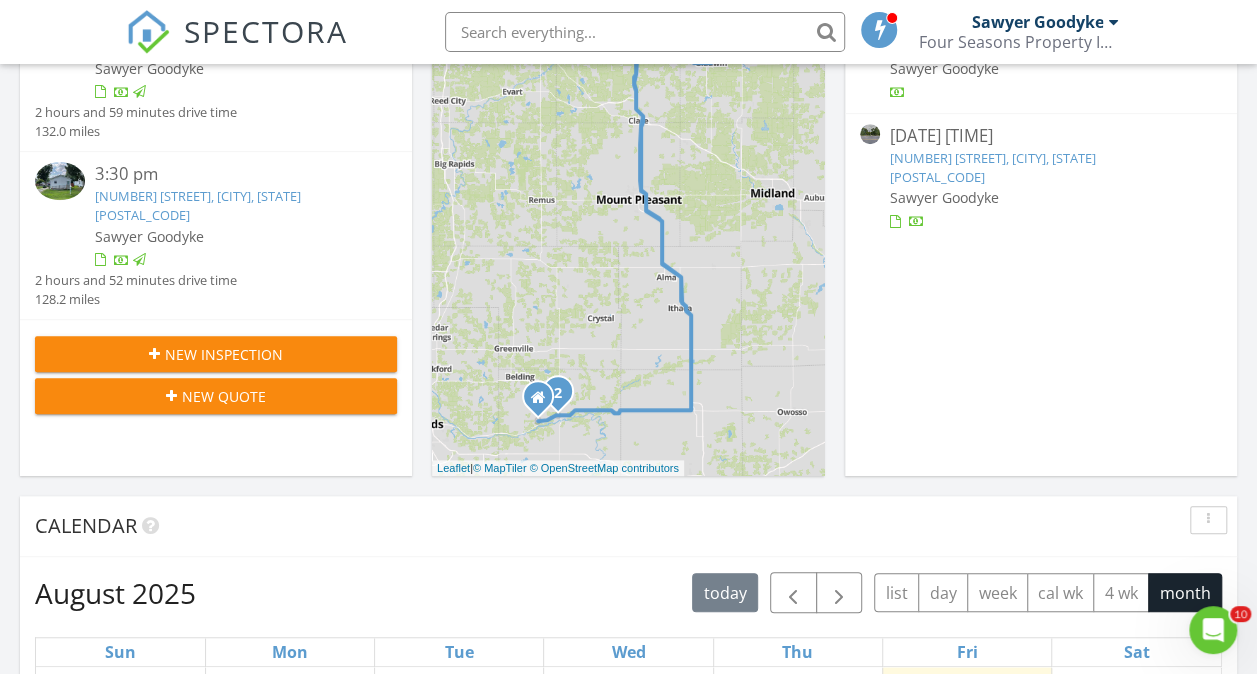 click on "New Inspection" at bounding box center [216, 354] 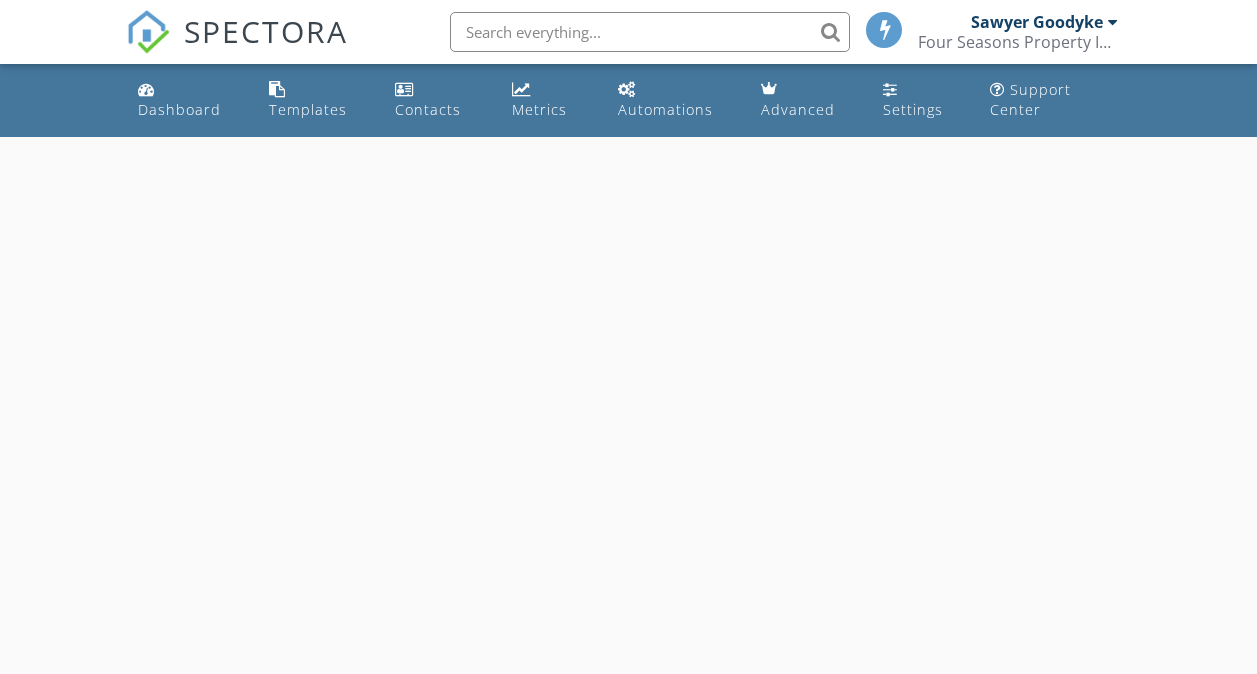 scroll, scrollTop: 0, scrollLeft: 0, axis: both 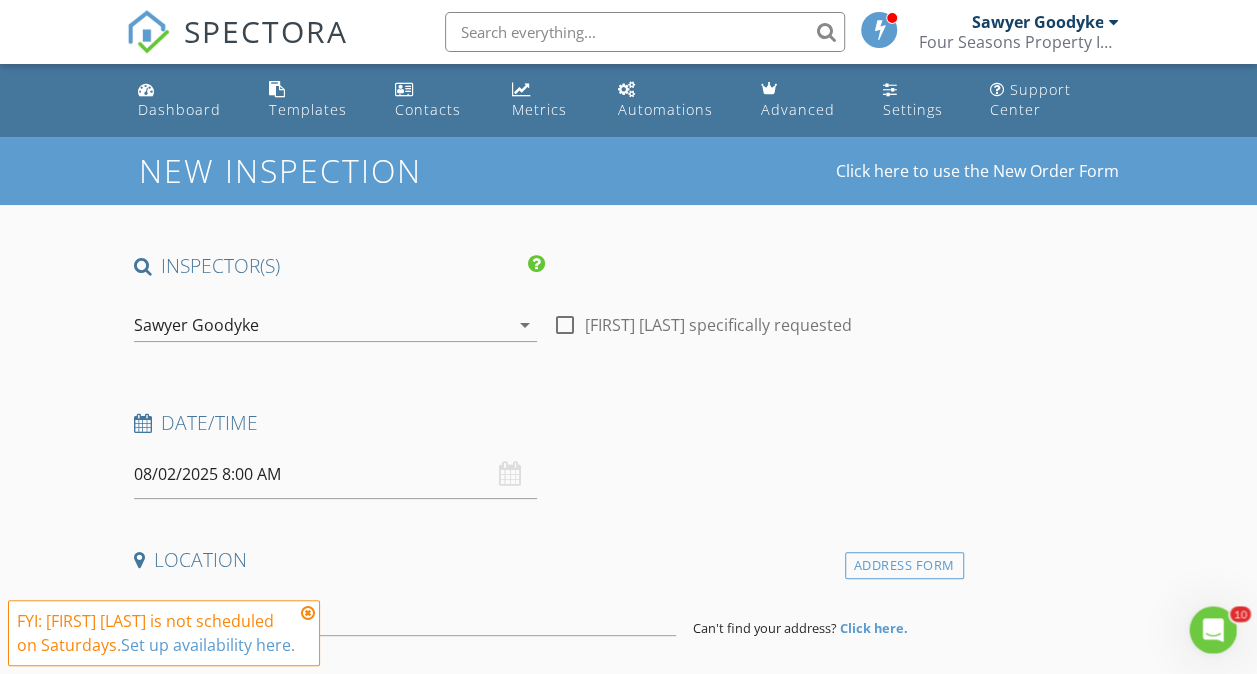 click on "08/02/2025 8:00 AM" at bounding box center [335, 474] 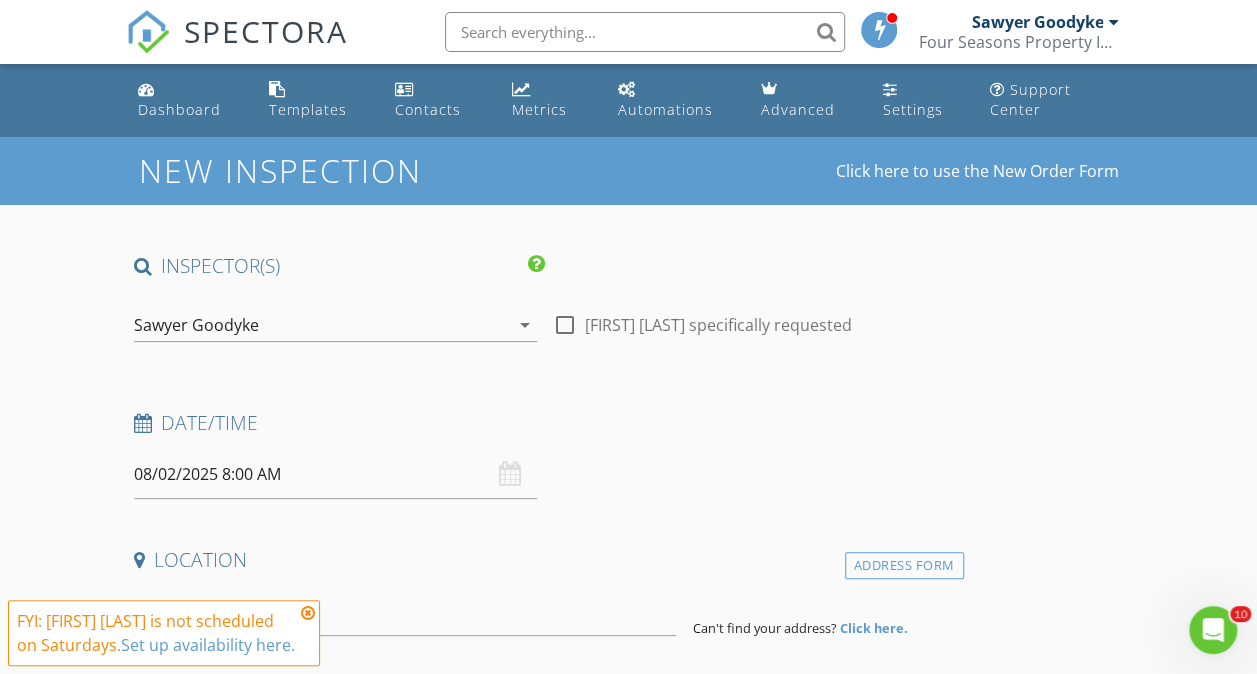 click on "08/02/2025 8:00 AM" at bounding box center (335, 474) 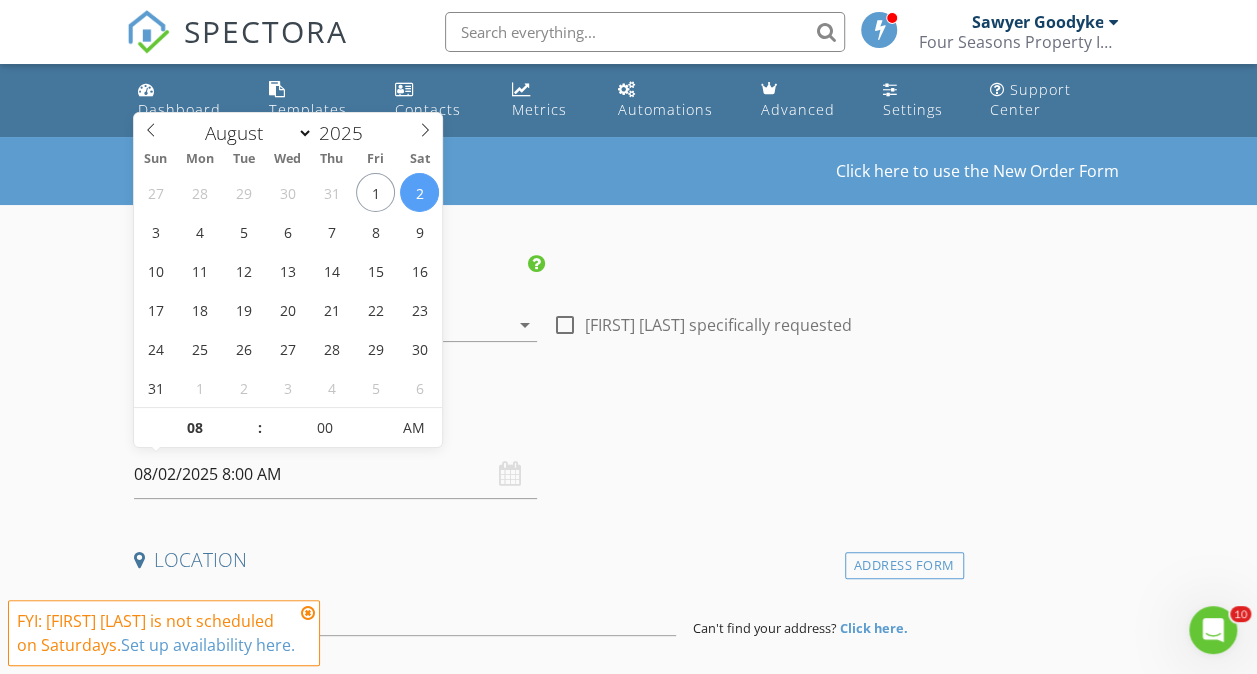 click on "08/02/2025 8:00 AM" at bounding box center [335, 474] 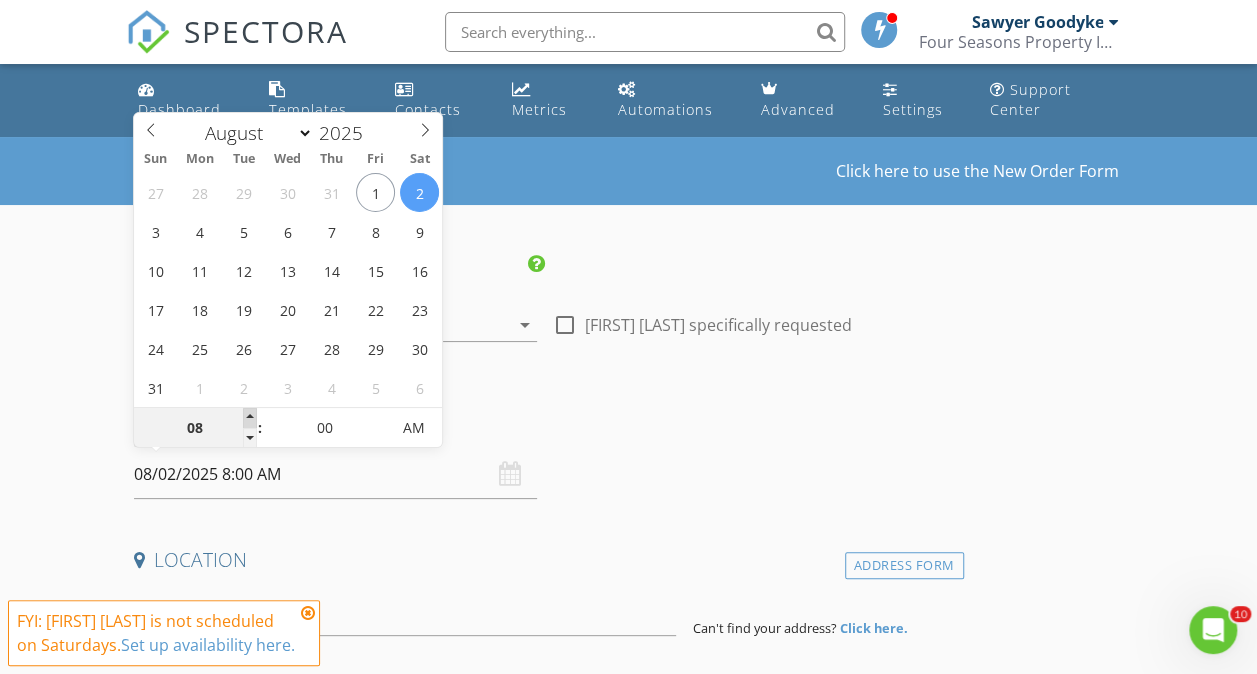 type on "09" 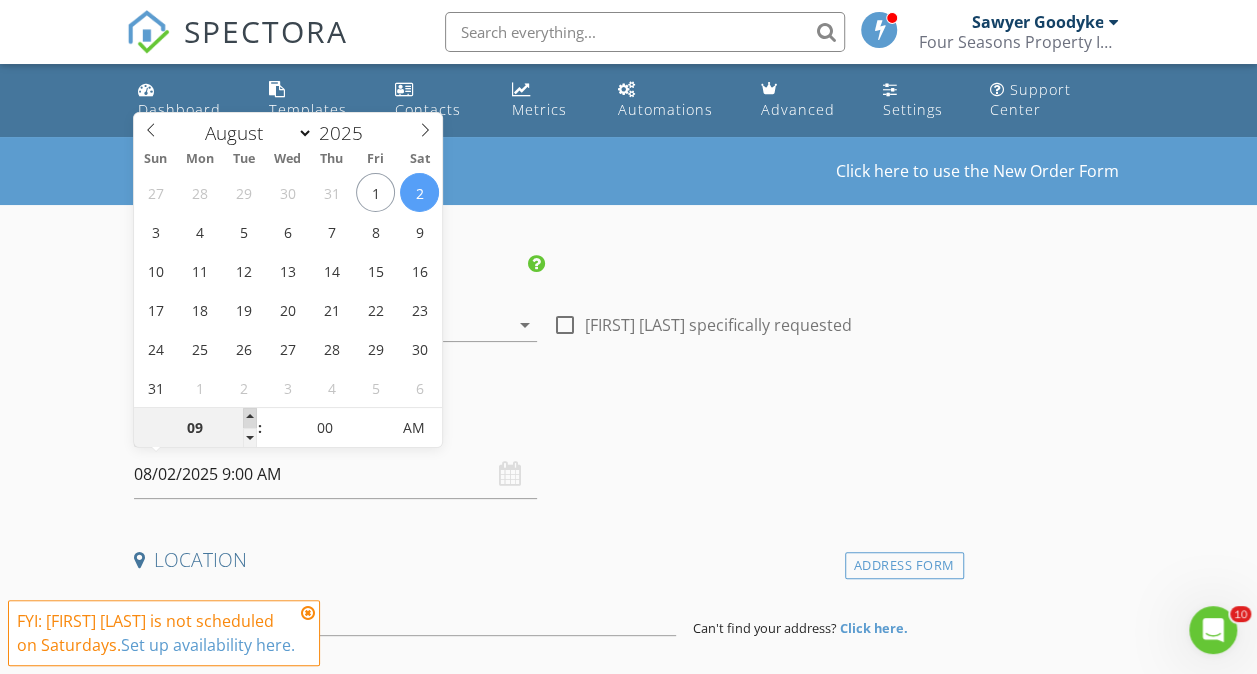 click at bounding box center [250, 418] 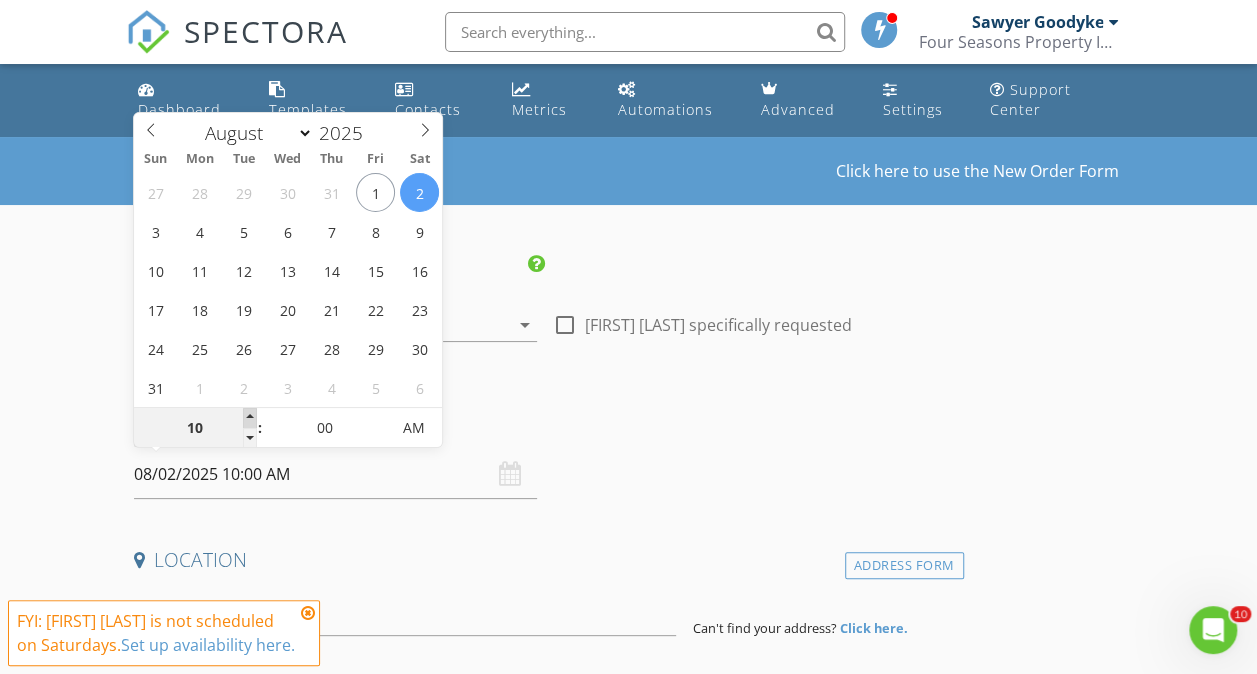 click at bounding box center [250, 418] 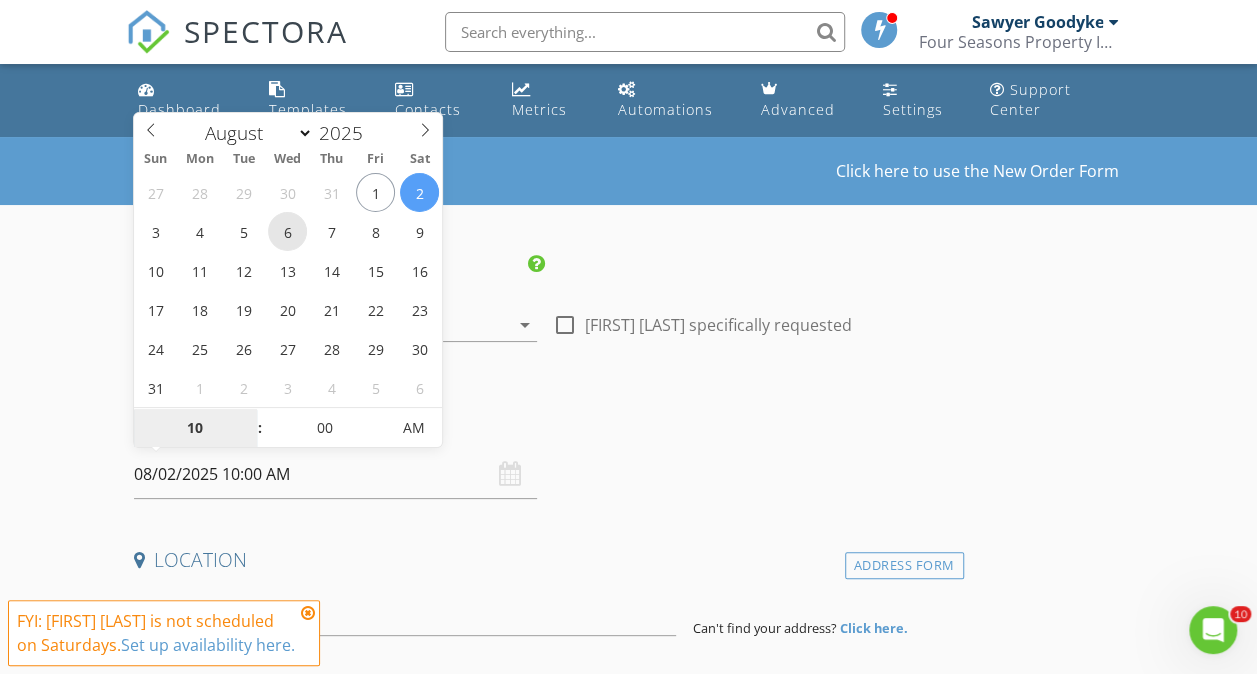 type on "08/06/2025 10:00 AM" 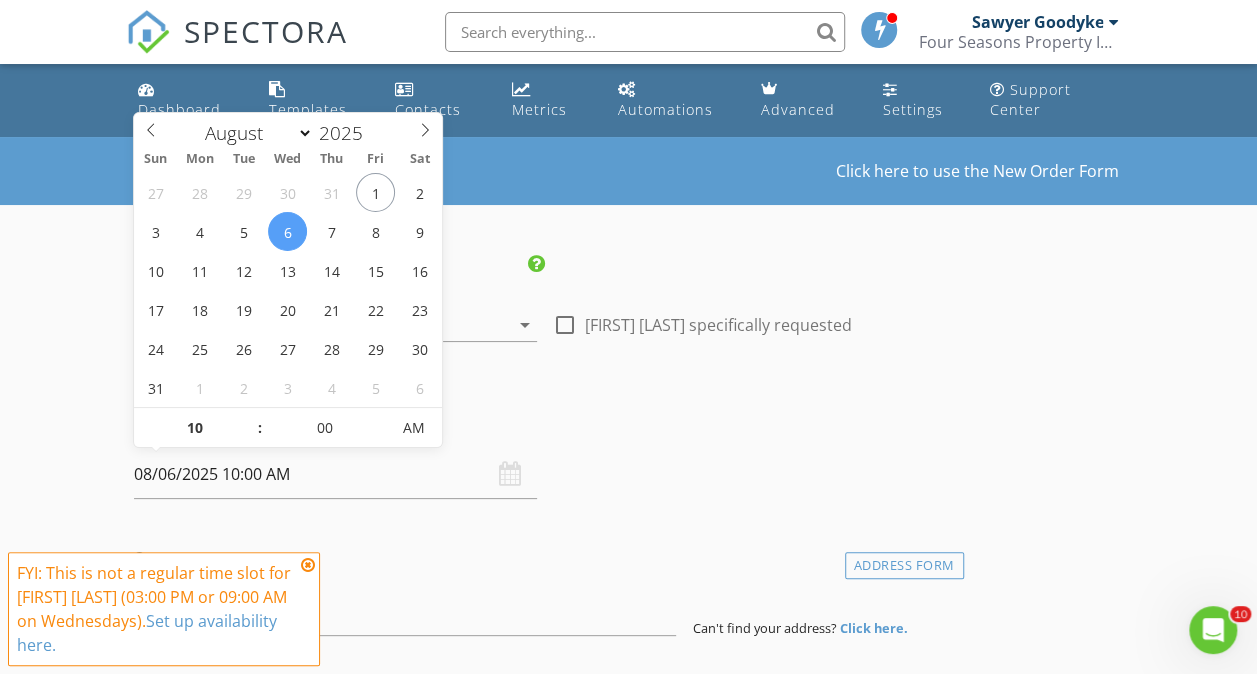 click on "INSPECTOR(S)
check_box   Sawyer Goodyke   PRIMARY   Sawyer Goodyke arrow_drop_down   check_box_outline_blank Sawyer Goodyke specifically requested
Date/Time
08/06/2025 10:00 AM
Location
Address Form       Can't find your address?   Click here.
client
check_box Enable Client CC email for this inspection   Client Search     check_box_outline_blank Client is a Company/Organization     First Name   Last Name   Email   CC Email   Phone           Notes   Private Notes
ADD ADDITIONAL client
SERVICES
check_box_outline_blank   Standard Home Inspection   Detailed inspection of all major home systems check_box_outline_blank   Septic Only Inspection   Thorough inspection of all major septic system components check_box_outline_blank   Well and Septic Inspection   check_box_outline_blank" at bounding box center (545, 1629) 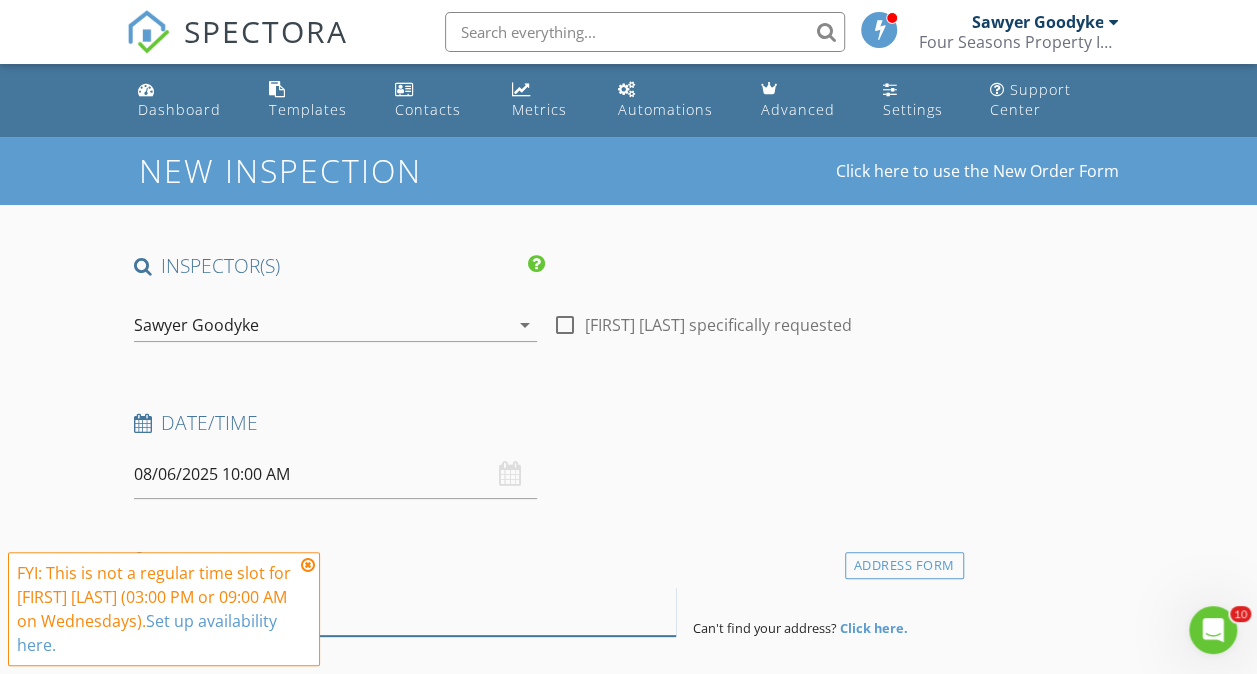 click at bounding box center (405, 611) 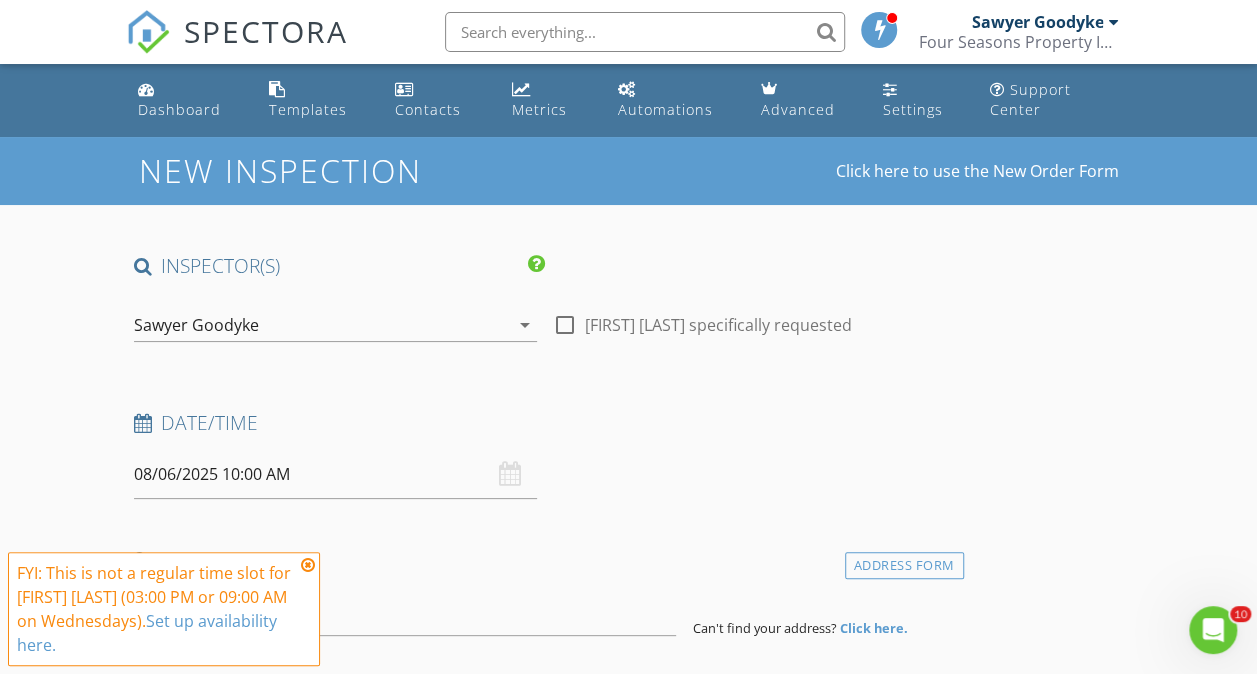 click at bounding box center [308, 565] 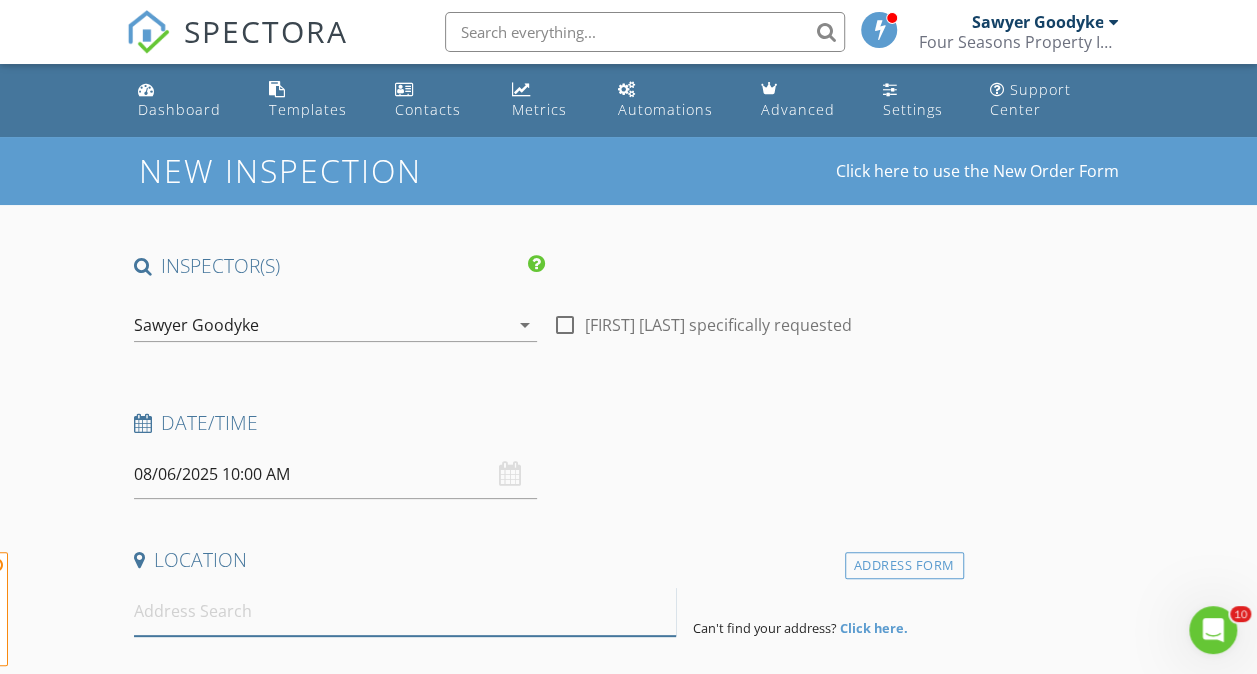 click at bounding box center [405, 611] 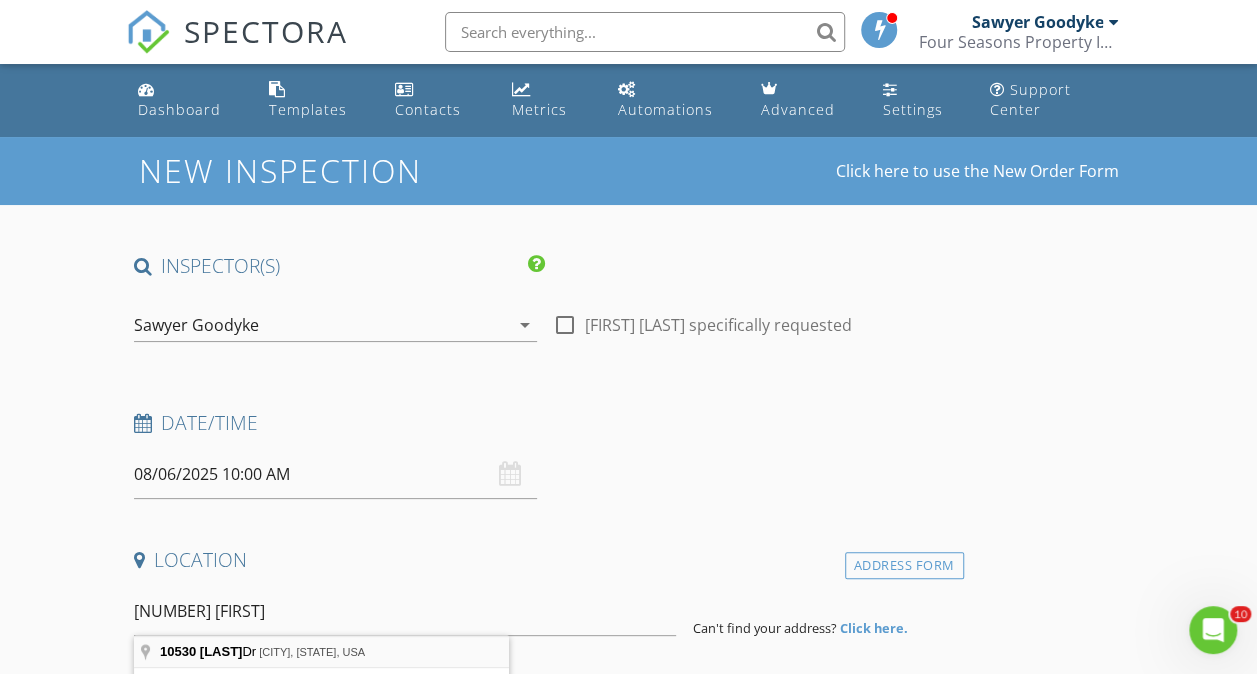 type on "10530 Bertha Dr, Trufant, MI, USA" 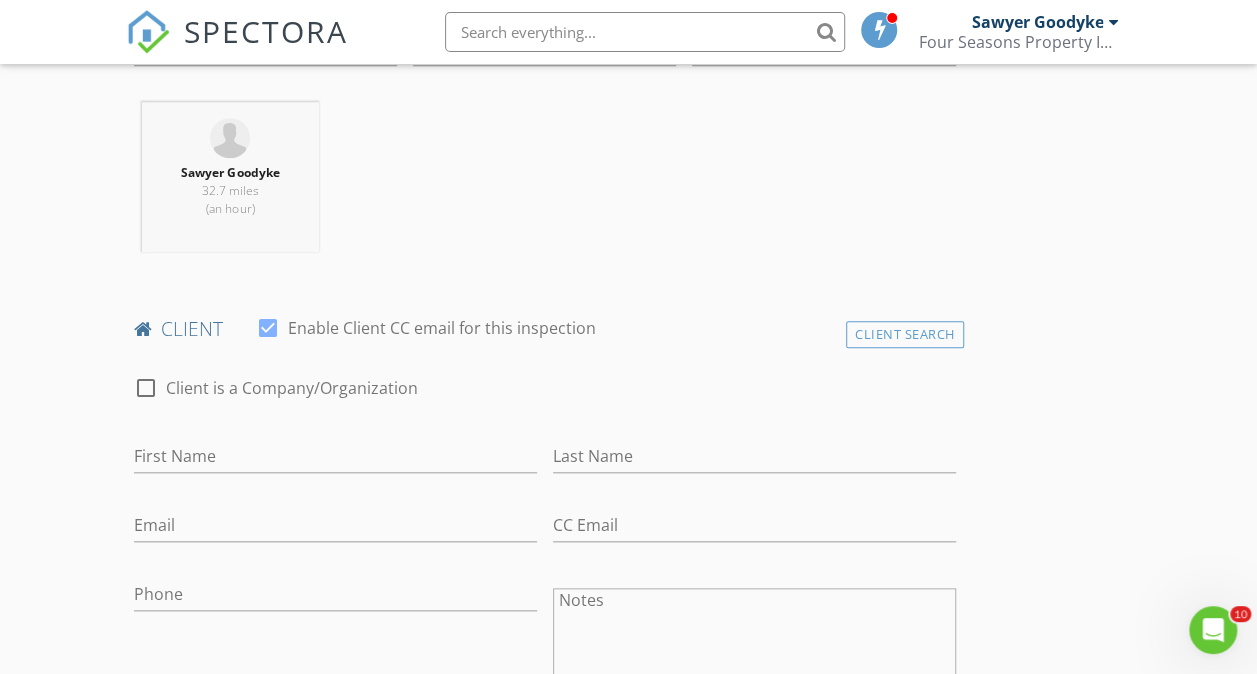 scroll, scrollTop: 779, scrollLeft: 0, axis: vertical 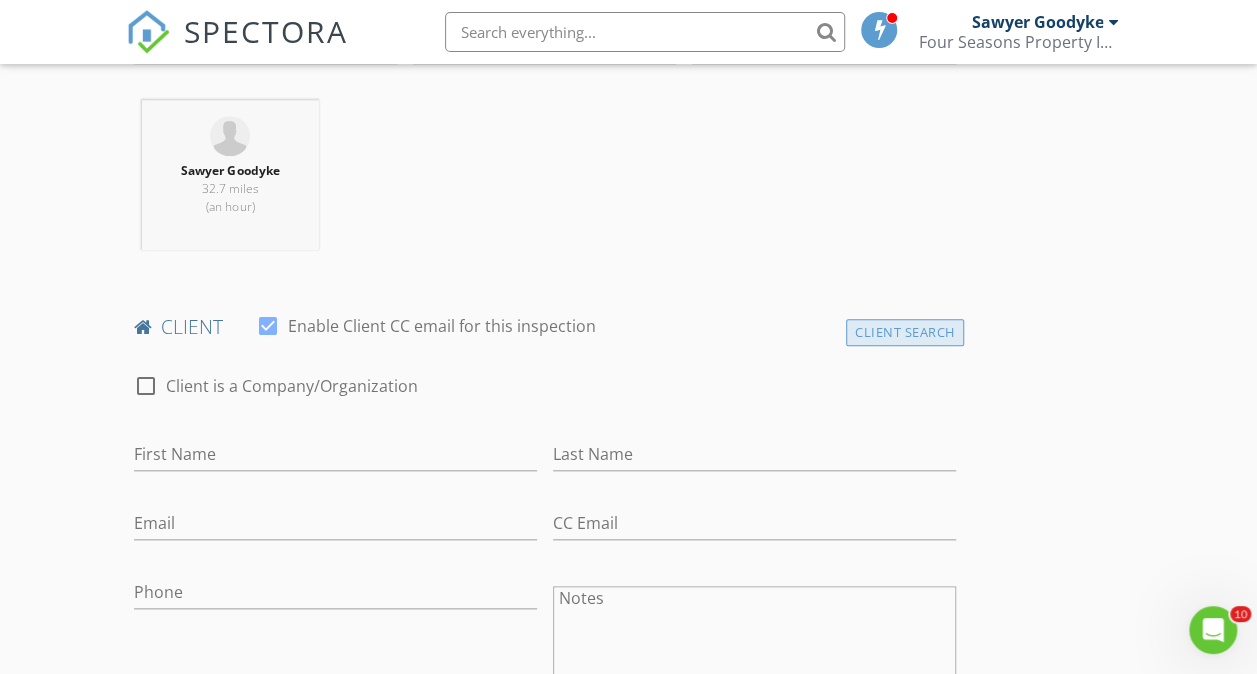 click on "Client Search" at bounding box center [905, 332] 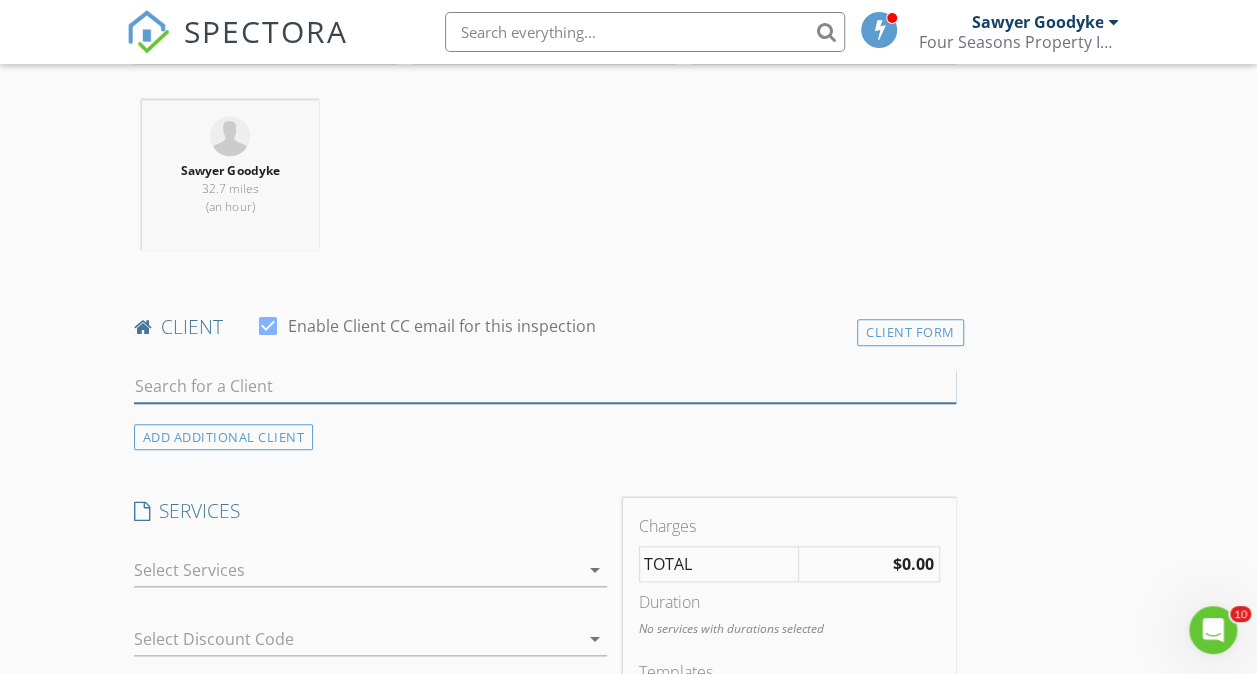 click at bounding box center [545, 386] 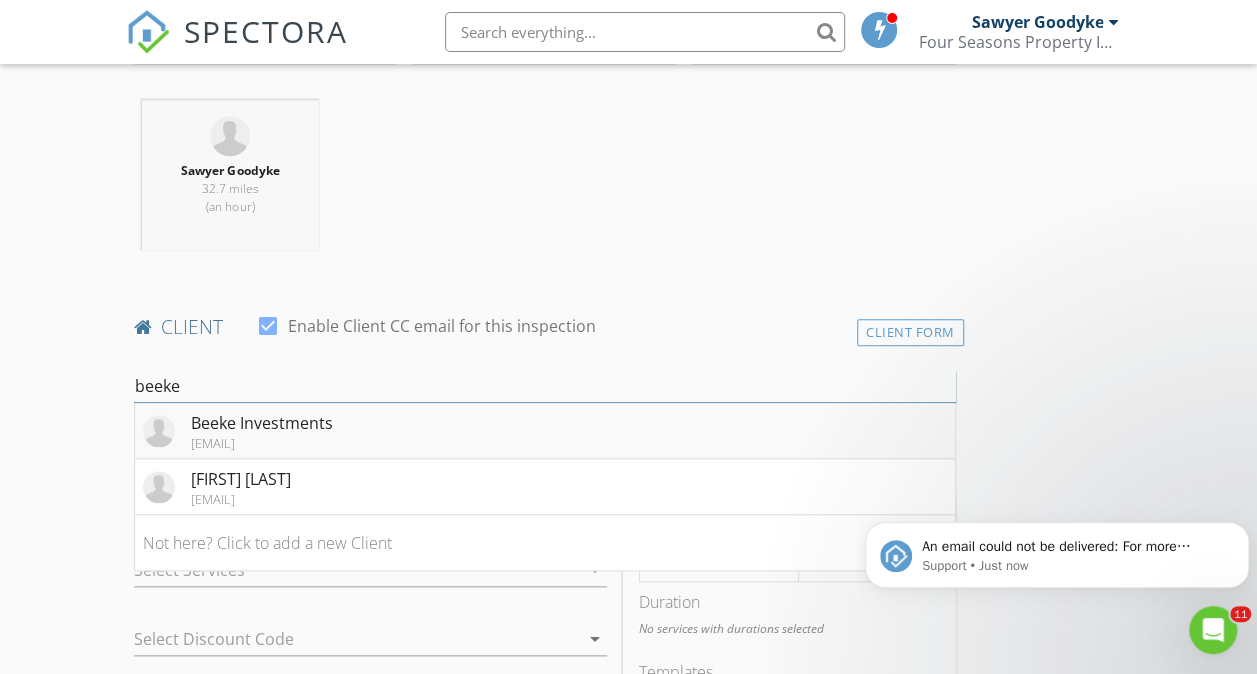 scroll, scrollTop: 0, scrollLeft: 0, axis: both 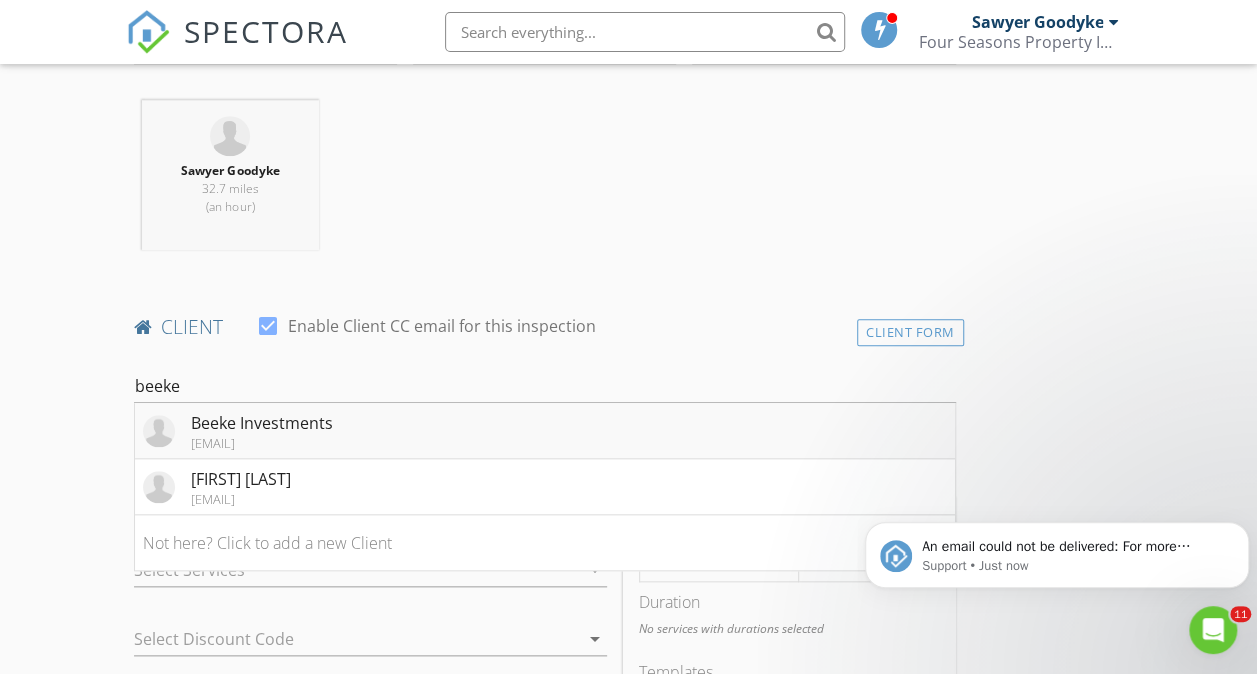 click on "Beeke Investments
david.walkotten@gmail.com" at bounding box center (545, 431) 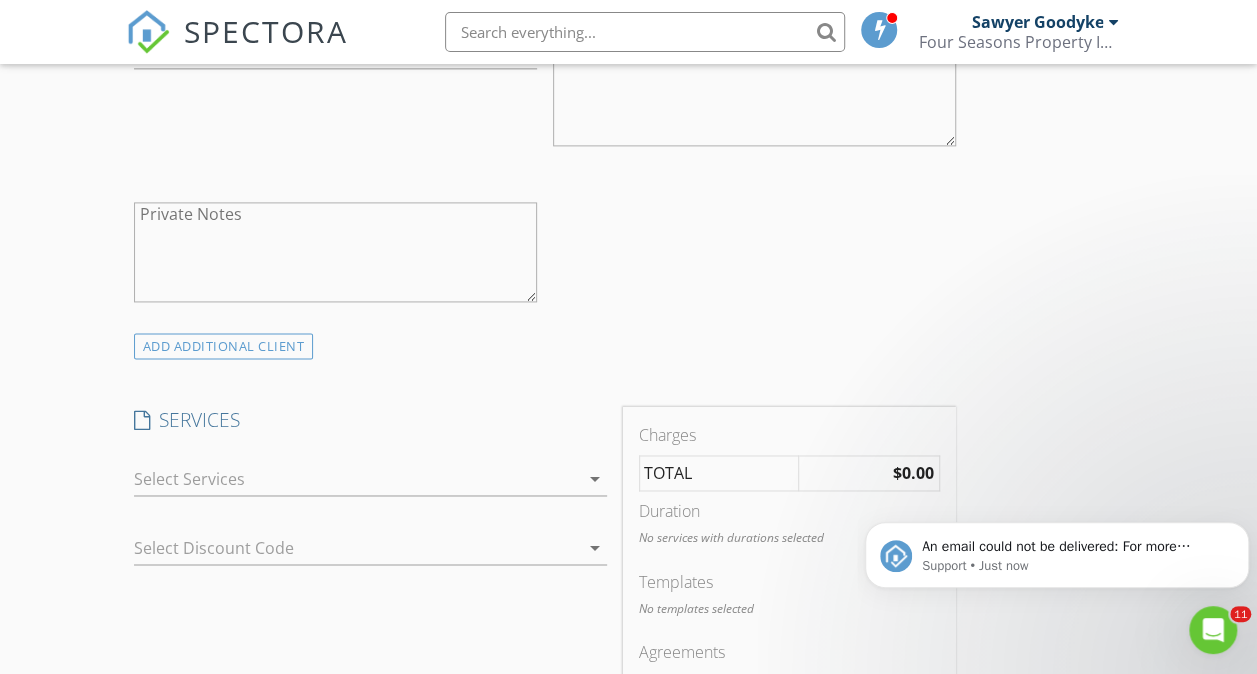 scroll, scrollTop: 1454, scrollLeft: 0, axis: vertical 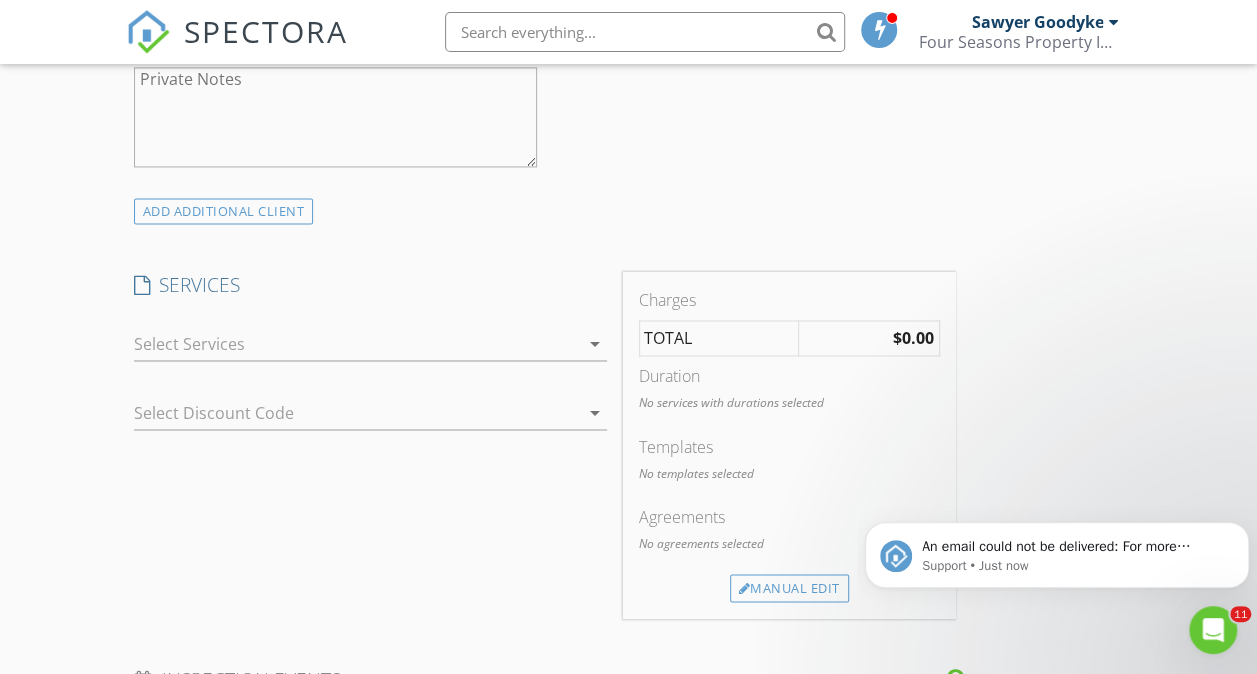 click on "arrow_drop_down" at bounding box center [595, 344] 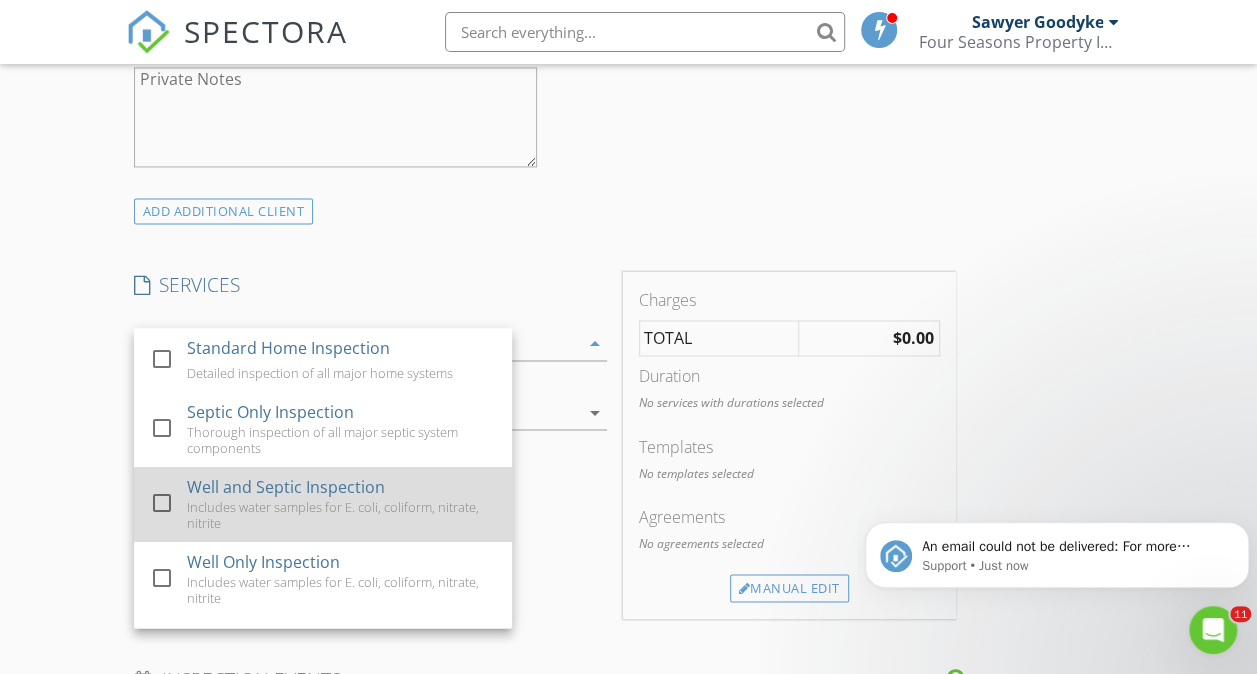 click at bounding box center [162, 503] 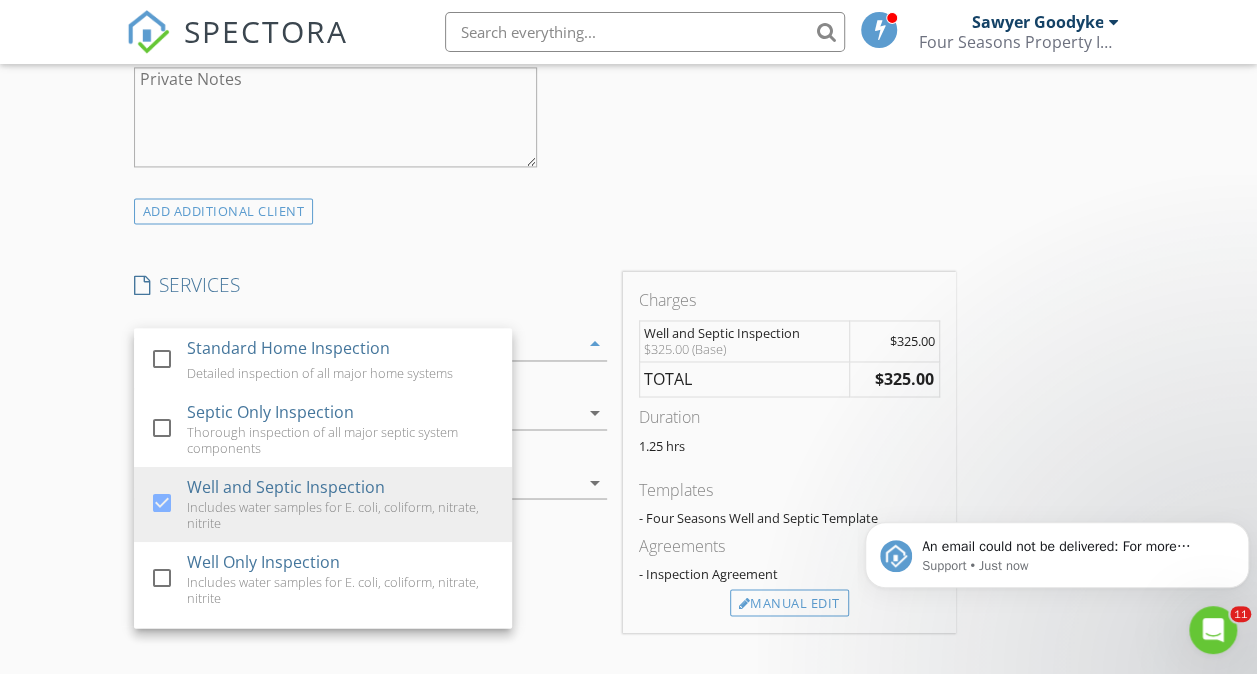 click on "INSPECTOR(S)
check_box   Sawyer Goodyke   PRIMARY   Sawyer Goodyke arrow_drop_down   check_box_outline_blank Sawyer Goodyke specifically requested
Date/Time
08/06/2025 10:00 AM
Location
Address Search       Address 10530 Bertha Dr   Unit   City Trufant   State MI   Zip 49347   County Montcalm     Square Feet   Year Built   Foundation arrow_drop_down     Sawyer Goodyke     32.7 miles     (an hour)
client
check_box Enable Client CC email for this inspection   Client Search     check_box Client is a Company/Organization   Company/Organization Beeke Investments       Email david.walkotten@gmail.com   CC Email beekeutilities@gmail.com   Phone 616-401-3706           Notes   Private Notes
ADD ADDITIONAL client
SERVICES
check_box_outline_blank   Standard Home Inspection" at bounding box center [629, 445] 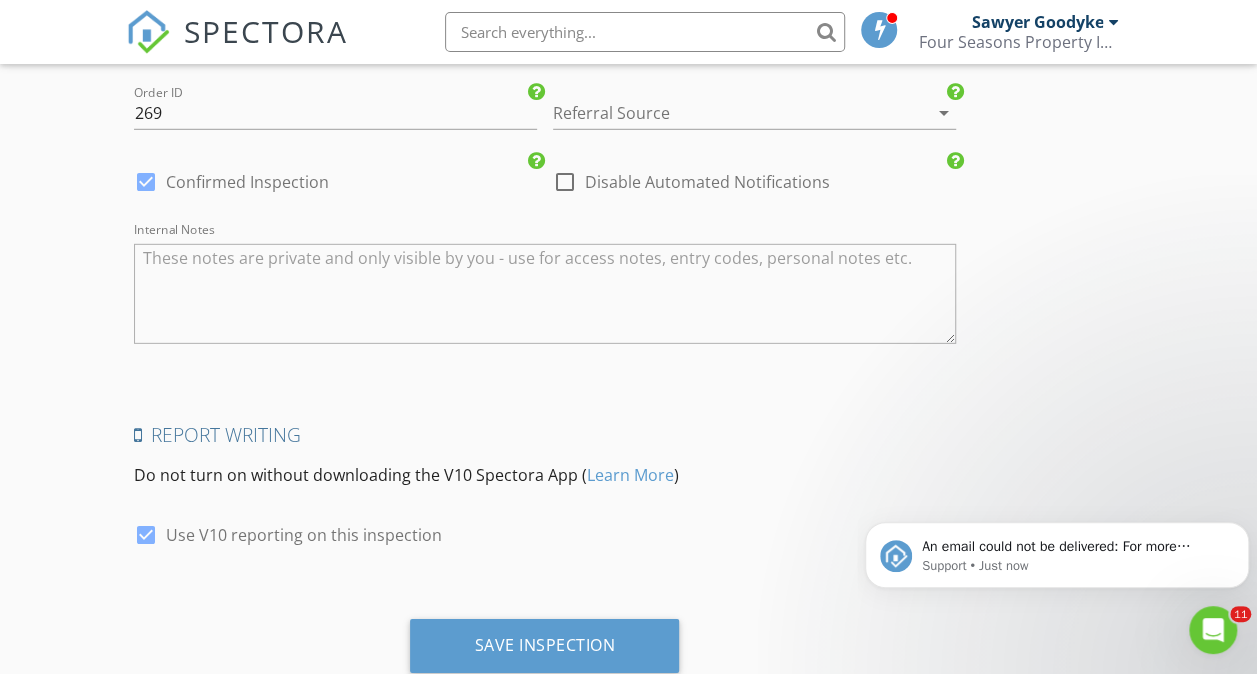 scroll, scrollTop: 2963, scrollLeft: 0, axis: vertical 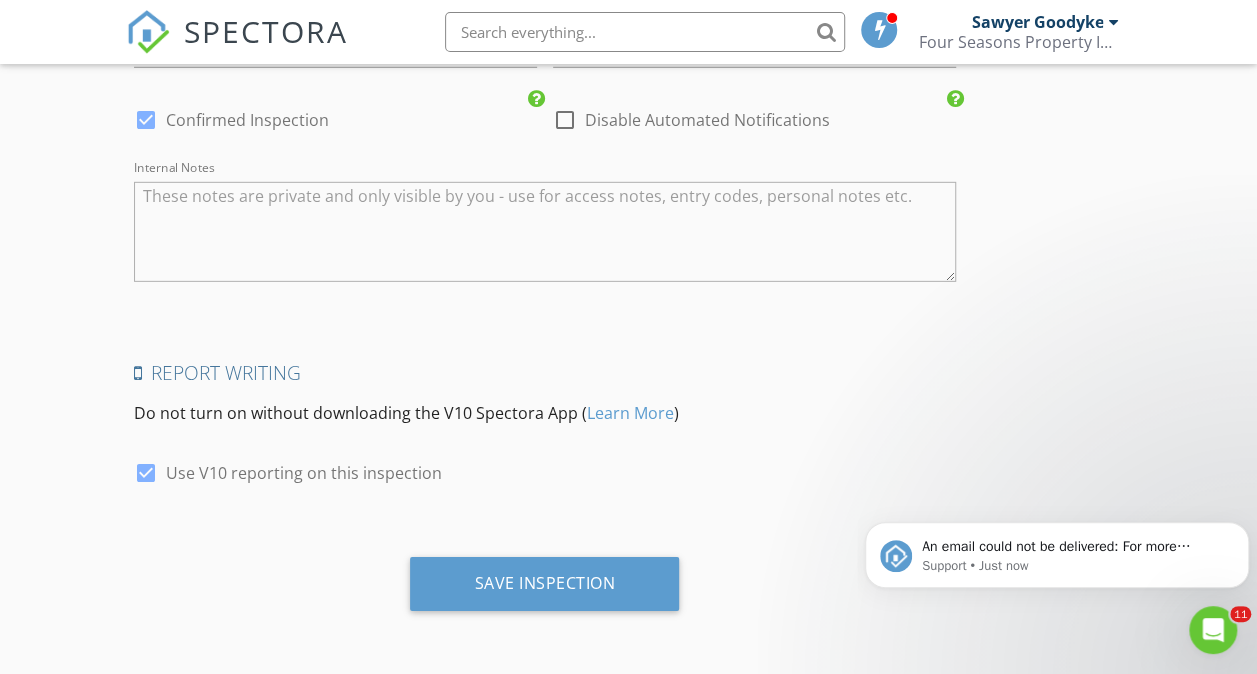 click on "Save Inspection" at bounding box center [545, 591] 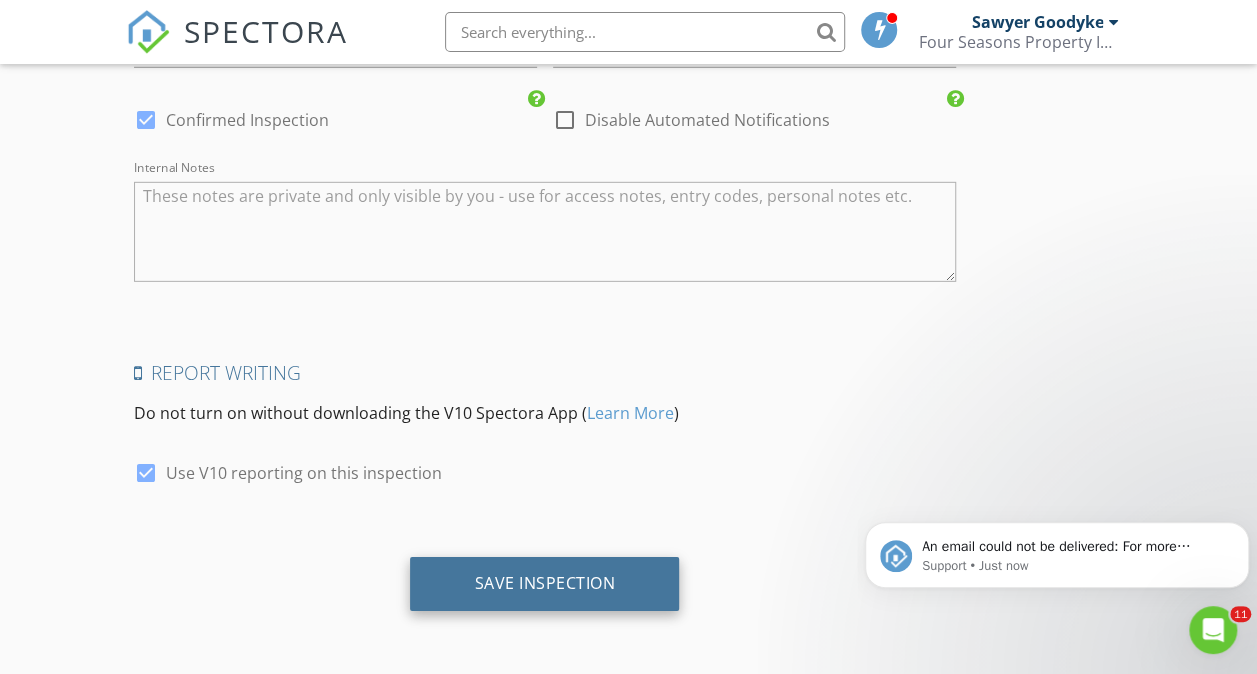 click on "Save Inspection" at bounding box center [544, 584] 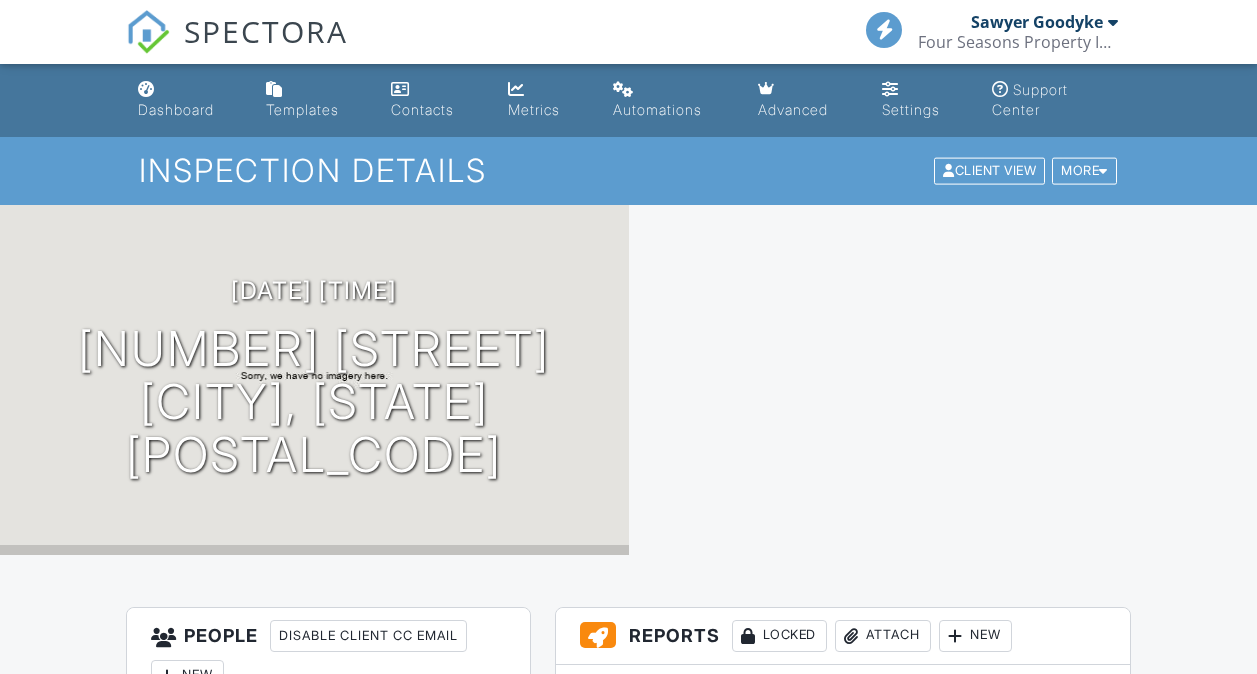 scroll, scrollTop: 0, scrollLeft: 0, axis: both 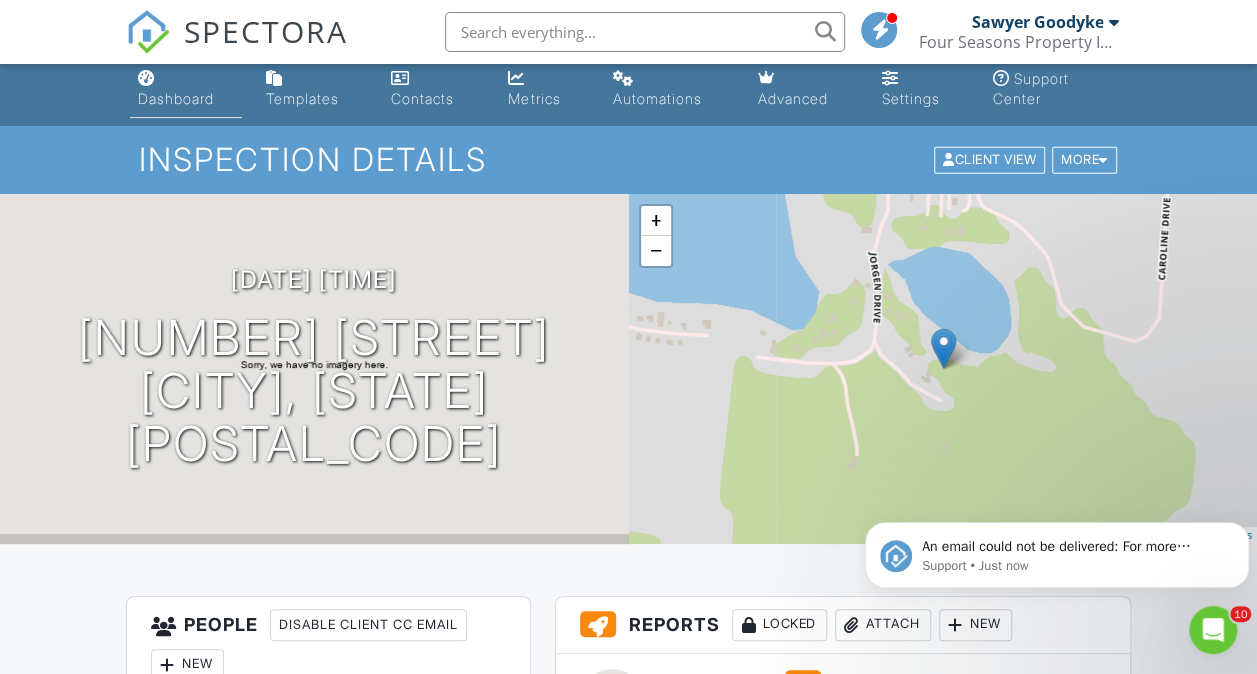 click on "Dashboard" at bounding box center [176, 98] 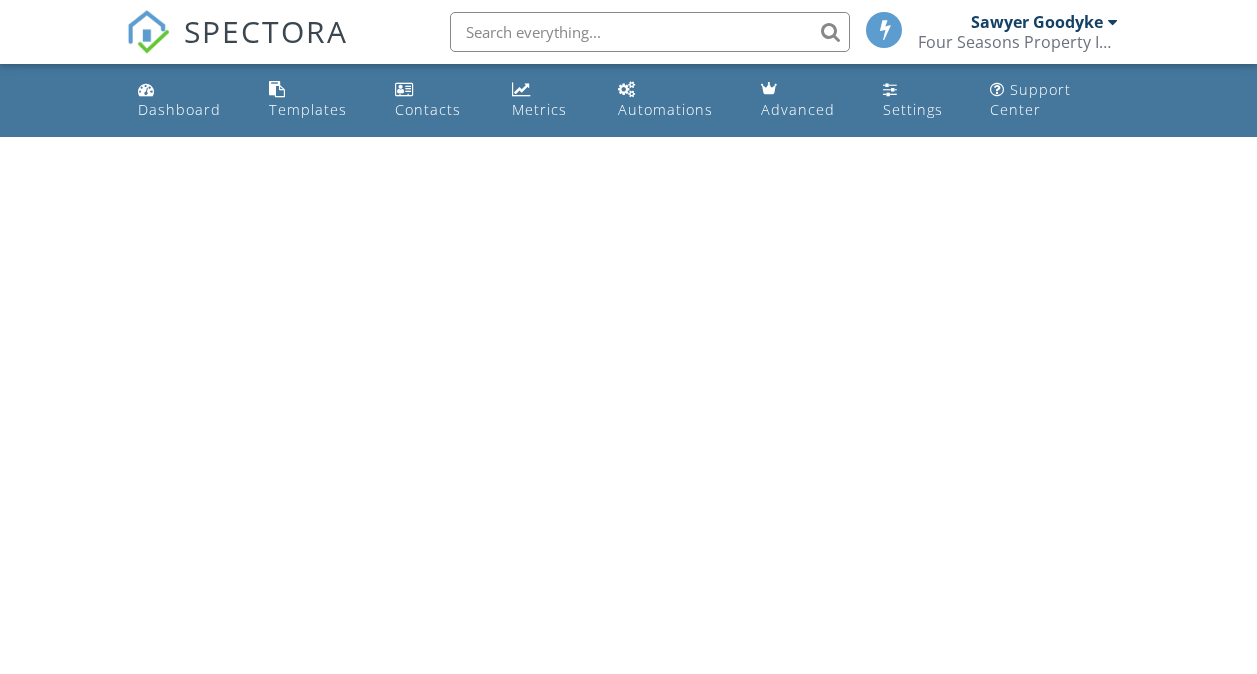 scroll, scrollTop: 0, scrollLeft: 0, axis: both 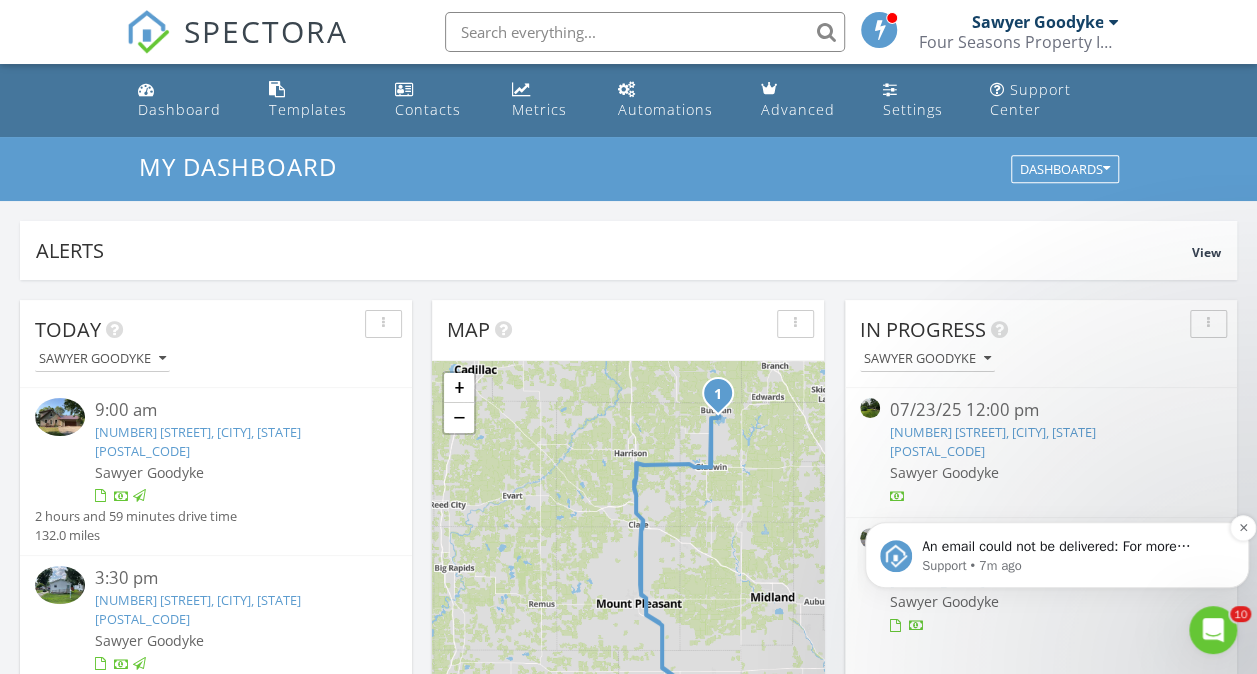 click on "Support • 7m ago" at bounding box center [1073, 566] 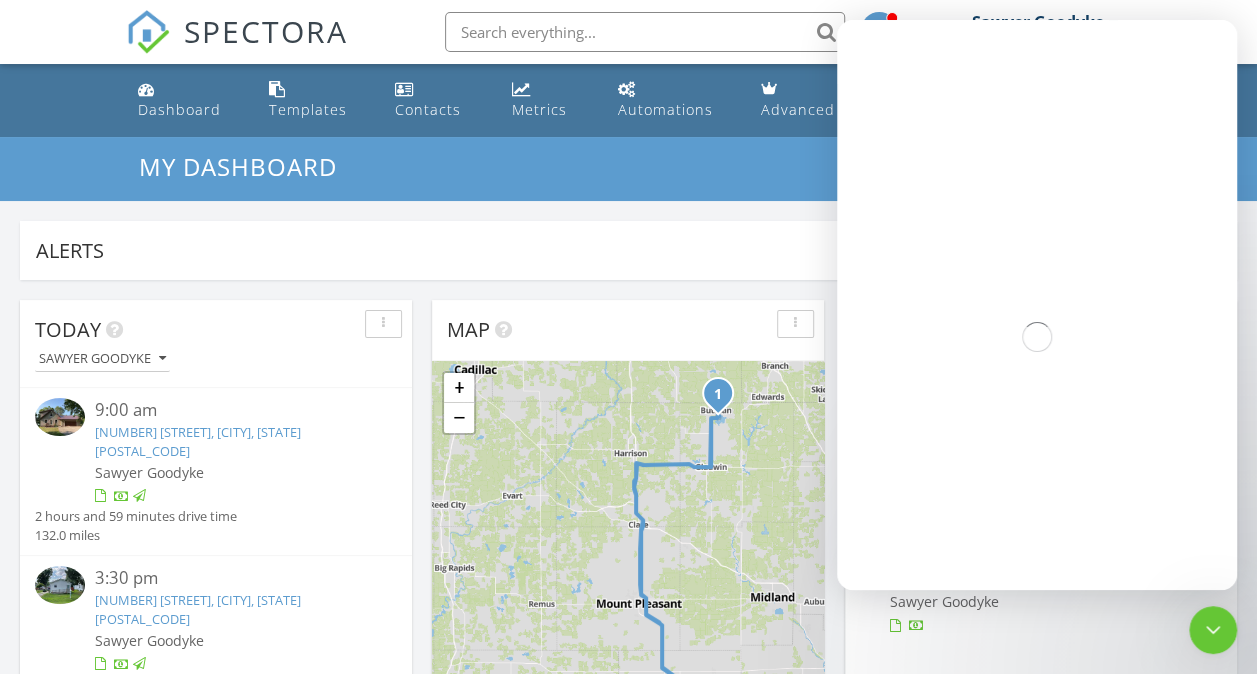 scroll, scrollTop: 0, scrollLeft: 0, axis: both 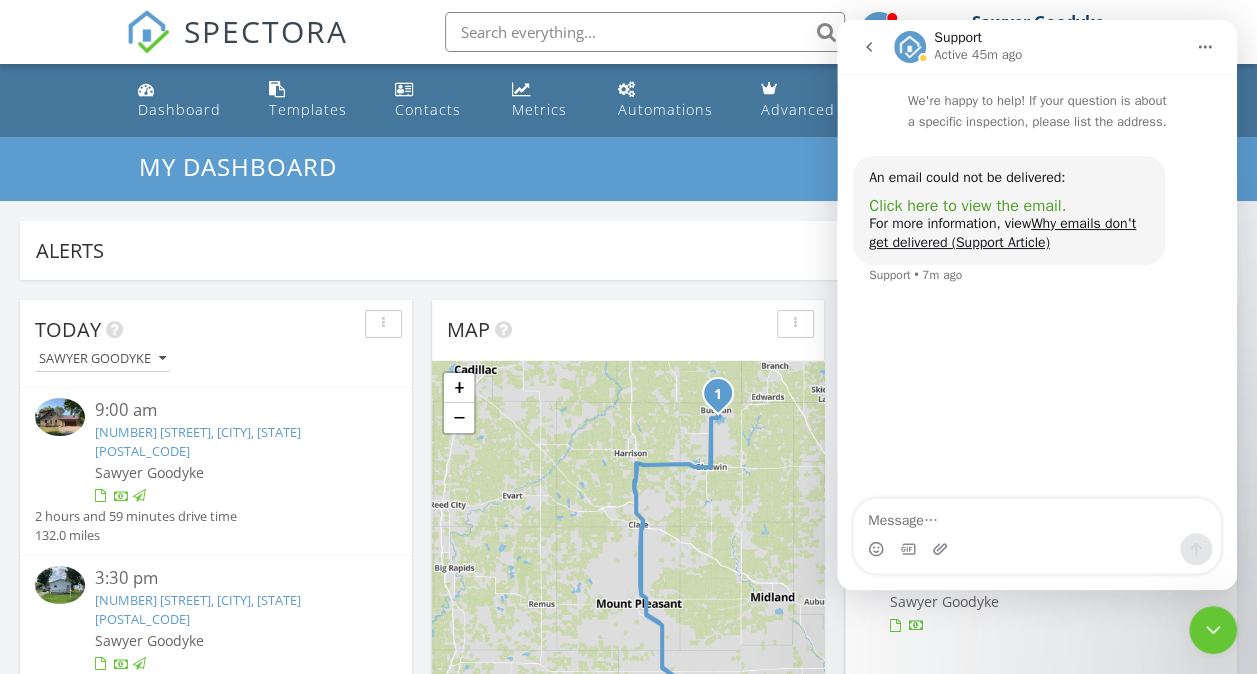 click on "Click here to view the email." at bounding box center (967, 206) 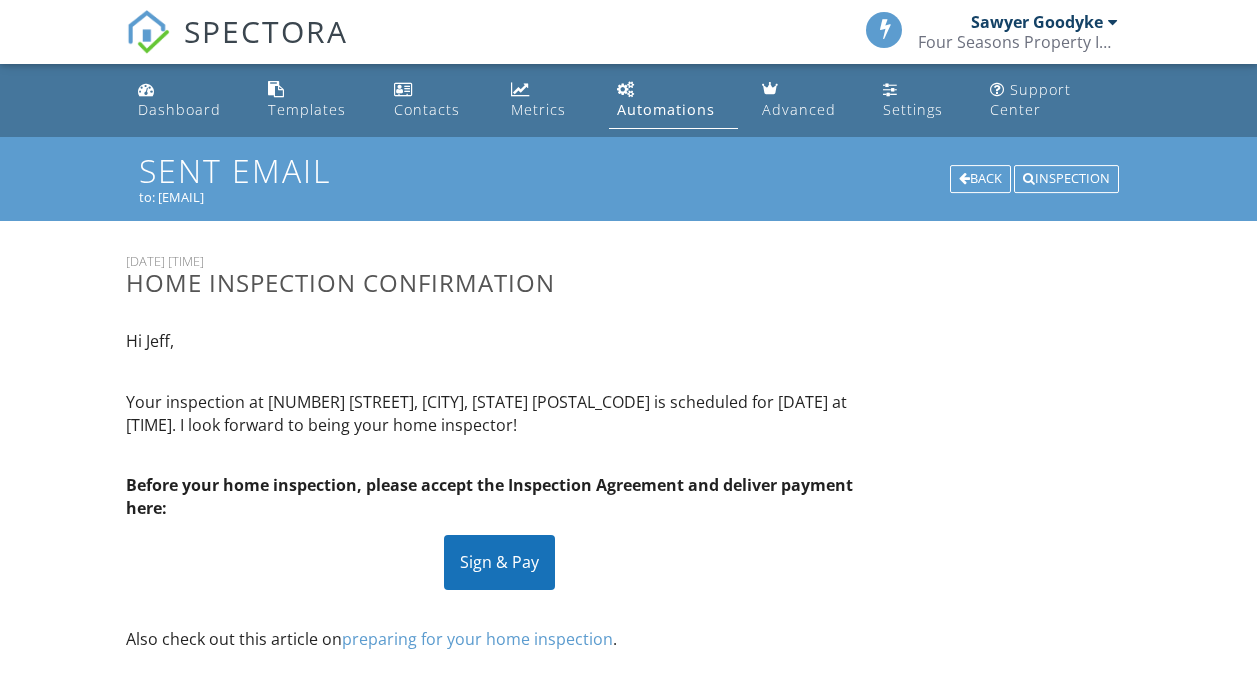 scroll, scrollTop: 0, scrollLeft: 0, axis: both 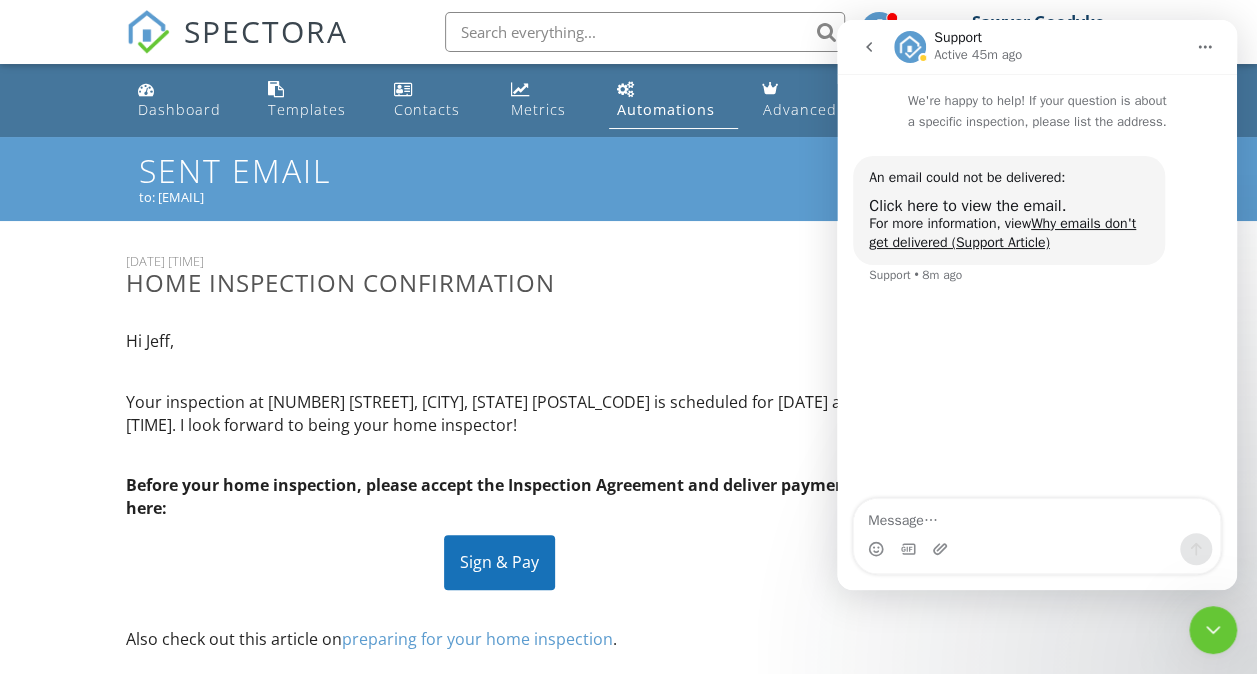 click on "Hi [FIRST],
Your inspection at [NUMBER] [STREET], [CITY], [STATE] [POSTAL_CODE] is scheduled for [DATE] at [TIME]. I look forward to being your home inspector!
Before your home inspection, please accept the Inspection Agreement and deliver payment here:
Sign & Pay
Also check out this article on  preparing for your home inspection .
Let me know if you have any questions!
Thank you!" at bounding box center (500, 570) 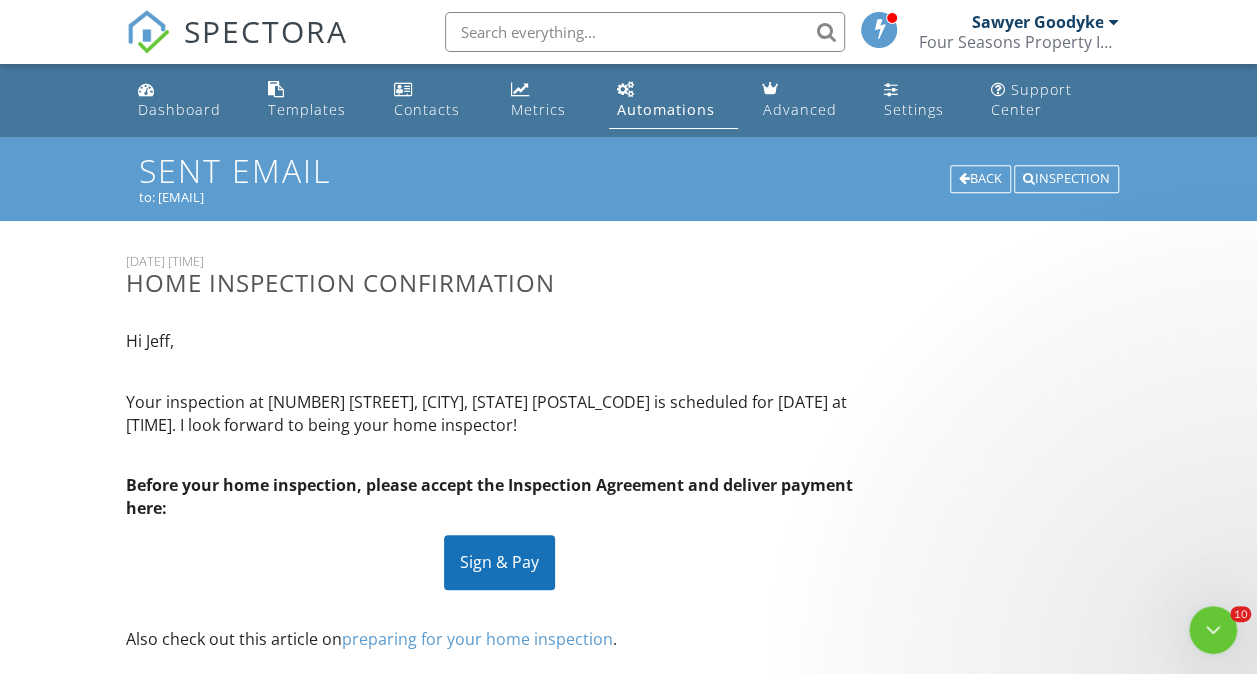 scroll, scrollTop: 0, scrollLeft: 0, axis: both 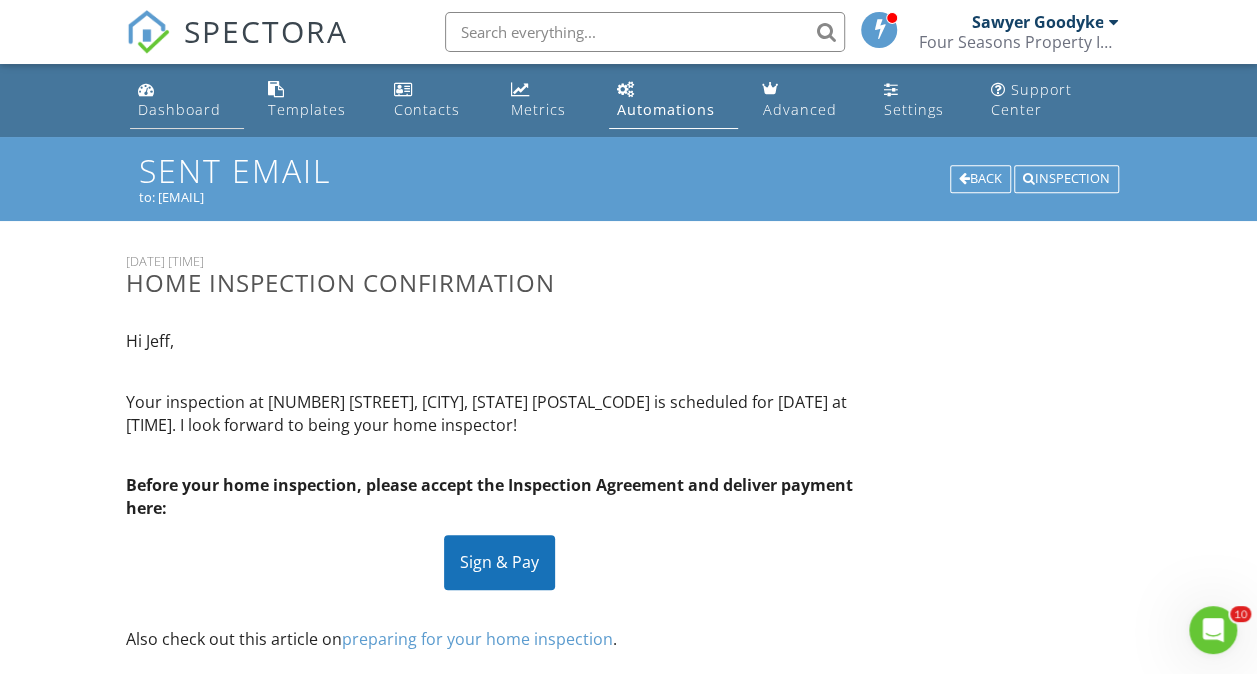 click on "Dashboard" at bounding box center (179, 109) 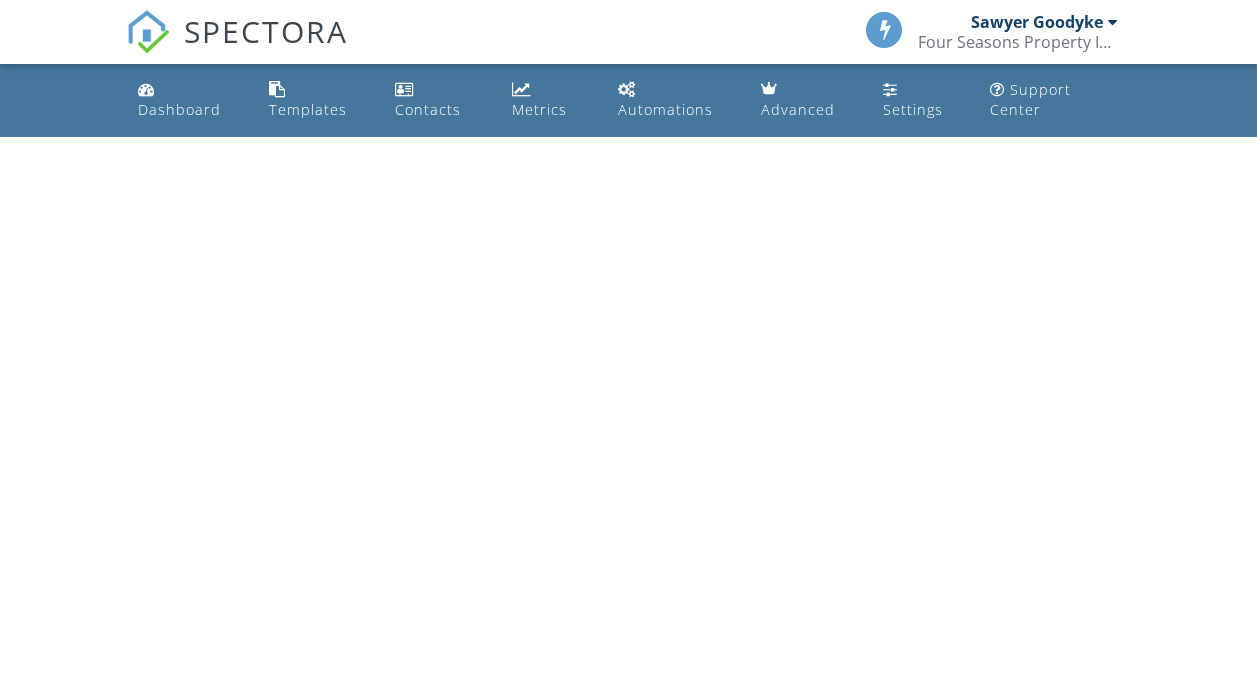 scroll, scrollTop: 0, scrollLeft: 0, axis: both 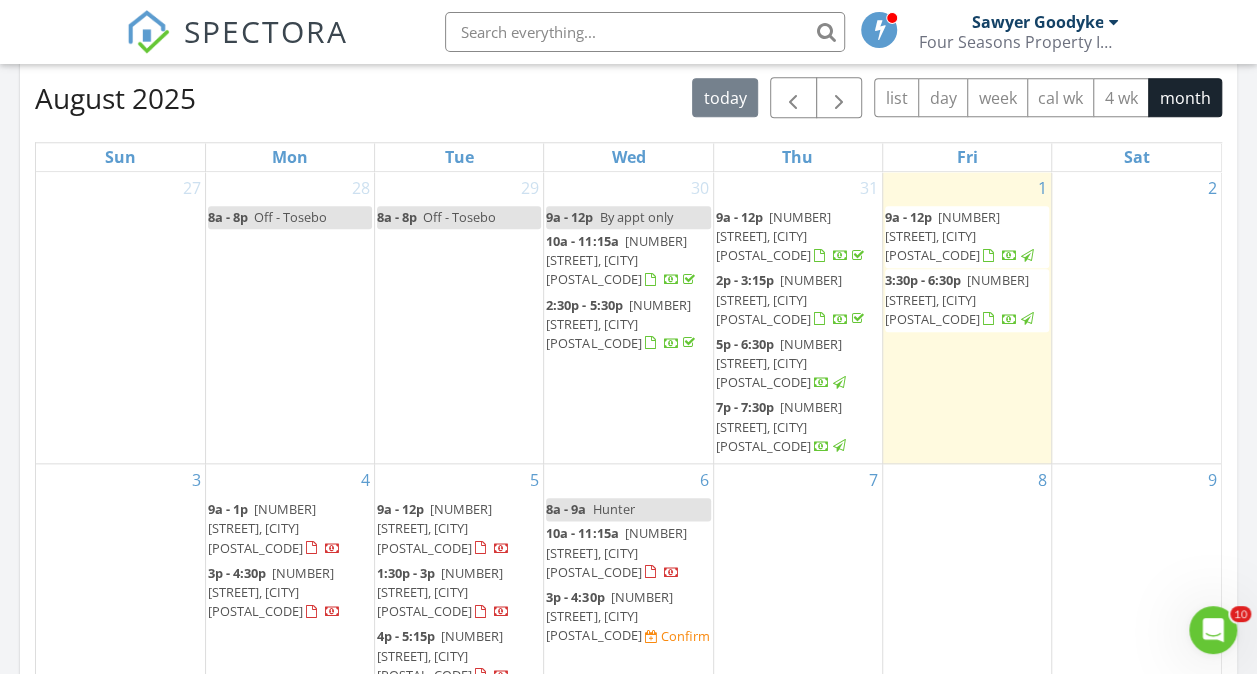 click on "2577 Chapel Ct, Dorr 49323" at bounding box center [440, 655] 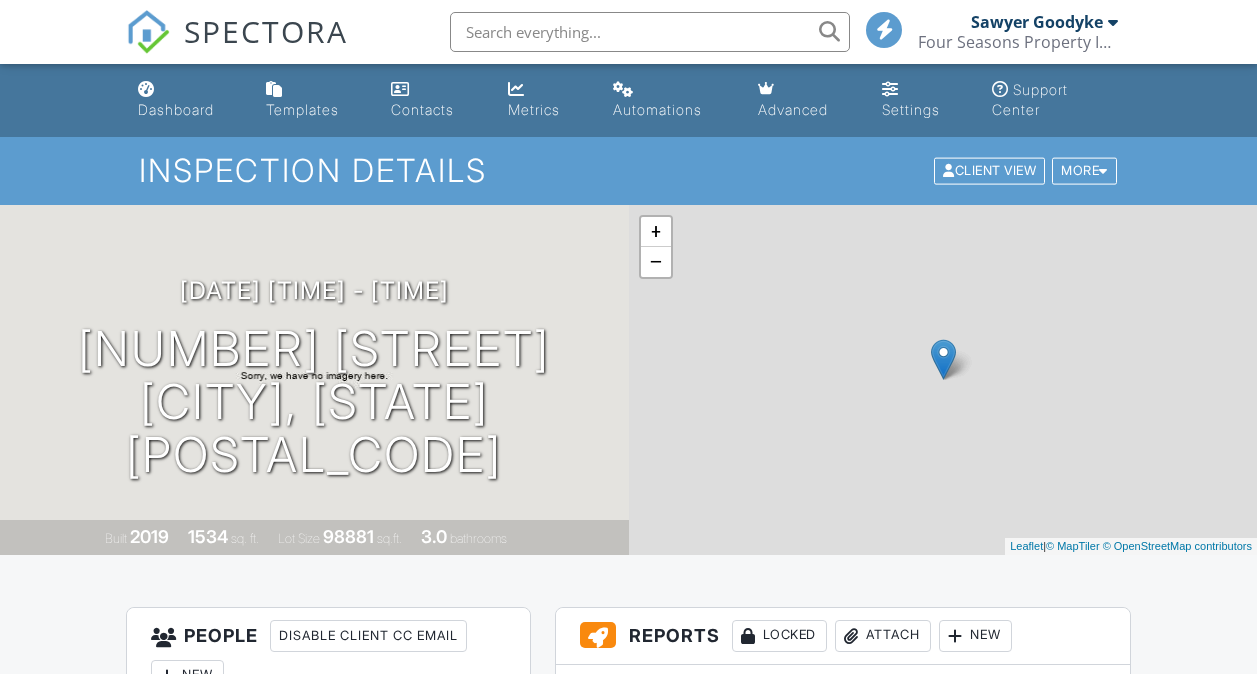 scroll, scrollTop: 289, scrollLeft: 0, axis: vertical 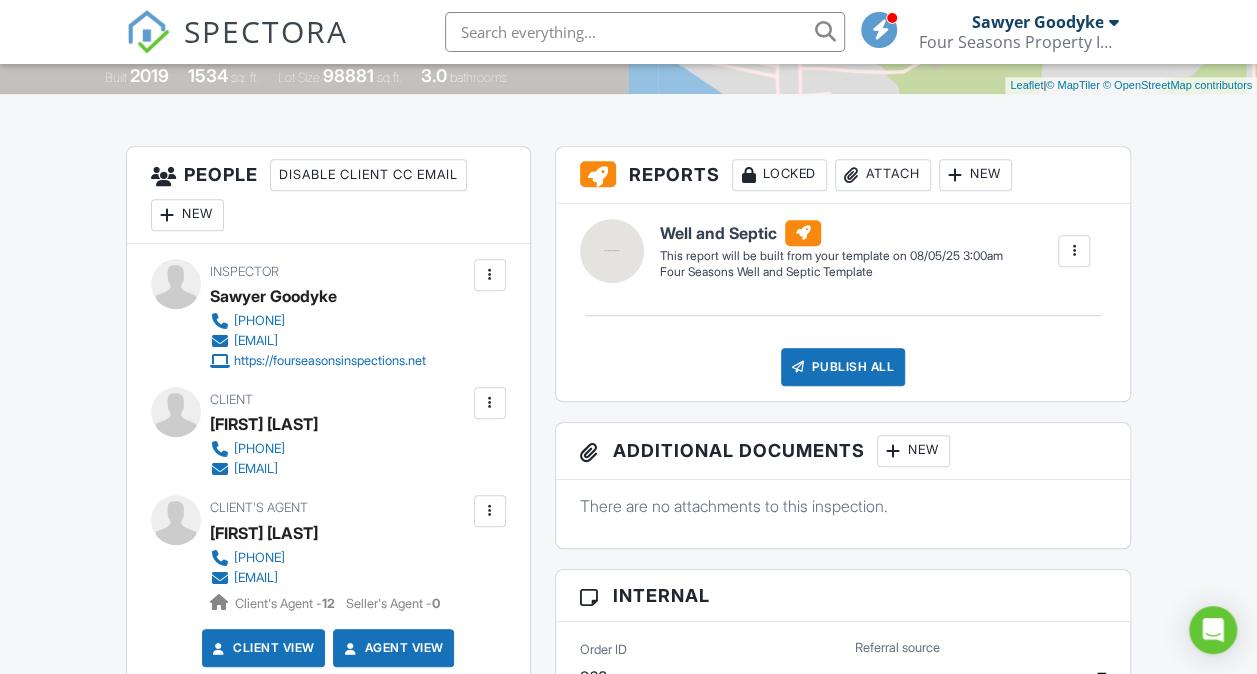 click on "Client
[FIRST] [LAST]
[PHONE]
[EMAIL]" at bounding box center [328, 433] 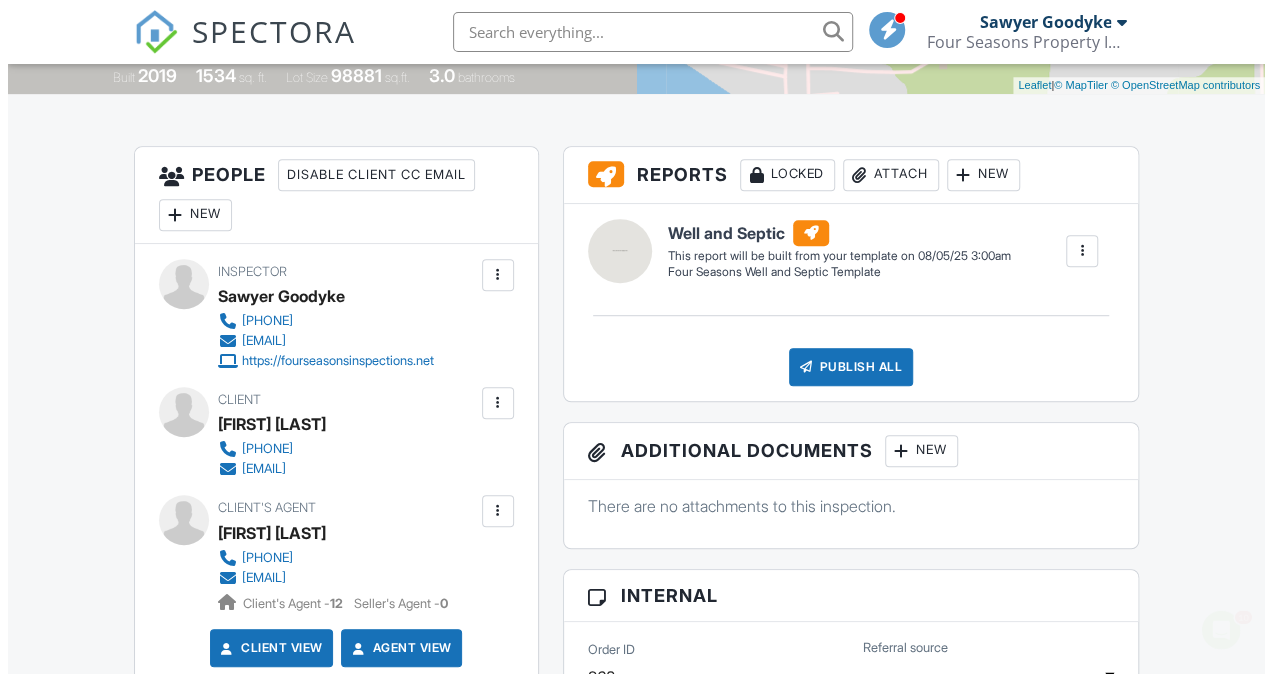 scroll, scrollTop: 0, scrollLeft: 0, axis: both 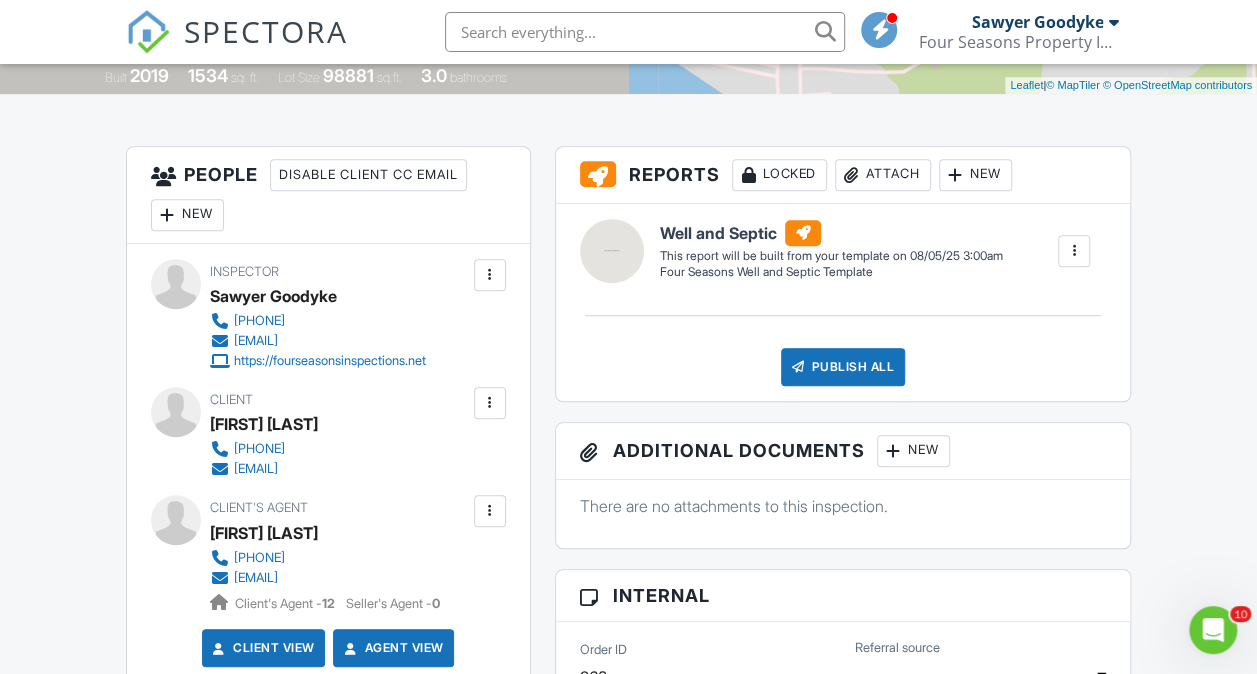 click at bounding box center (490, 403) 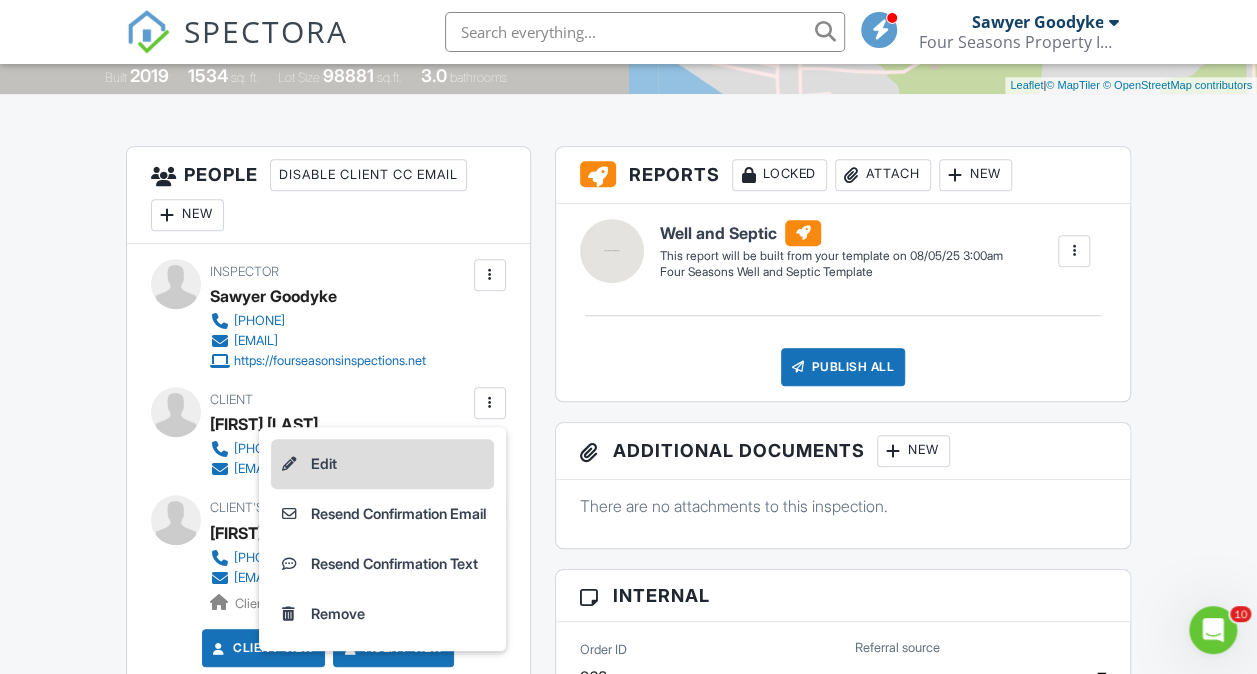 click on "Edit" at bounding box center [382, 464] 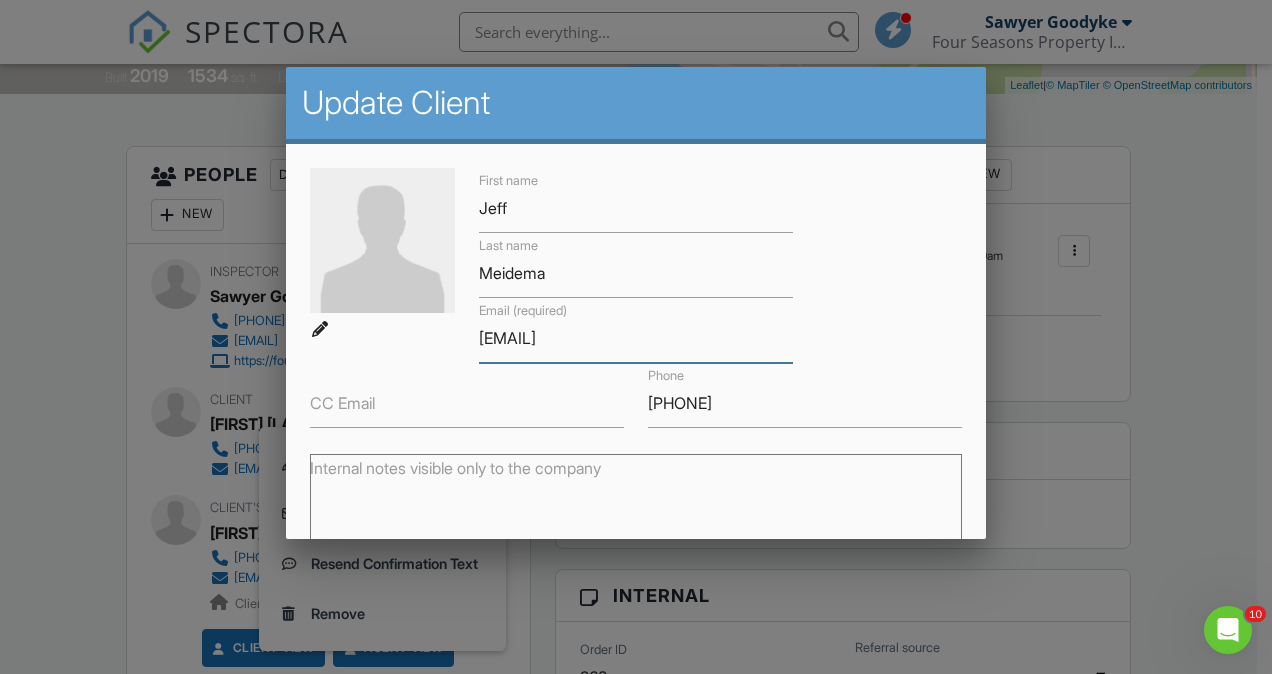 click on "[EMAIL]" at bounding box center [636, 338] 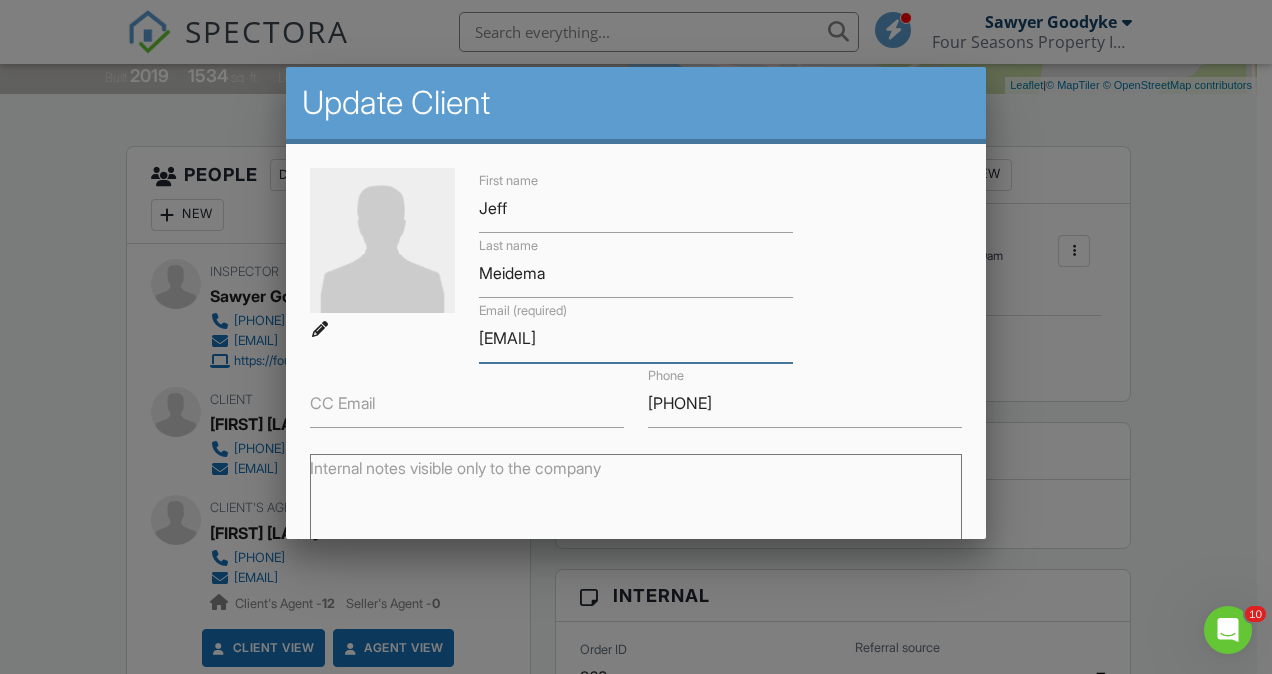 scroll, scrollTop: 246, scrollLeft: 0, axis: vertical 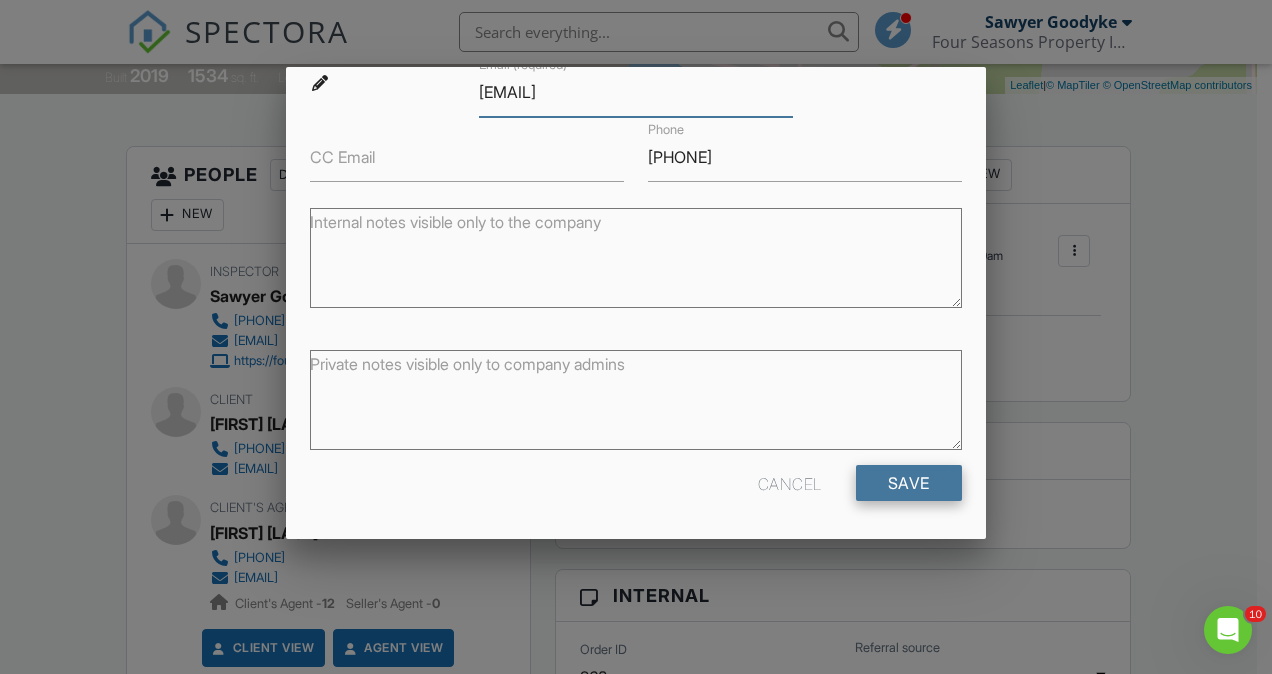 type on "[EMAIL]" 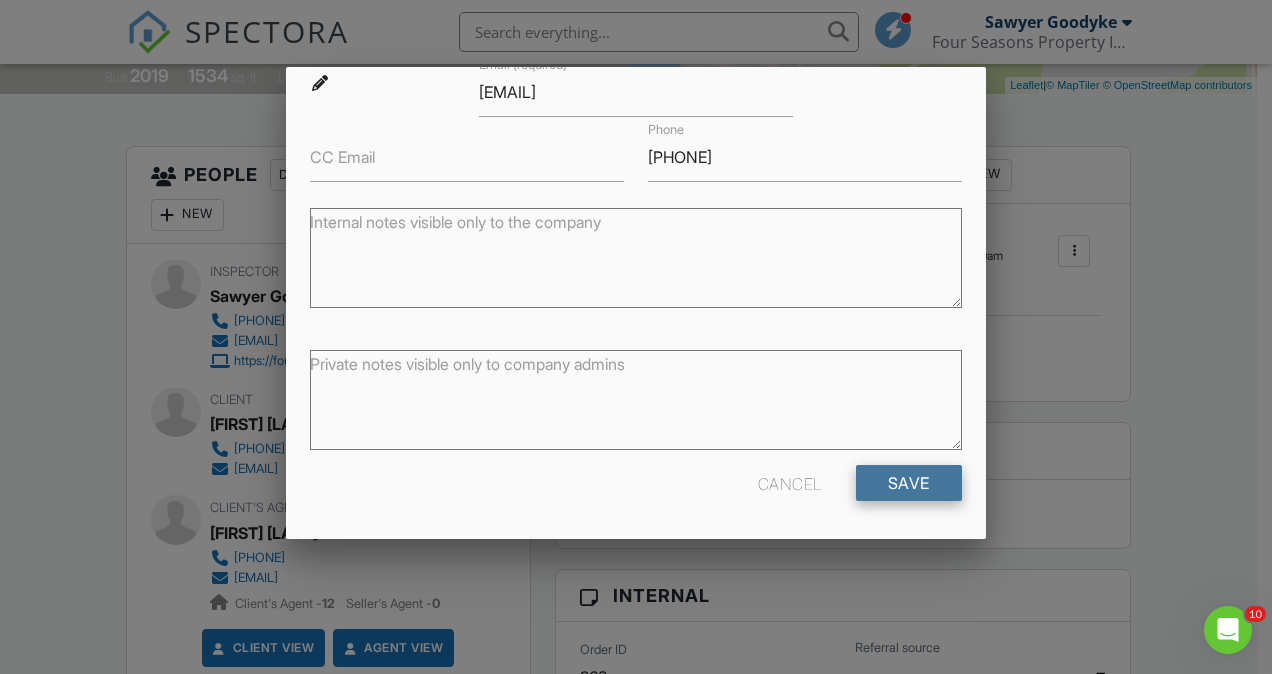 click on "Save" at bounding box center (909, 483) 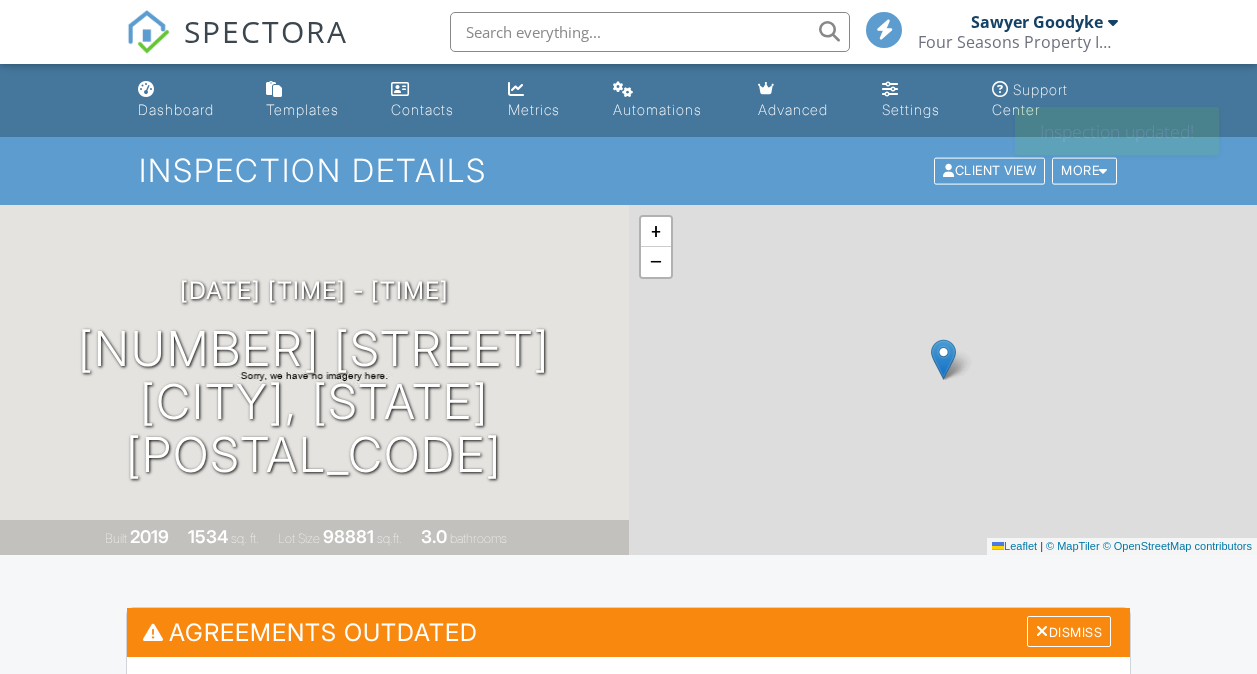 scroll, scrollTop: 0, scrollLeft: 0, axis: both 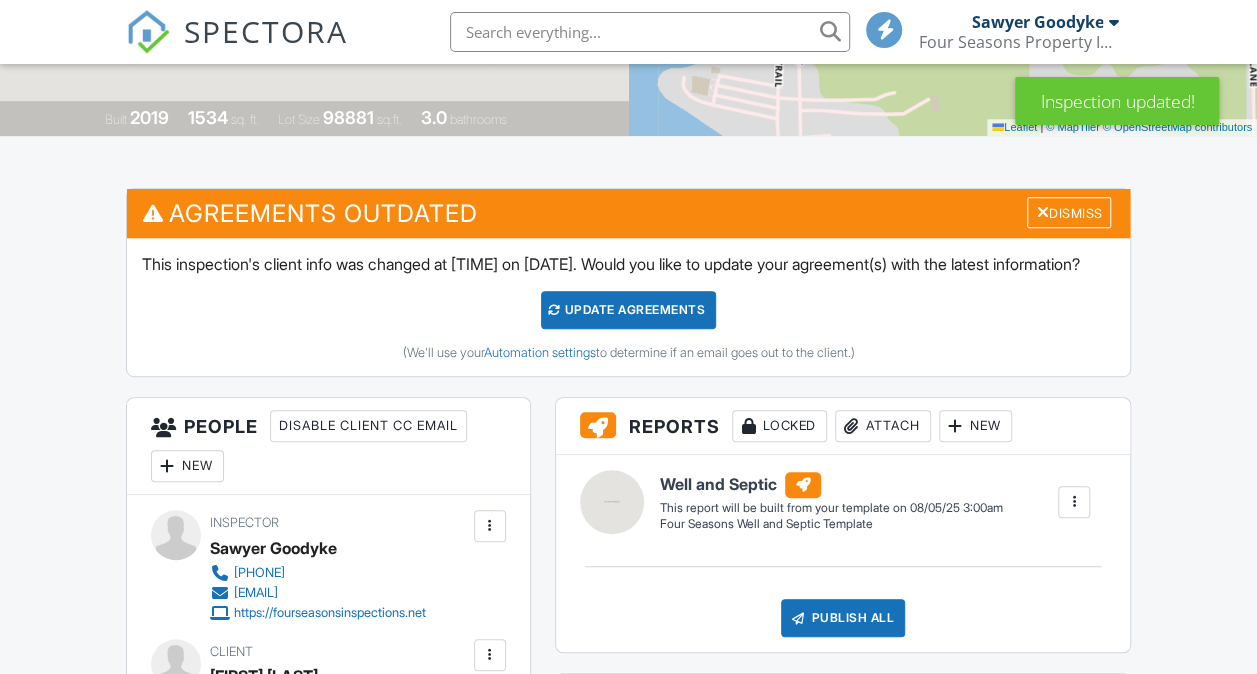 click on "Update Agreements" at bounding box center (628, 310) 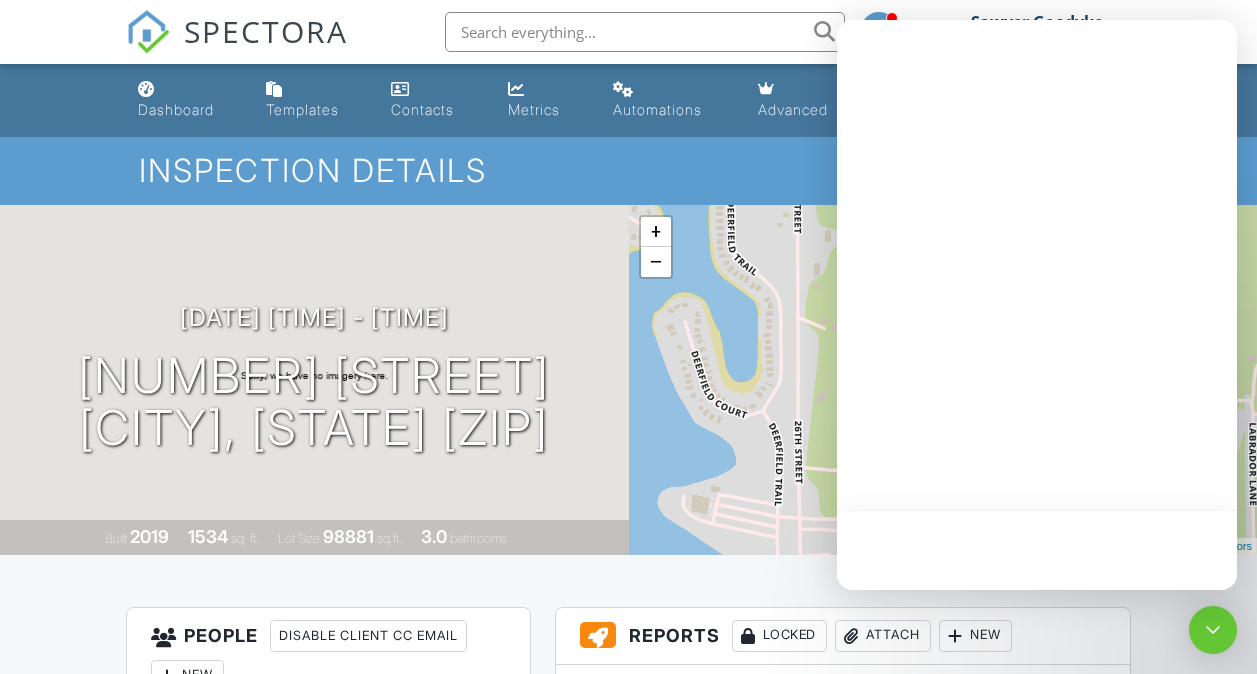 scroll, scrollTop: 0, scrollLeft: 0, axis: both 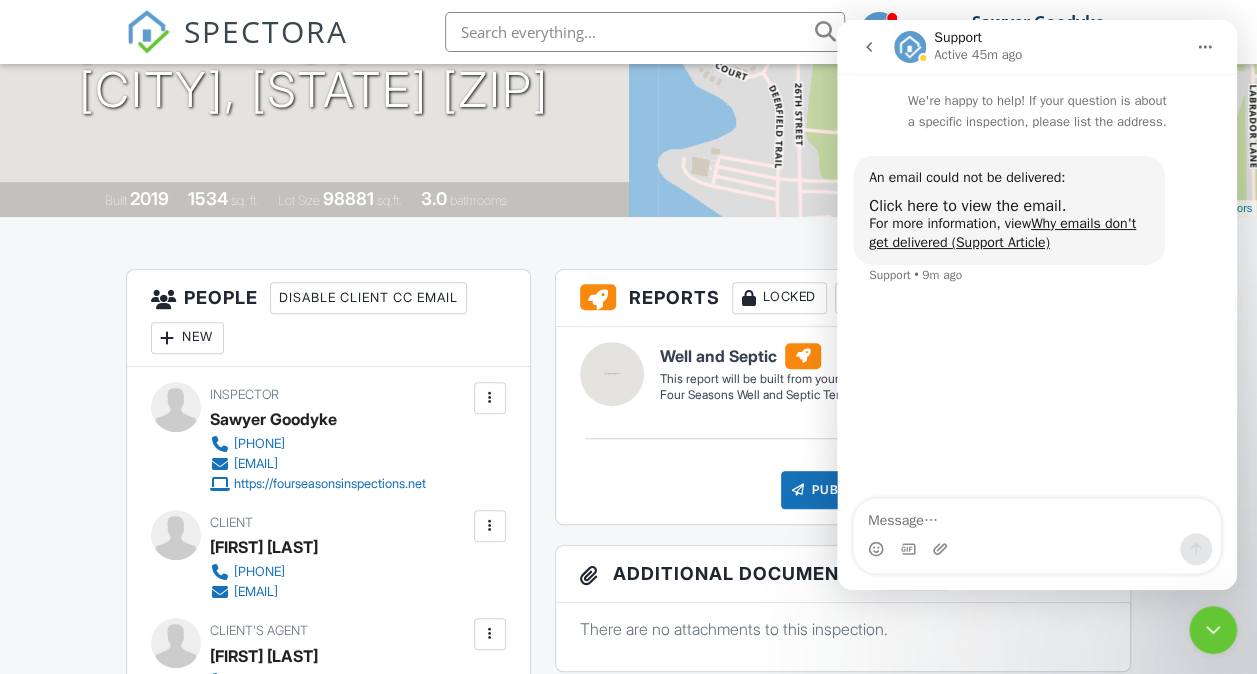 click at bounding box center (1213, 630) 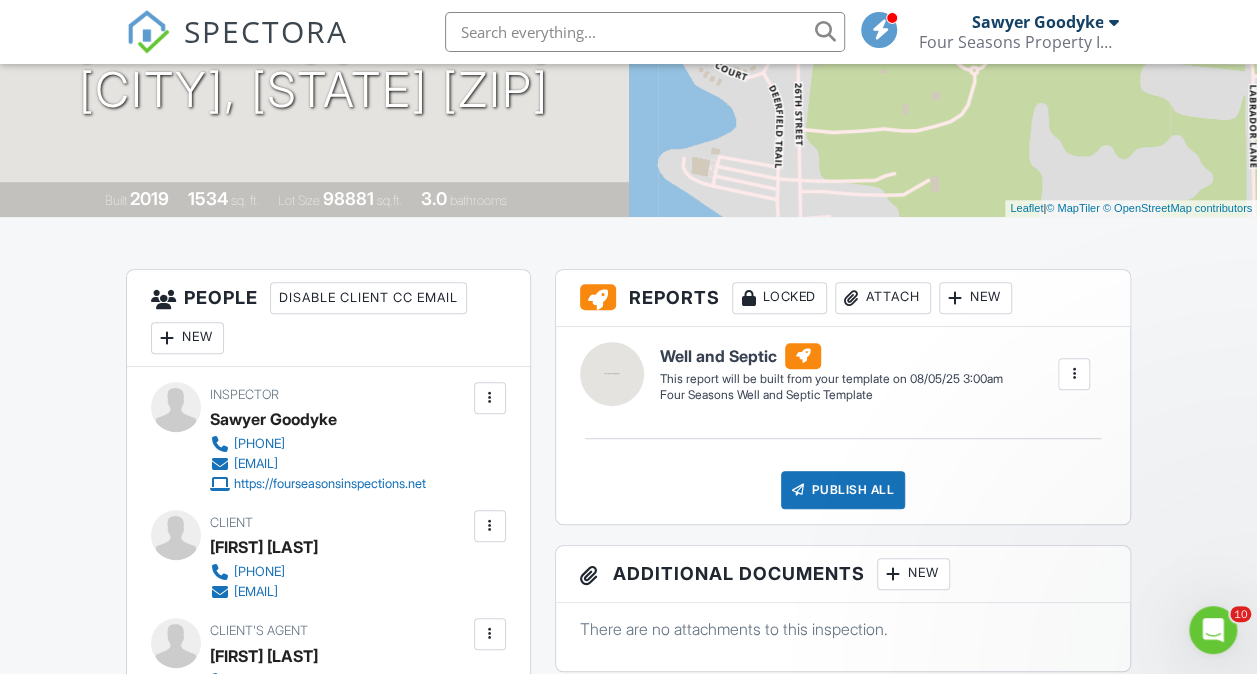 scroll, scrollTop: 0, scrollLeft: 0, axis: both 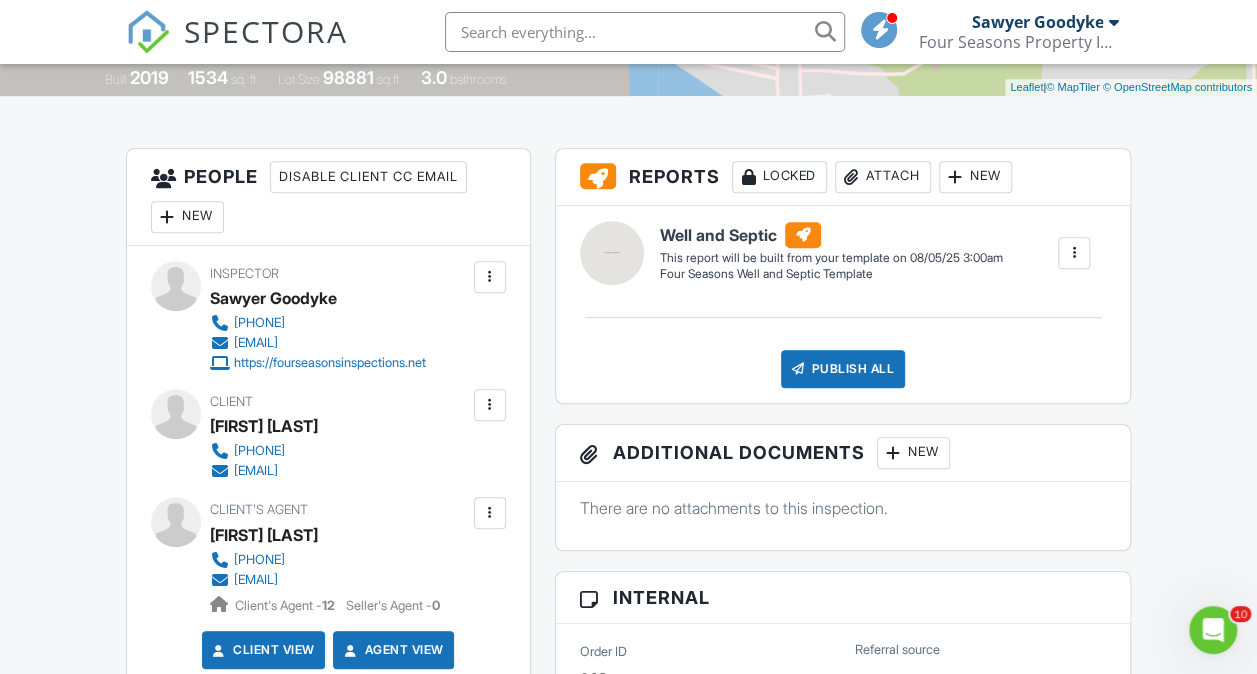 click at bounding box center (490, 405) 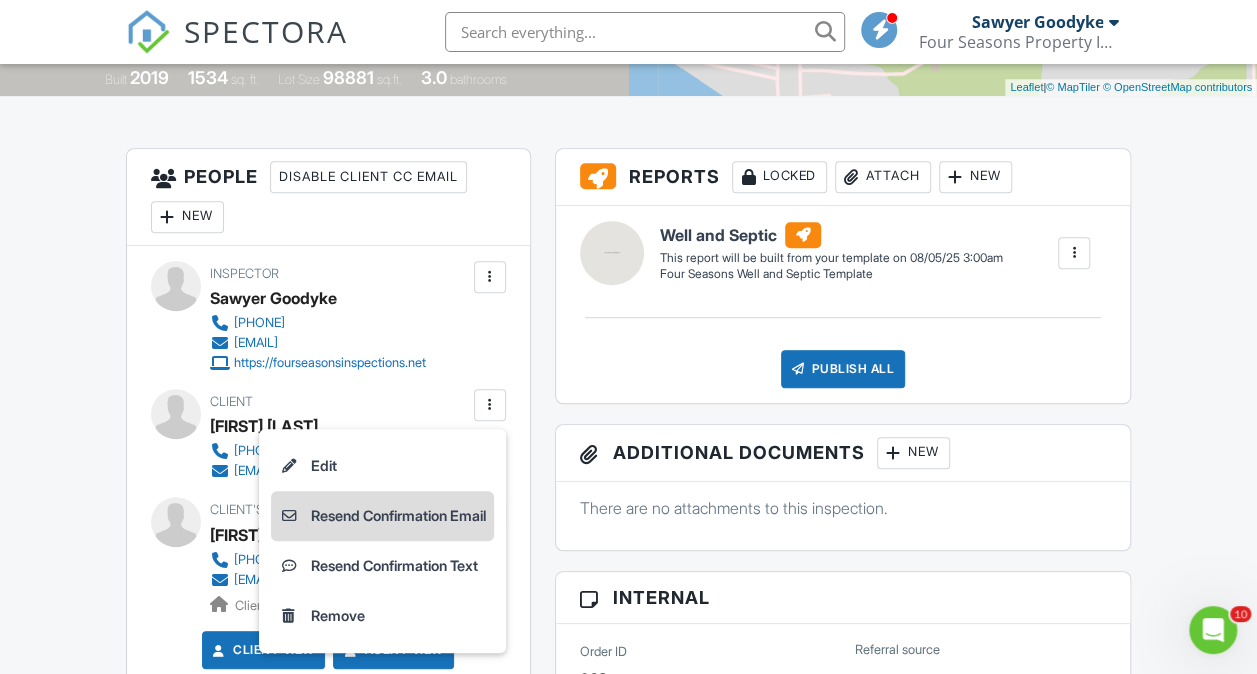 click on "Resend Confirmation Email" at bounding box center (382, 516) 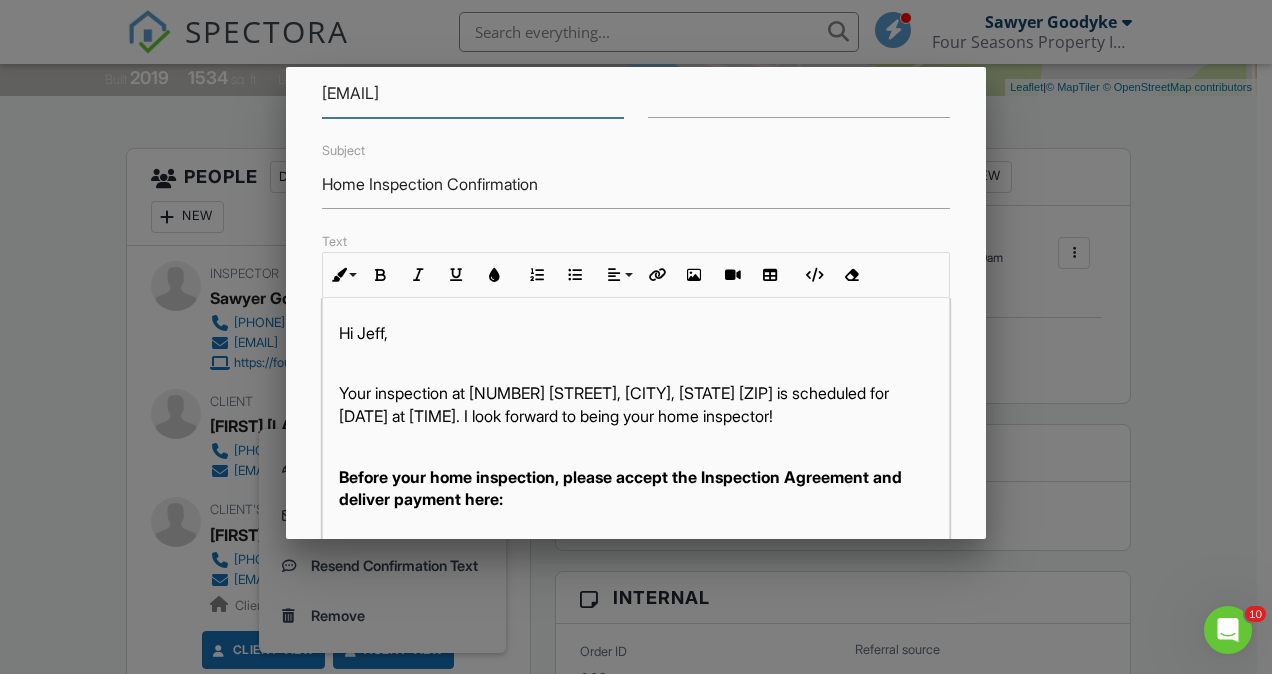 scroll, scrollTop: 121, scrollLeft: 0, axis: vertical 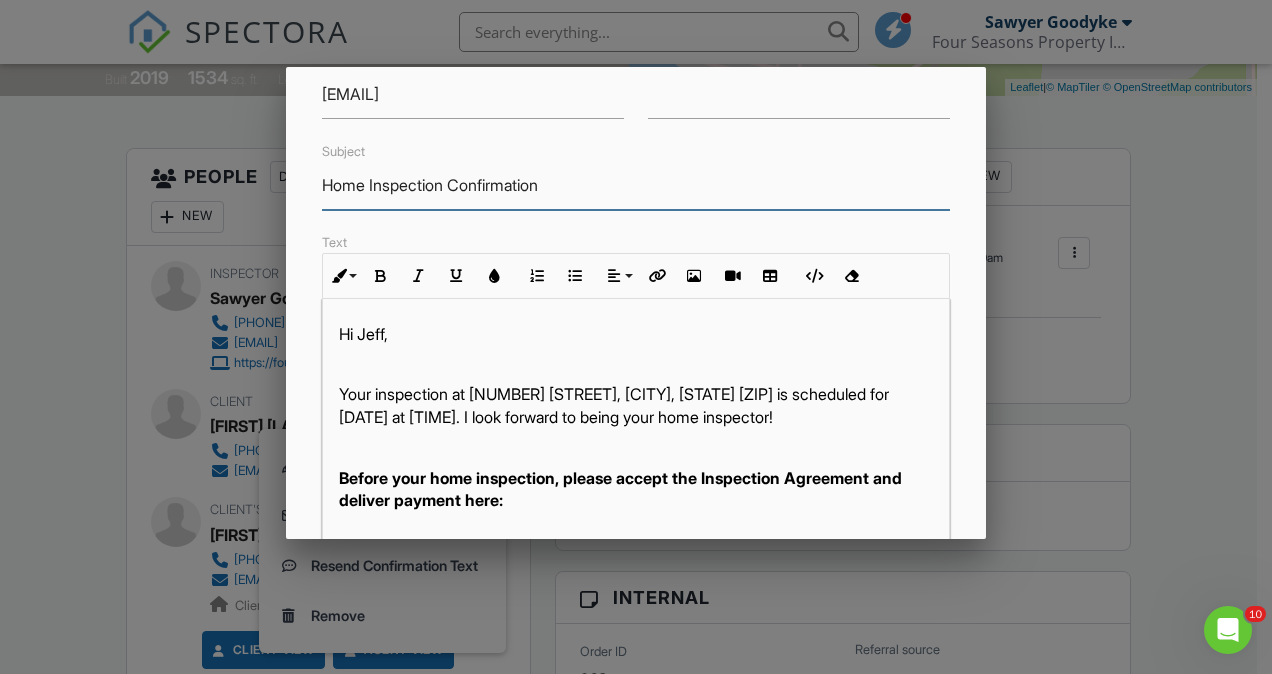 click on "Home Inspection Confirmation" at bounding box center [636, 185] 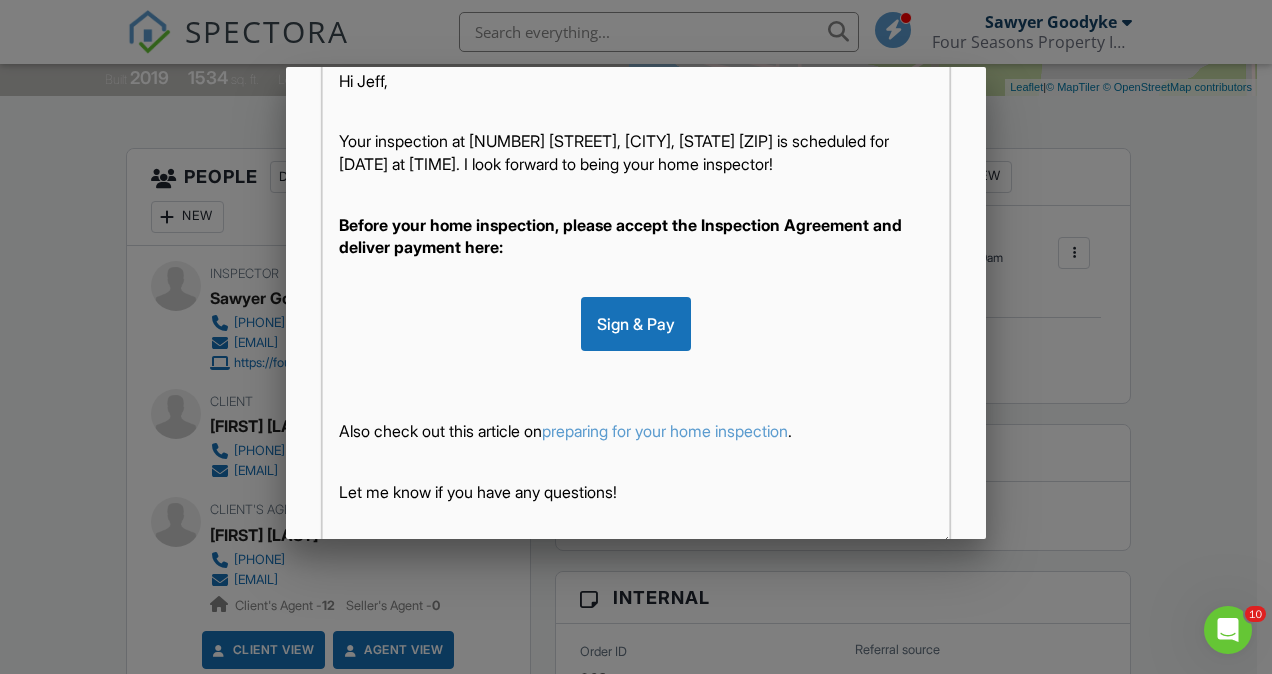scroll, scrollTop: 378, scrollLeft: 0, axis: vertical 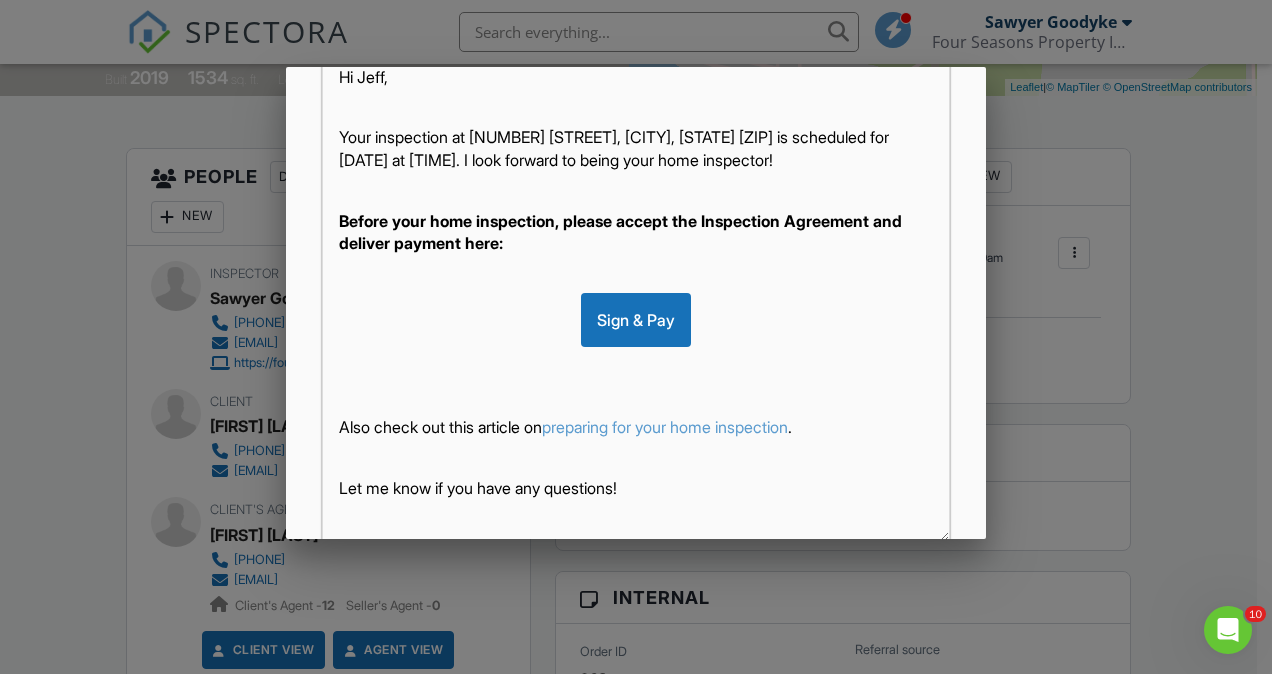 type on "Well & Septic Inspection Confirmation" 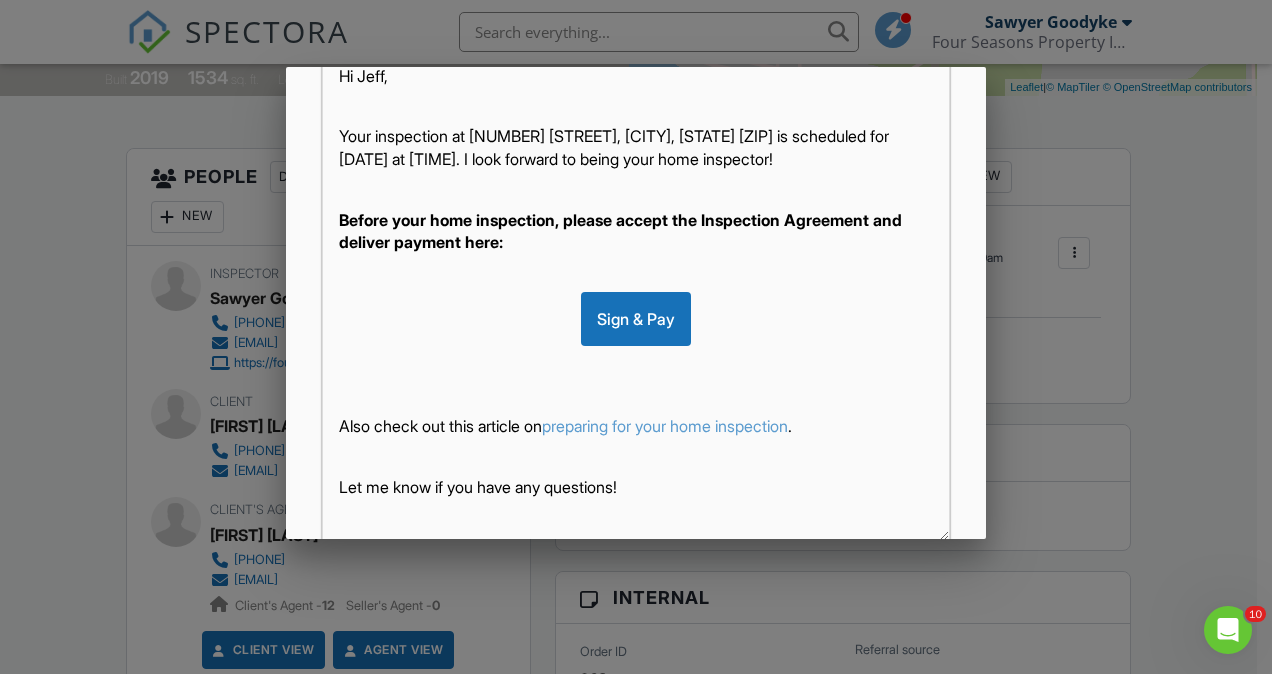 click at bounding box center [636, 395] 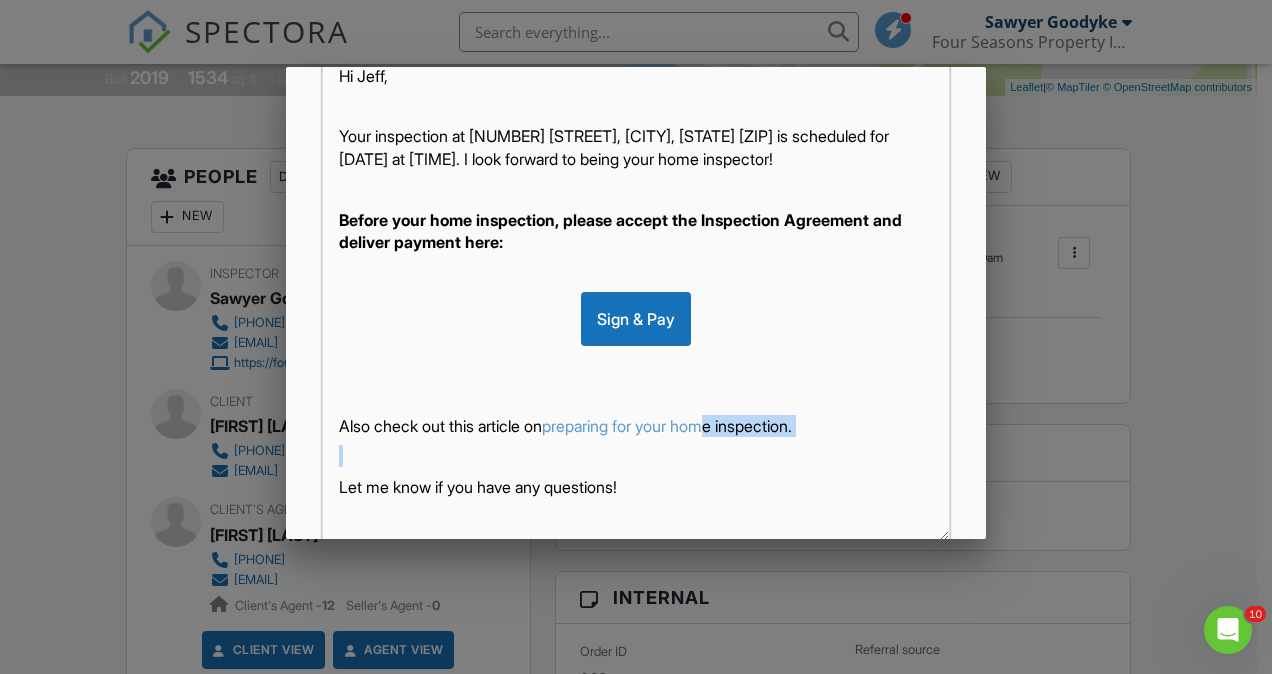drag, startPoint x: 844, startPoint y: 436, endPoint x: 728, endPoint y: 425, distance: 116.520386 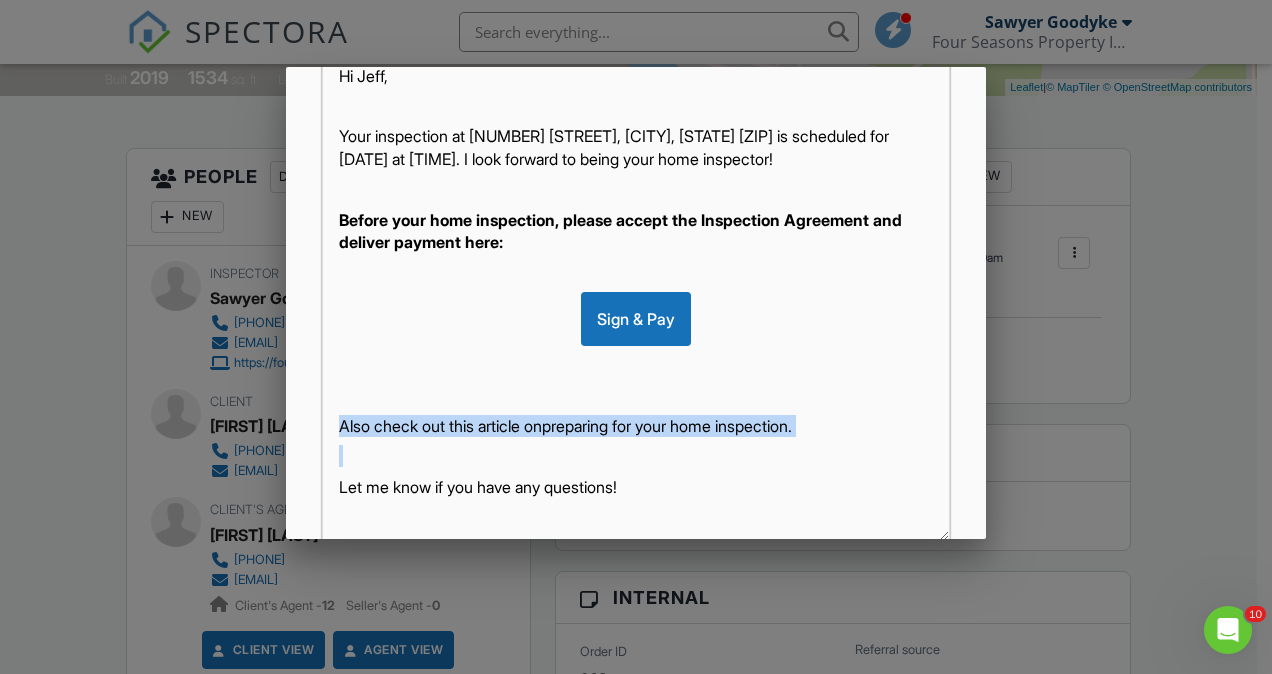drag, startPoint x: 834, startPoint y: 418, endPoint x: 272, endPoint y: 432, distance: 562.1744 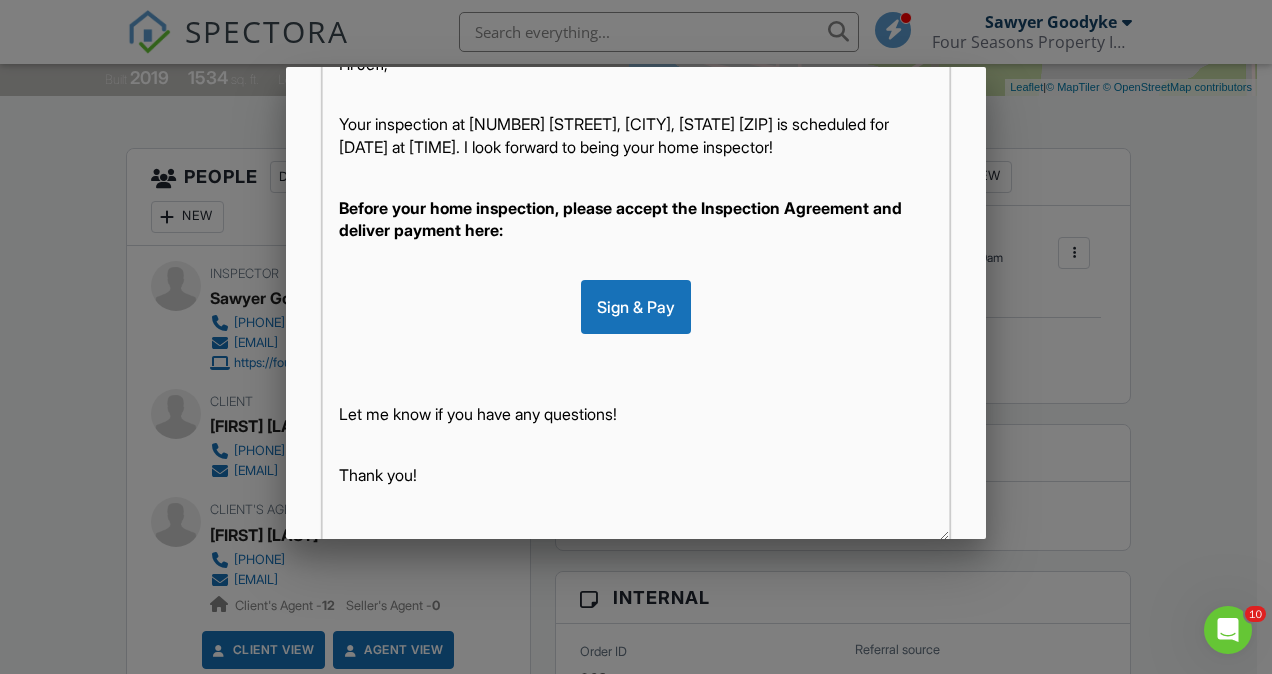 scroll, scrollTop: 12, scrollLeft: 0, axis: vertical 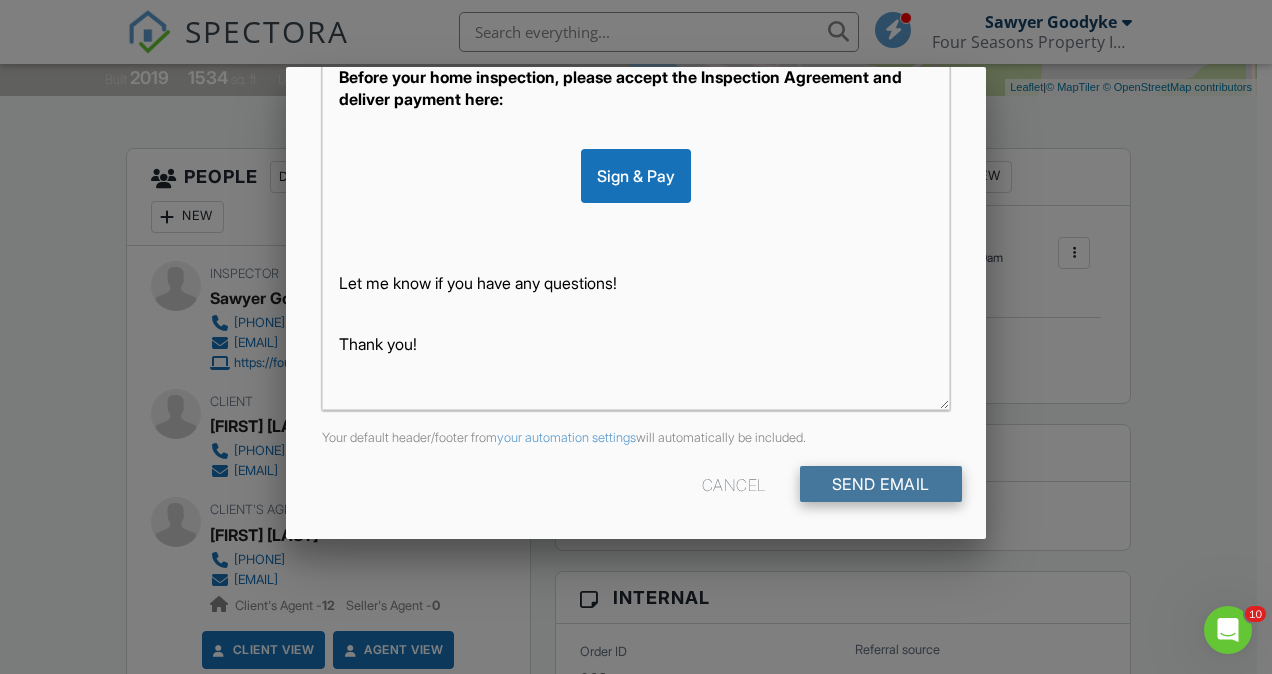 click on "Send Email" at bounding box center [881, 484] 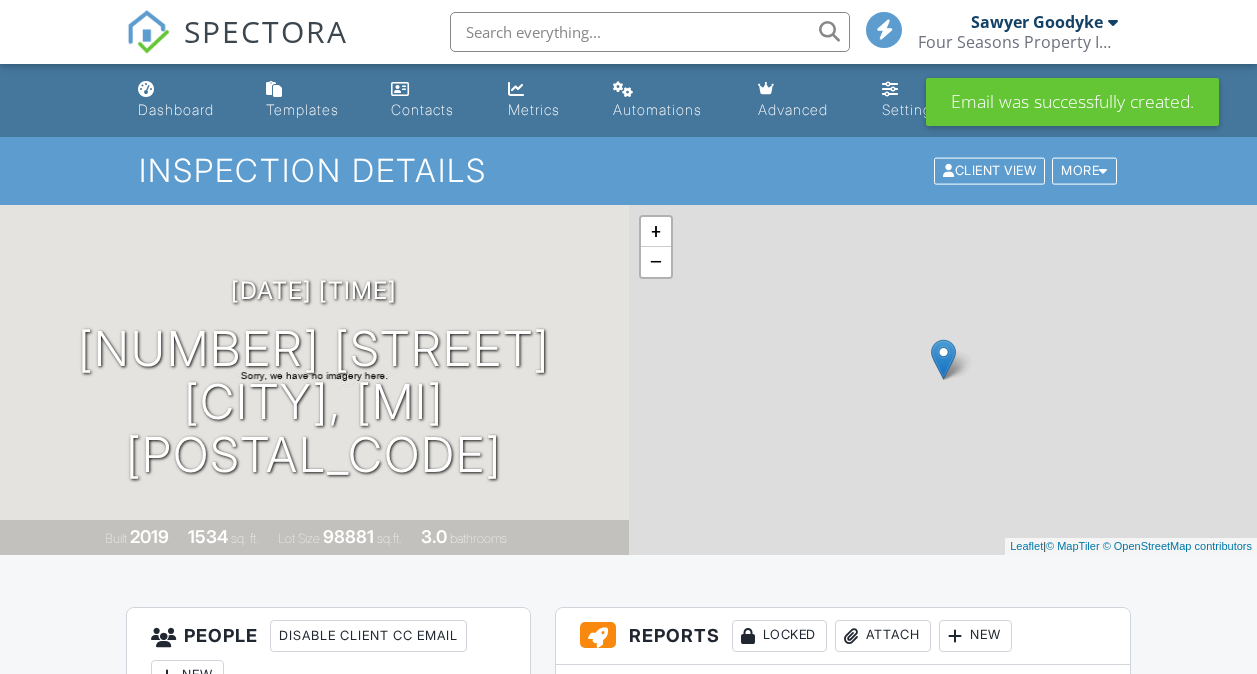 scroll, scrollTop: 0, scrollLeft: 0, axis: both 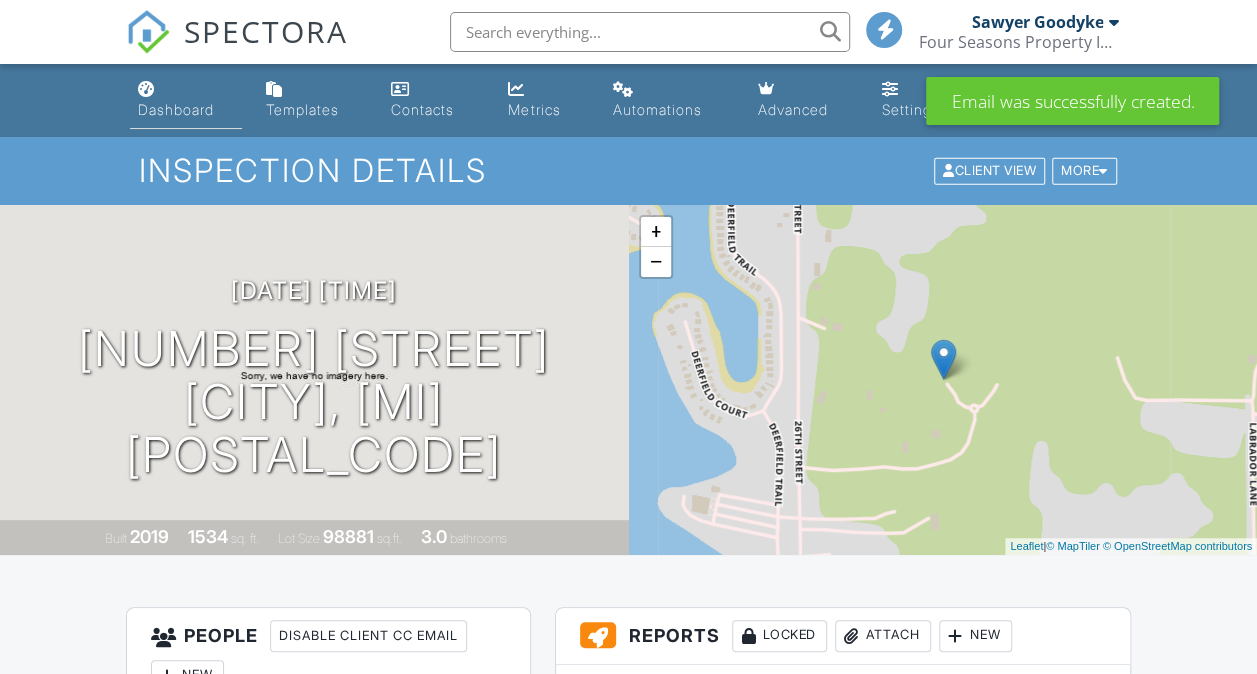 click on "Dashboard" at bounding box center [186, 100] 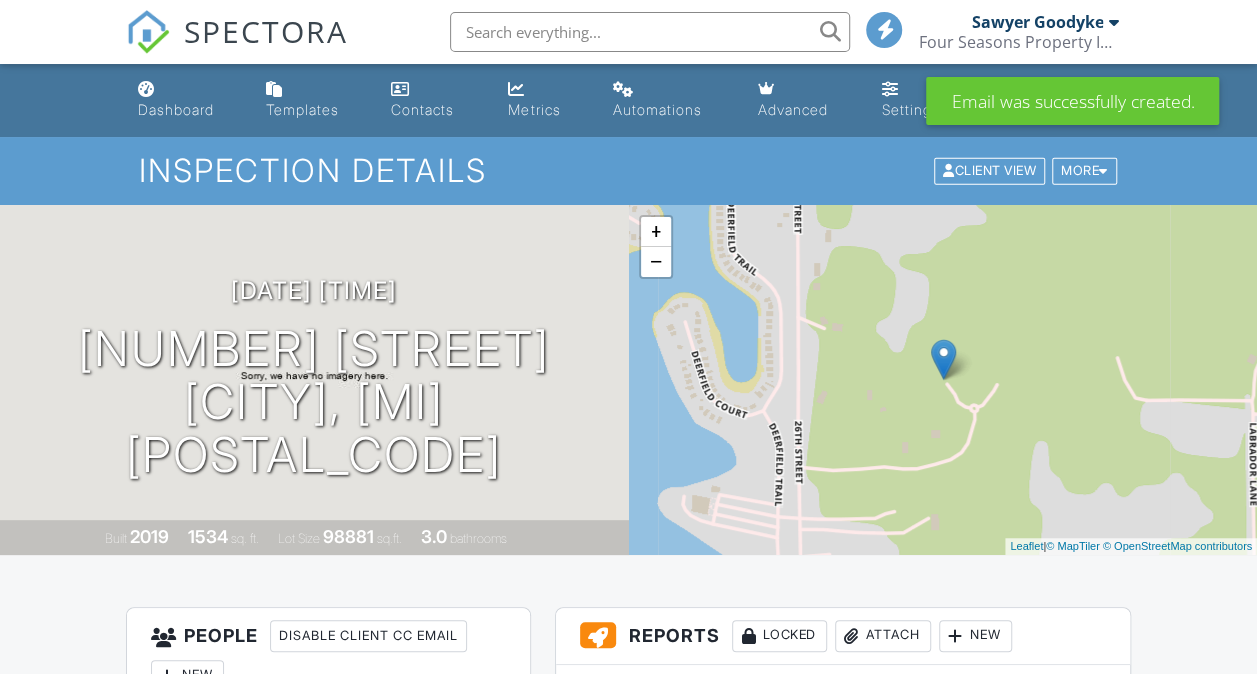 click at bounding box center (0, 0) 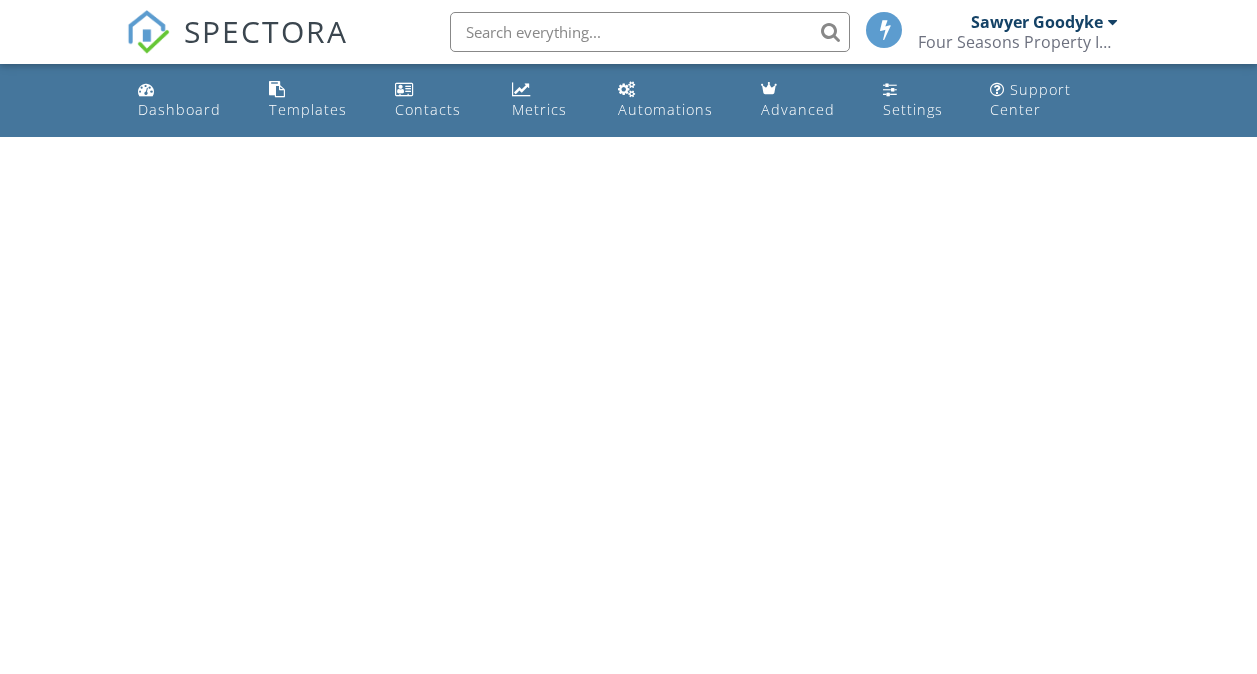 scroll, scrollTop: 0, scrollLeft: 0, axis: both 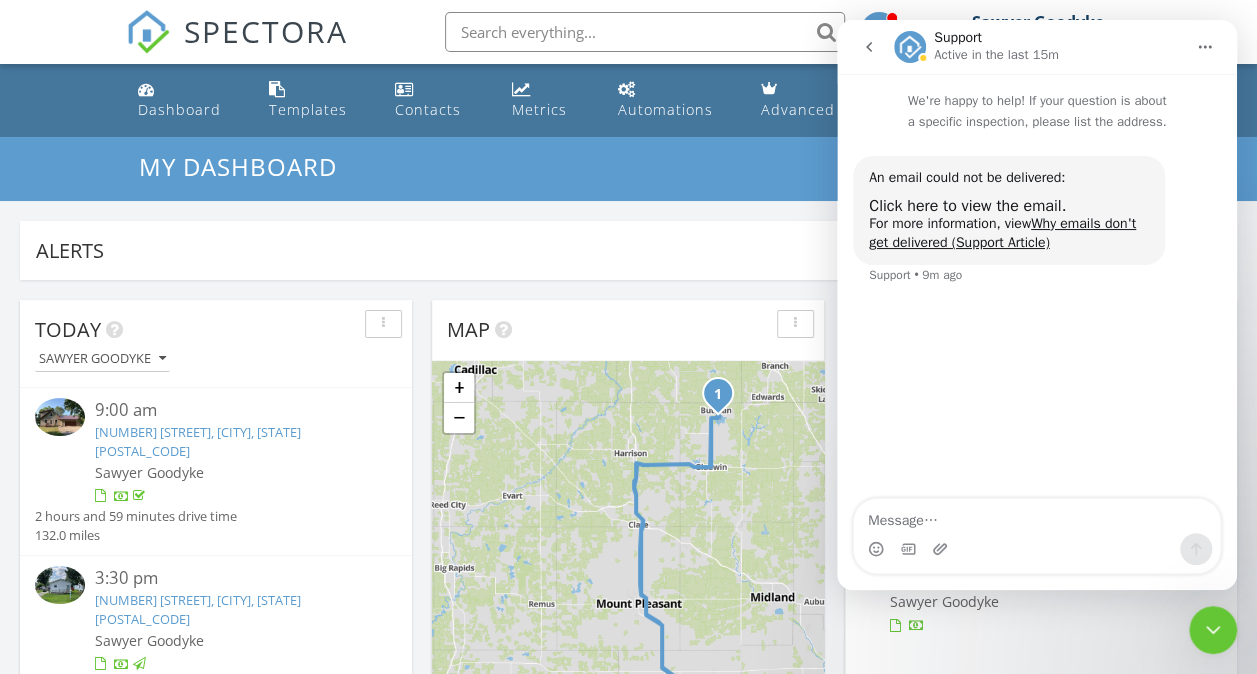 click at bounding box center [1213, 630] 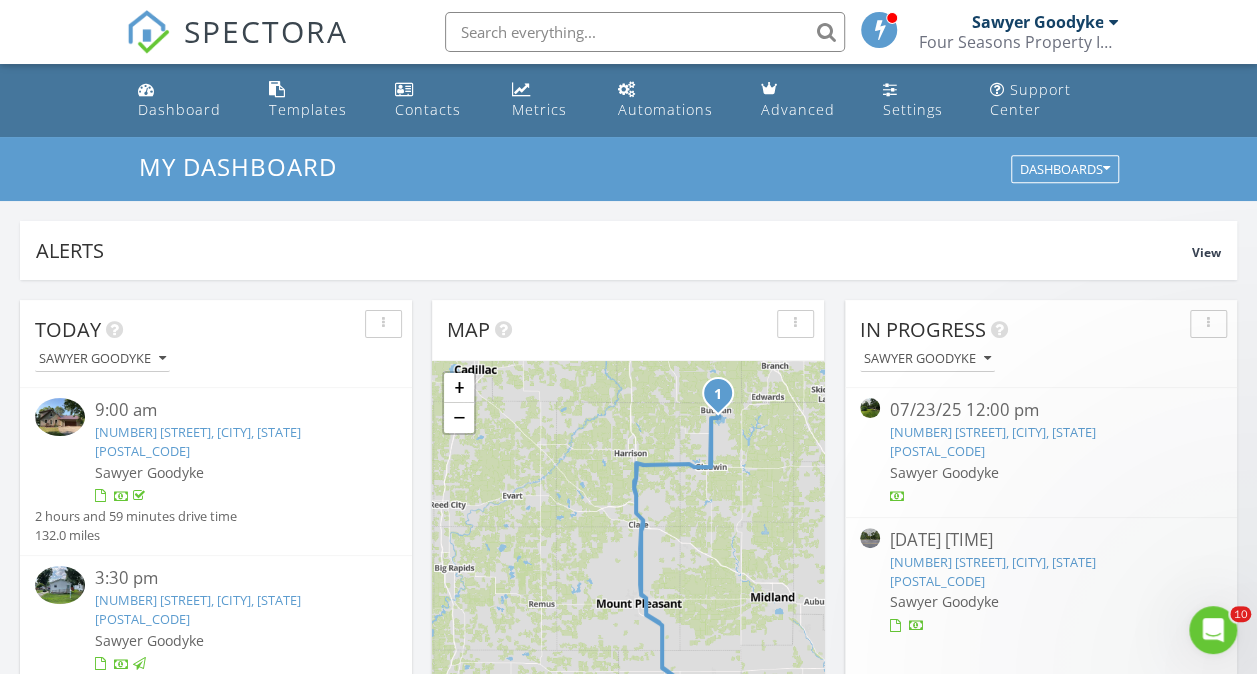 scroll, scrollTop: 0, scrollLeft: 0, axis: both 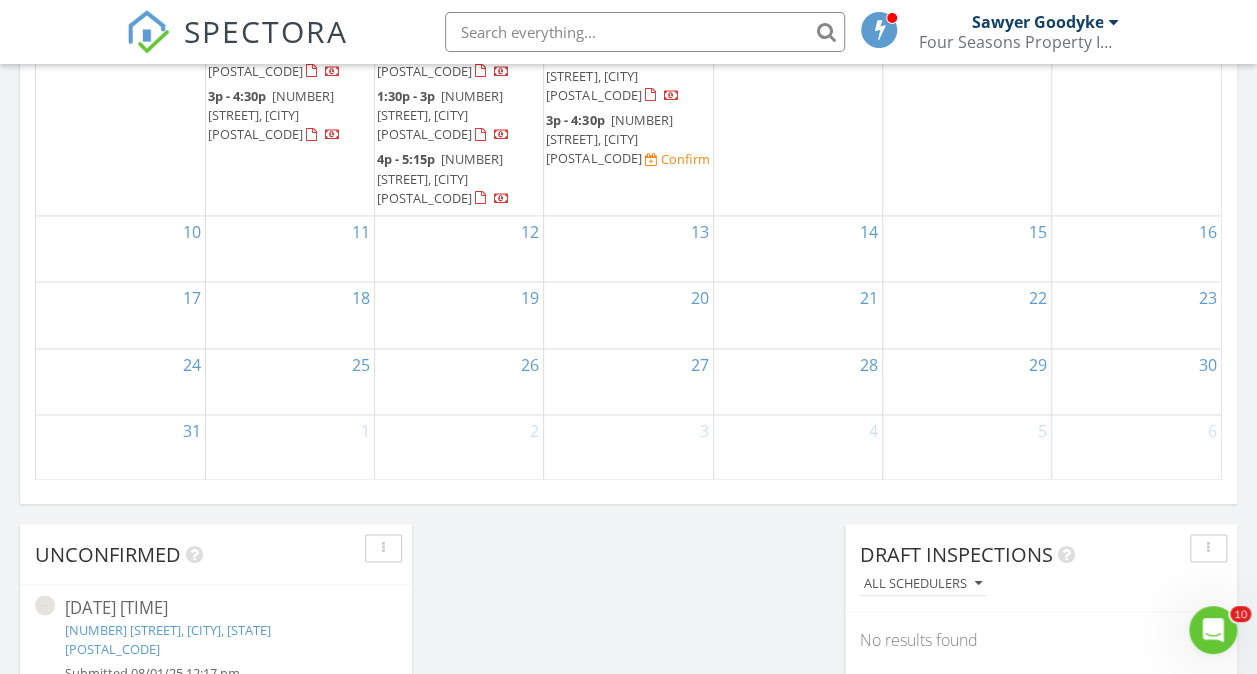 click on "Today
Sawyer Goodyke
9:00 am
5235 King Henry Cir, Gladwin, MI 48624
Sawyer Goodyke
2 hours and 59 minutes drive time   132.0 miles       3:30 pm
539 Price St, Ionia, MI 48846
Sawyer Goodyke
2 hours and 52 minutes drive time   128.2 miles       New Inspection     New Quote         Map               1 2 + − US 127, US 127, US 127, East Bluewater Highway 418.7 km, 5 h 50 min Head northeast 35 m Turn right onto Sayles Road 1.5 km Go straight onto West Bluewater Highway (M 21) 4.5 km Continue onto West Lincoln Avenue (M 21) 4 km Continue onto East Bluewater Highway (M 21) 7 km Continue onto Blue Water Highway (M 21) 800 m Continue onto West Maple Street (M 21) 800 m Continue onto East Bluewater Highway (M 21) 15 km Continue onto West 2nd Street (M 21) 15 km Turn left onto North Lansing Street 2 km 800 m 700 m" at bounding box center [628, -186] 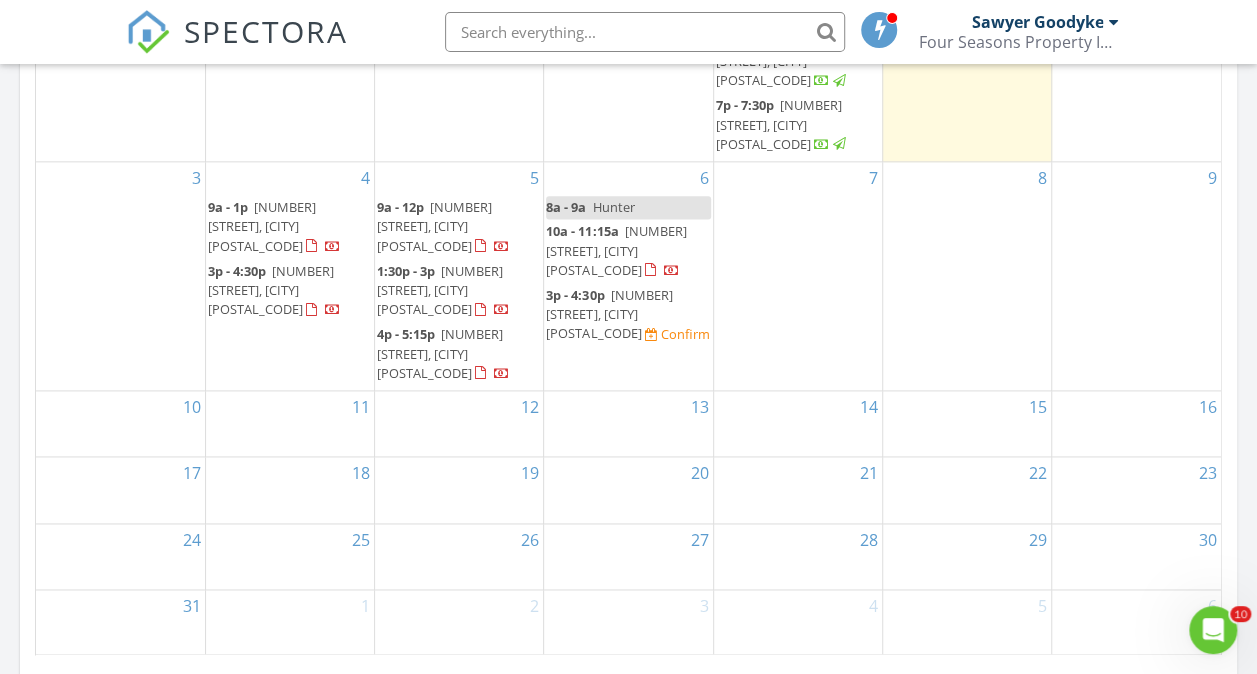 scroll, scrollTop: 1199, scrollLeft: 0, axis: vertical 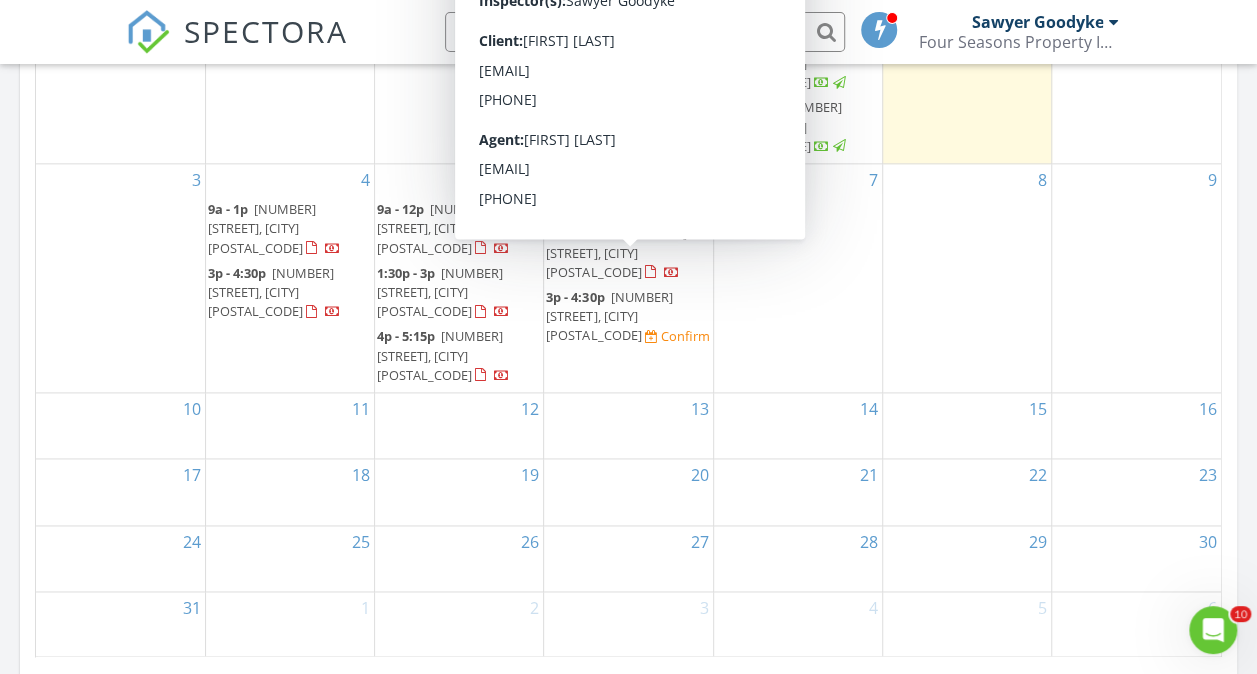 click on "16788 David Ct, Mecosta 49332" at bounding box center [609, 316] 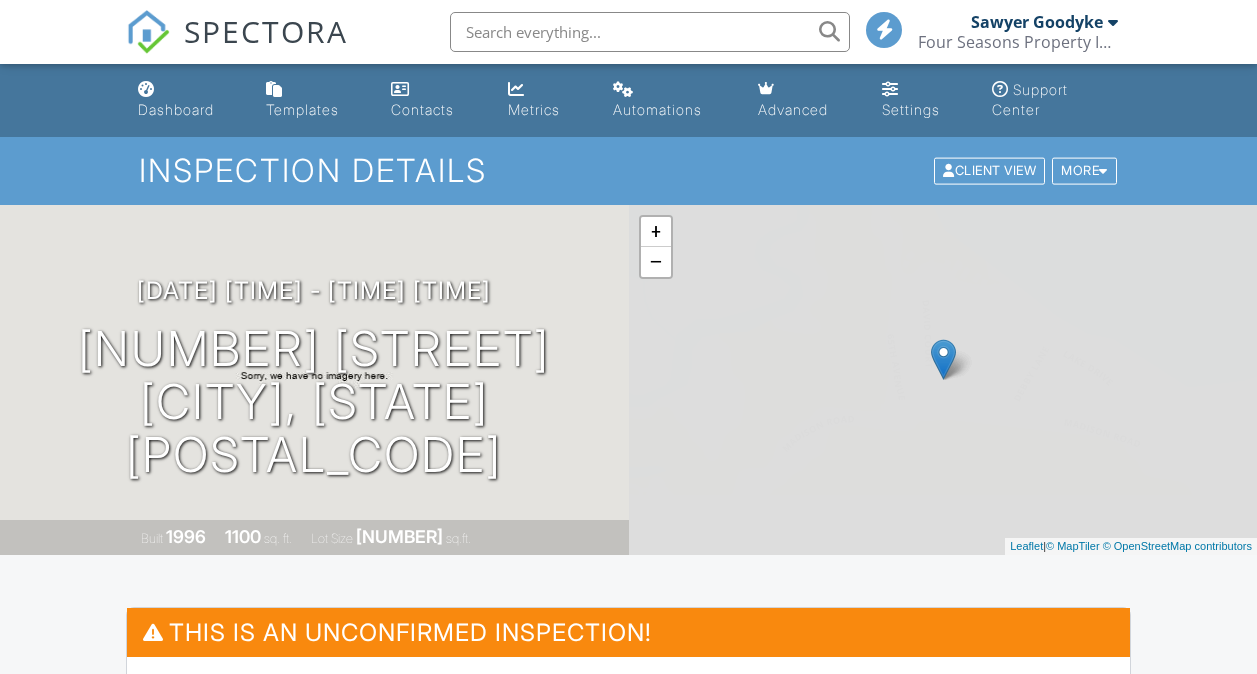 scroll, scrollTop: 0, scrollLeft: 0, axis: both 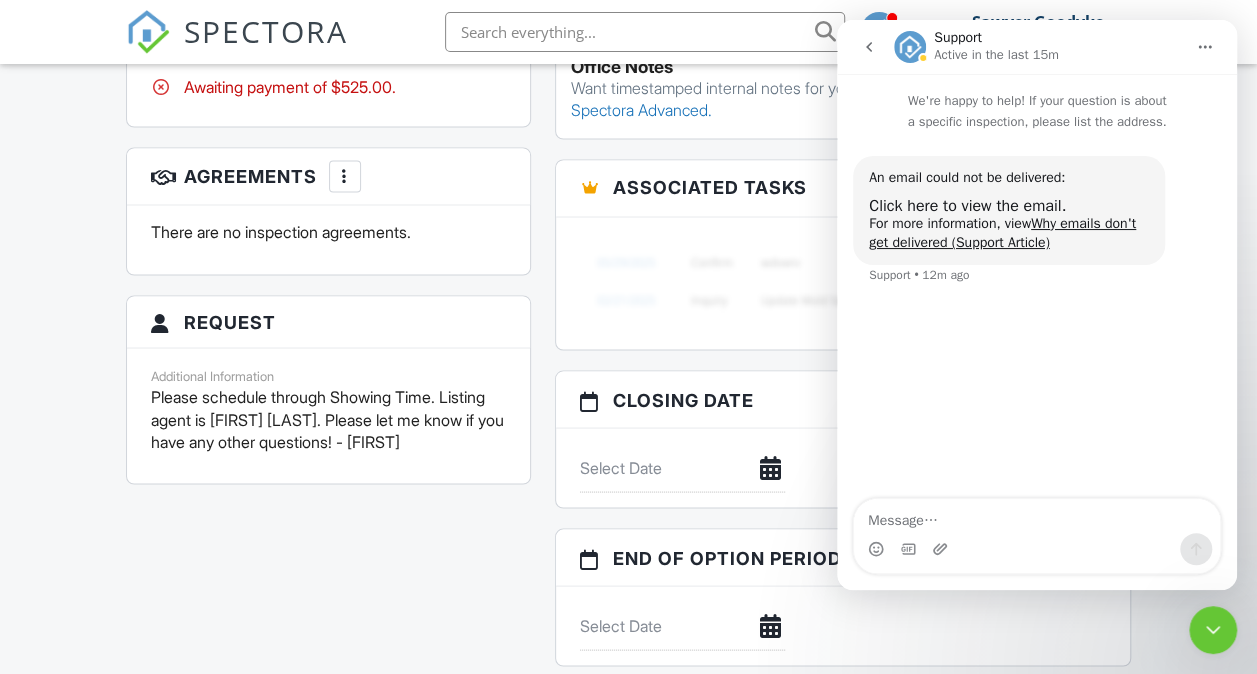 click 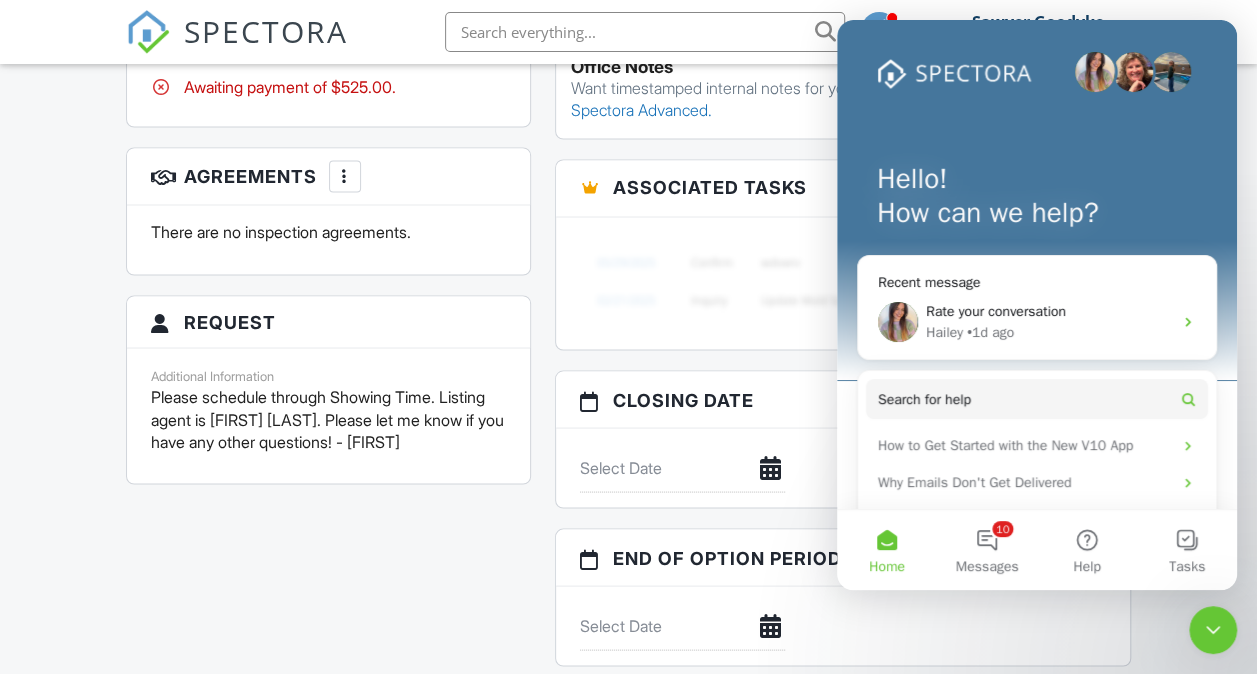 scroll, scrollTop: 0, scrollLeft: 0, axis: both 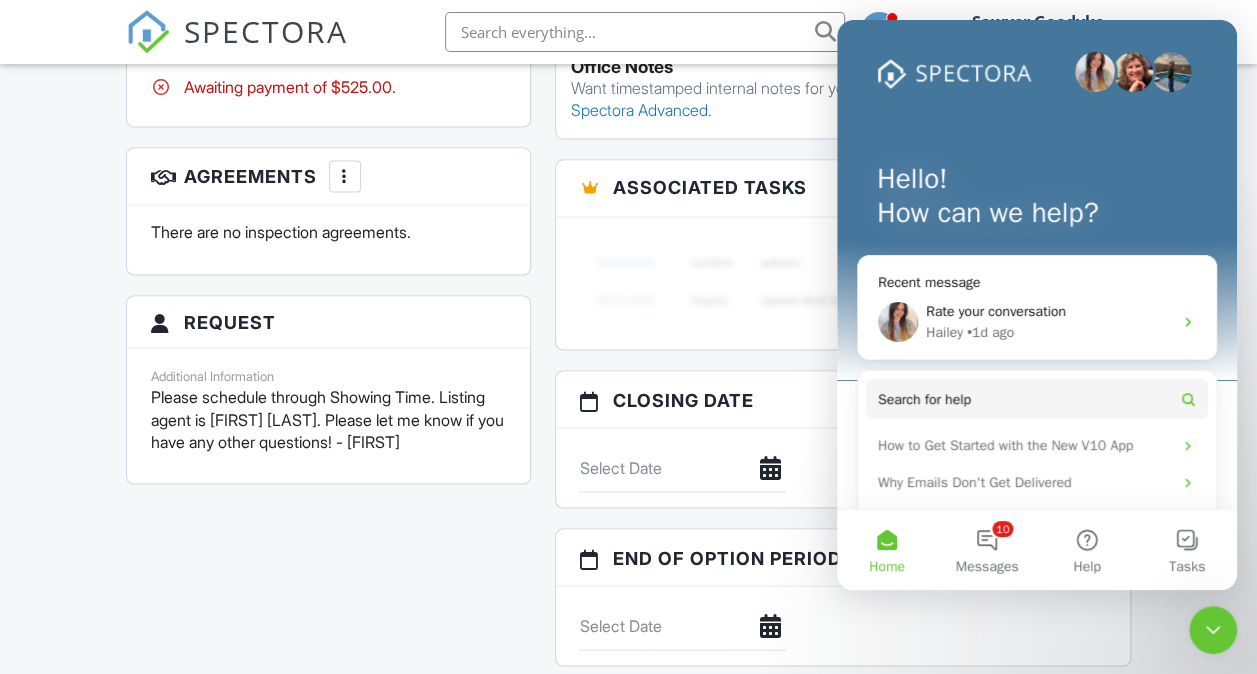 click at bounding box center [1213, 630] 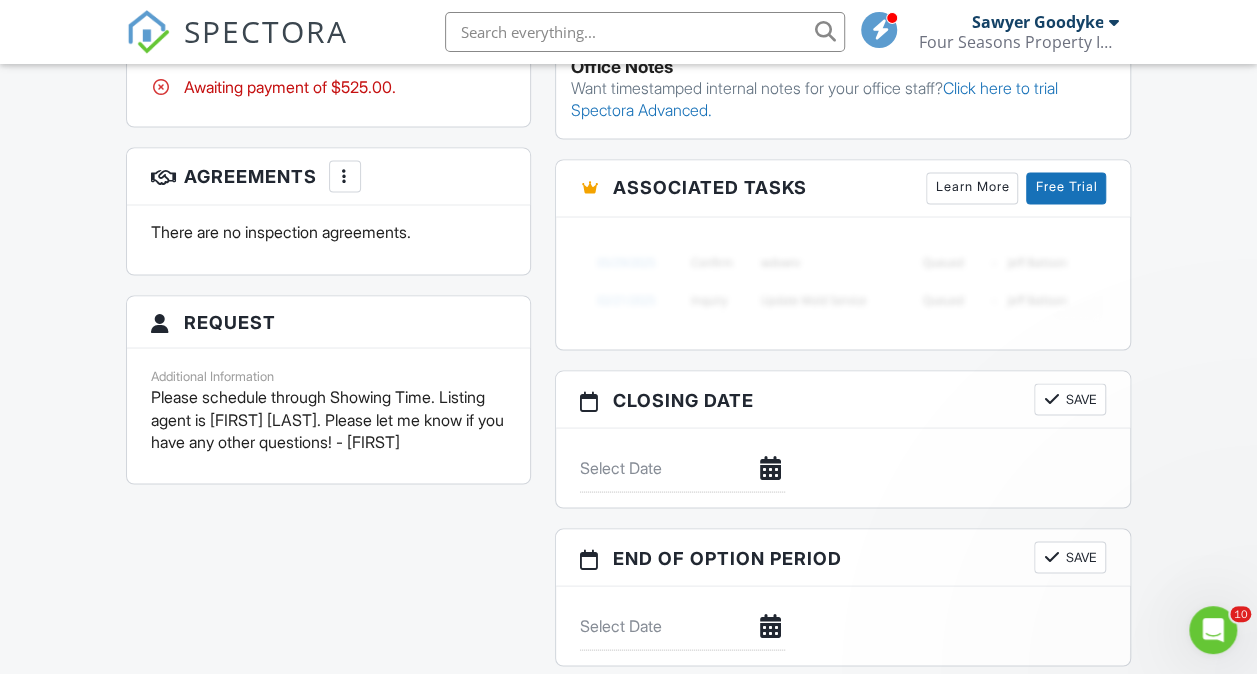 scroll, scrollTop: 0, scrollLeft: 0, axis: both 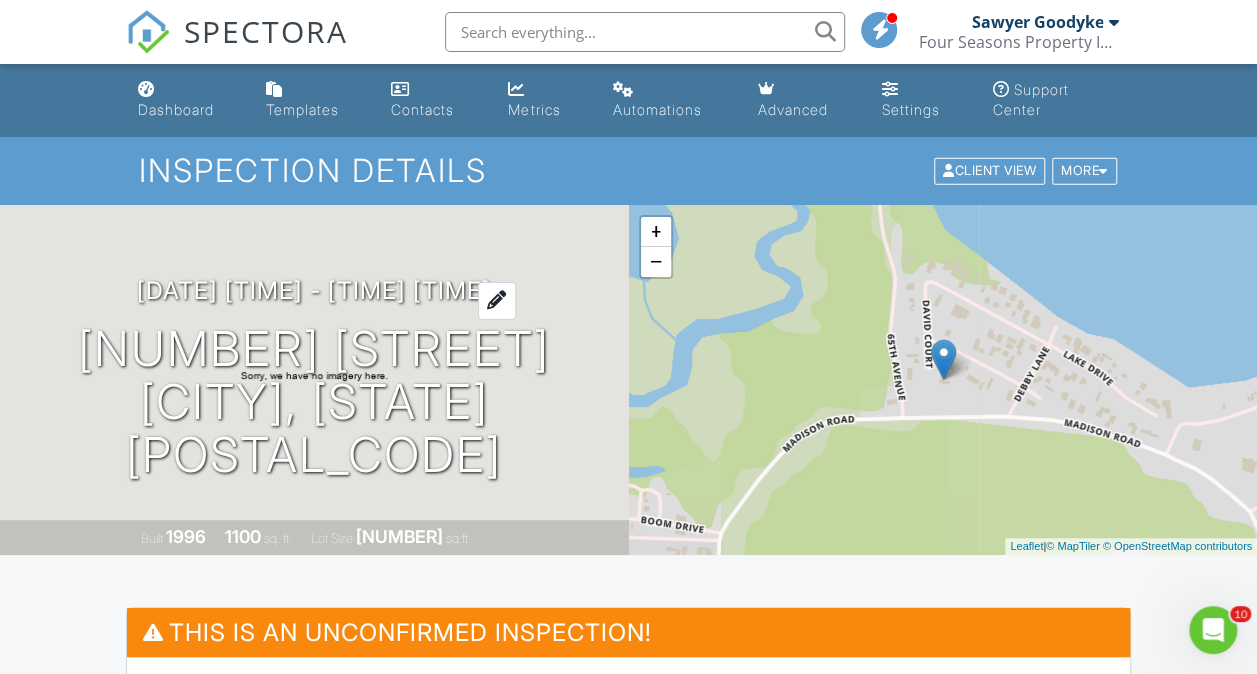 click at bounding box center [497, 300] 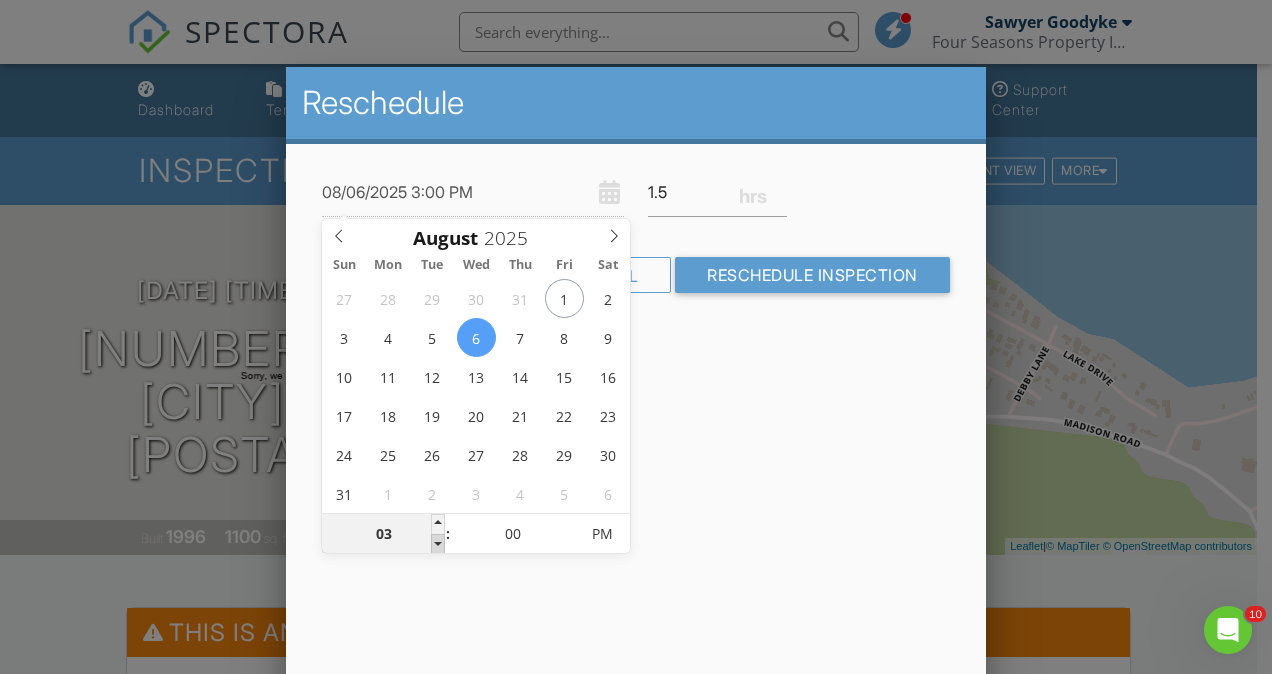 type on "08/06/2025 2:00 PM" 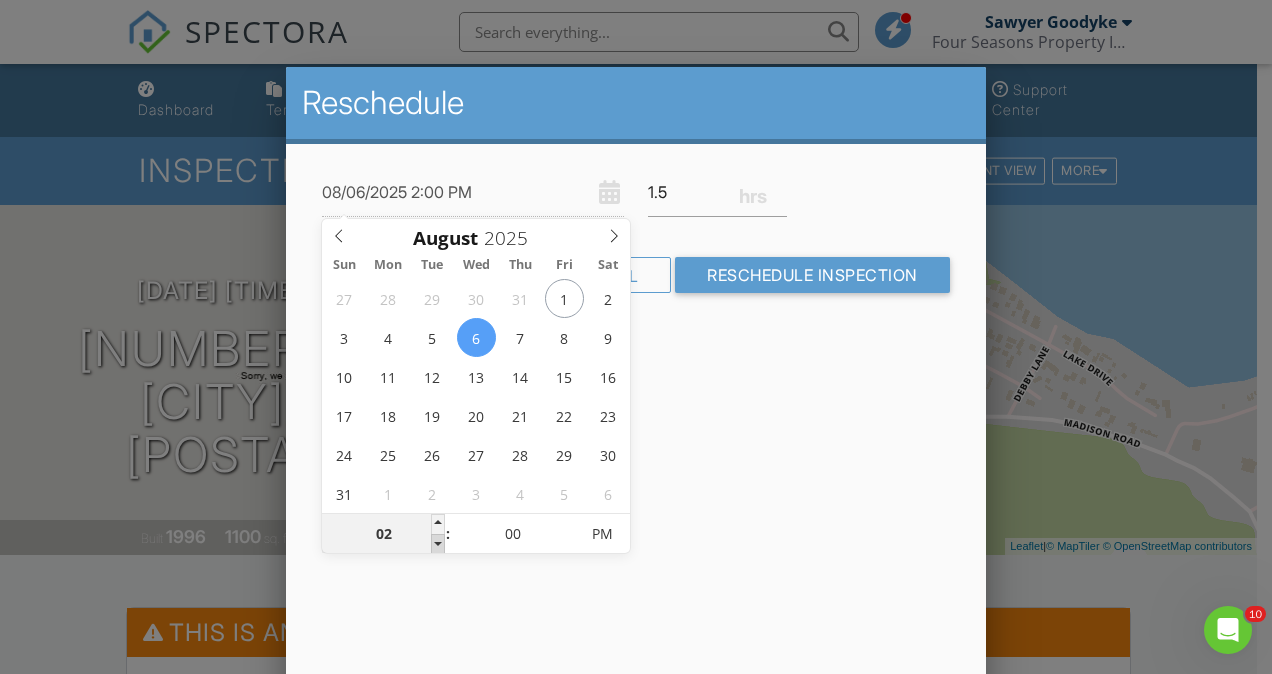click at bounding box center (438, 544) 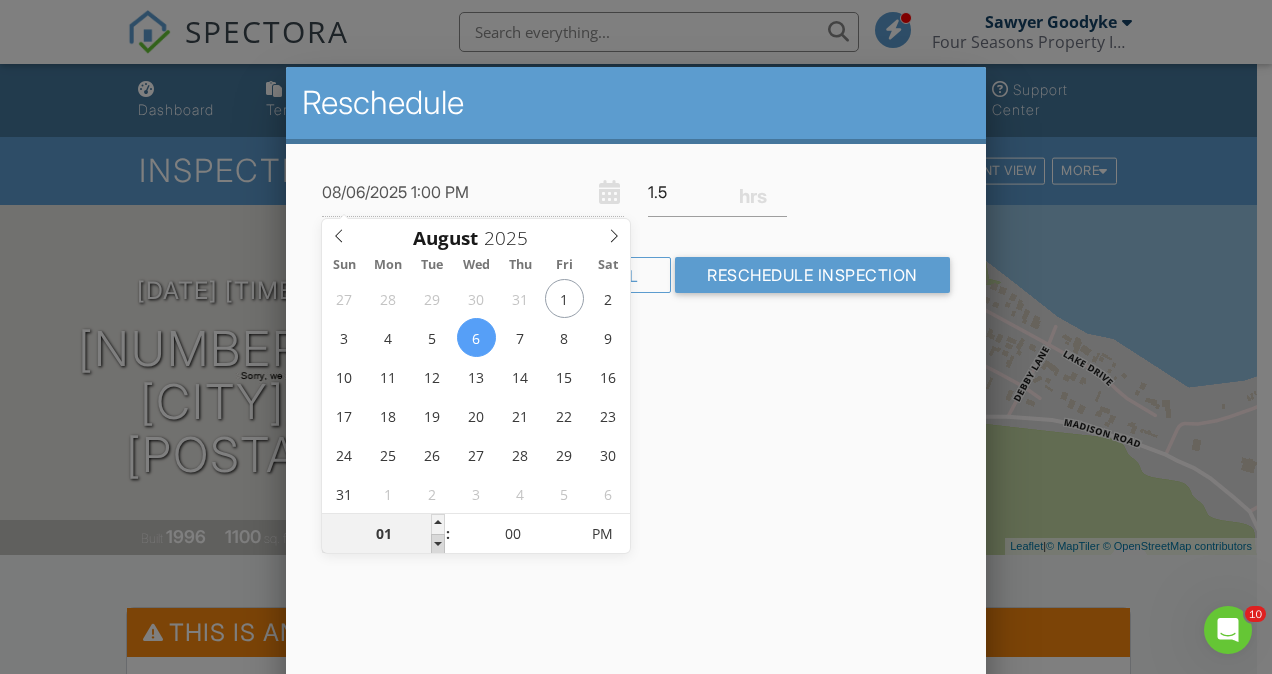 click at bounding box center (438, 544) 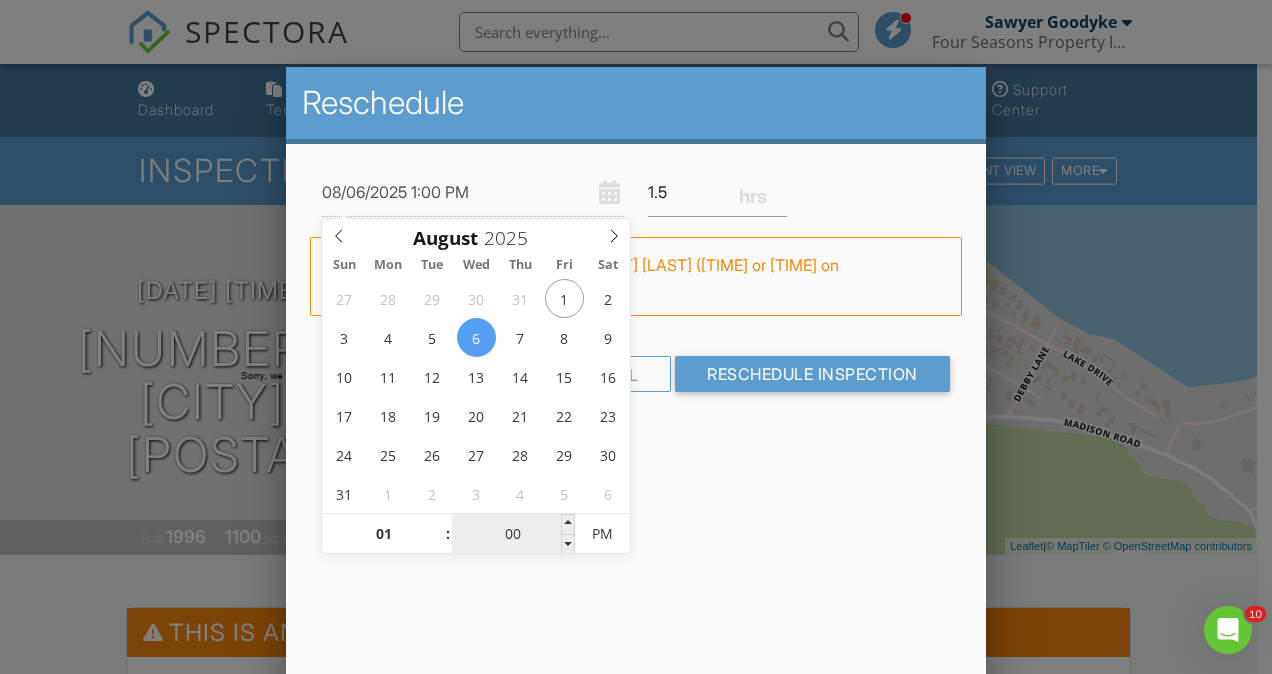 drag, startPoint x: 438, startPoint y: 540, endPoint x: 498, endPoint y: 548, distance: 60.530983 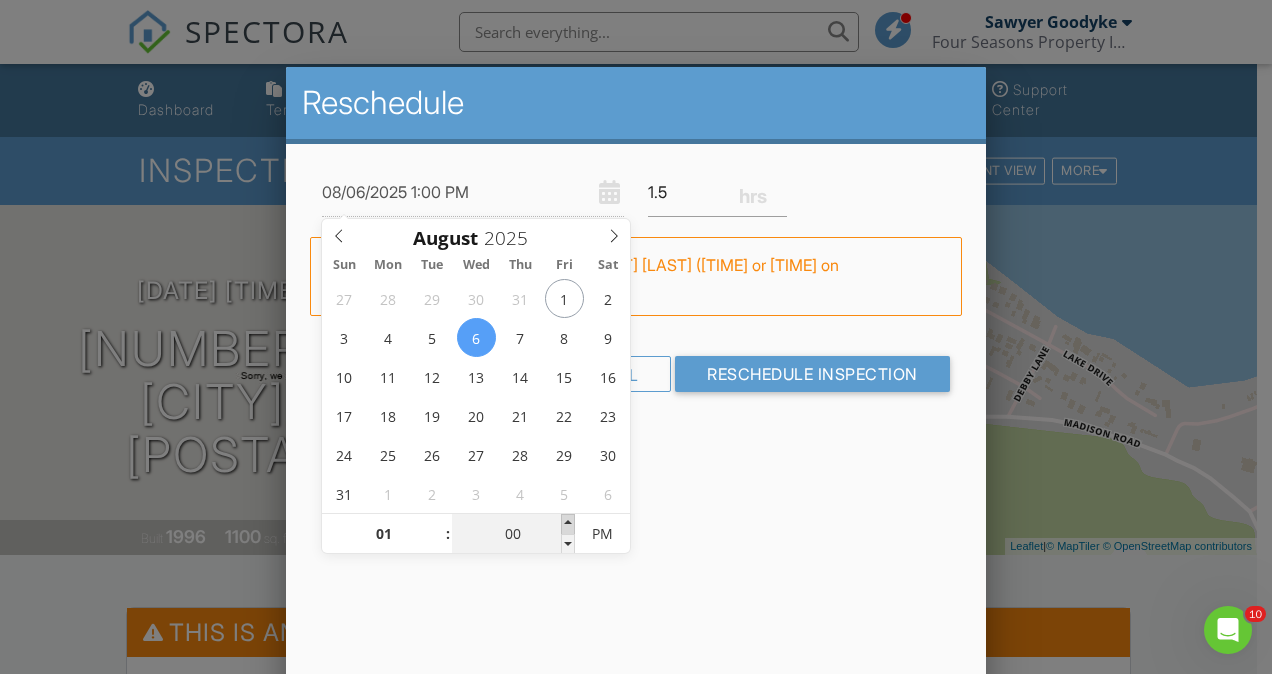 type on "08/06/2025 1:05 PM" 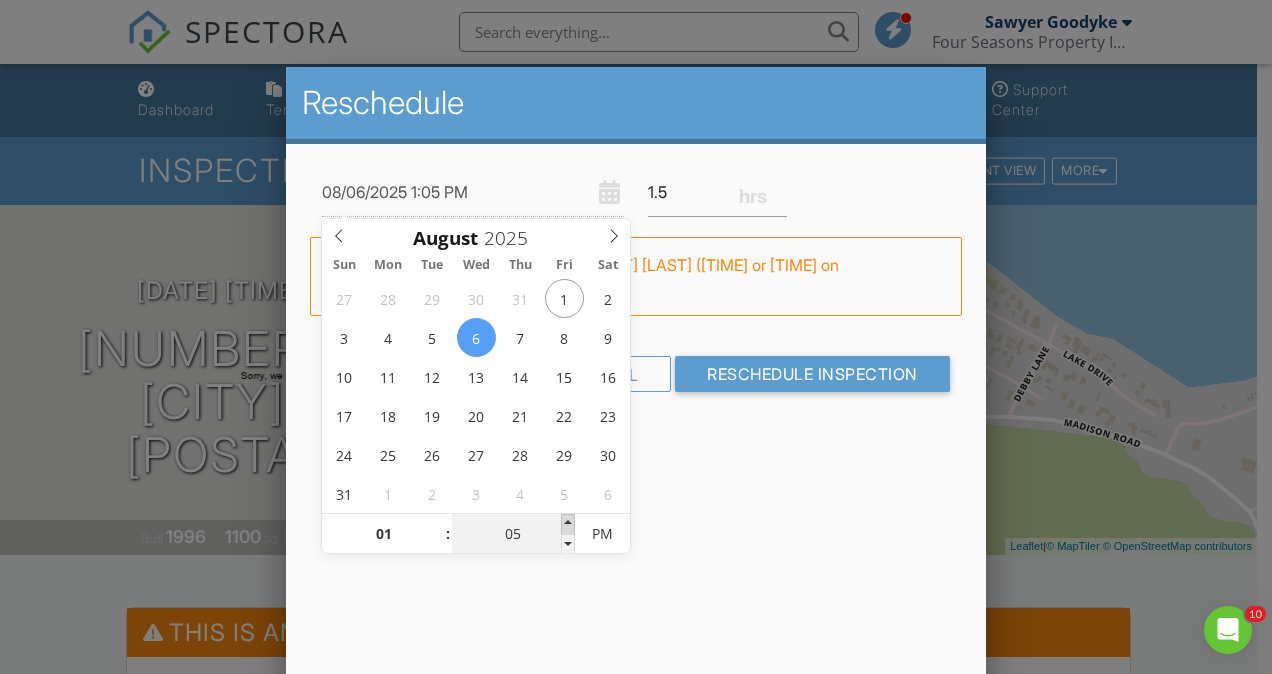 click at bounding box center (568, 524) 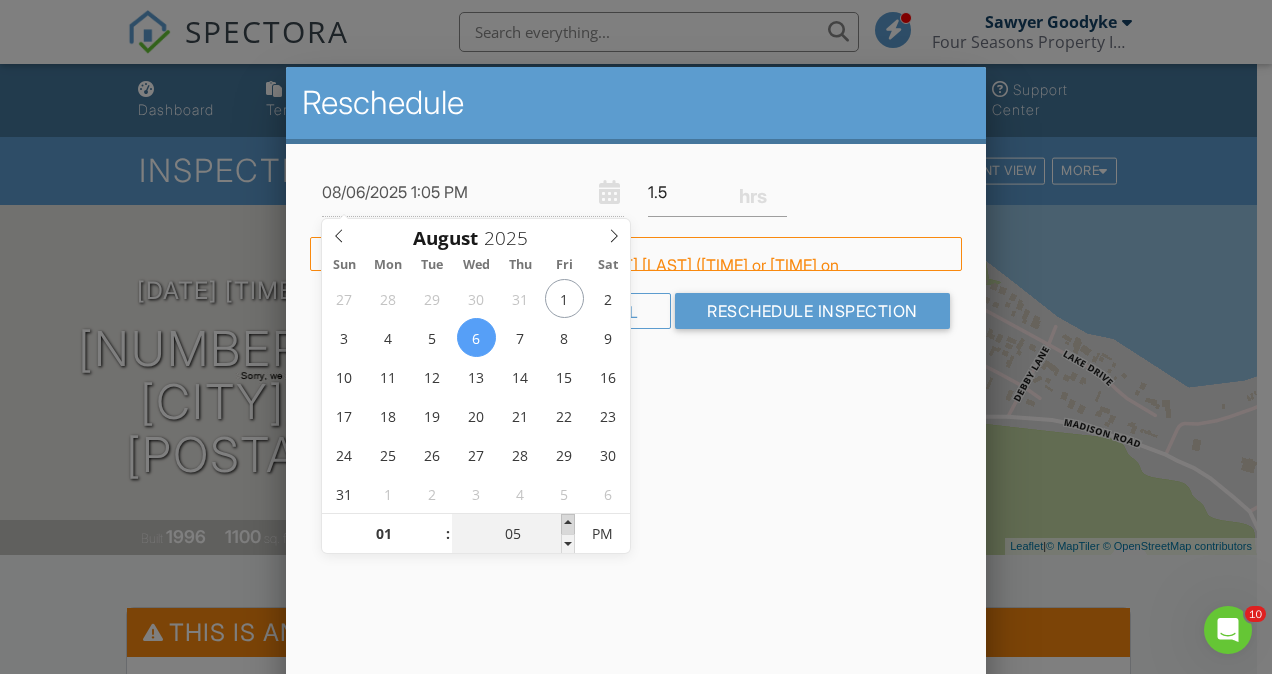 type on "08/06/2025 1:10 PM" 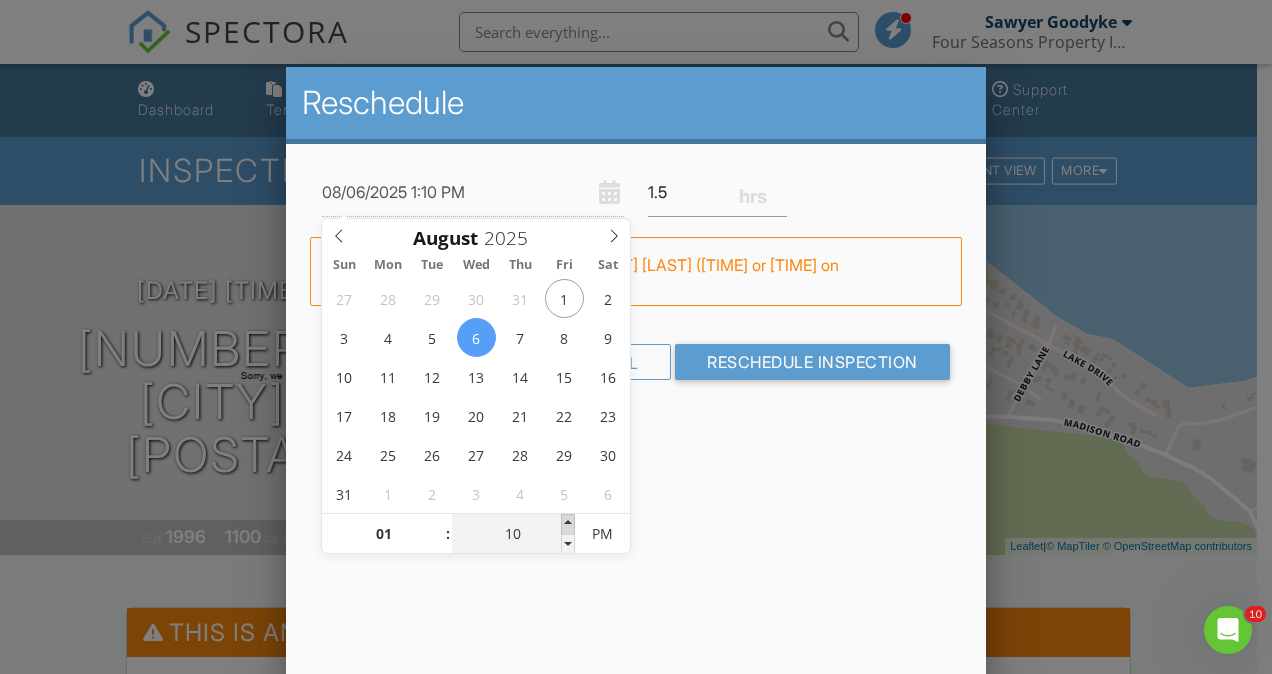 click at bounding box center [568, 524] 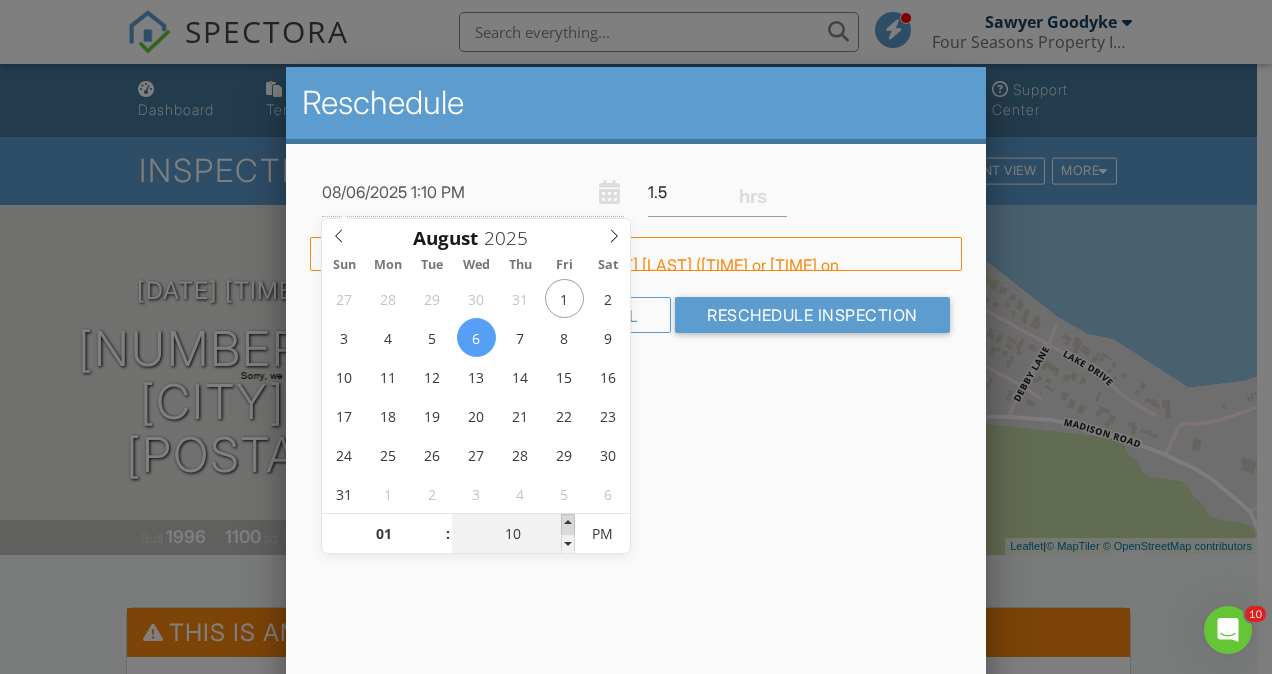type on "08/06/2025 1:15 PM" 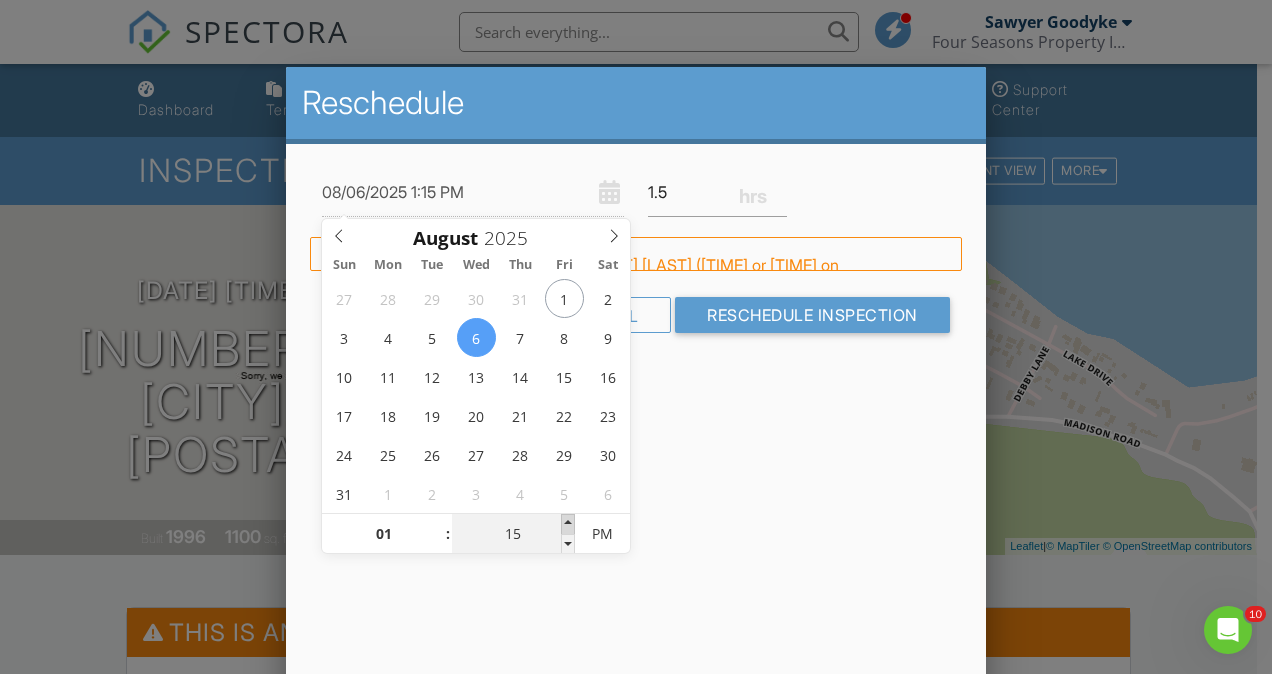 click at bounding box center (568, 524) 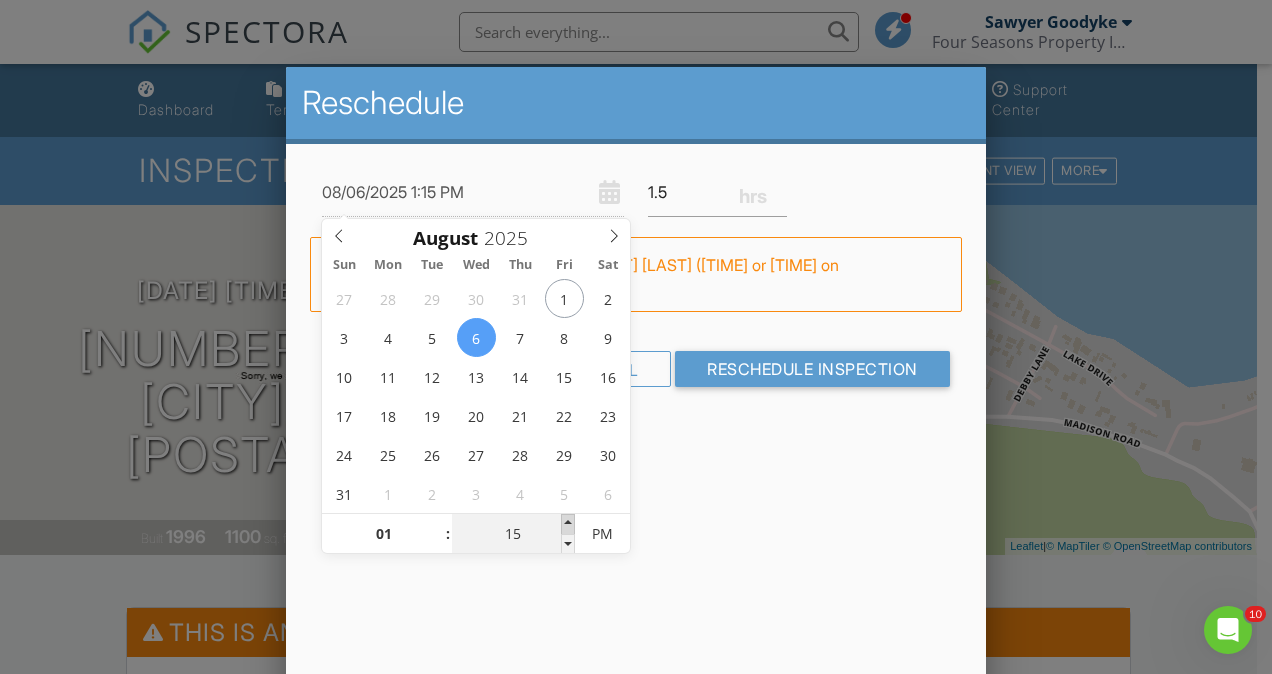 type on "08/06/2025 1:20 PM" 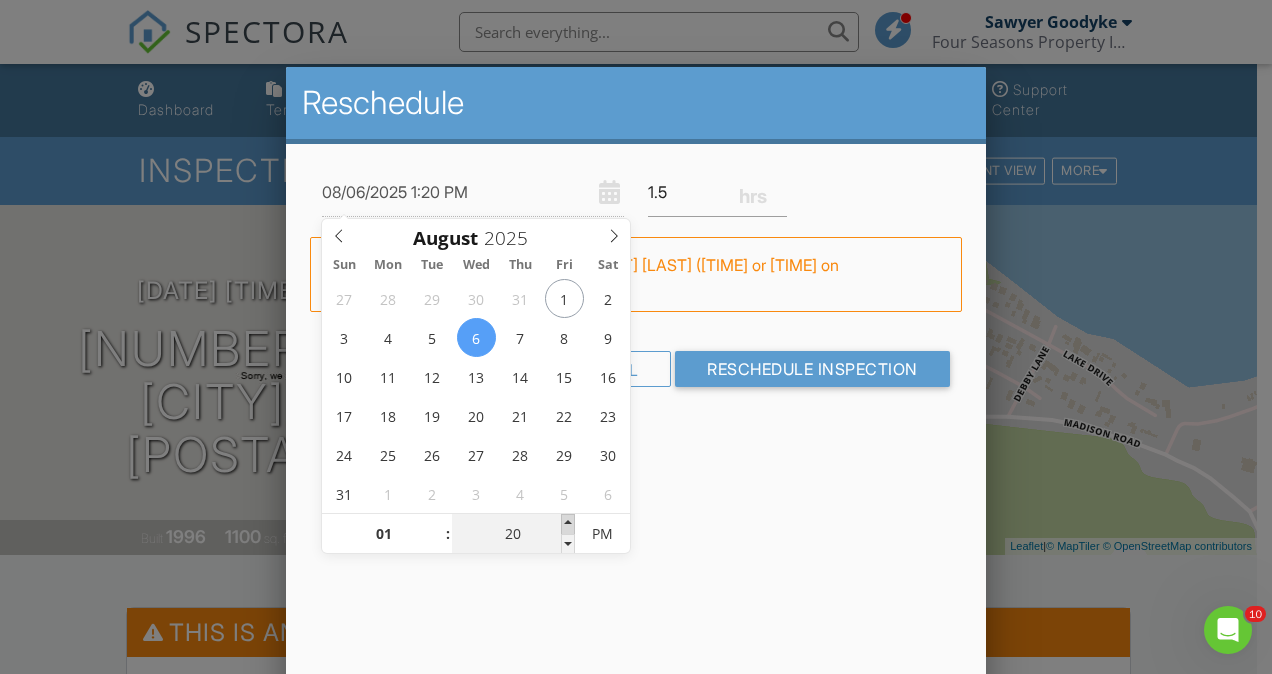 click at bounding box center [568, 524] 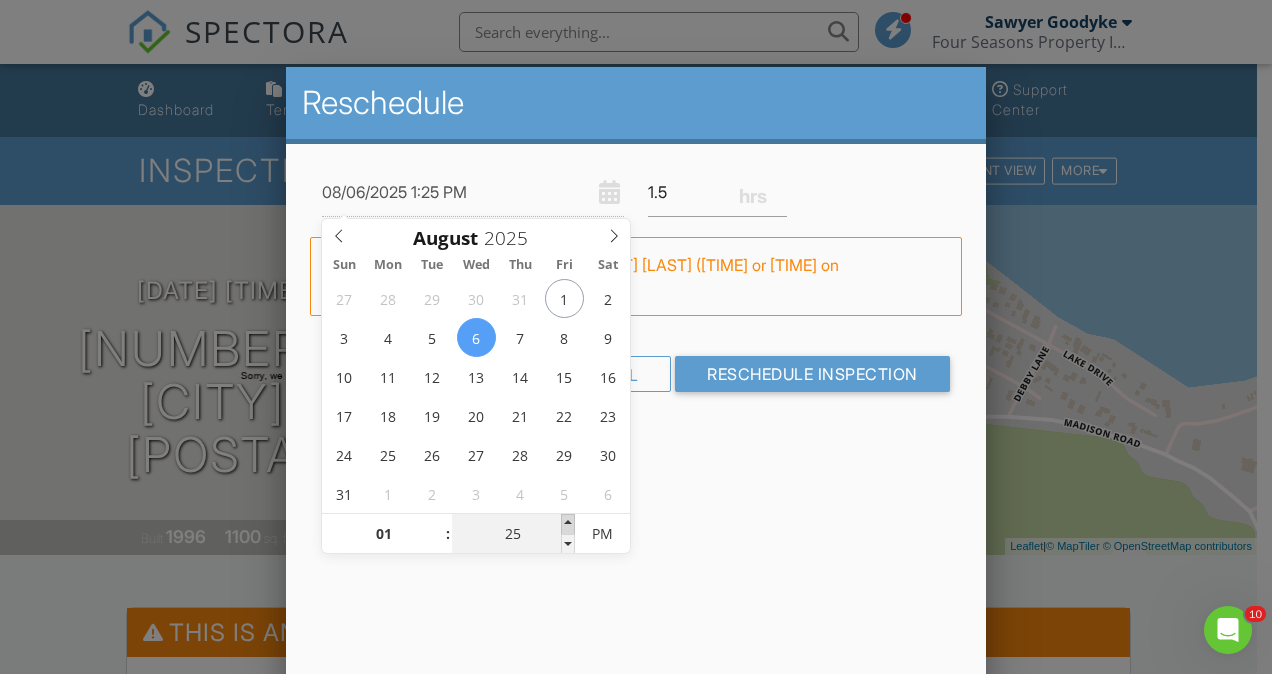 click at bounding box center (568, 524) 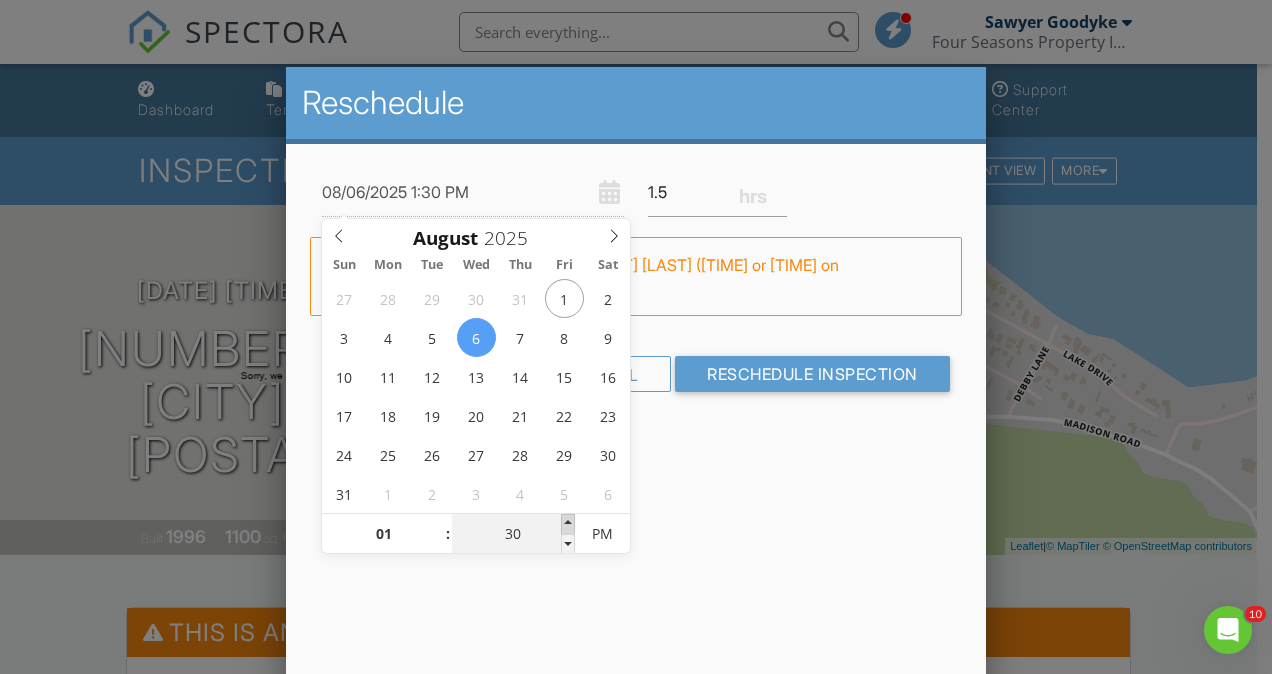 click at bounding box center (568, 524) 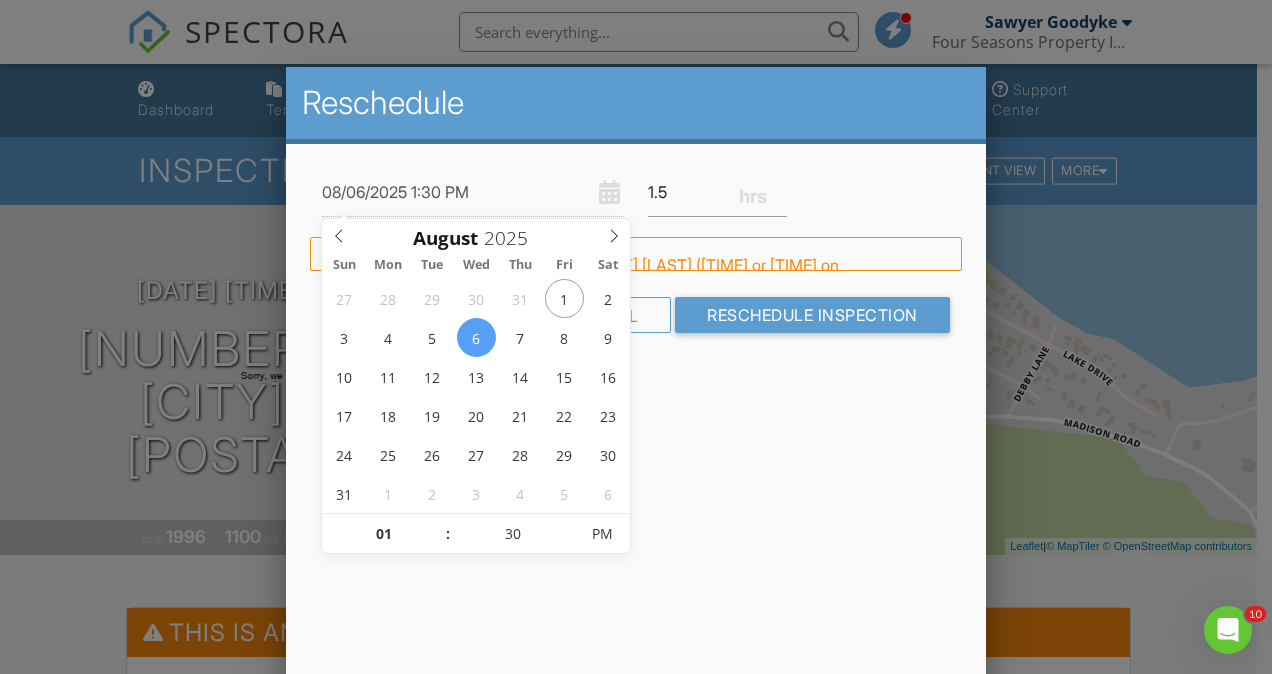 click on "Reschedule
08/06/2025 1:30 PM
1.5
Warning: this date/time is in the past.
FYI: This is not a regular time slot for Sawyer Goodyke (03:00 PM or 09:00 AM on Wednesdays).  Set up availability here.
Cancel
Reschedule Inspection" at bounding box center (636, 417) 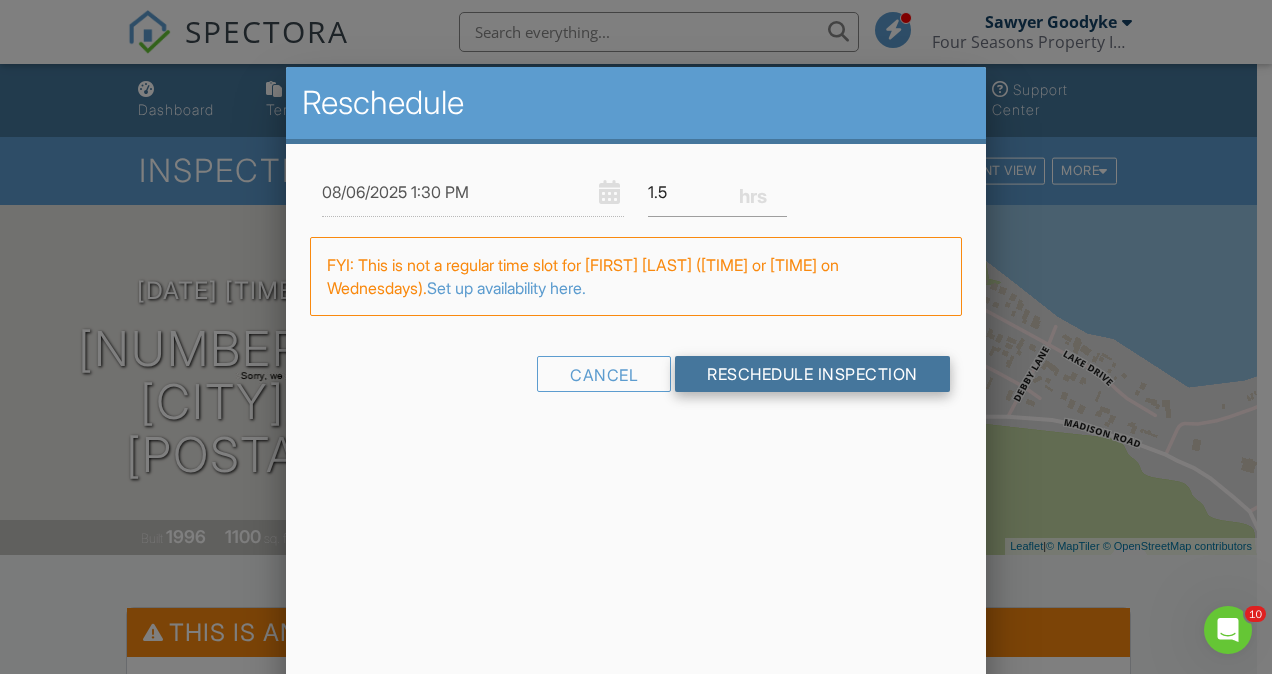 click on "Reschedule Inspection" at bounding box center (812, 374) 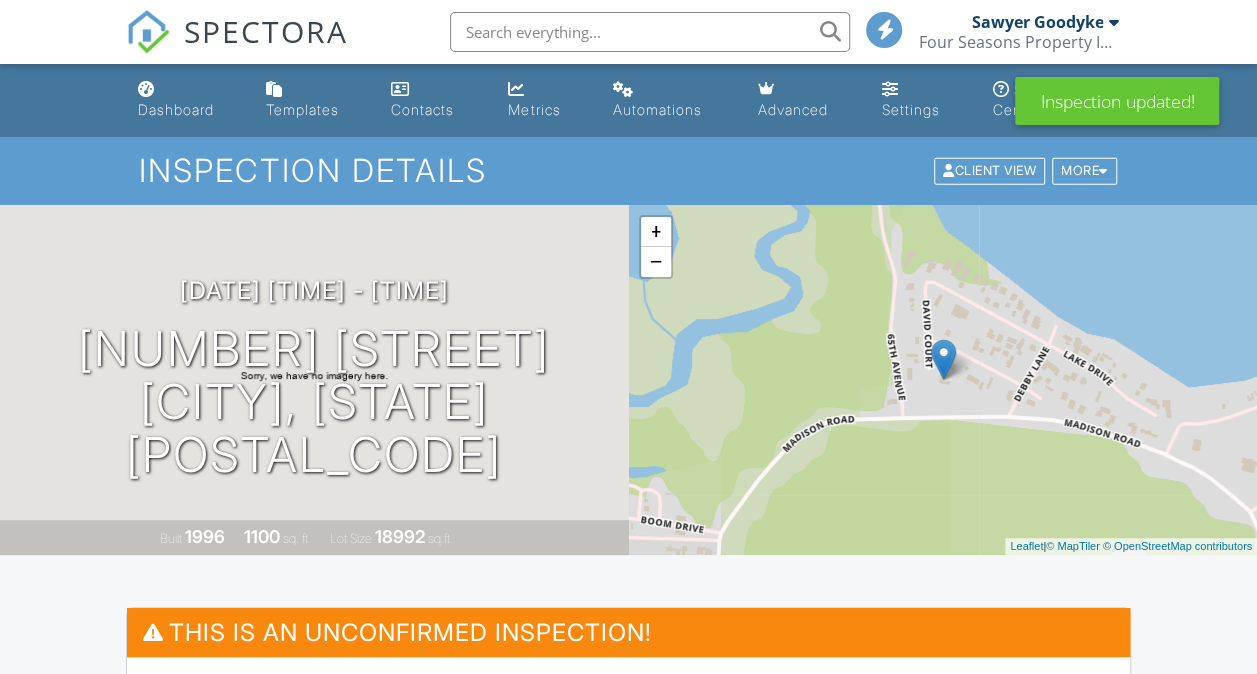 scroll, scrollTop: 410, scrollLeft: 0, axis: vertical 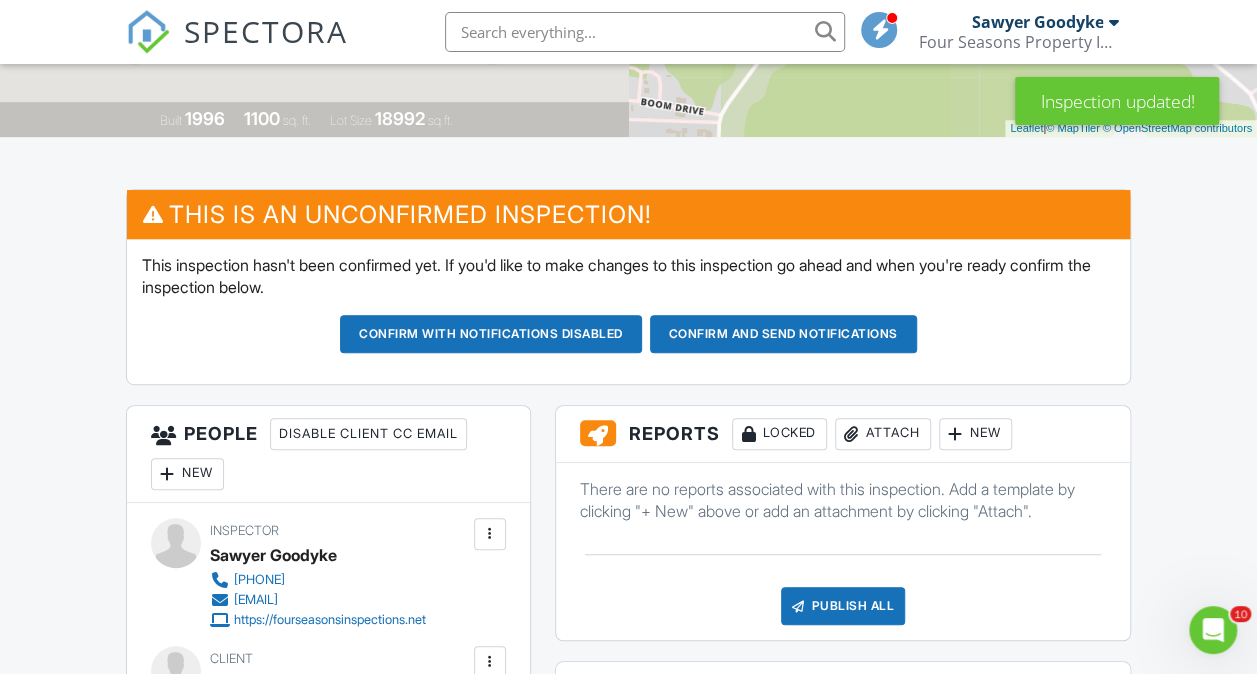 click on "Confirm and send notifications" at bounding box center (491, 334) 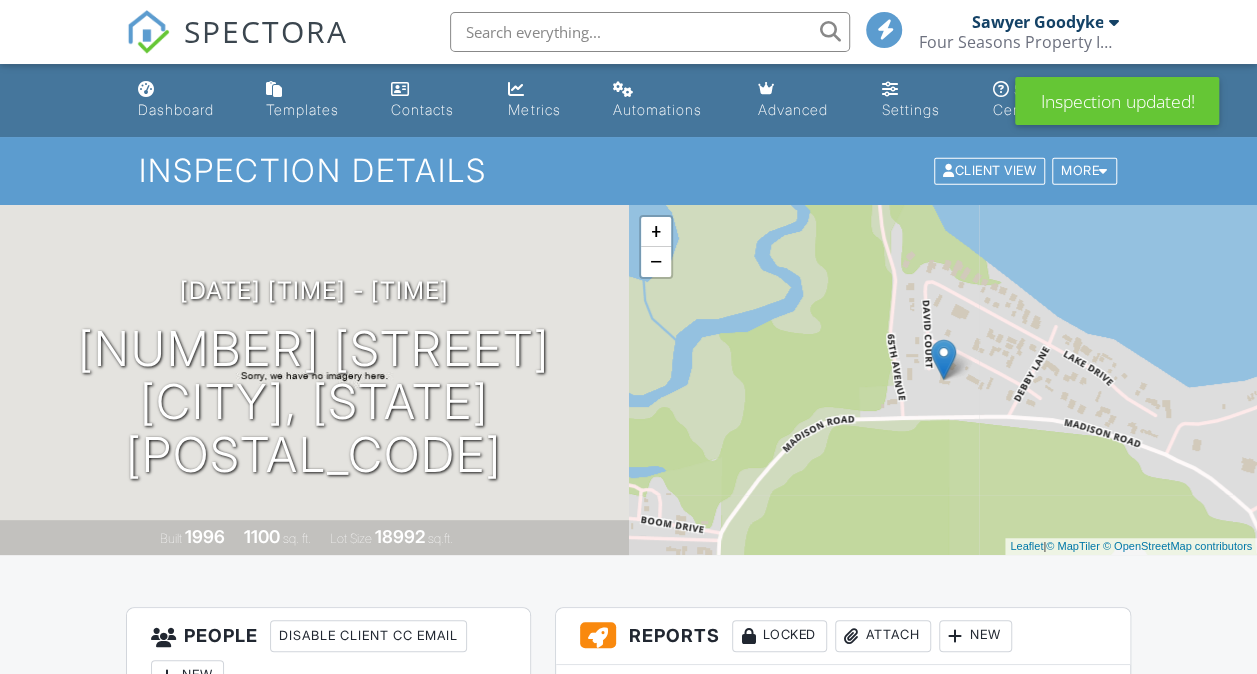 scroll, scrollTop: 300, scrollLeft: 0, axis: vertical 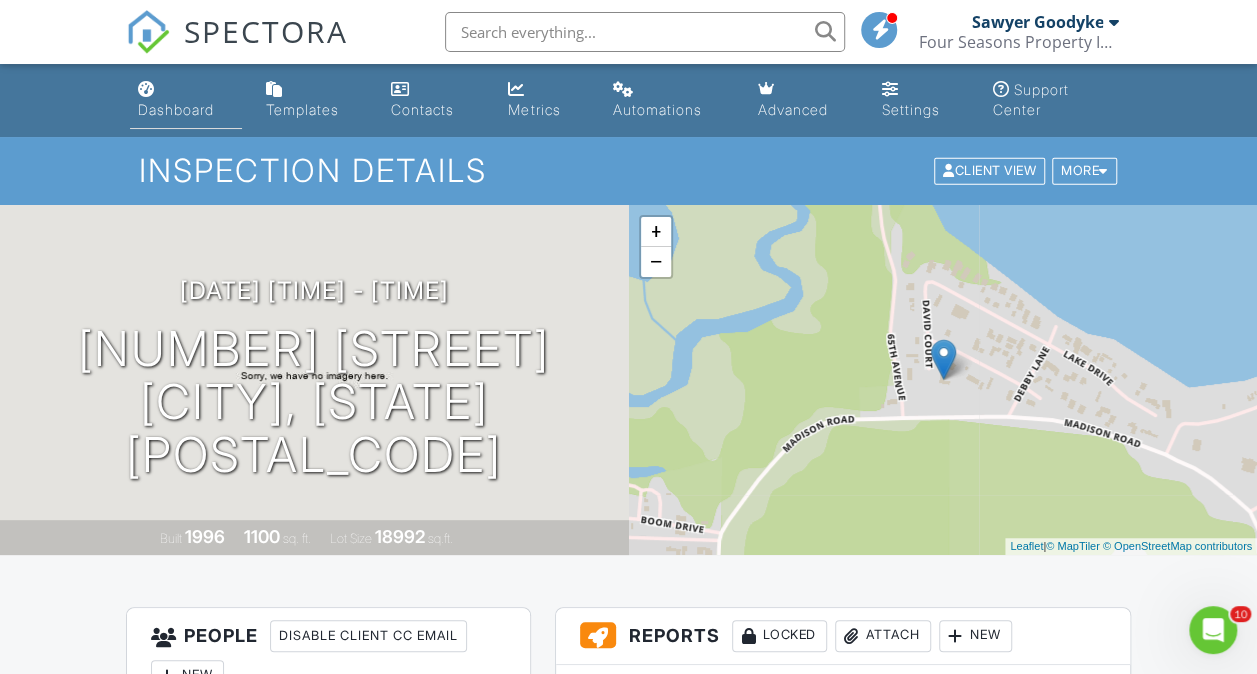 click on "Dashboard" at bounding box center [186, 100] 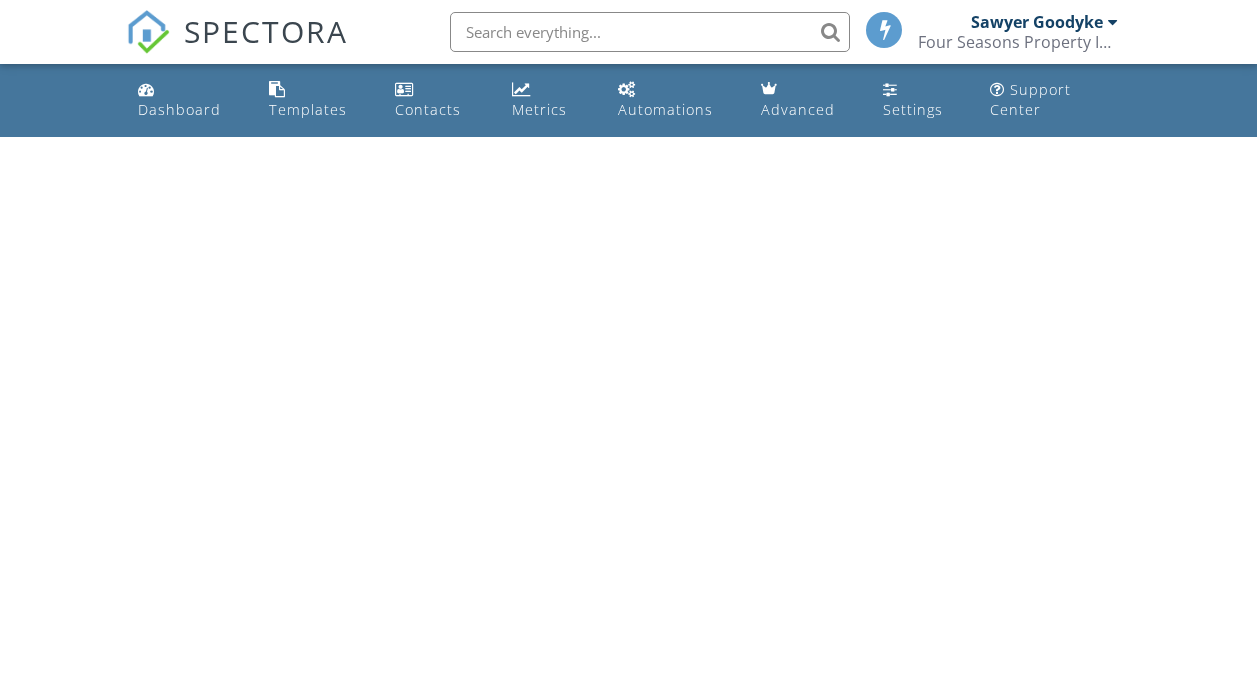 scroll, scrollTop: 0, scrollLeft: 0, axis: both 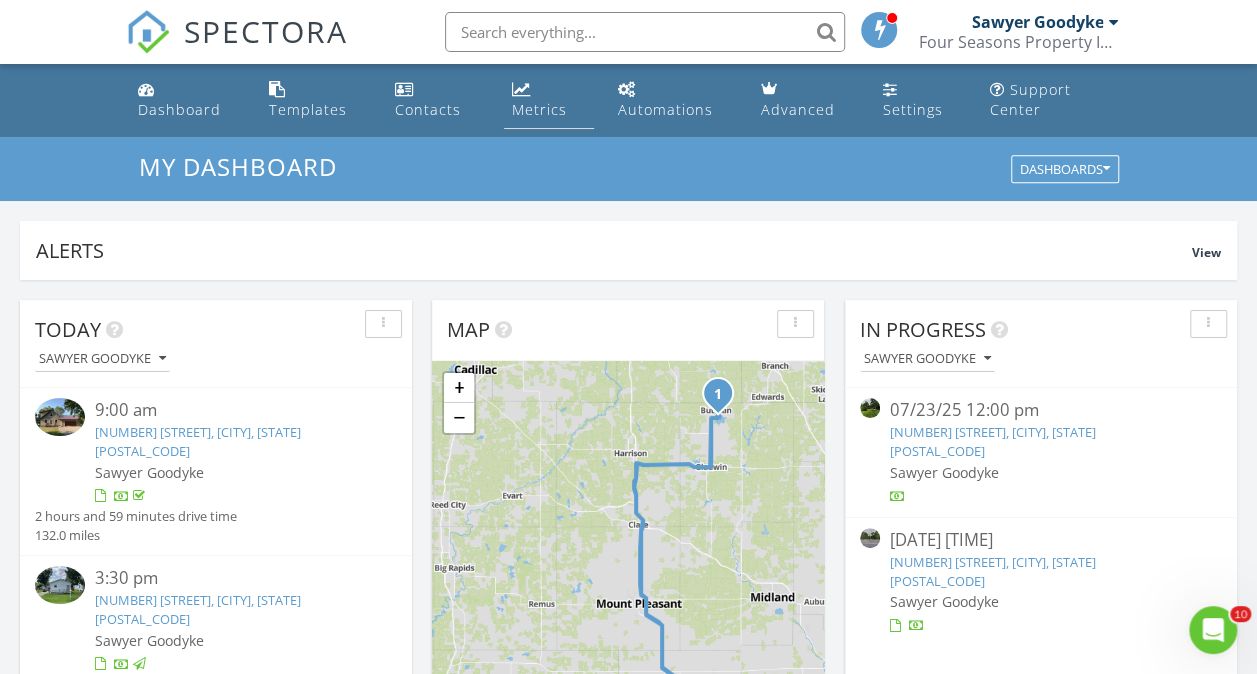 click on "Metrics" at bounding box center [539, 109] 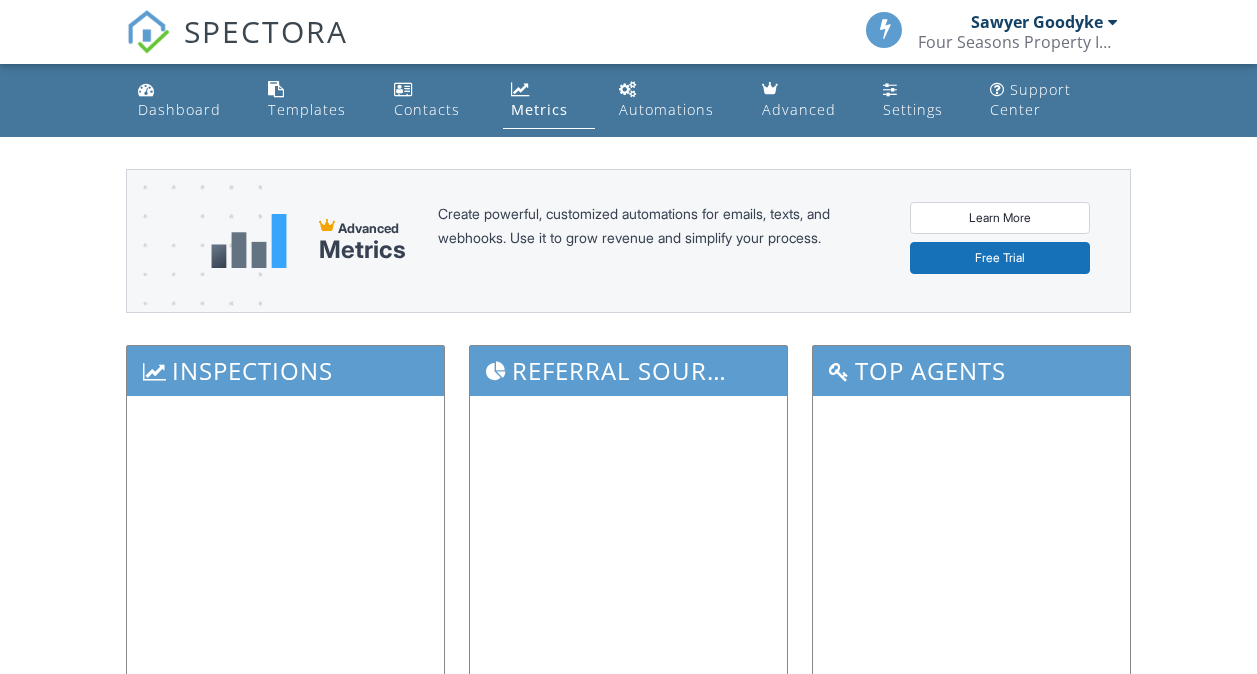 scroll, scrollTop: 0, scrollLeft: 0, axis: both 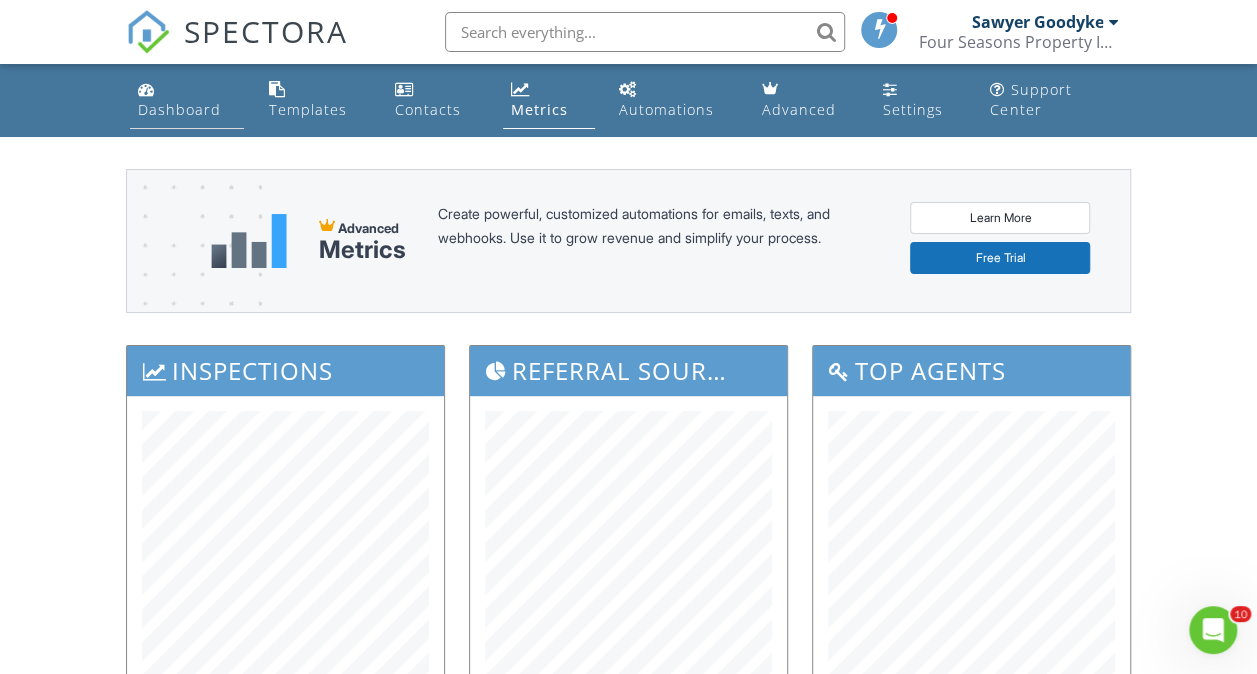 click on "Dashboard" at bounding box center (187, 100) 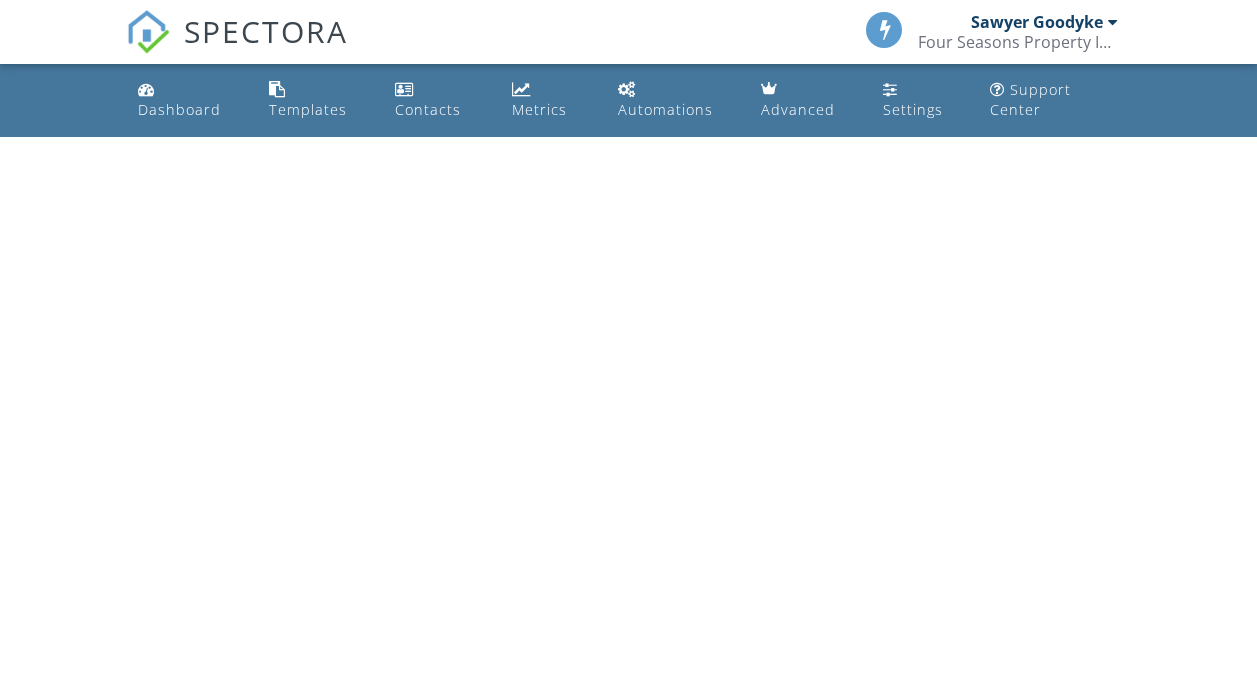 scroll, scrollTop: 0, scrollLeft: 0, axis: both 